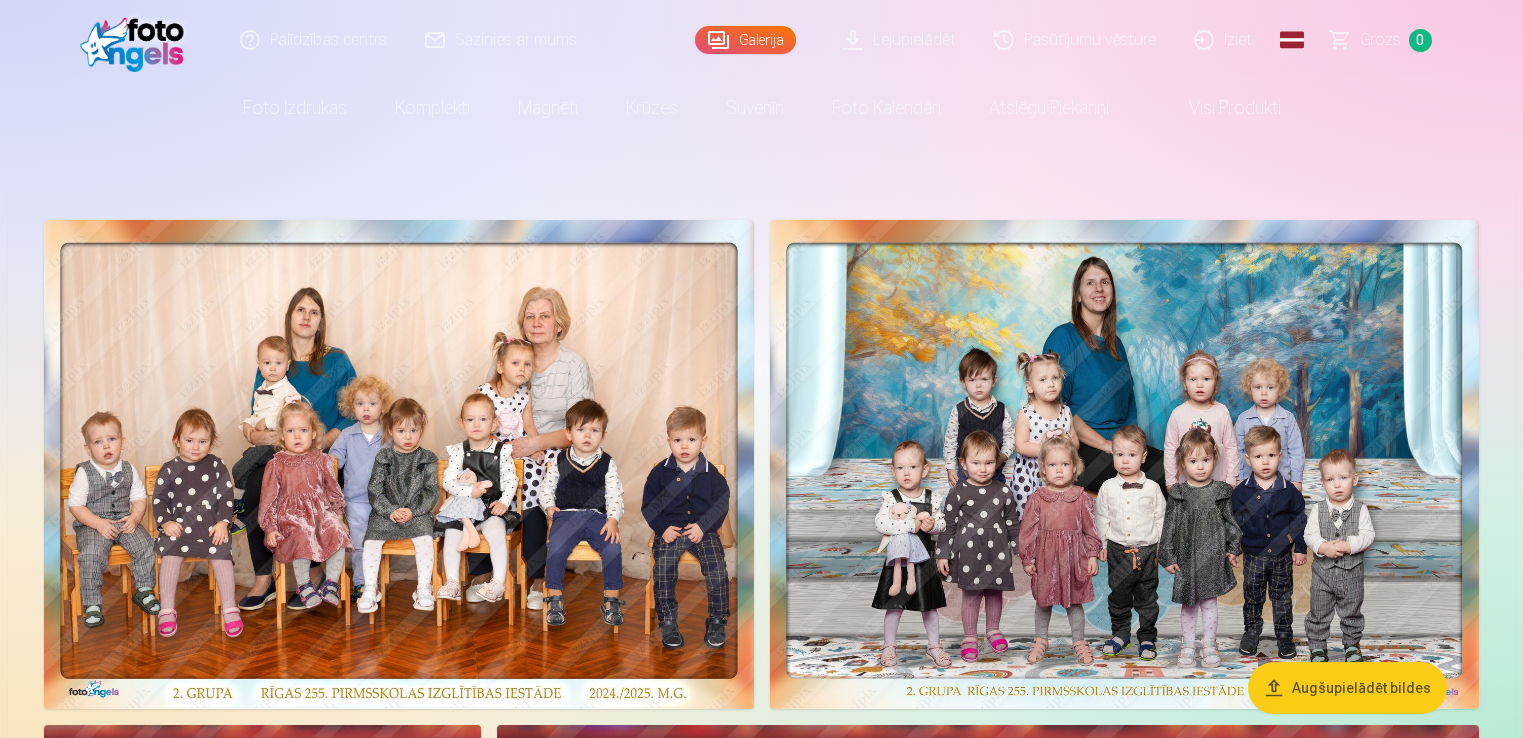 scroll, scrollTop: 0, scrollLeft: 0, axis: both 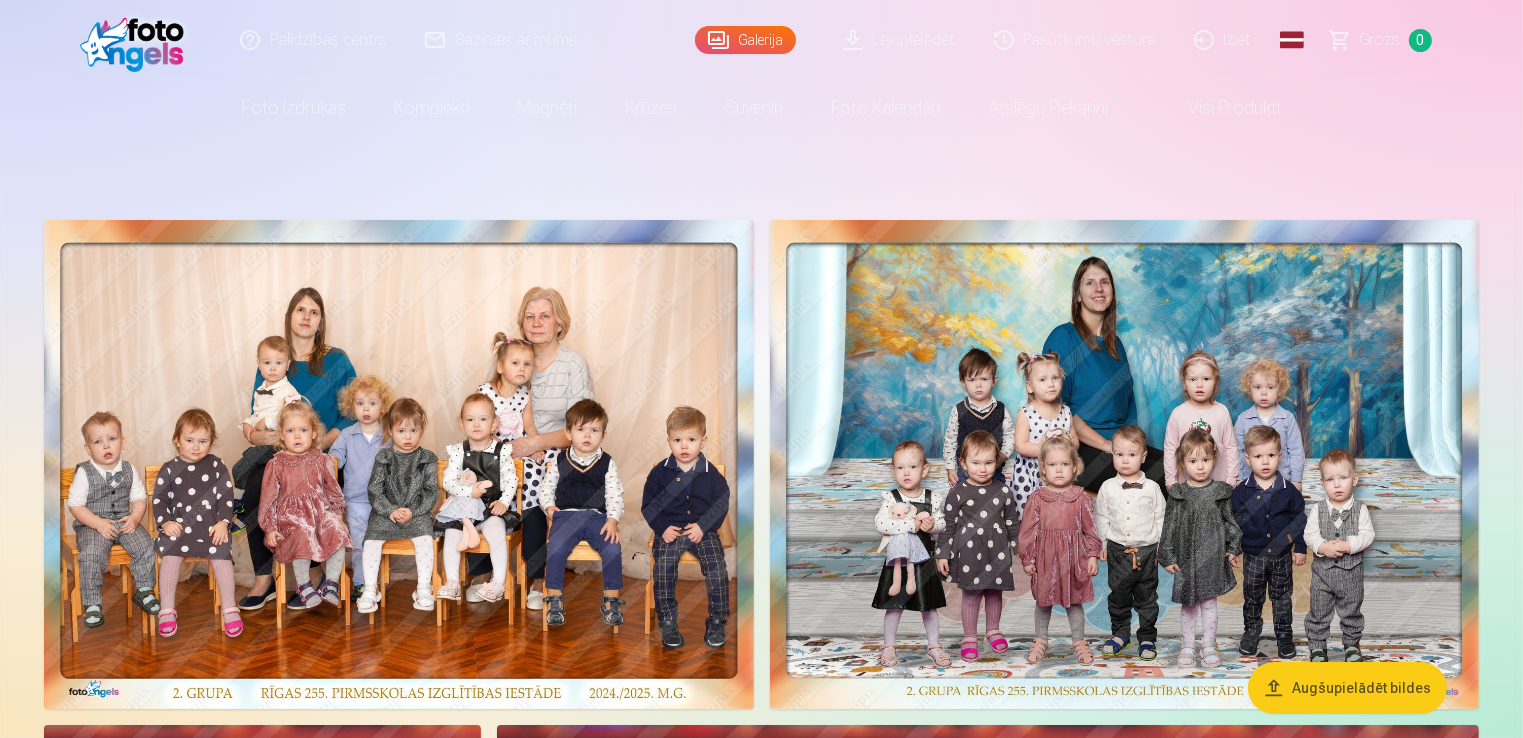 click at bounding box center (1125, 464) 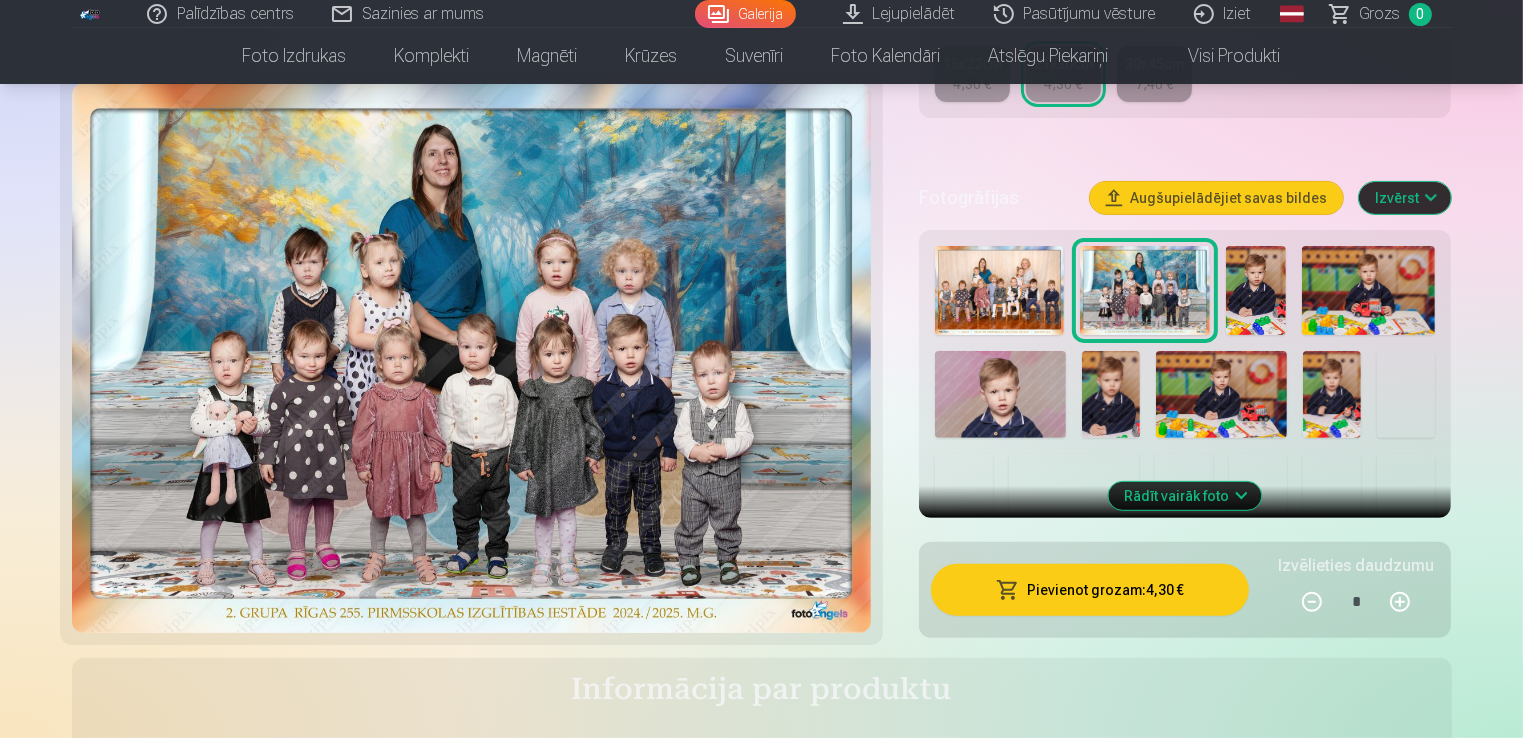 scroll, scrollTop: 900, scrollLeft: 0, axis: vertical 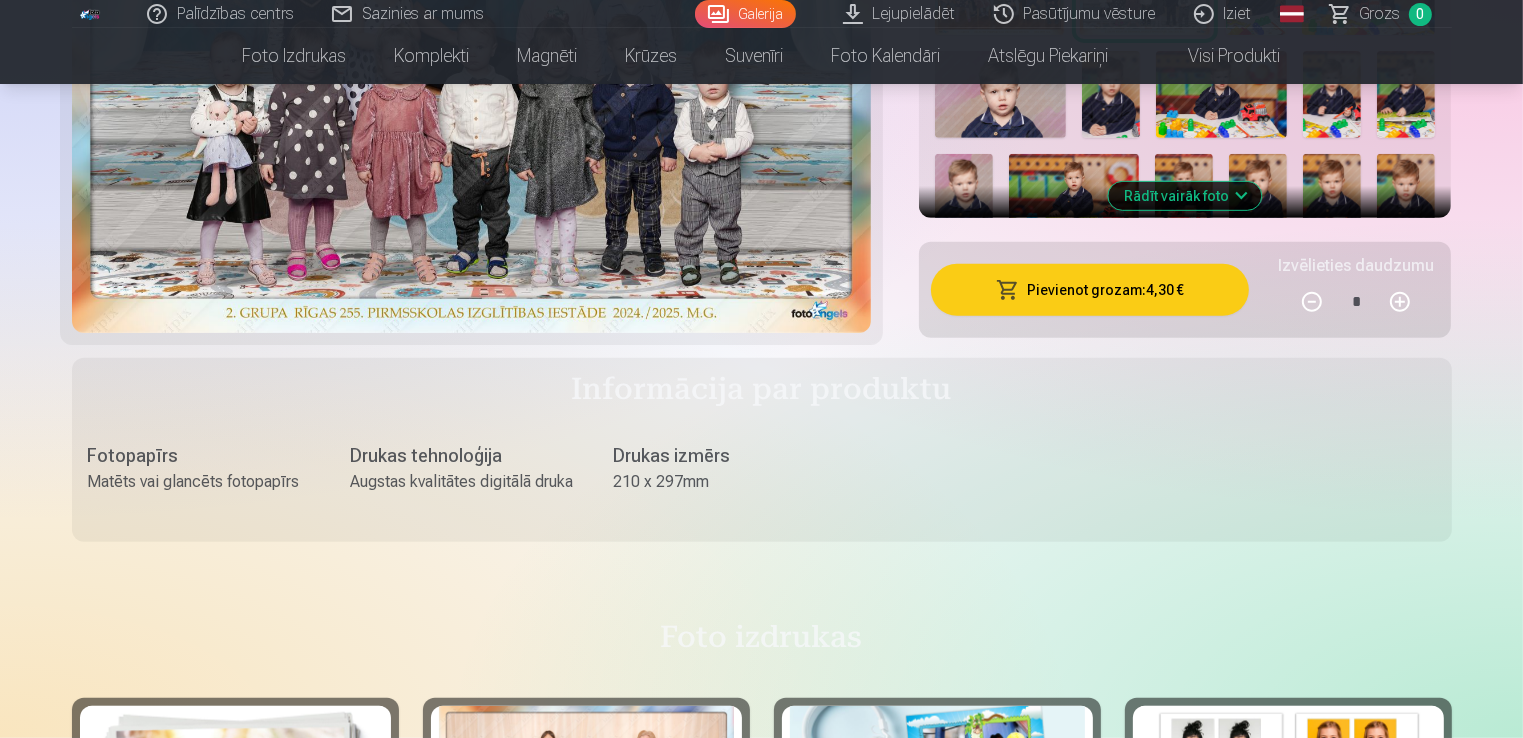 click on "Pievienot grozam :  4,30 €" at bounding box center [1090, 290] 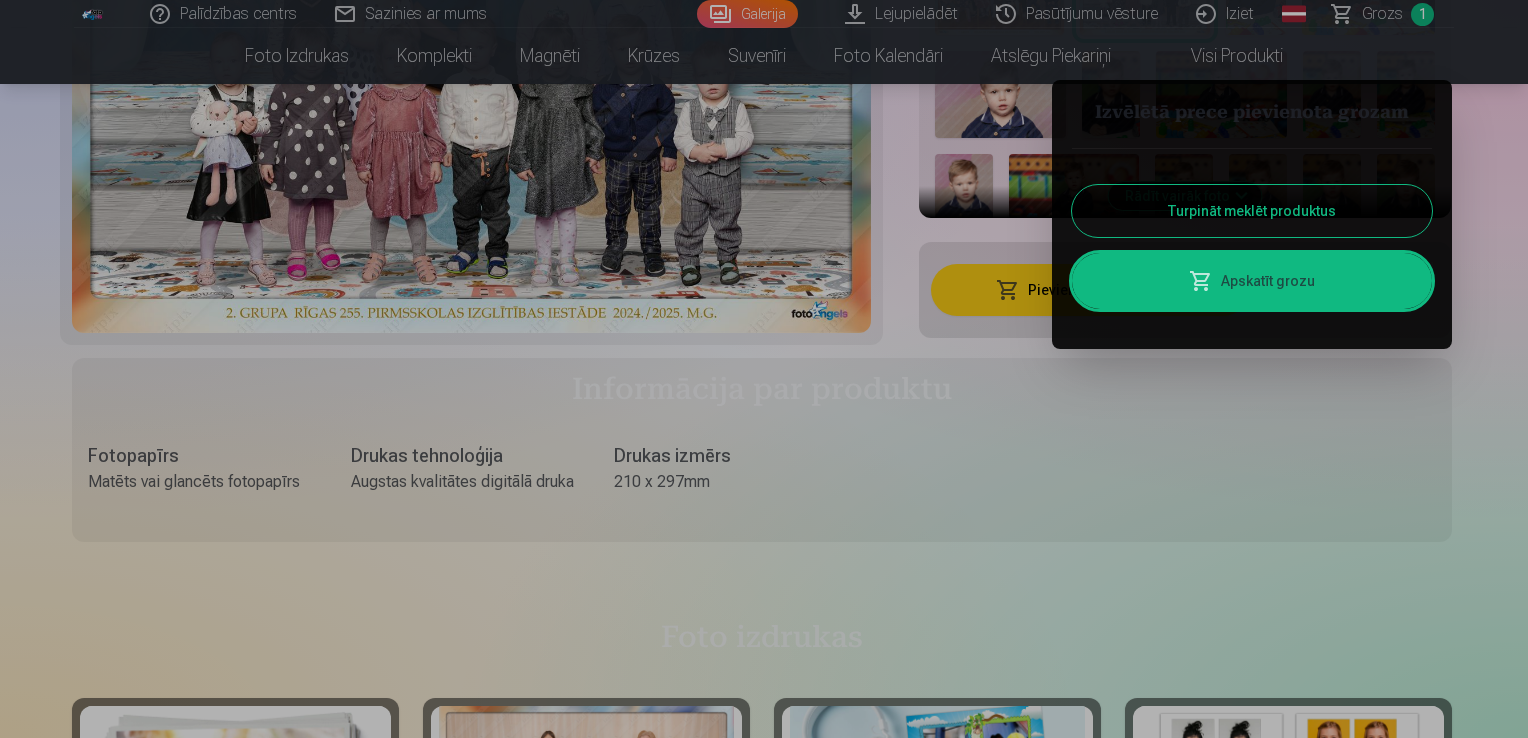click on "Turpināt meklēt produktus" at bounding box center [1252, 211] 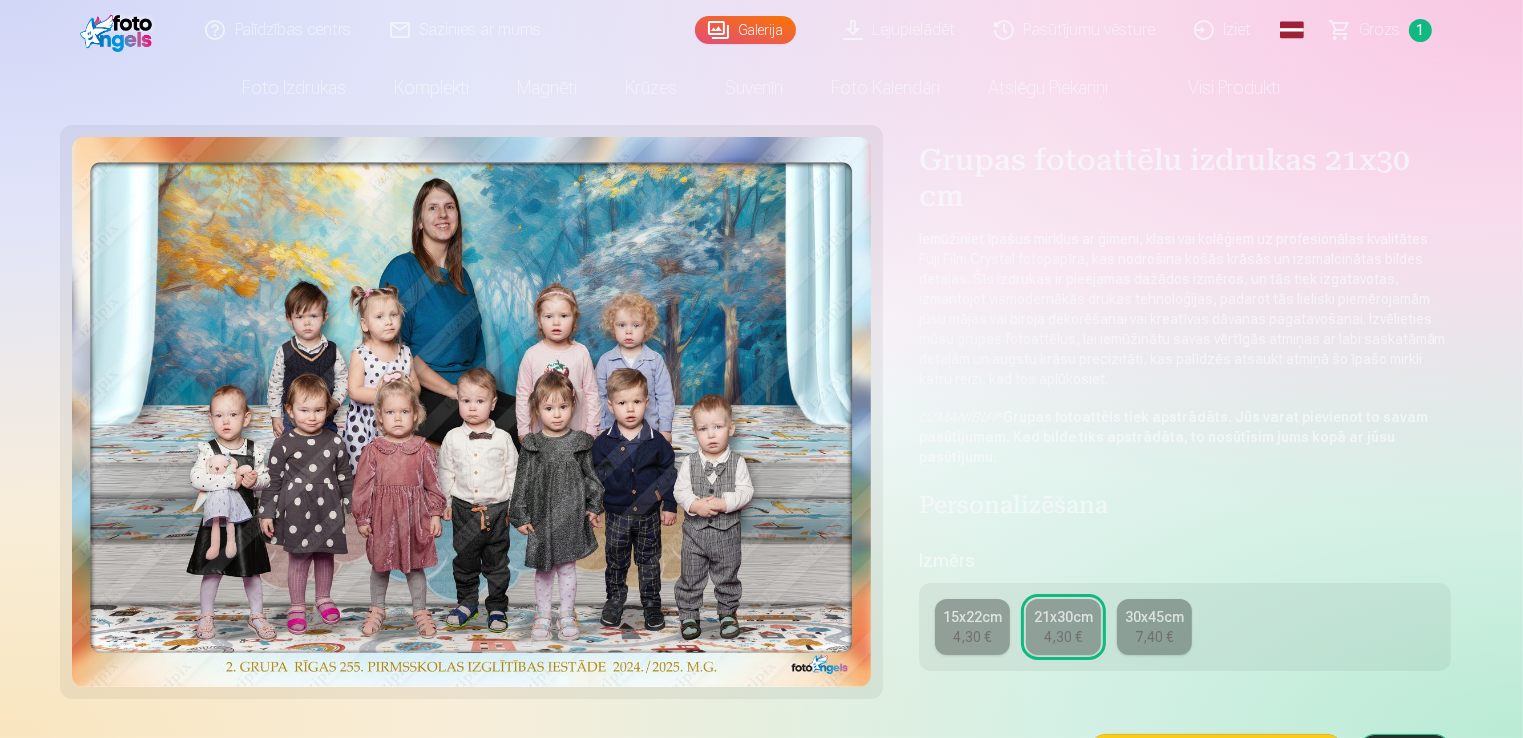 scroll, scrollTop: 0, scrollLeft: 0, axis: both 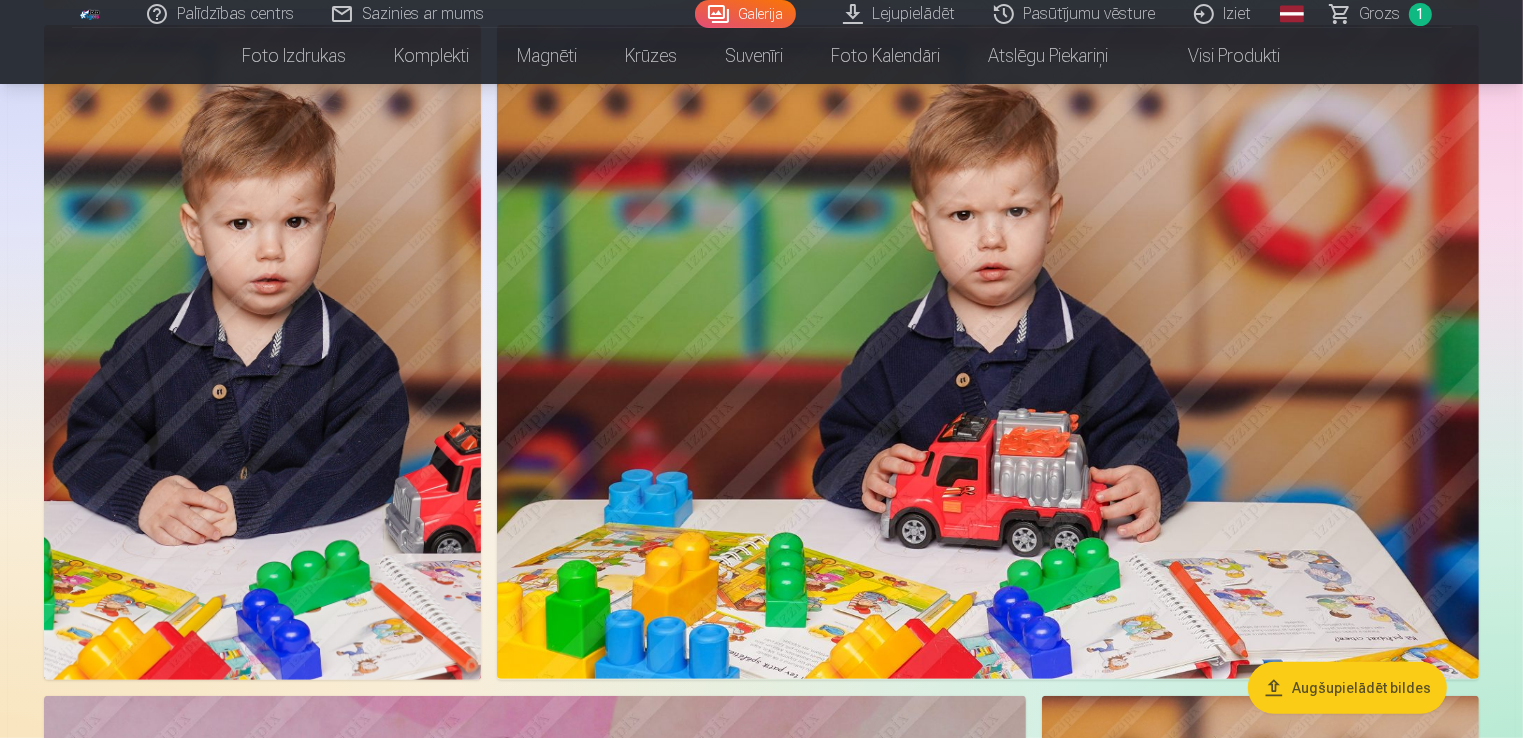 click at bounding box center (988, 352) 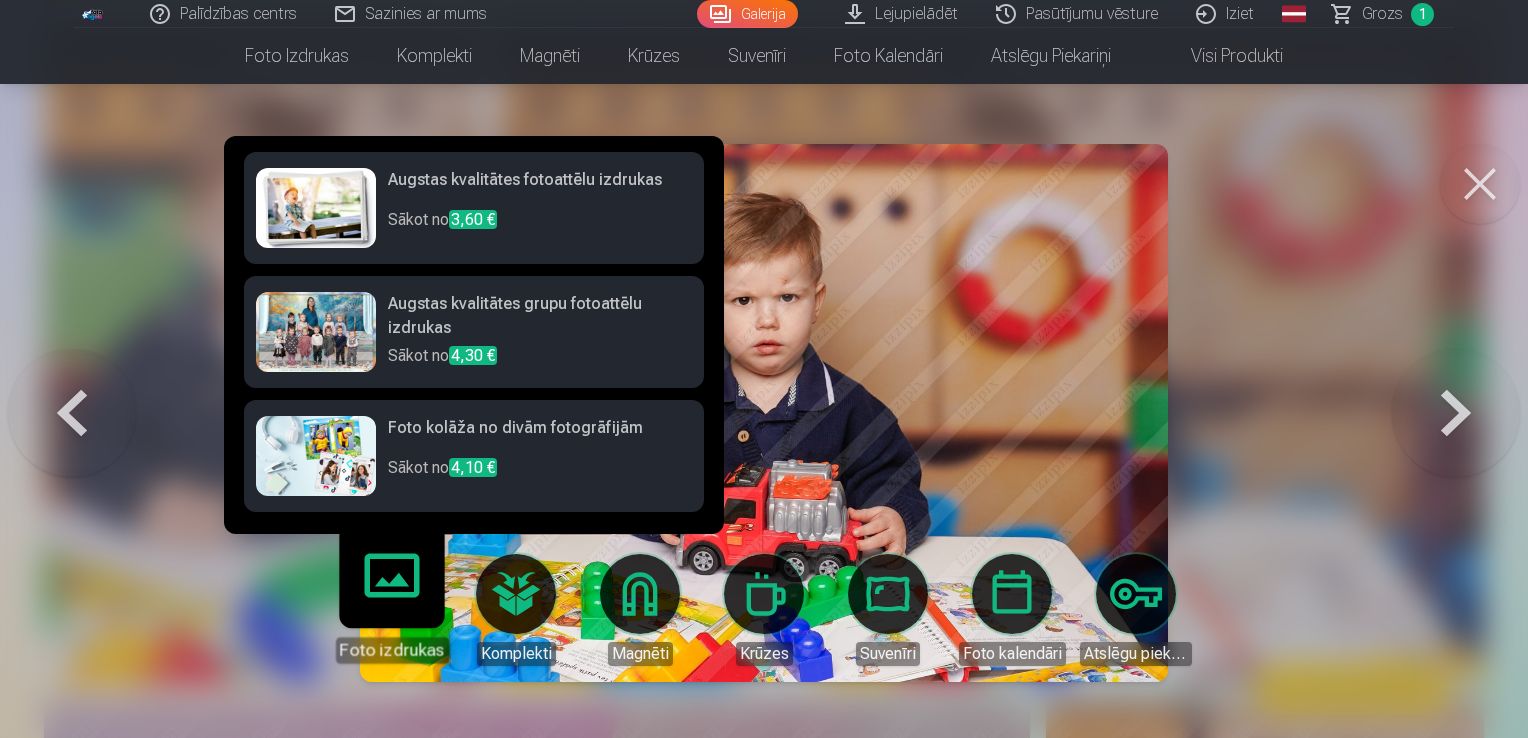click on "Foto izdrukas" at bounding box center [391, 601] 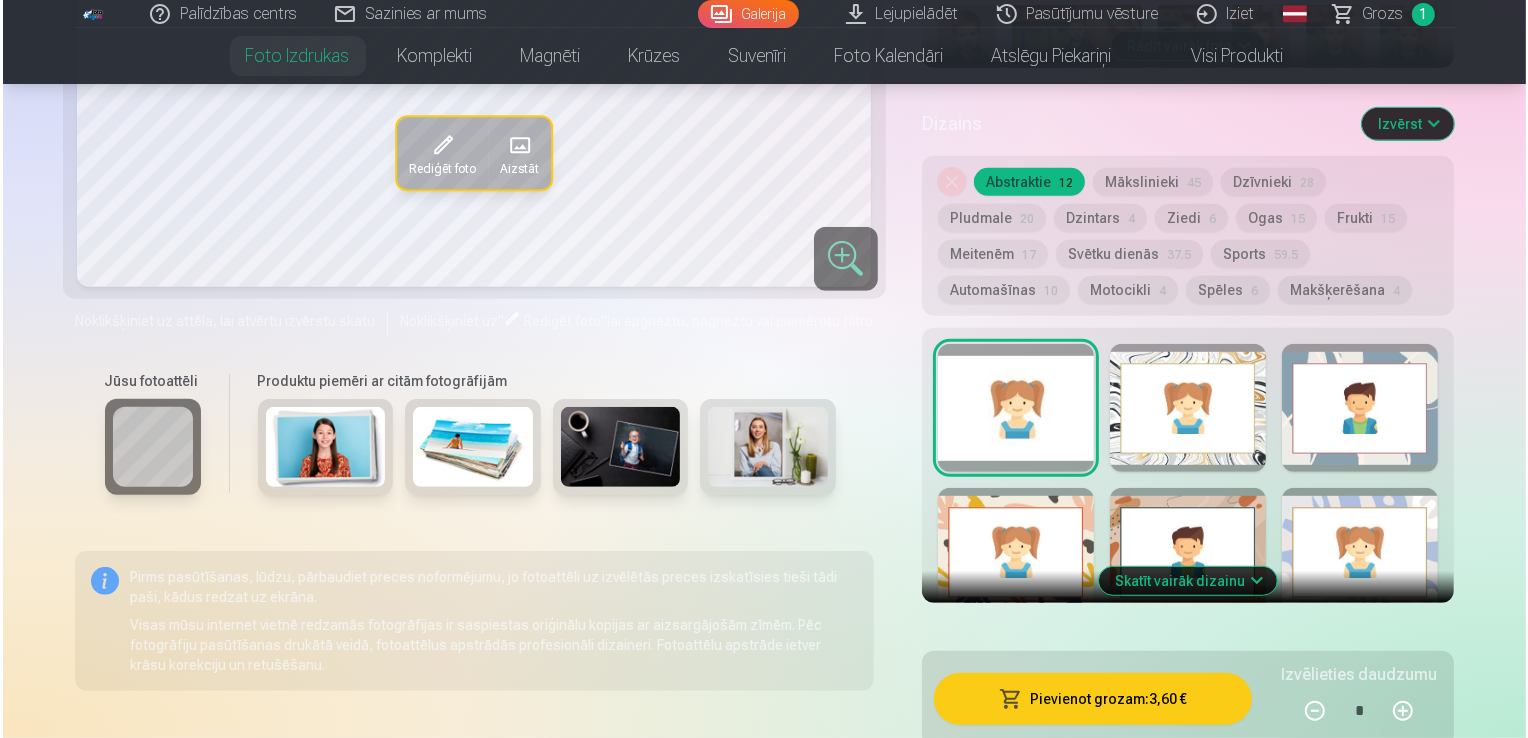 scroll, scrollTop: 1100, scrollLeft: 0, axis: vertical 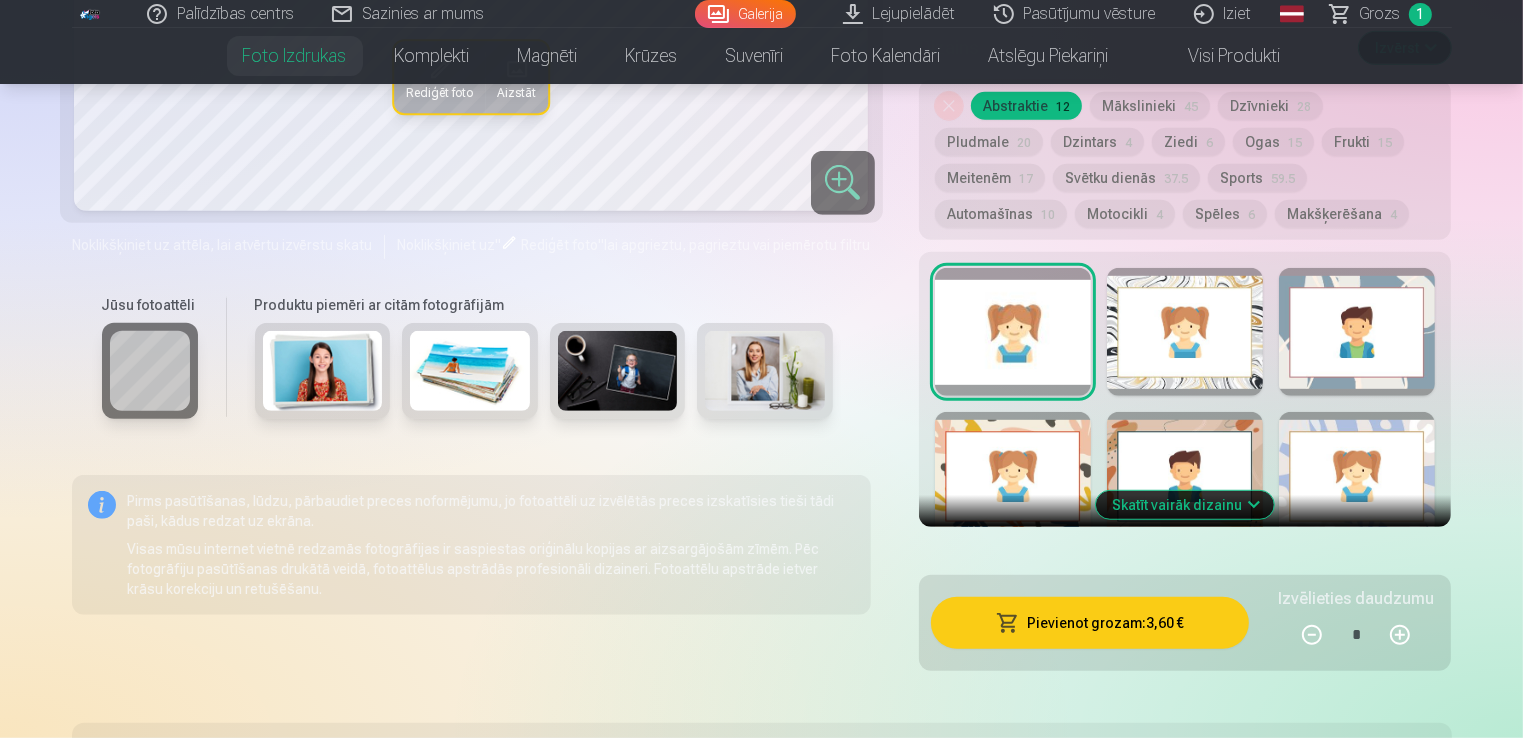 click on "Pievienot grozam :  3,60 €" at bounding box center (1090, 623) 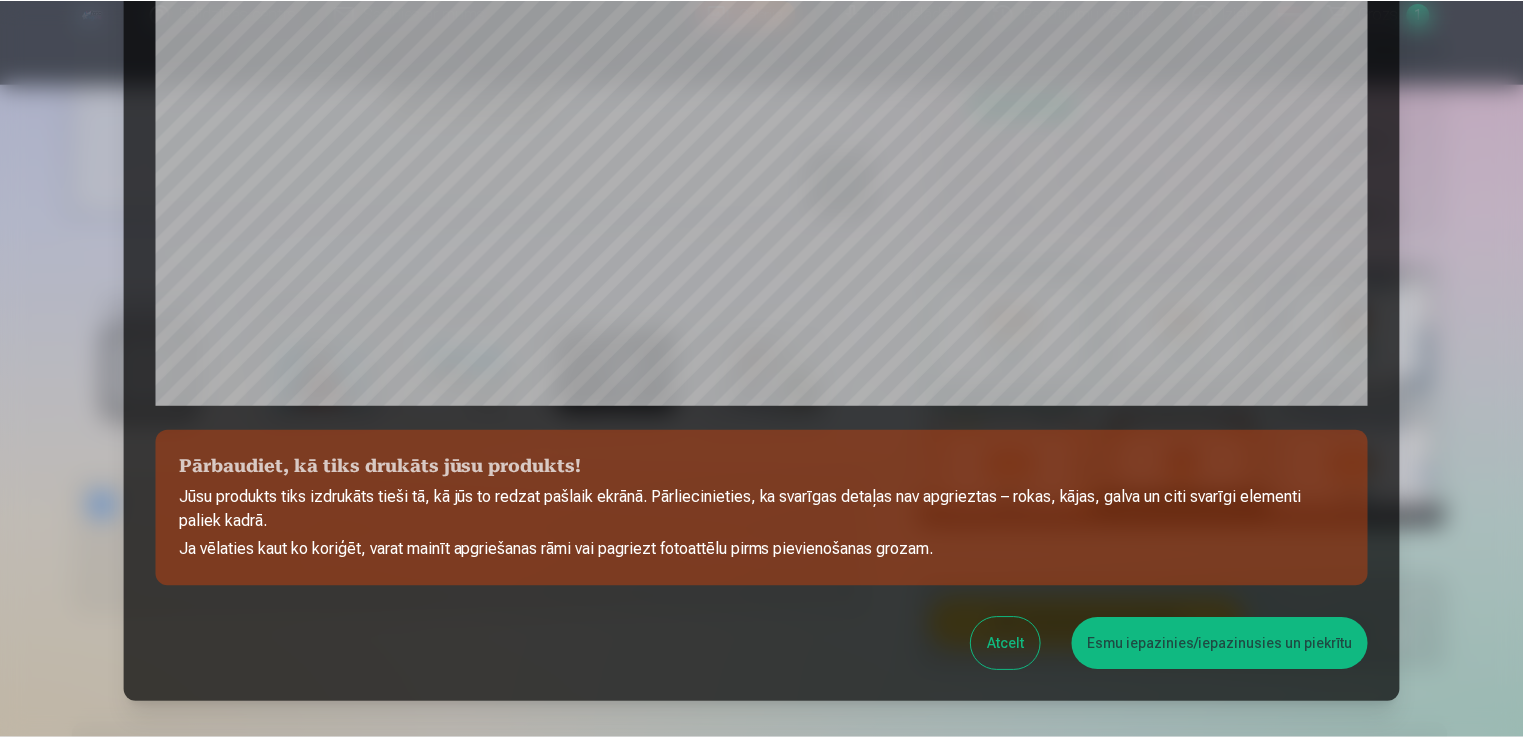 scroll, scrollTop: 701, scrollLeft: 0, axis: vertical 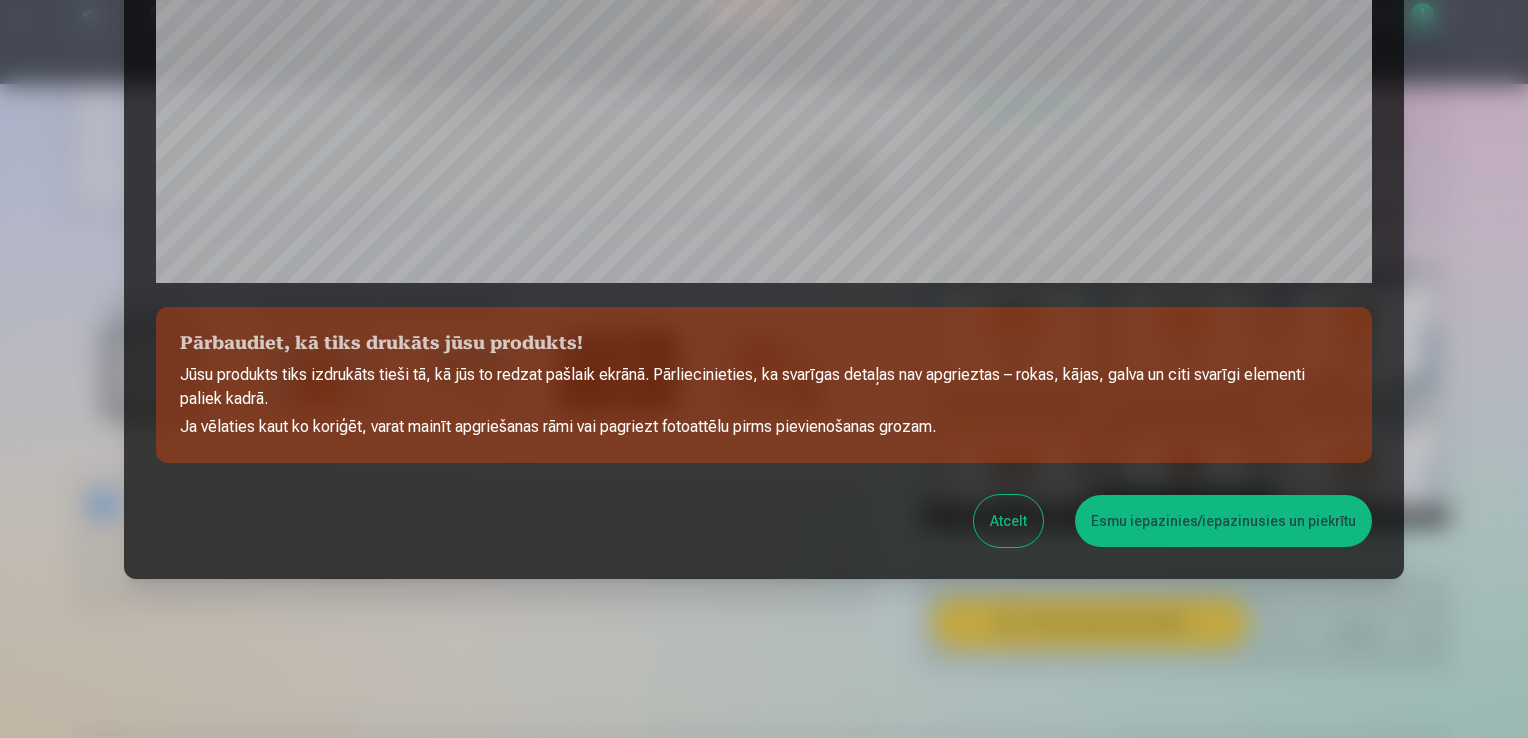 click on "Esmu iepazinies/iepazinusies un piekrītu" at bounding box center [1223, 521] 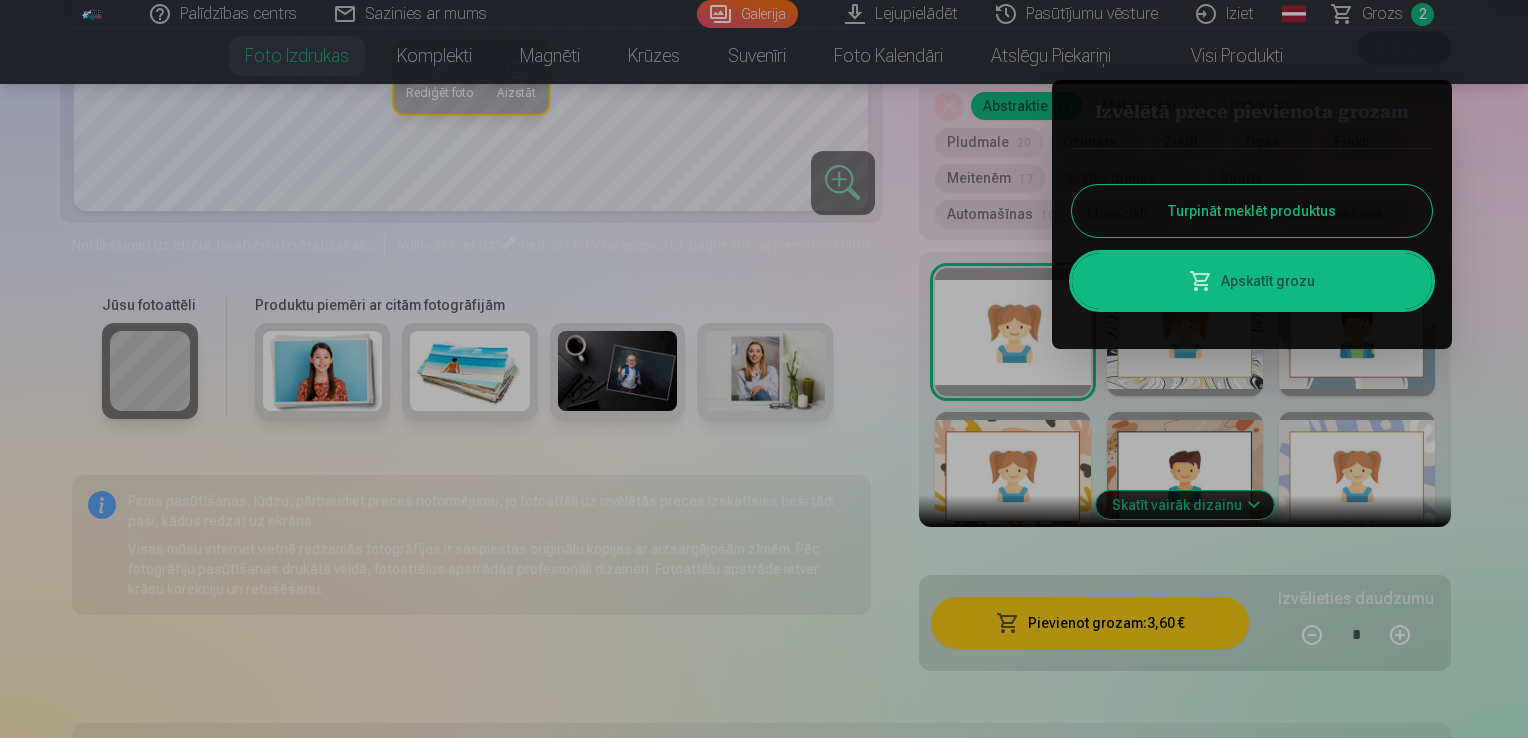 click at bounding box center [764, 369] 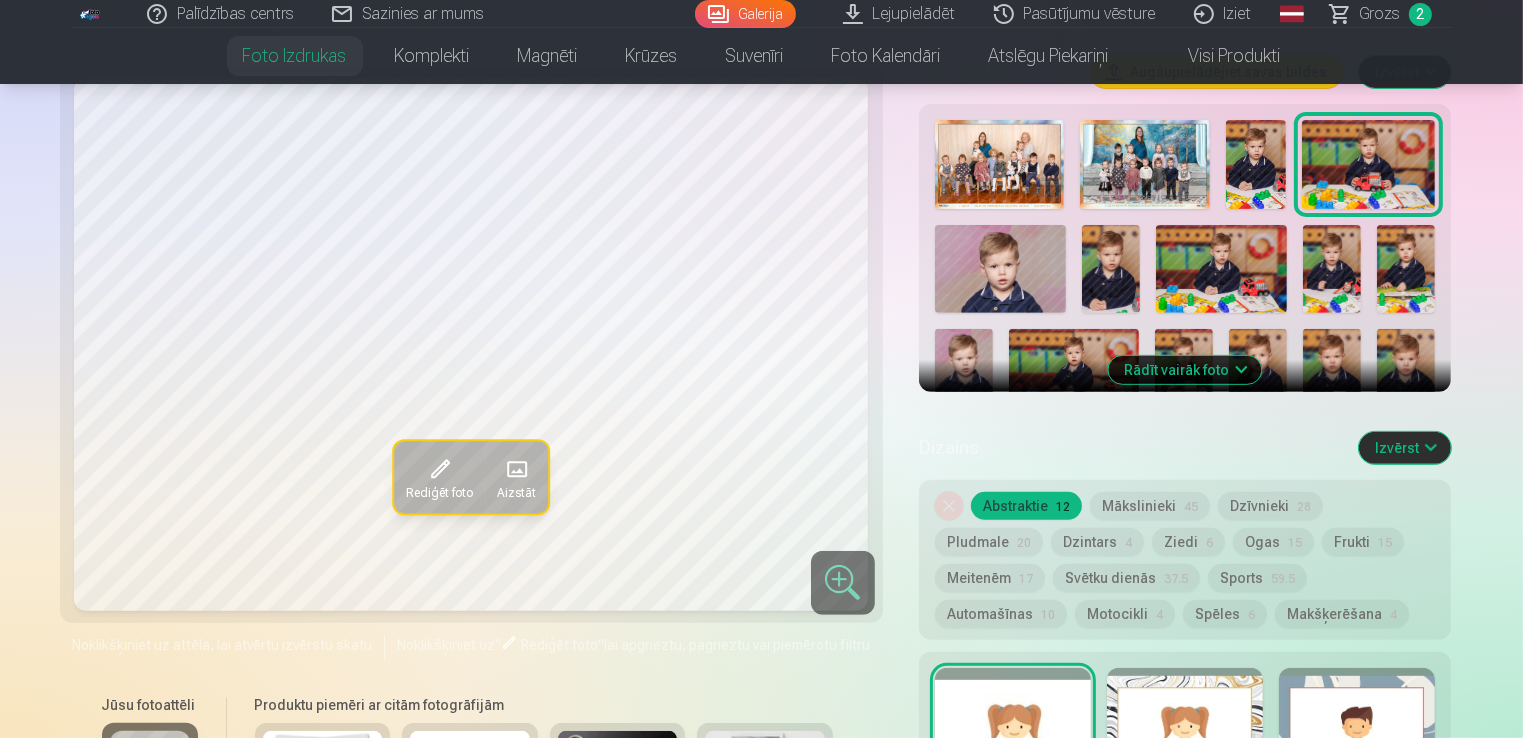scroll, scrollTop: 600, scrollLeft: 0, axis: vertical 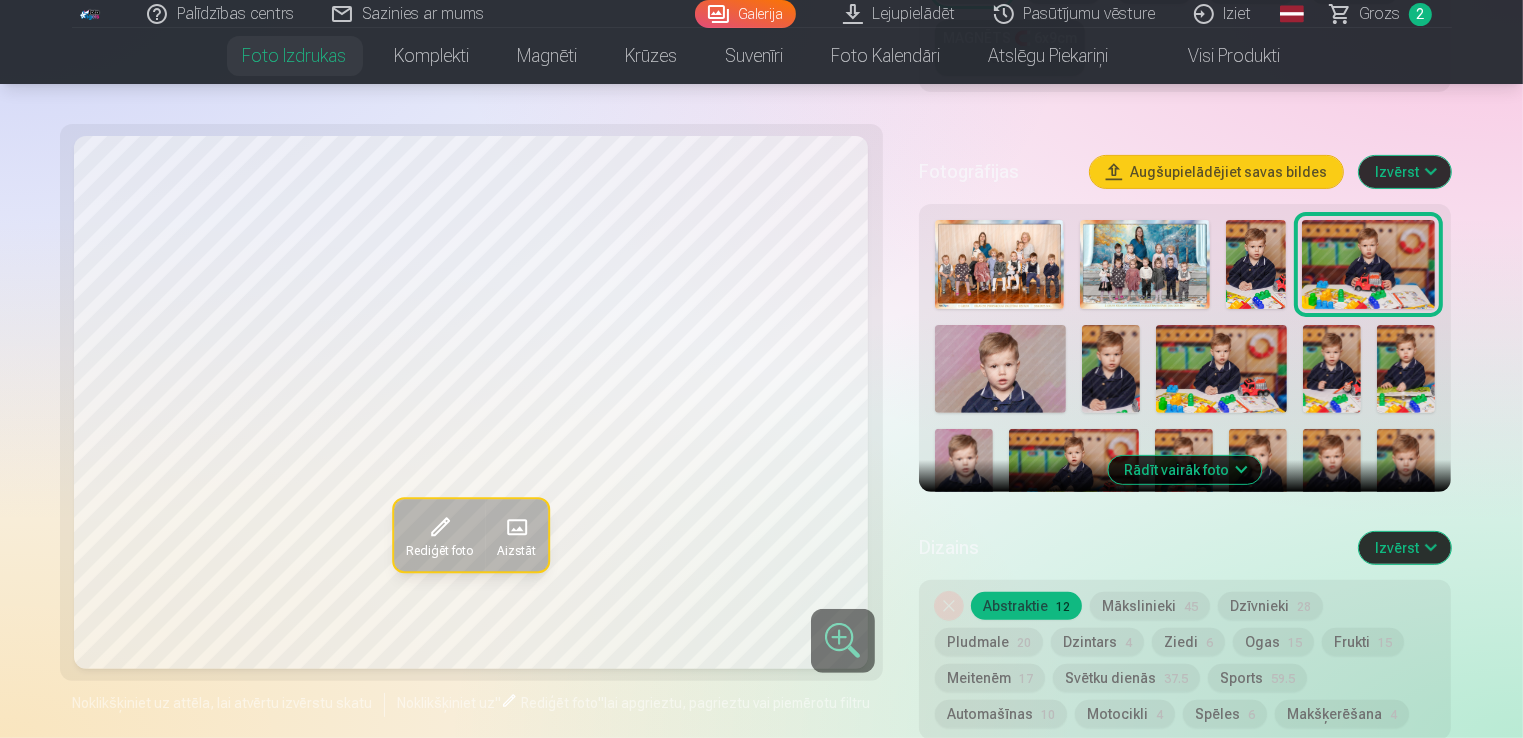 click at bounding box center [1000, 368] 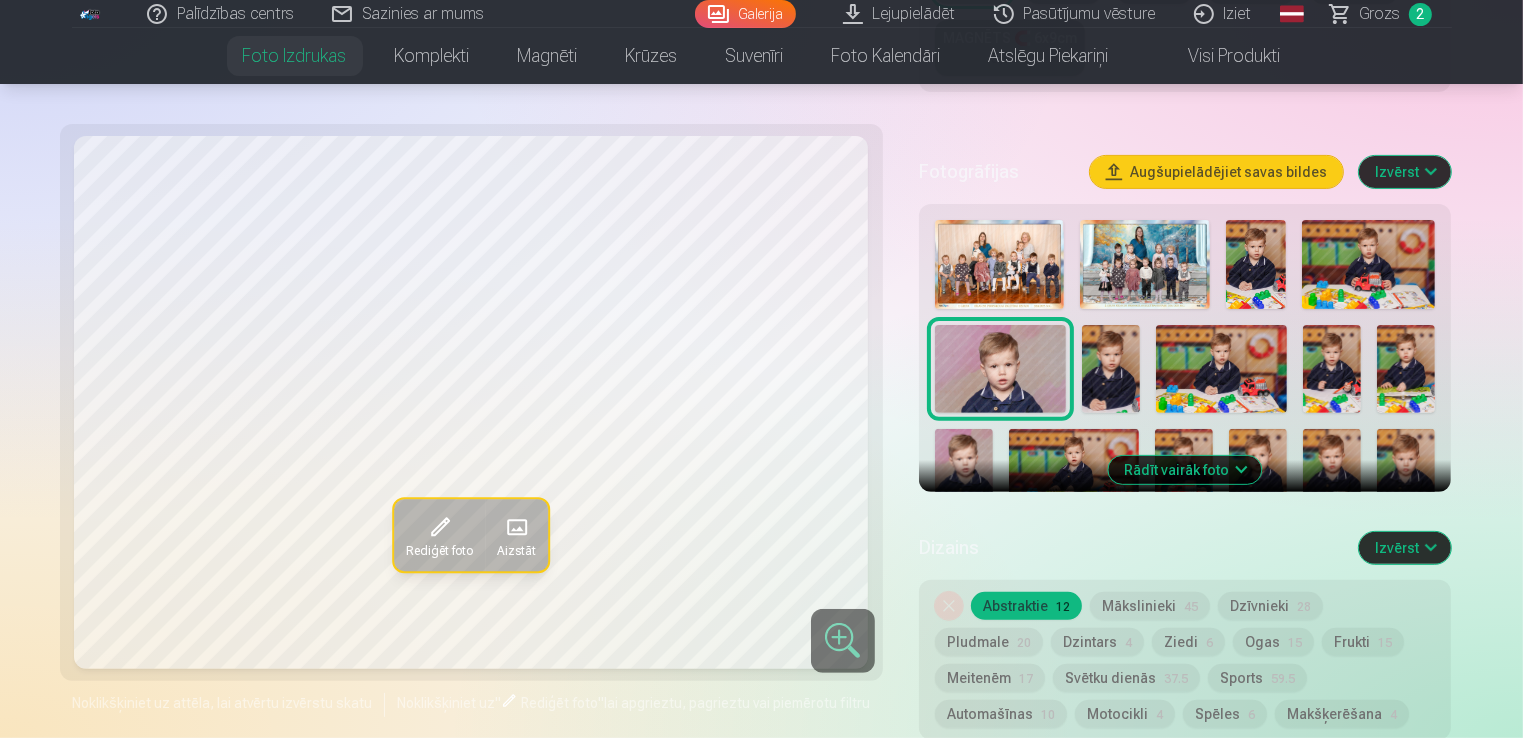 click at bounding box center (1111, 368) 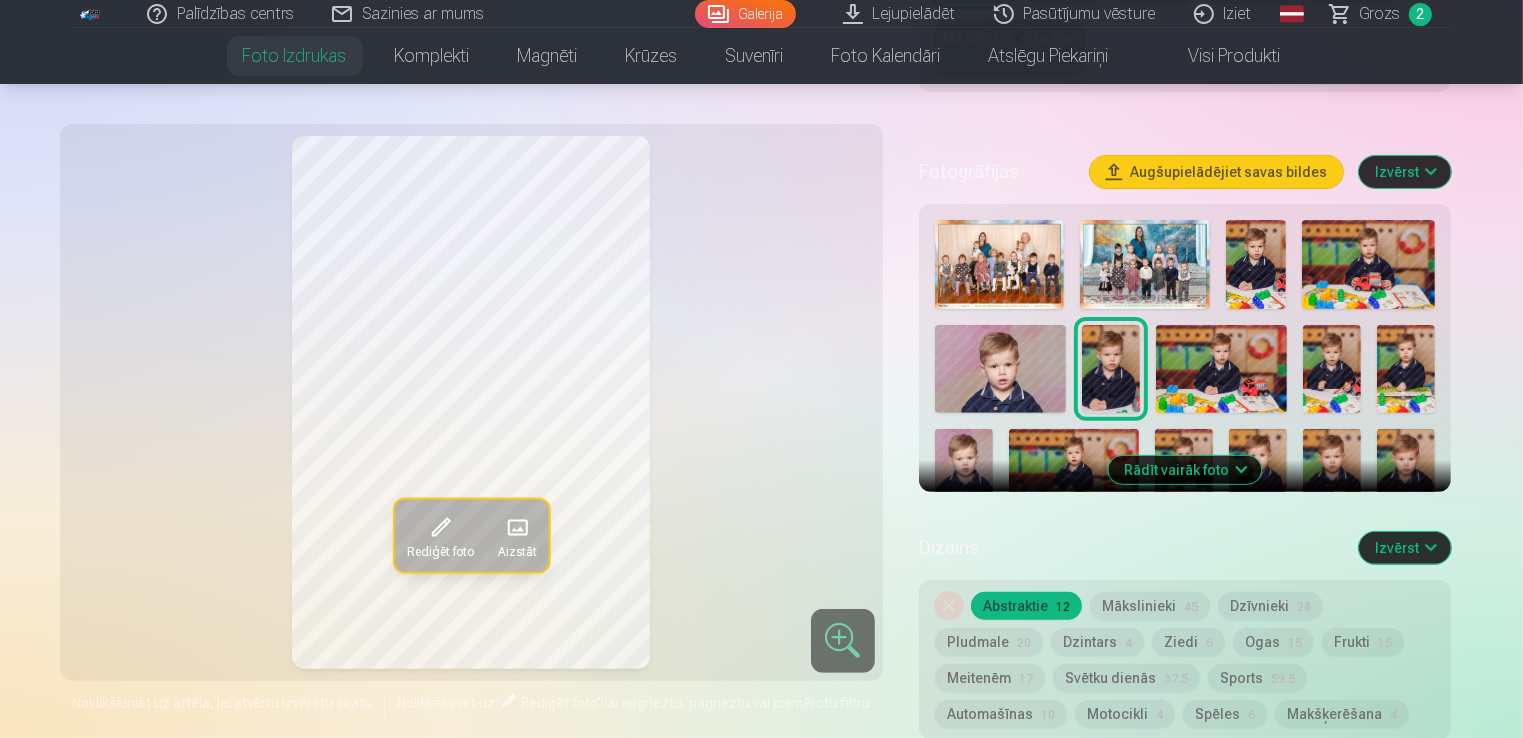 click on "Galerija" at bounding box center [745, 14] 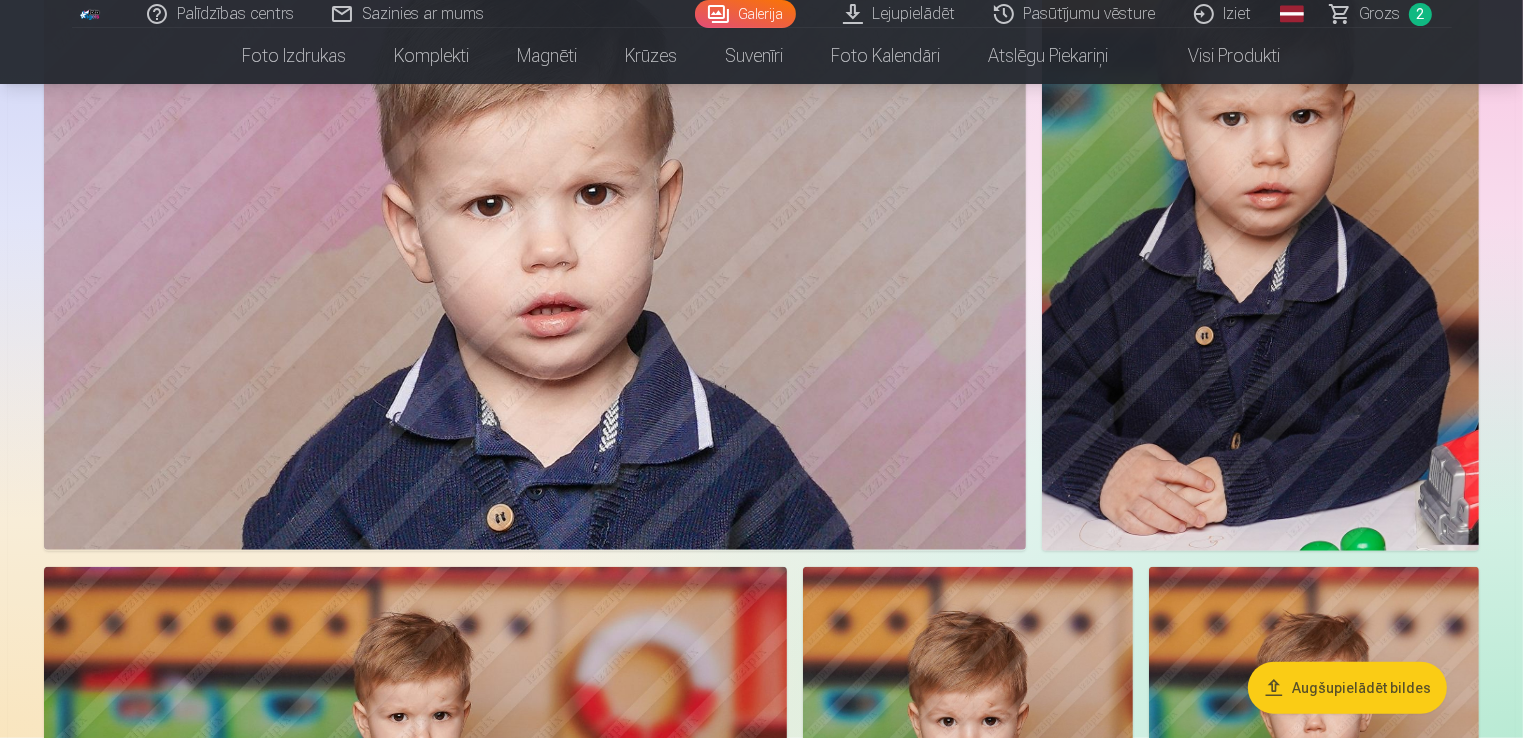 scroll, scrollTop: 1400, scrollLeft: 0, axis: vertical 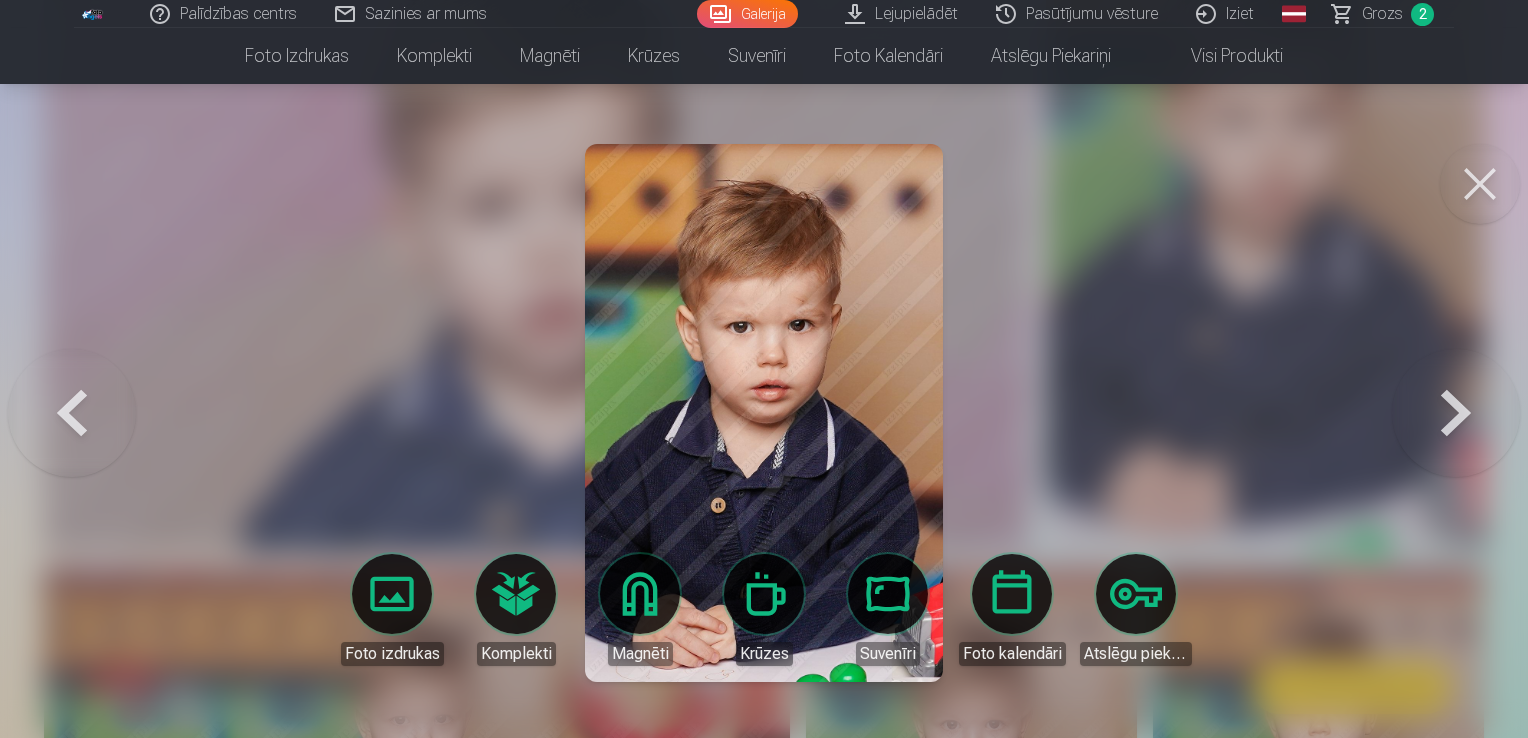 click on "Foto izdrukas" at bounding box center [392, 610] 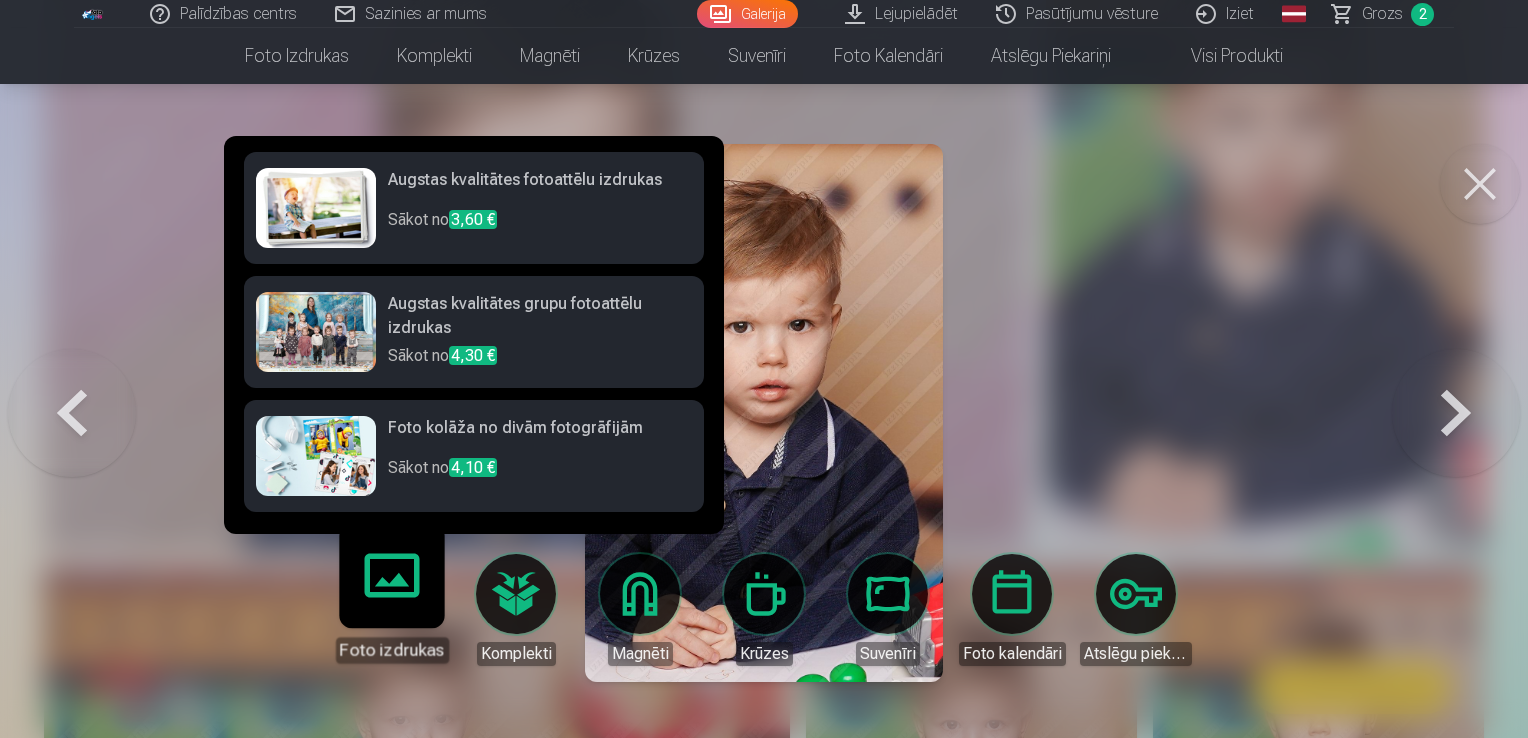 click on "Augstas kvalitātes fotoattēlu izdrukas" at bounding box center (540, 188) 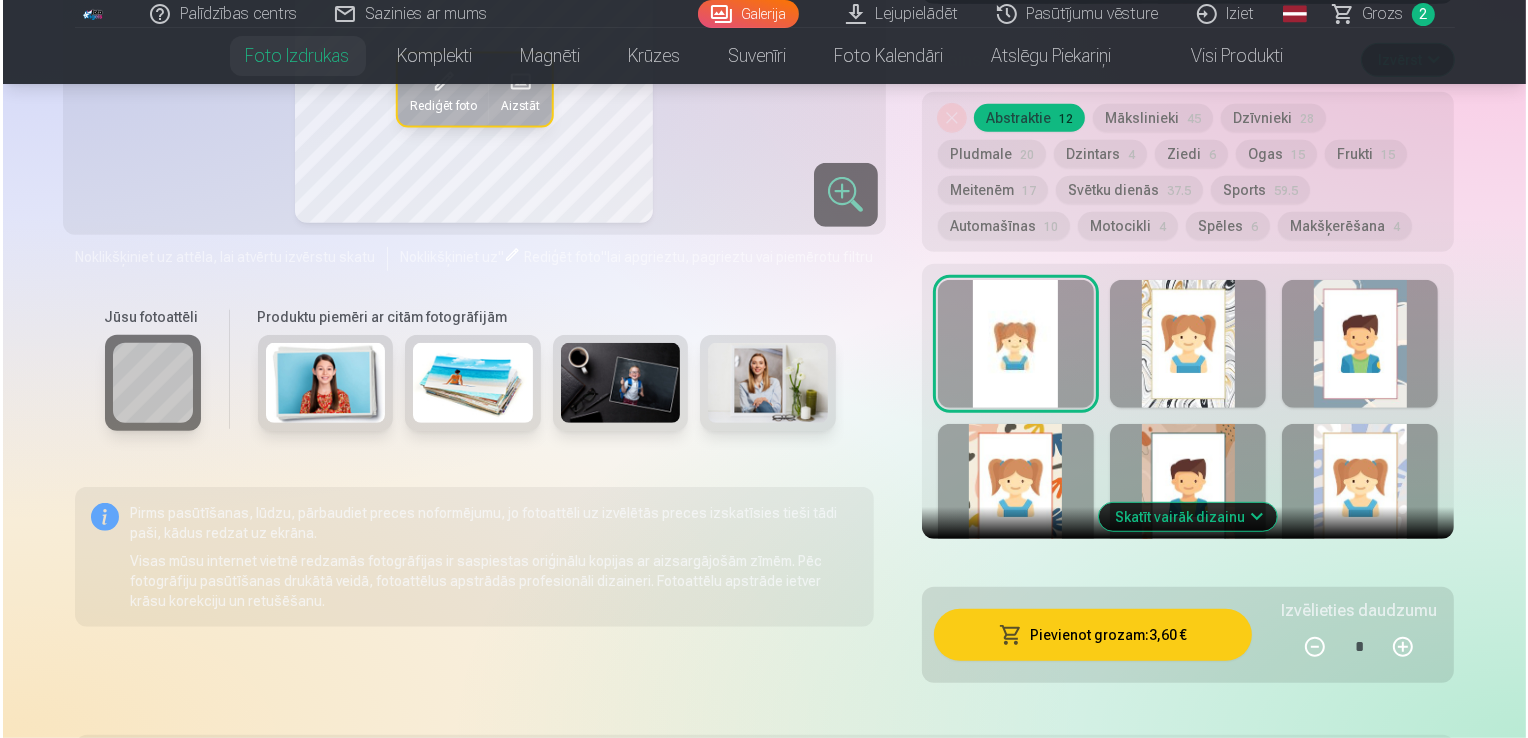 scroll, scrollTop: 1300, scrollLeft: 0, axis: vertical 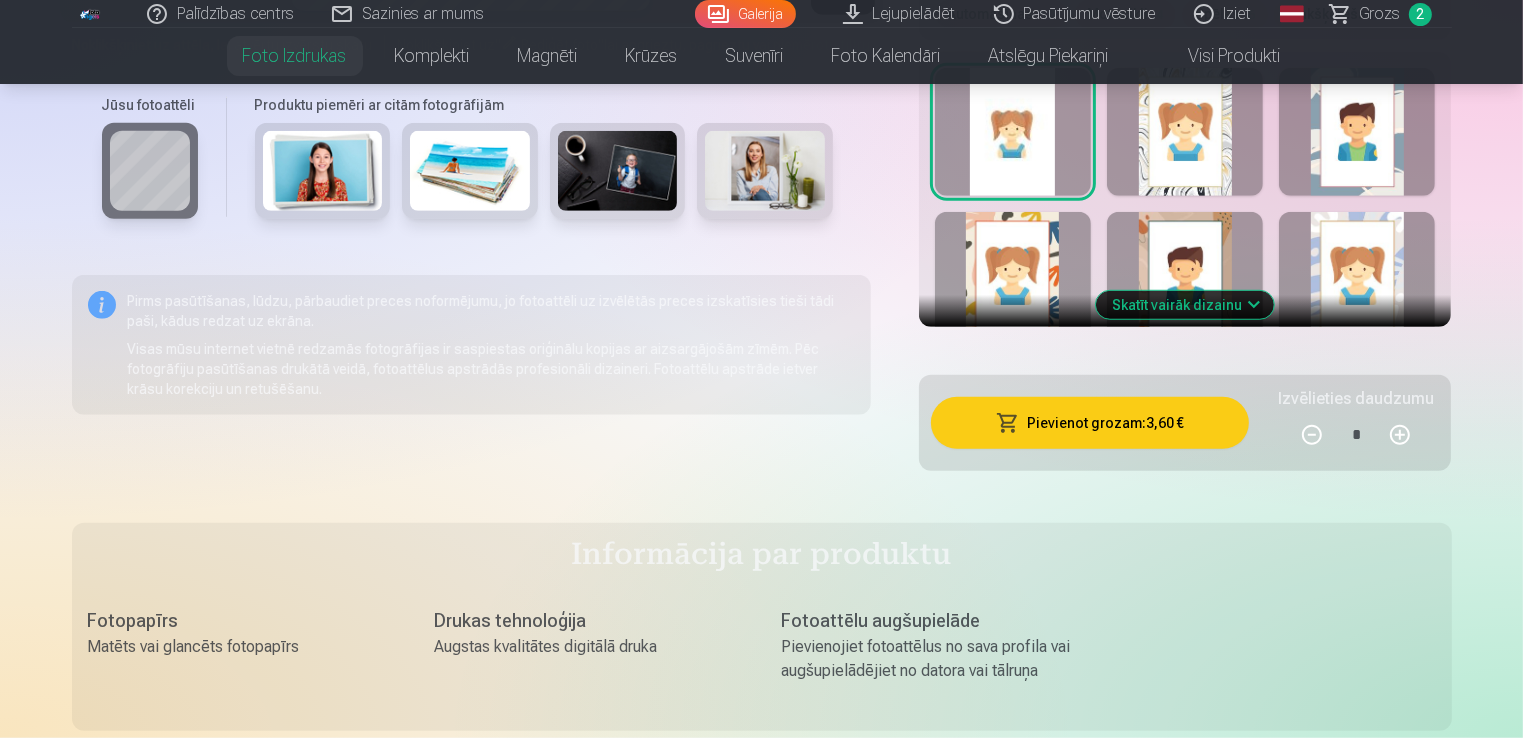 click on "Pievienot grozam :  3,60 €" at bounding box center (1090, 423) 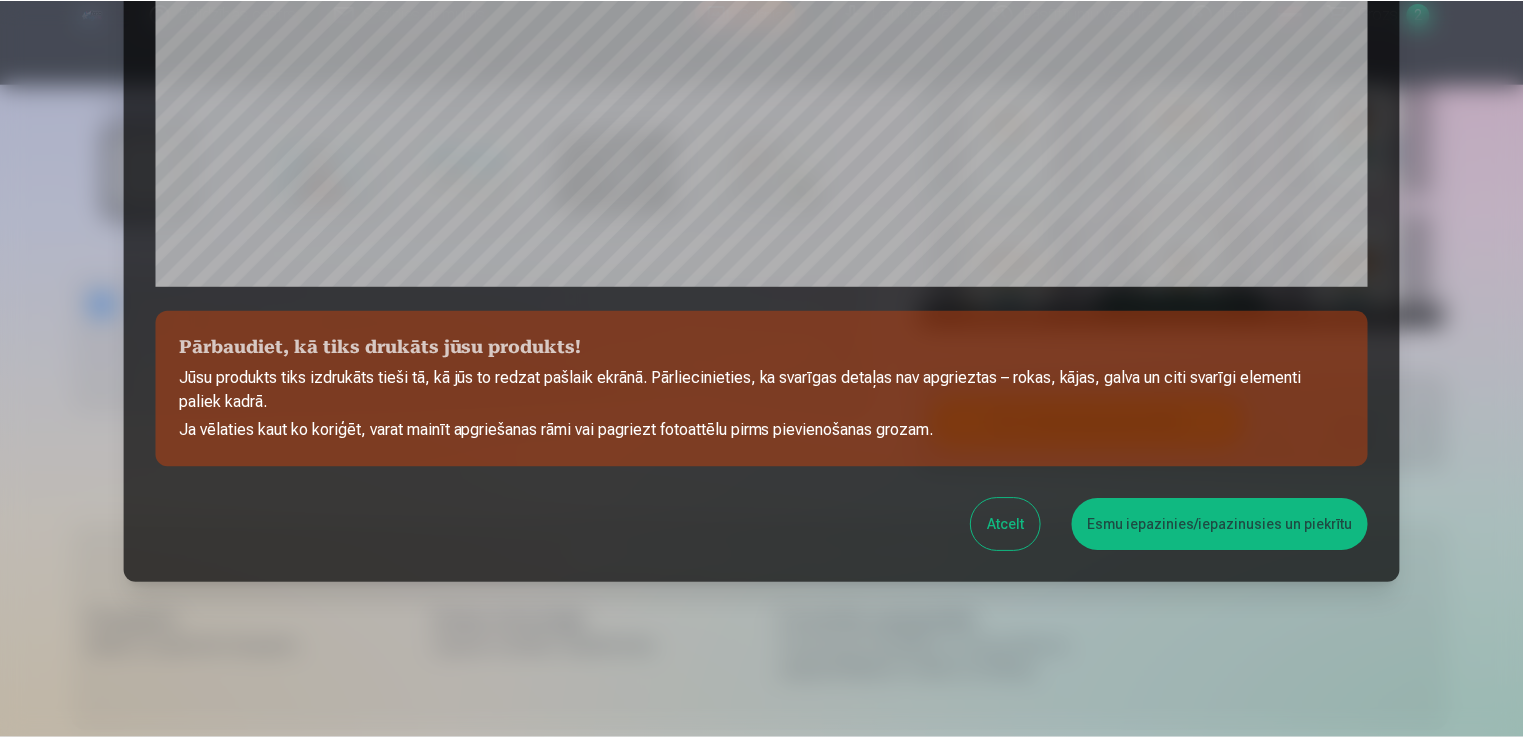 scroll, scrollTop: 701, scrollLeft: 0, axis: vertical 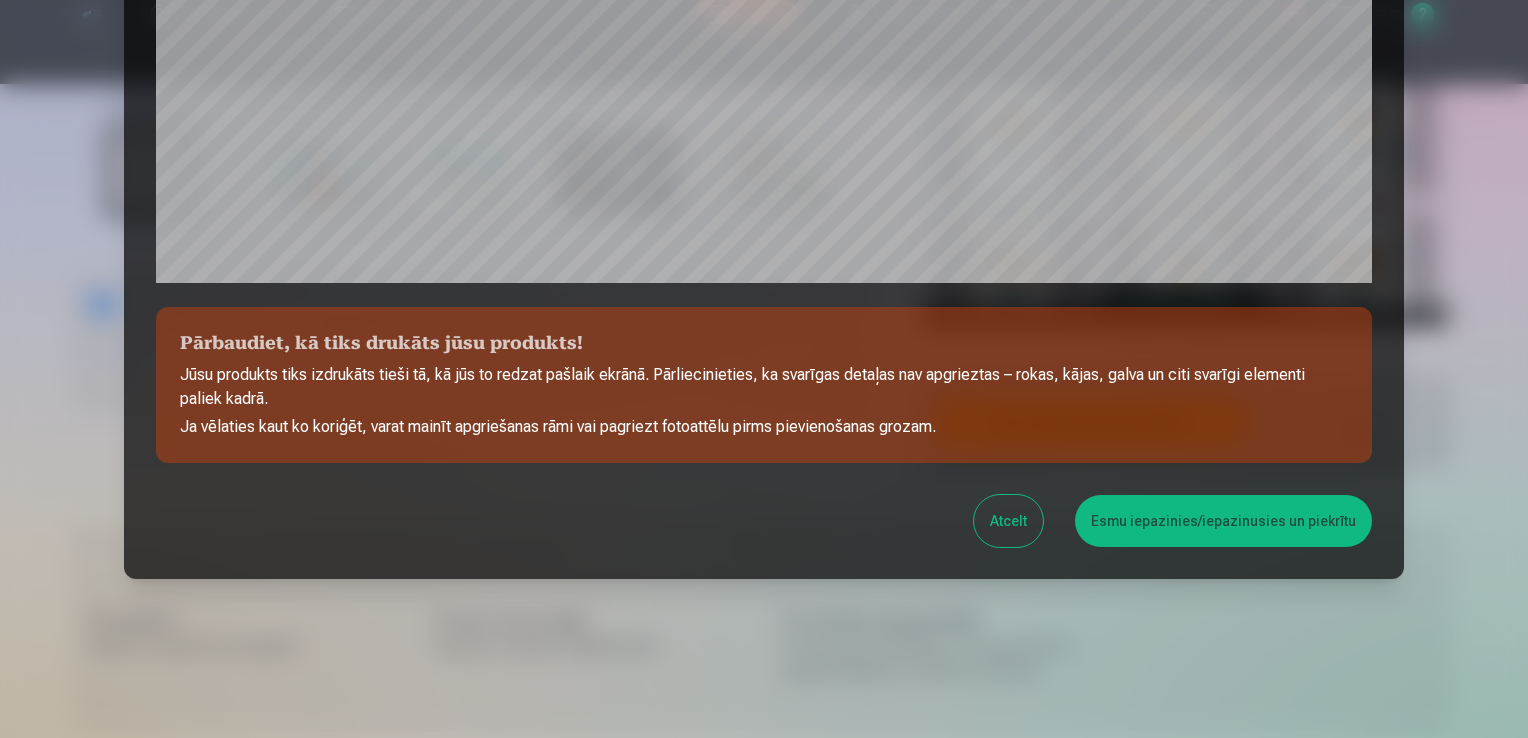 click on "Esmu iepazinies/iepazinusies un piekrītu" at bounding box center [1223, 521] 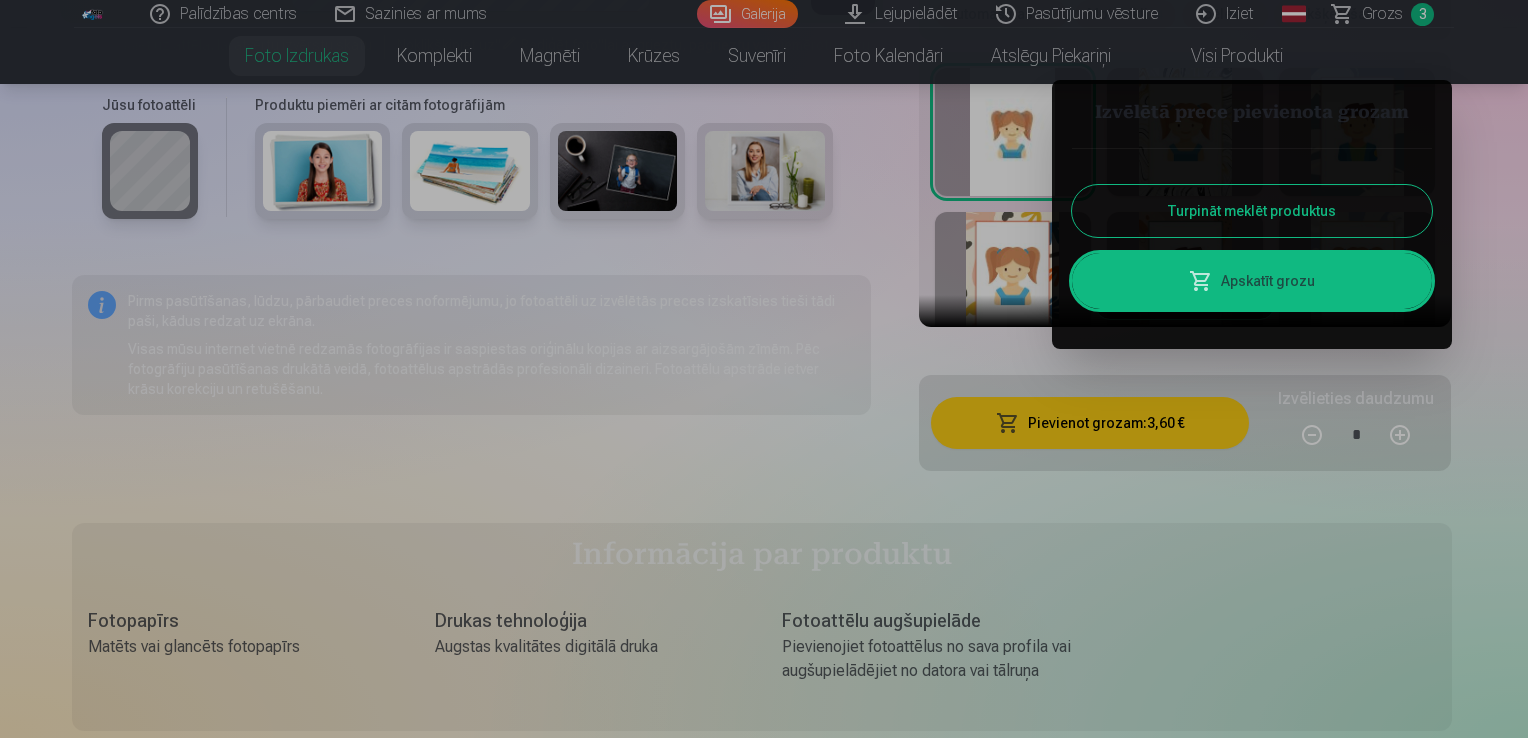 click at bounding box center [764, 369] 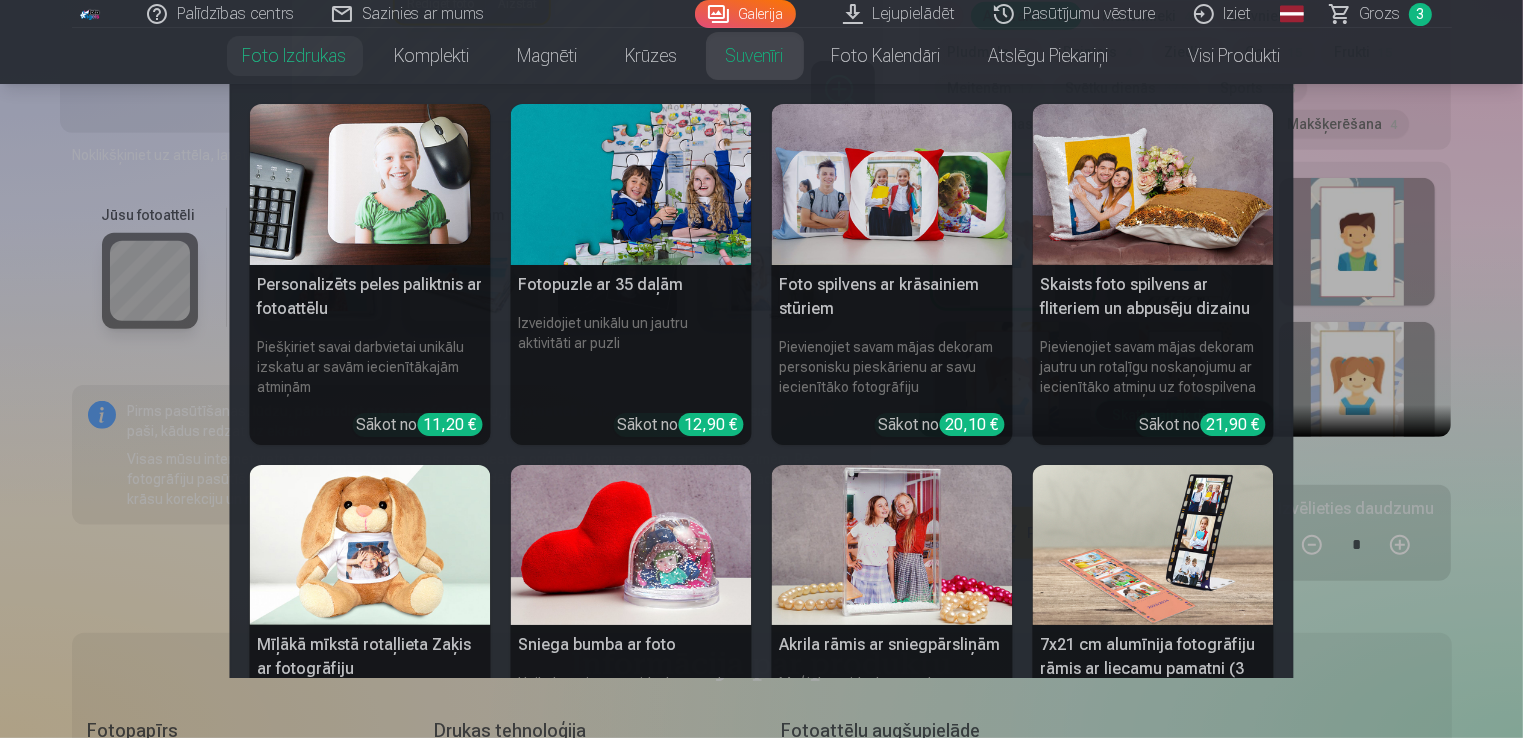 scroll, scrollTop: 1000, scrollLeft: 0, axis: vertical 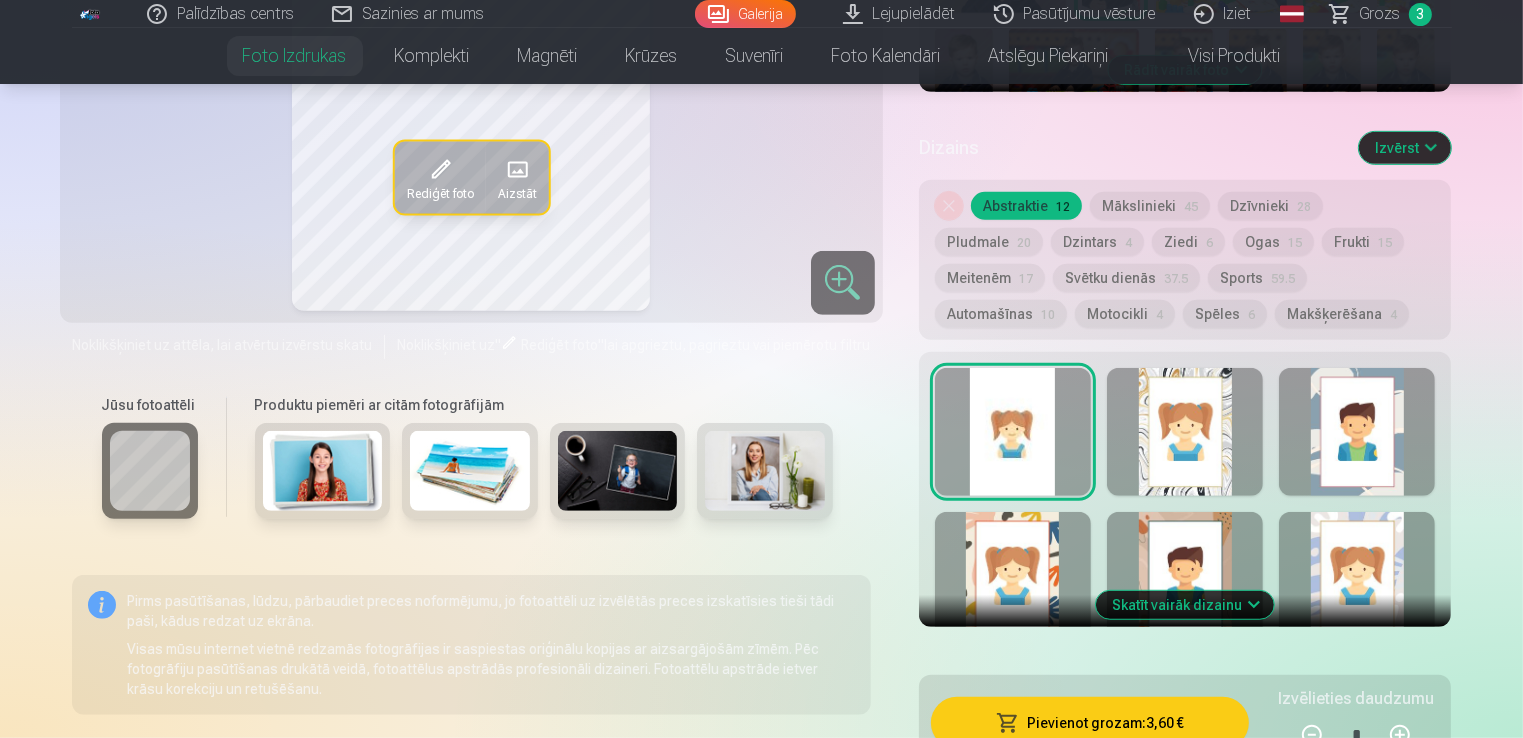click on "Galerija" at bounding box center [745, 14] 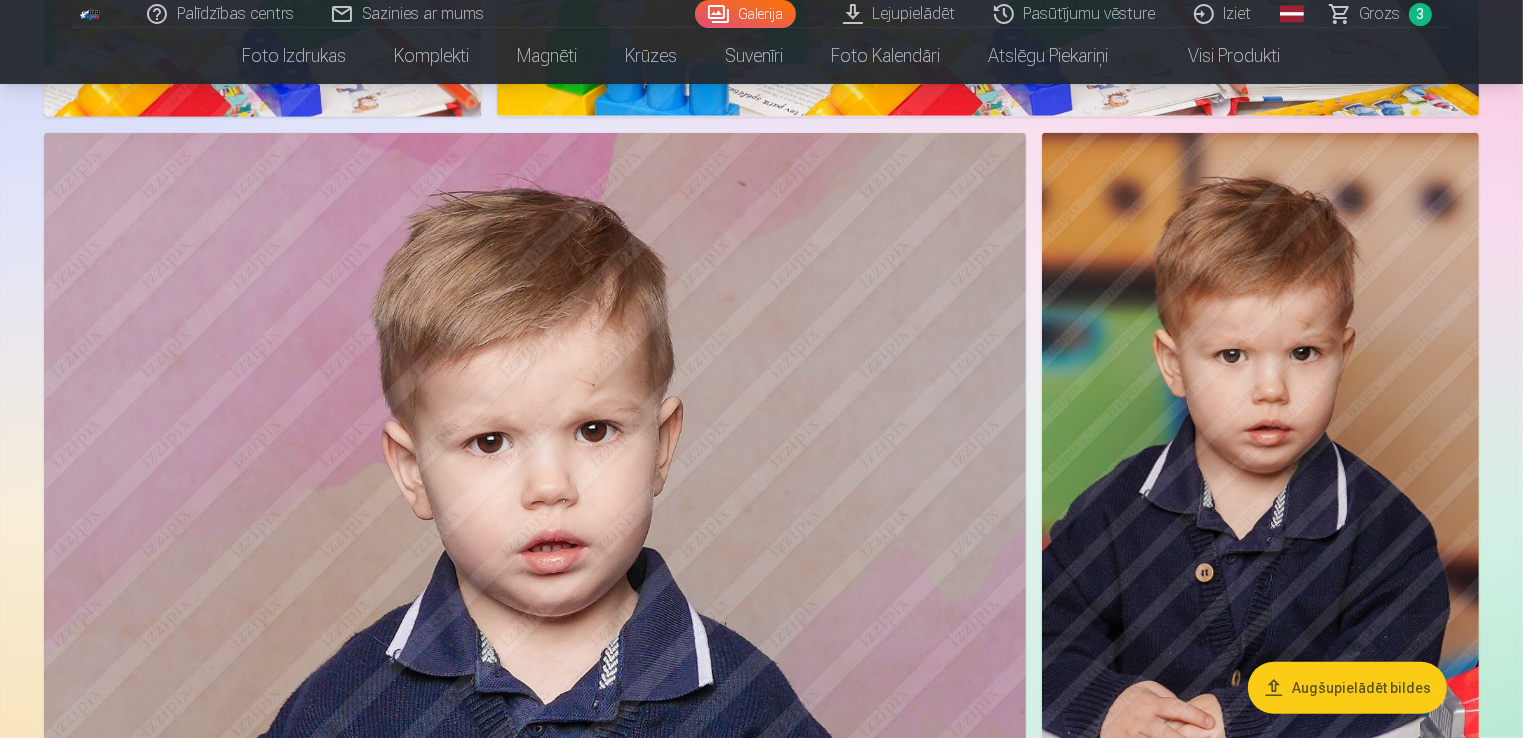 scroll, scrollTop: 1400, scrollLeft: 0, axis: vertical 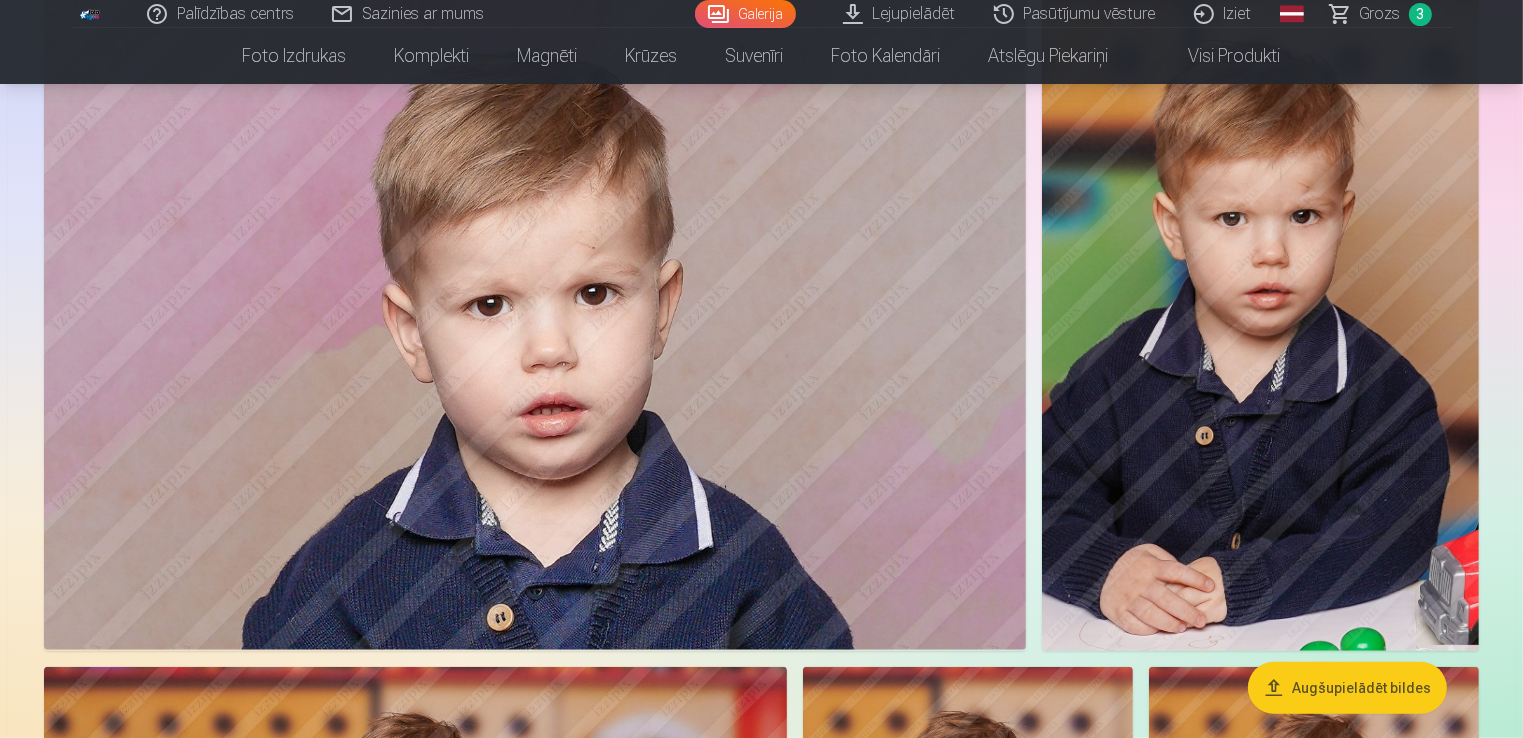 click at bounding box center [1260, 323] 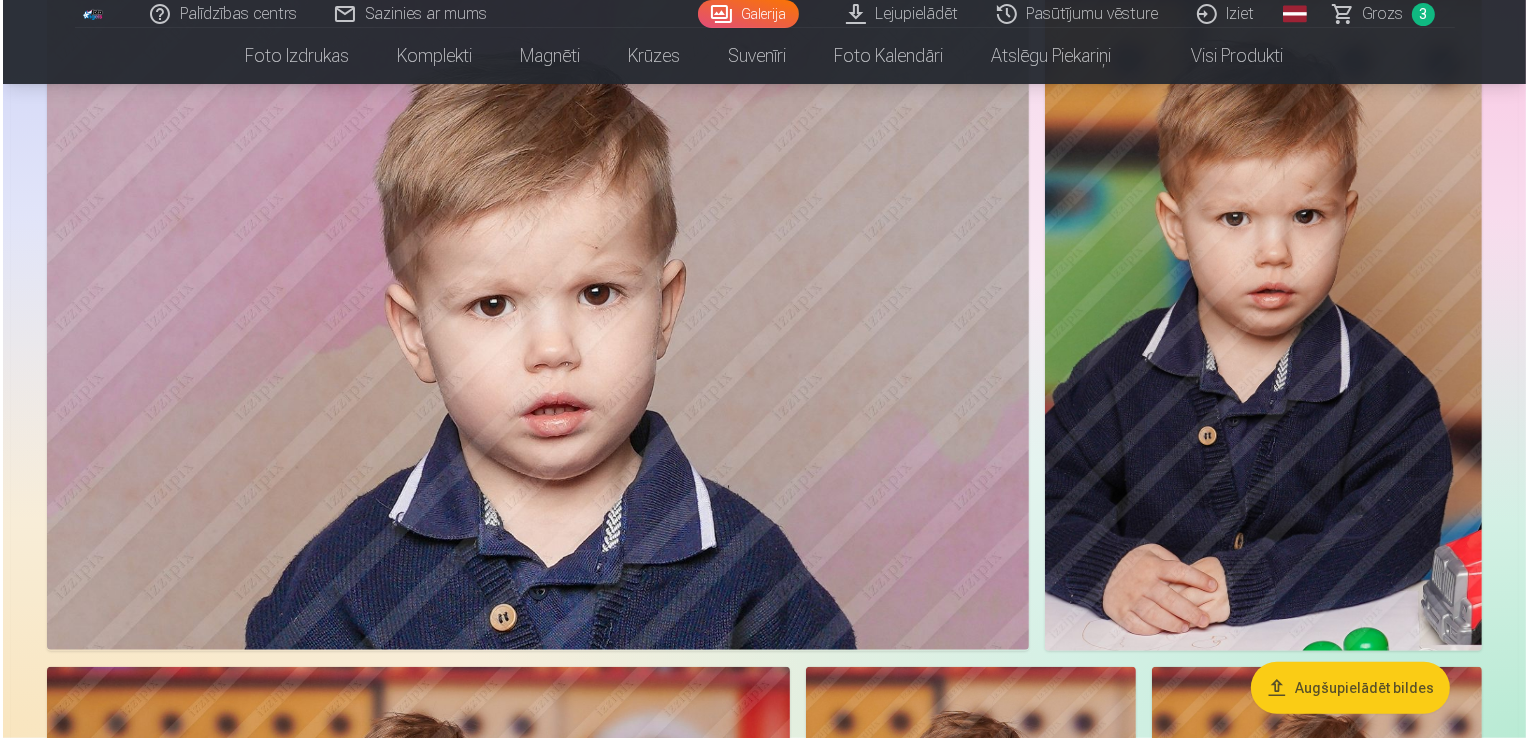 scroll, scrollTop: 1404, scrollLeft: 0, axis: vertical 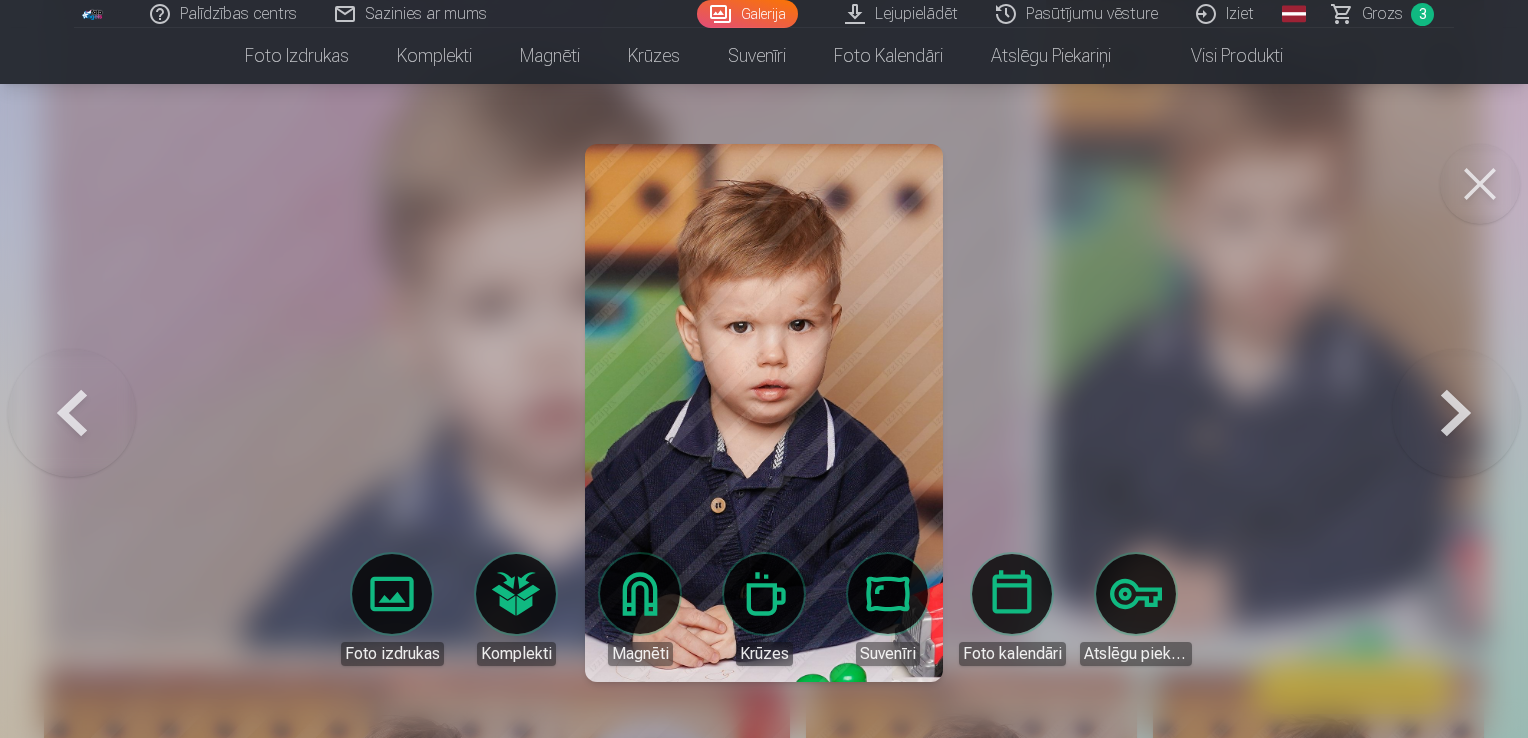 click at bounding box center (1480, 184) 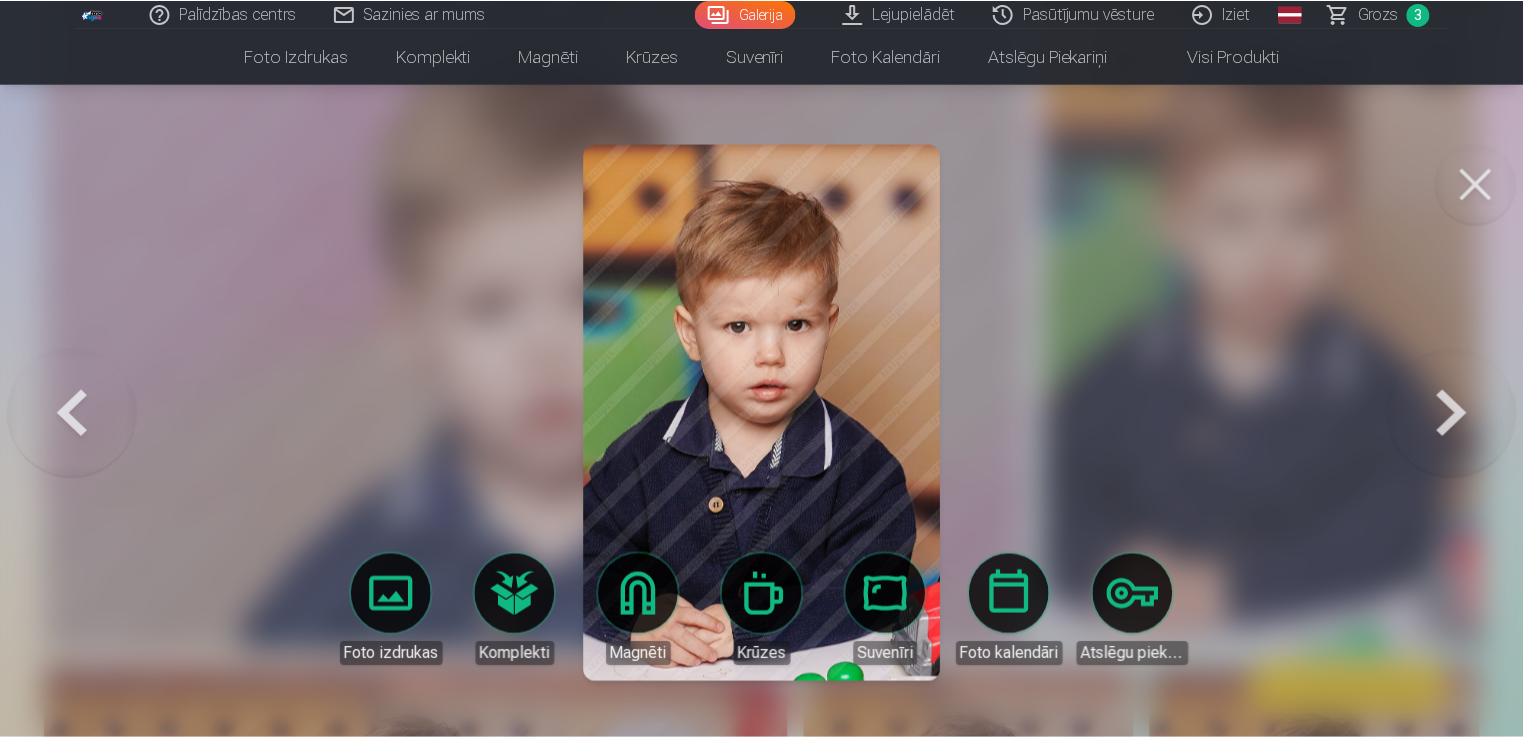 scroll, scrollTop: 1400, scrollLeft: 0, axis: vertical 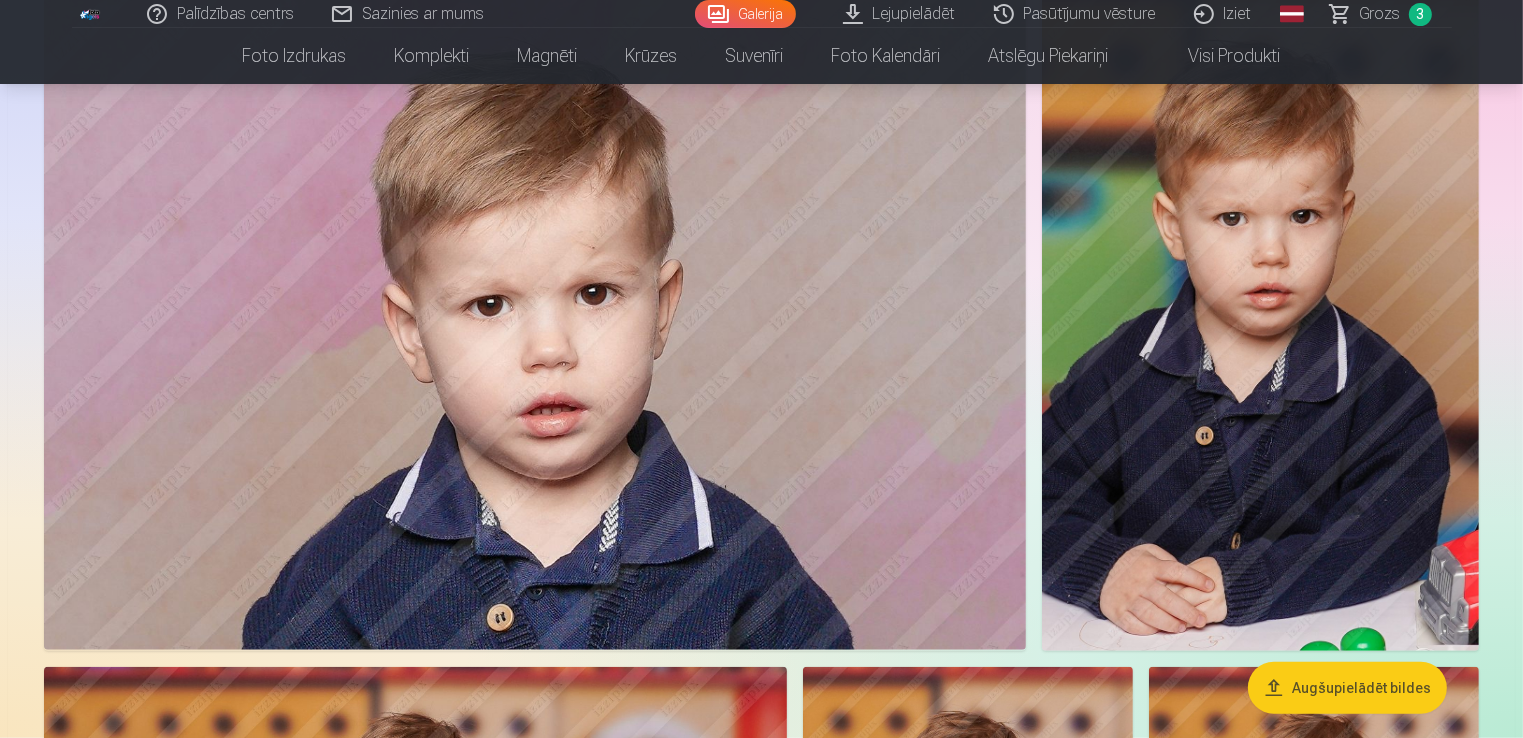 click on "Grozs" at bounding box center (1380, 14) 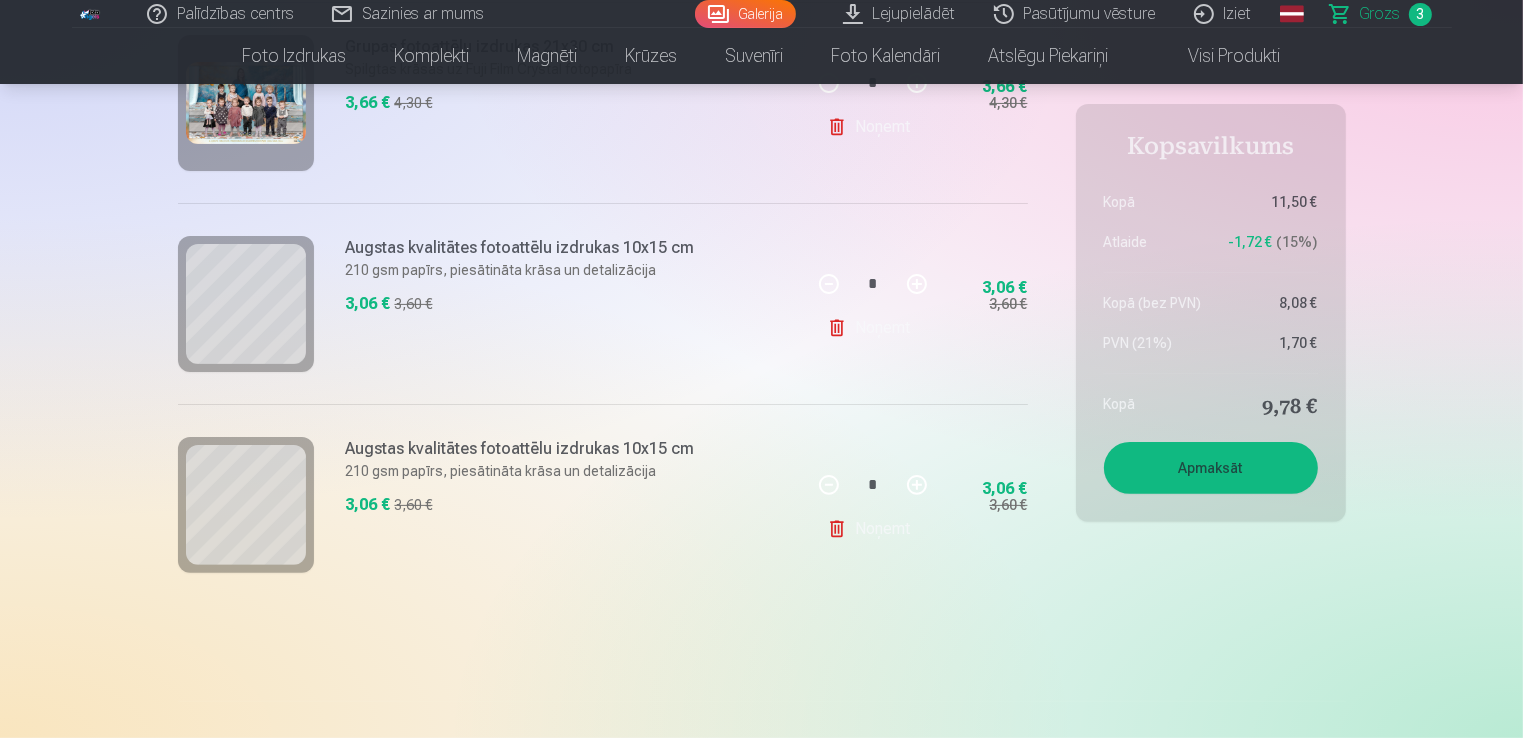 scroll, scrollTop: 600, scrollLeft: 0, axis: vertical 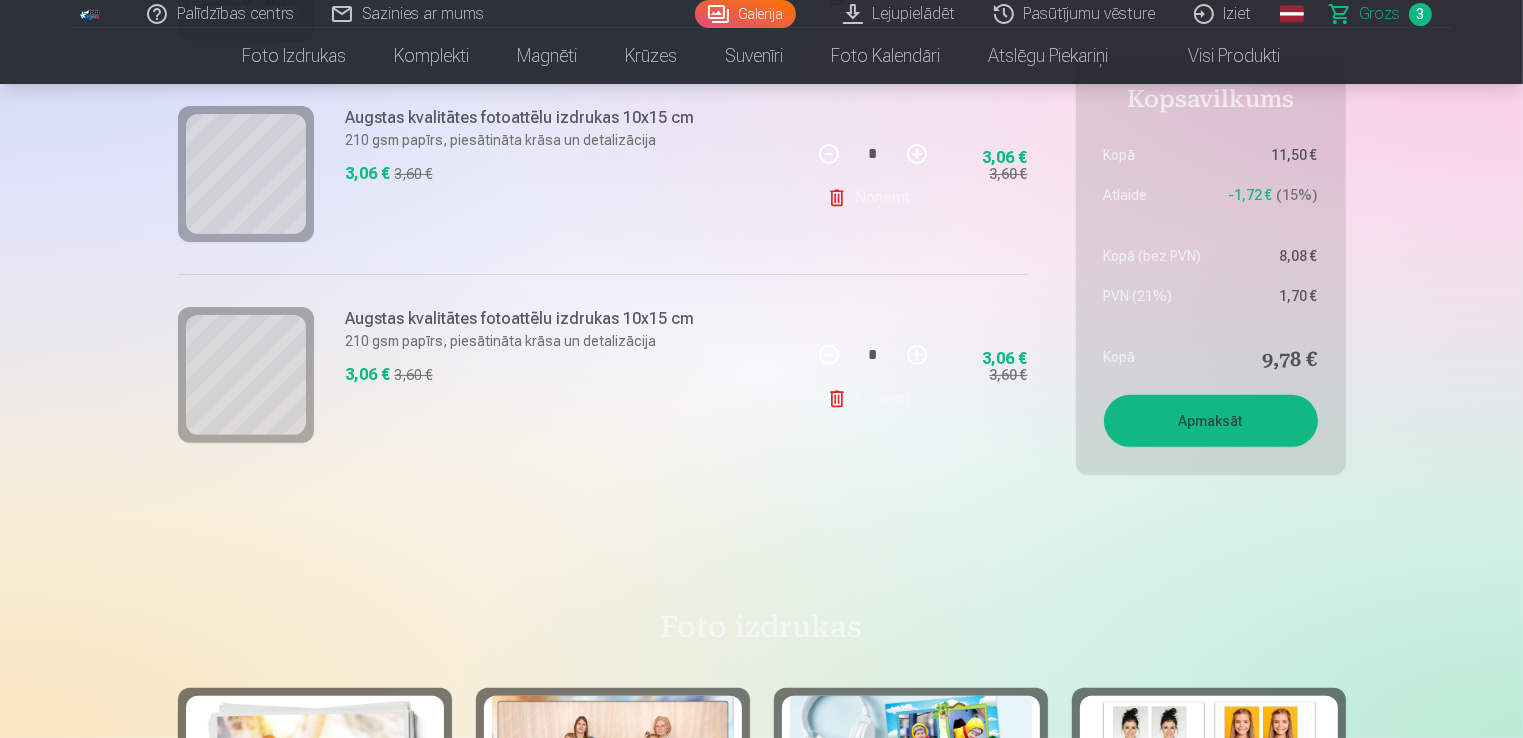 click on "Galerija" at bounding box center (745, 14) 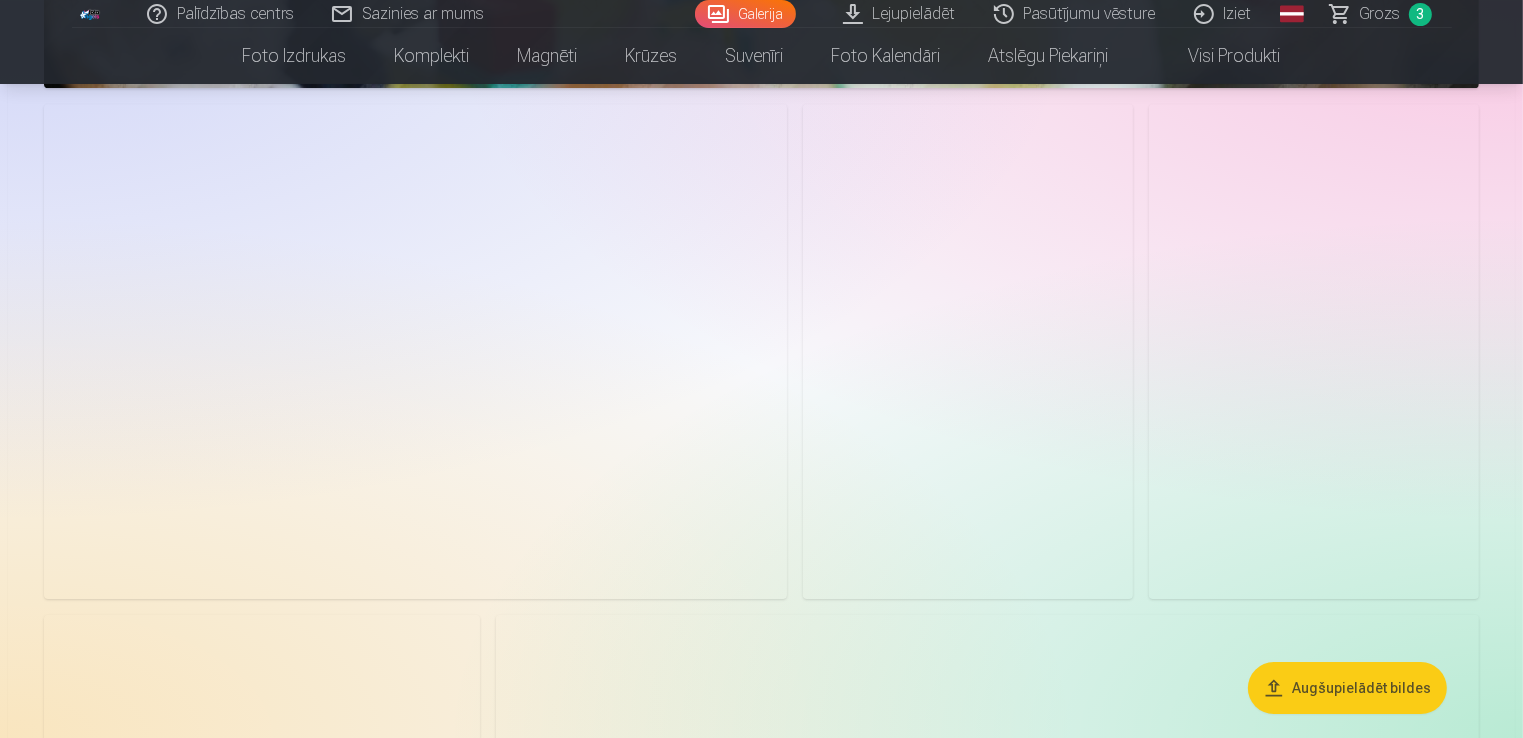 scroll, scrollTop: 6200, scrollLeft: 0, axis: vertical 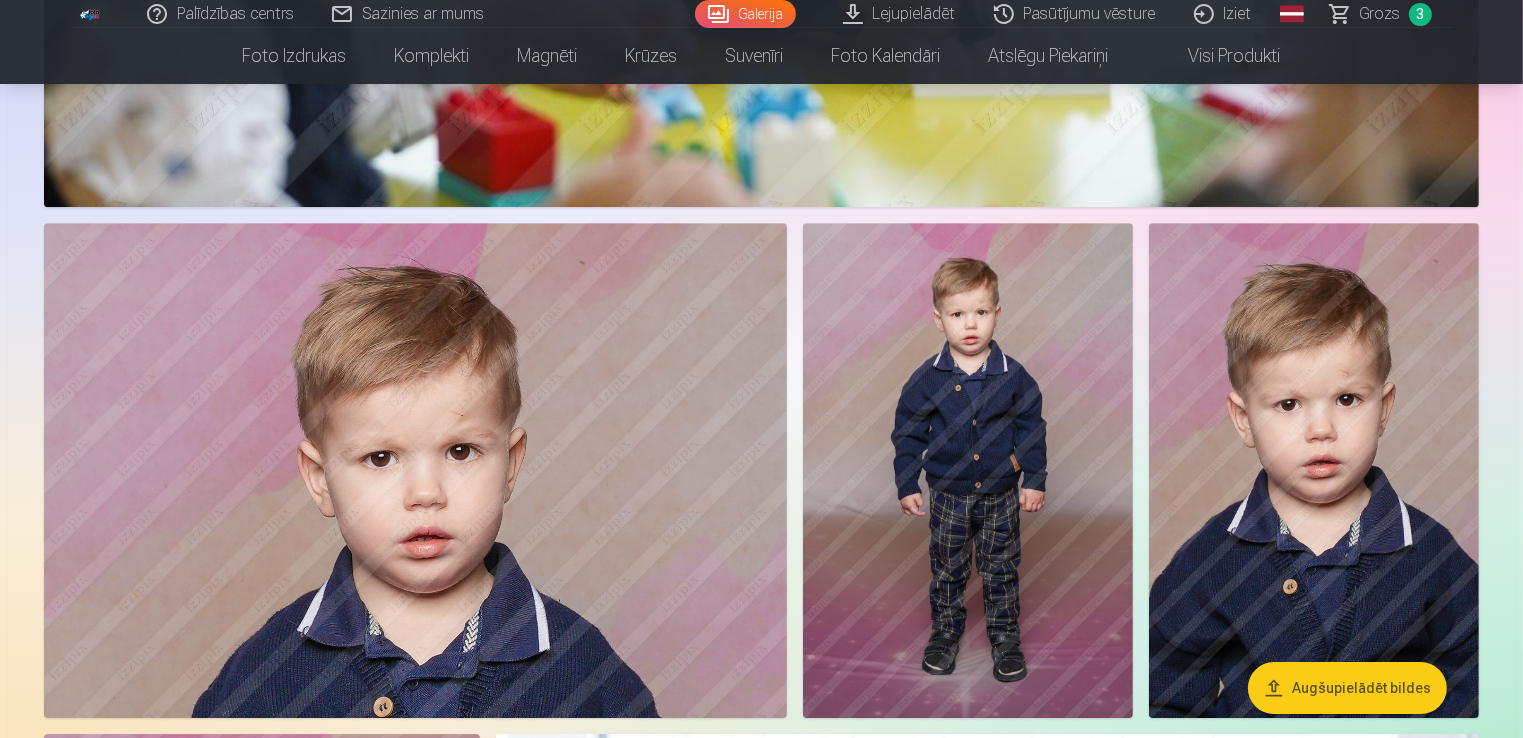 click at bounding box center [968, 470] 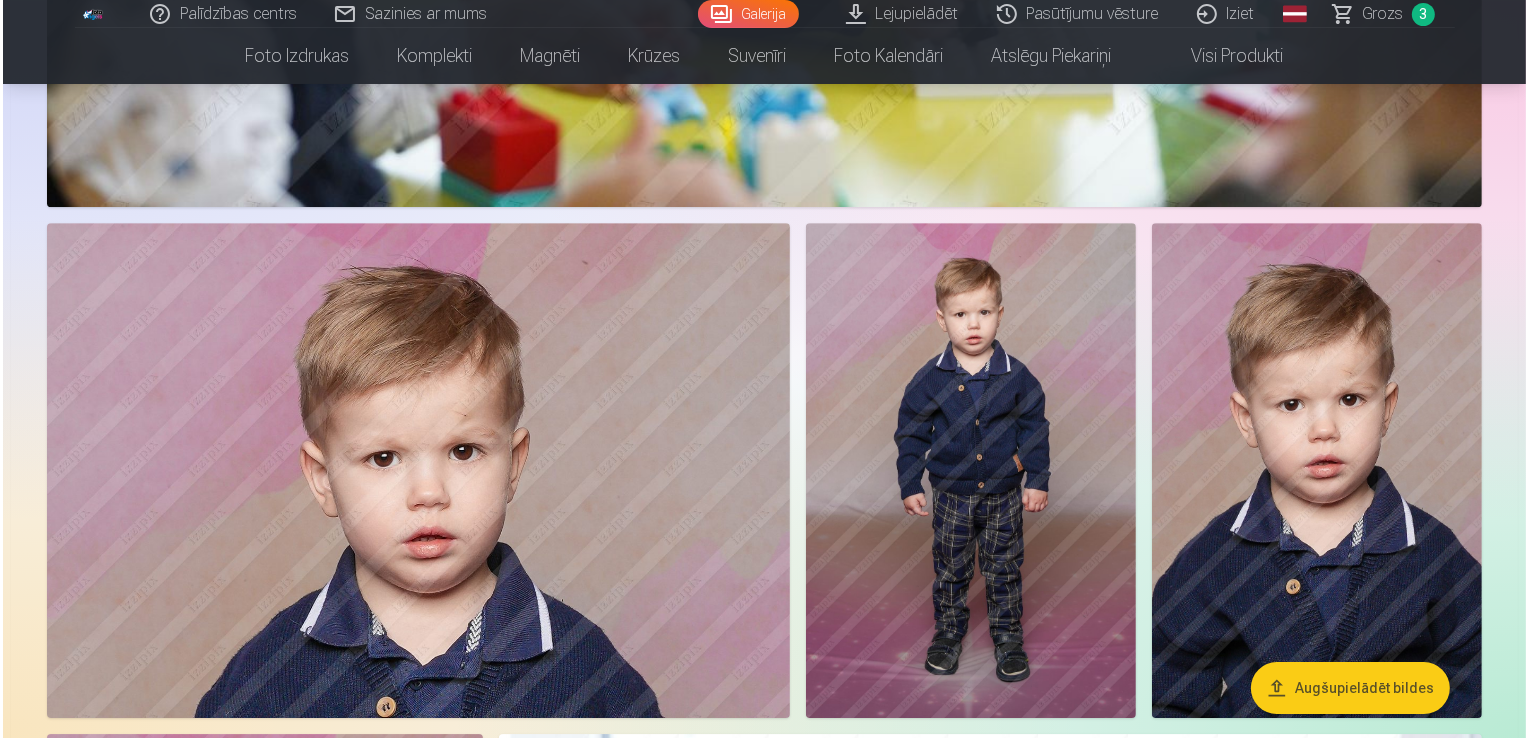 scroll, scrollTop: 6217, scrollLeft: 0, axis: vertical 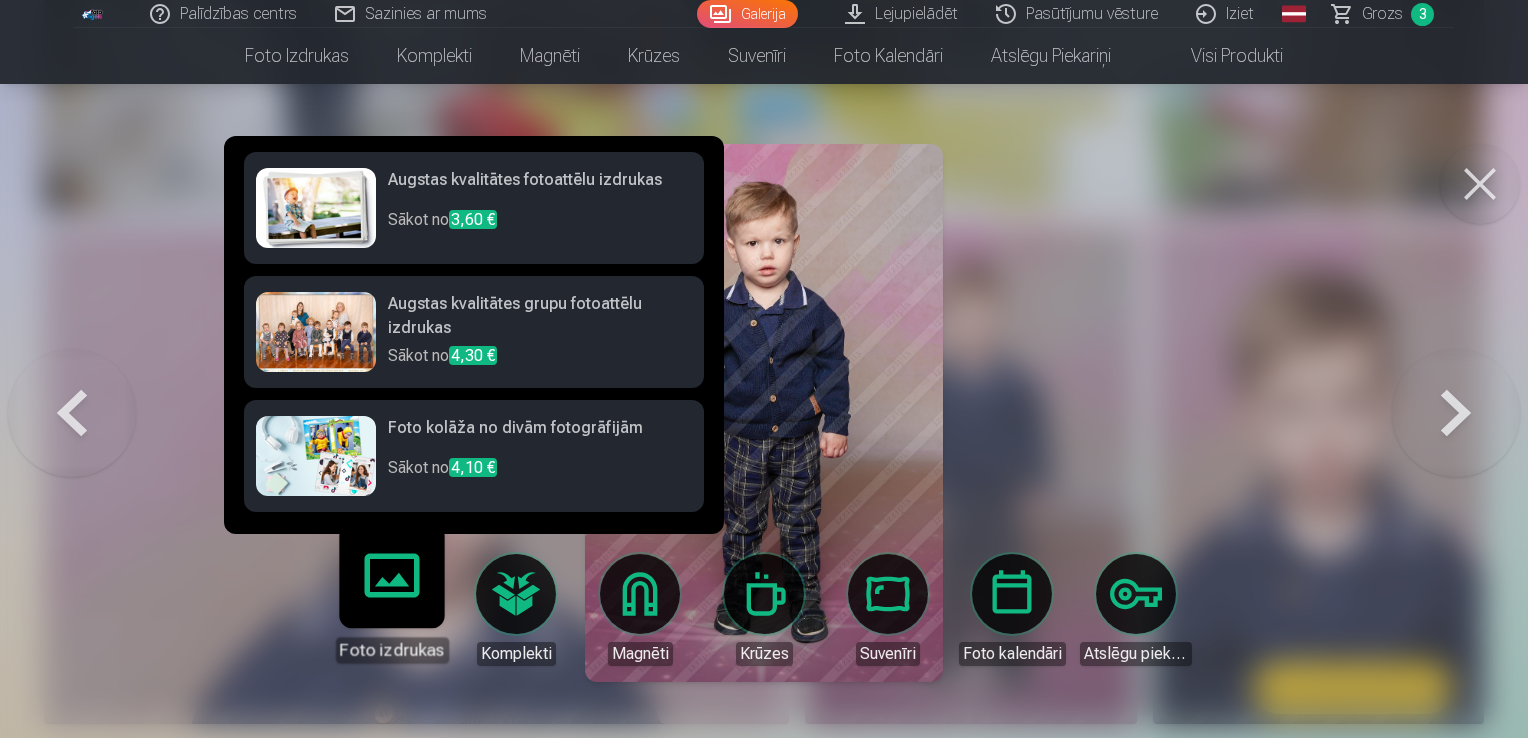 click on "Foto izdrukas" at bounding box center (391, 601) 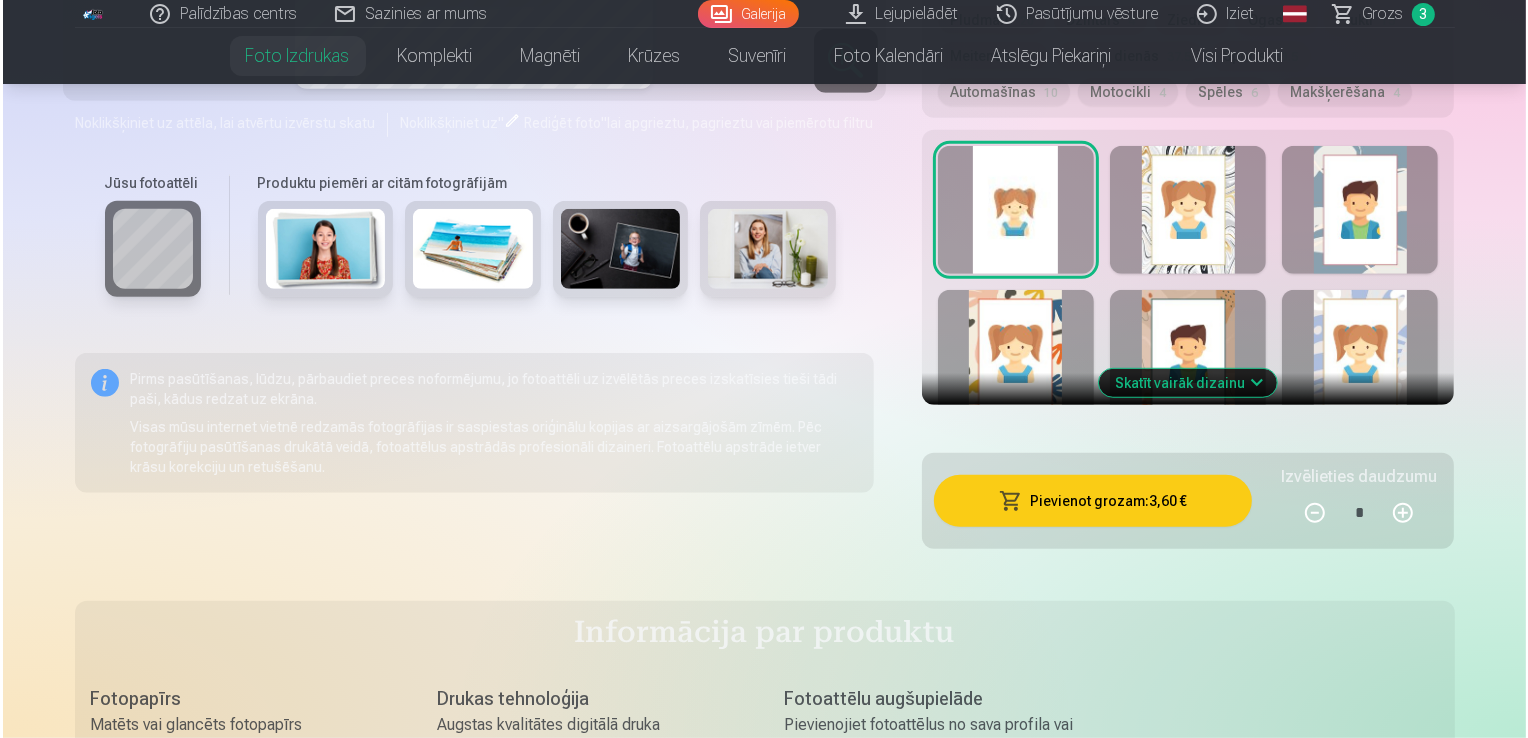 scroll, scrollTop: 1300, scrollLeft: 0, axis: vertical 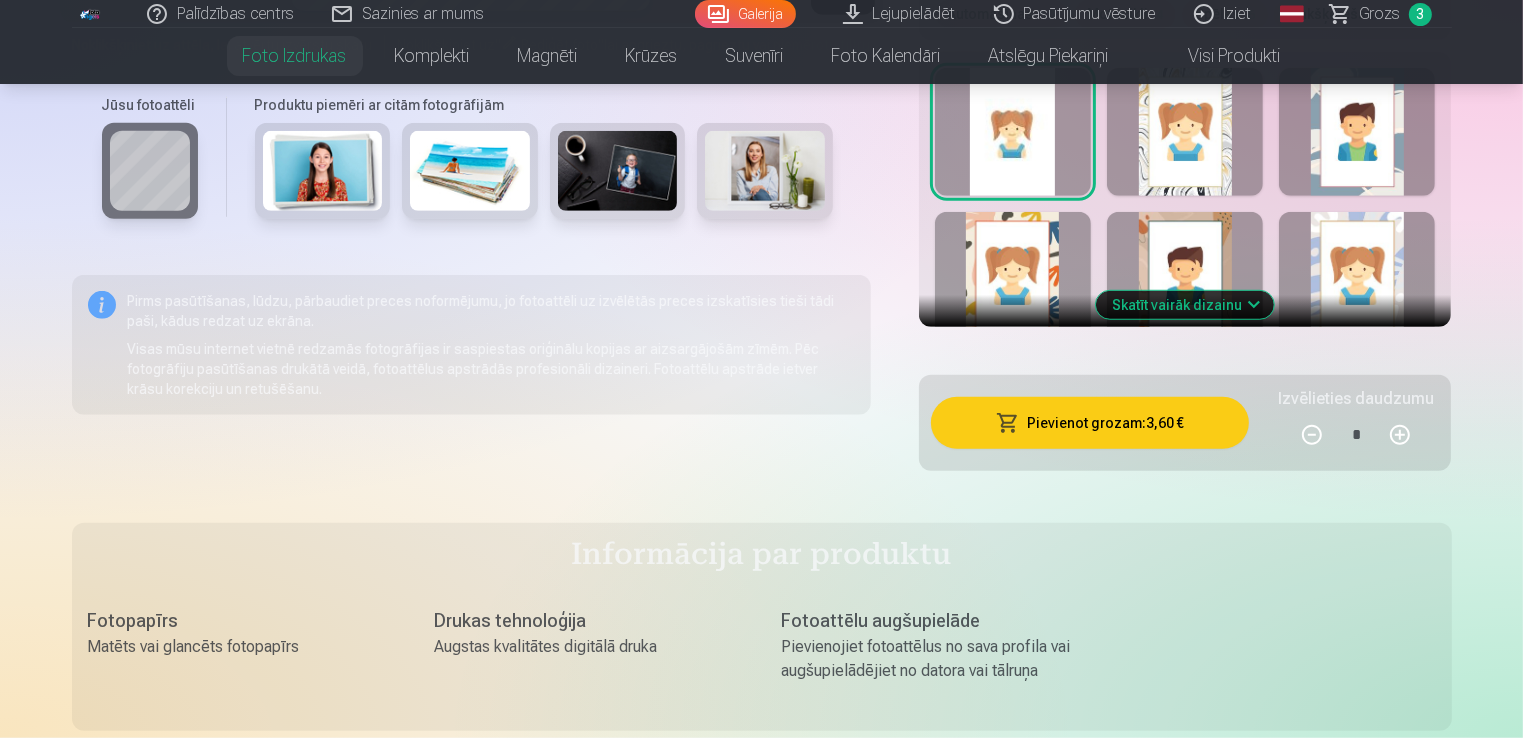click on "Pievienot grozam :  3,60 €" at bounding box center (1090, 423) 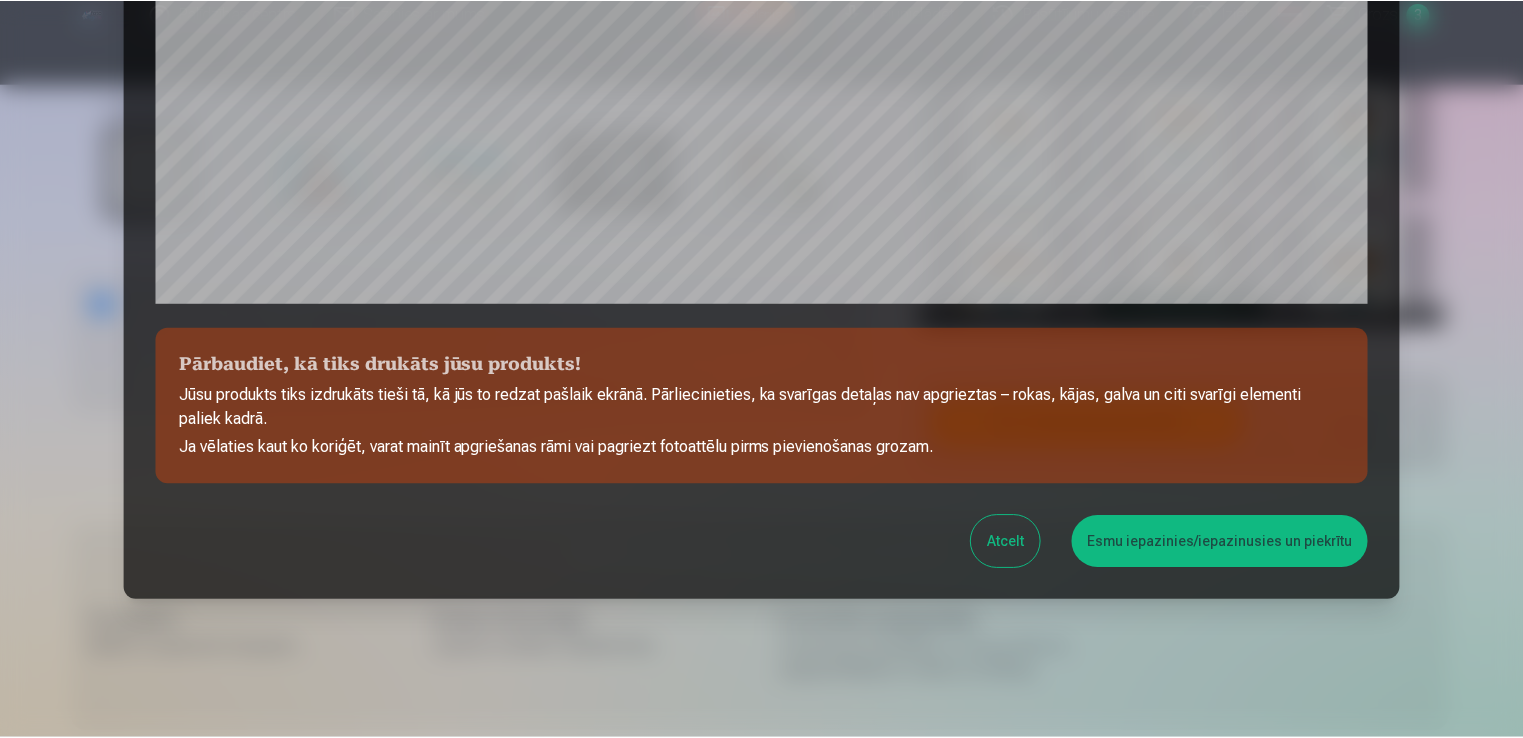 scroll, scrollTop: 701, scrollLeft: 0, axis: vertical 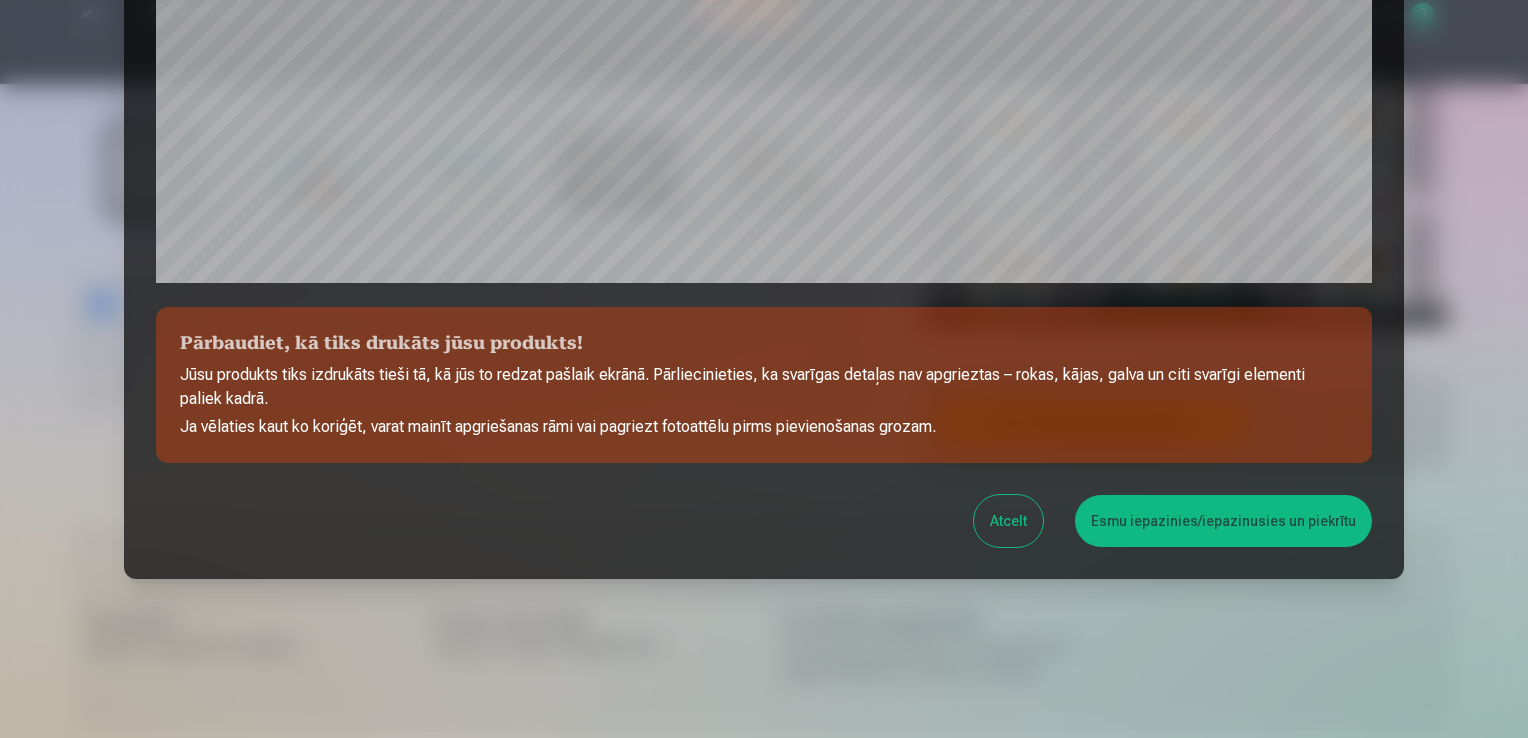 click on "Esmu iepazinies/iepazinusies un piekrītu" at bounding box center (1223, 521) 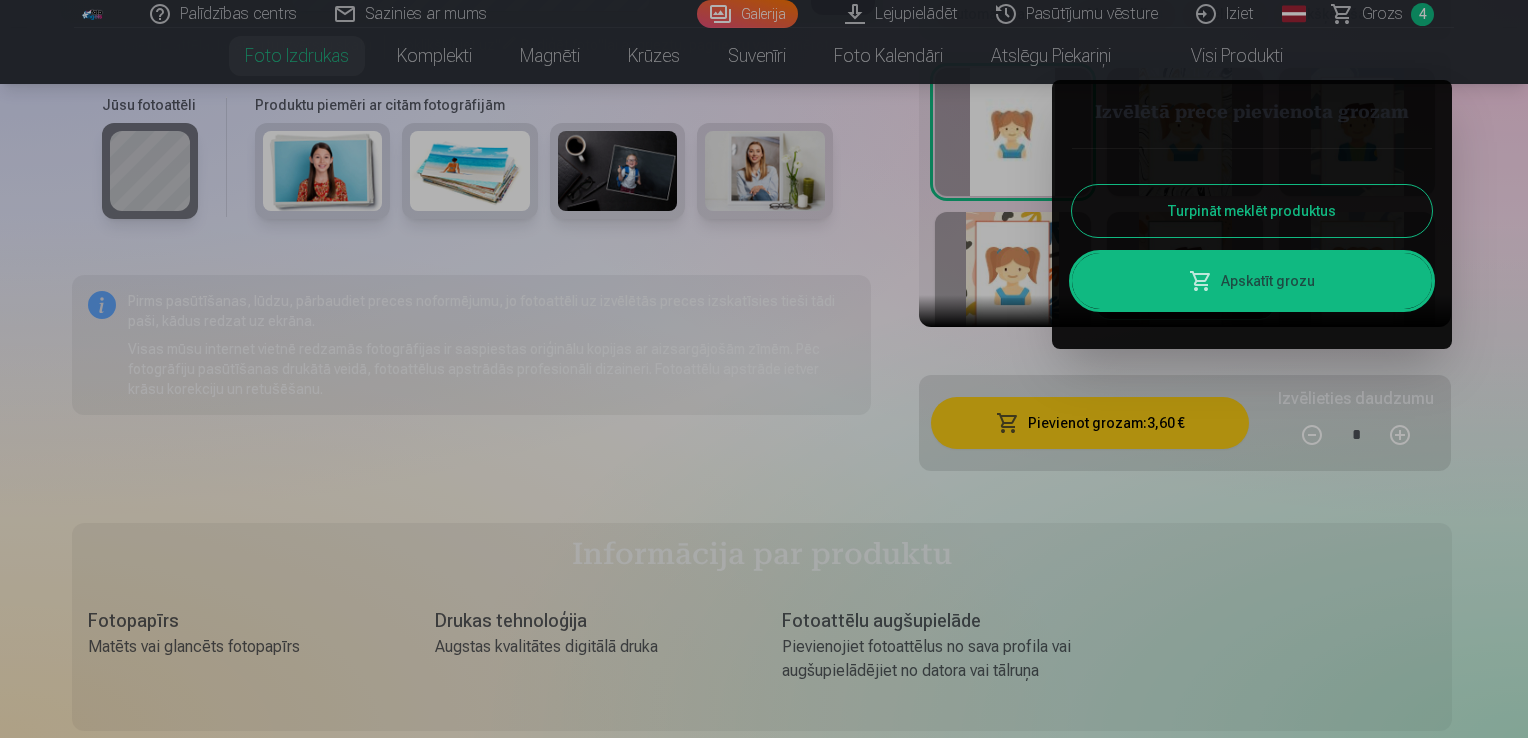 click at bounding box center [764, 369] 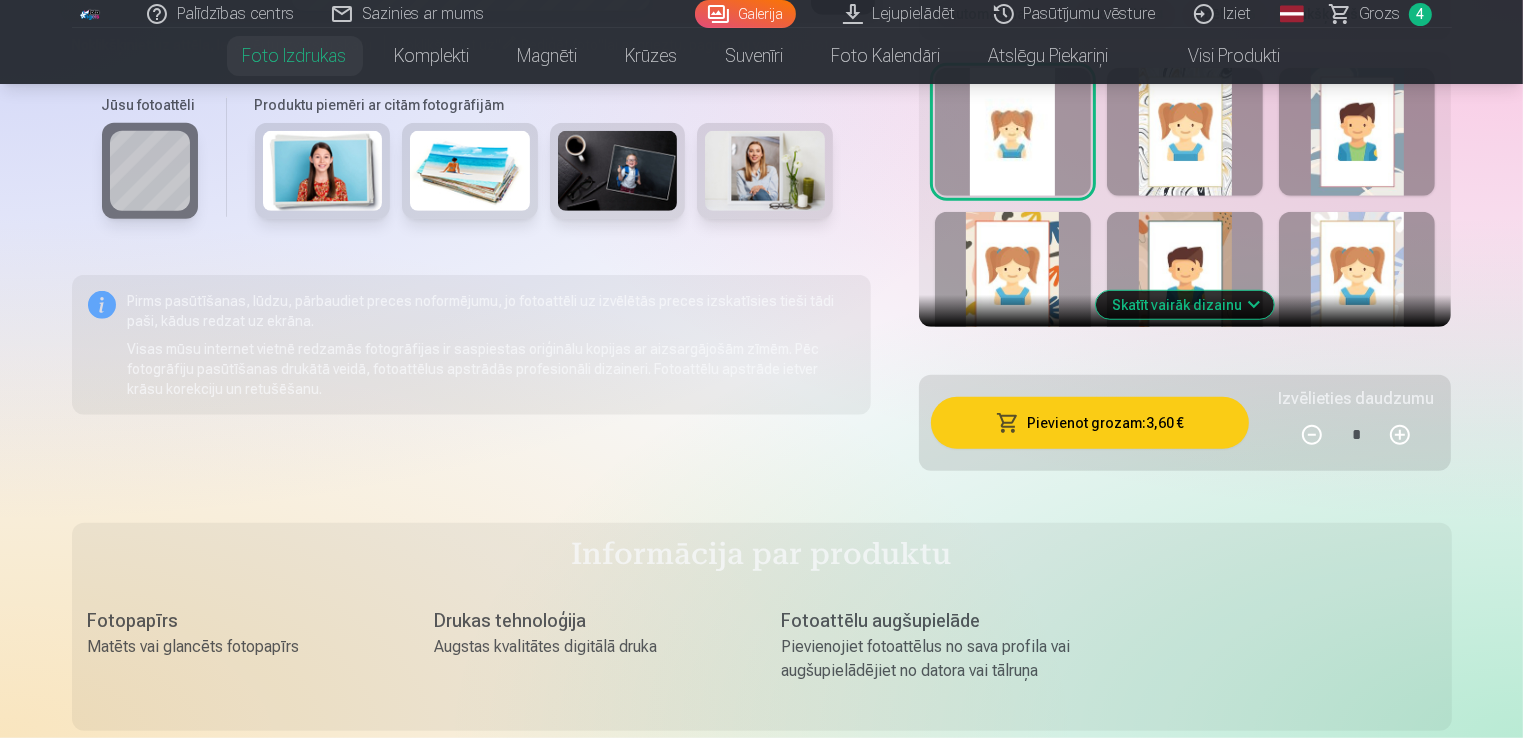 click on "Galerija" at bounding box center (745, 14) 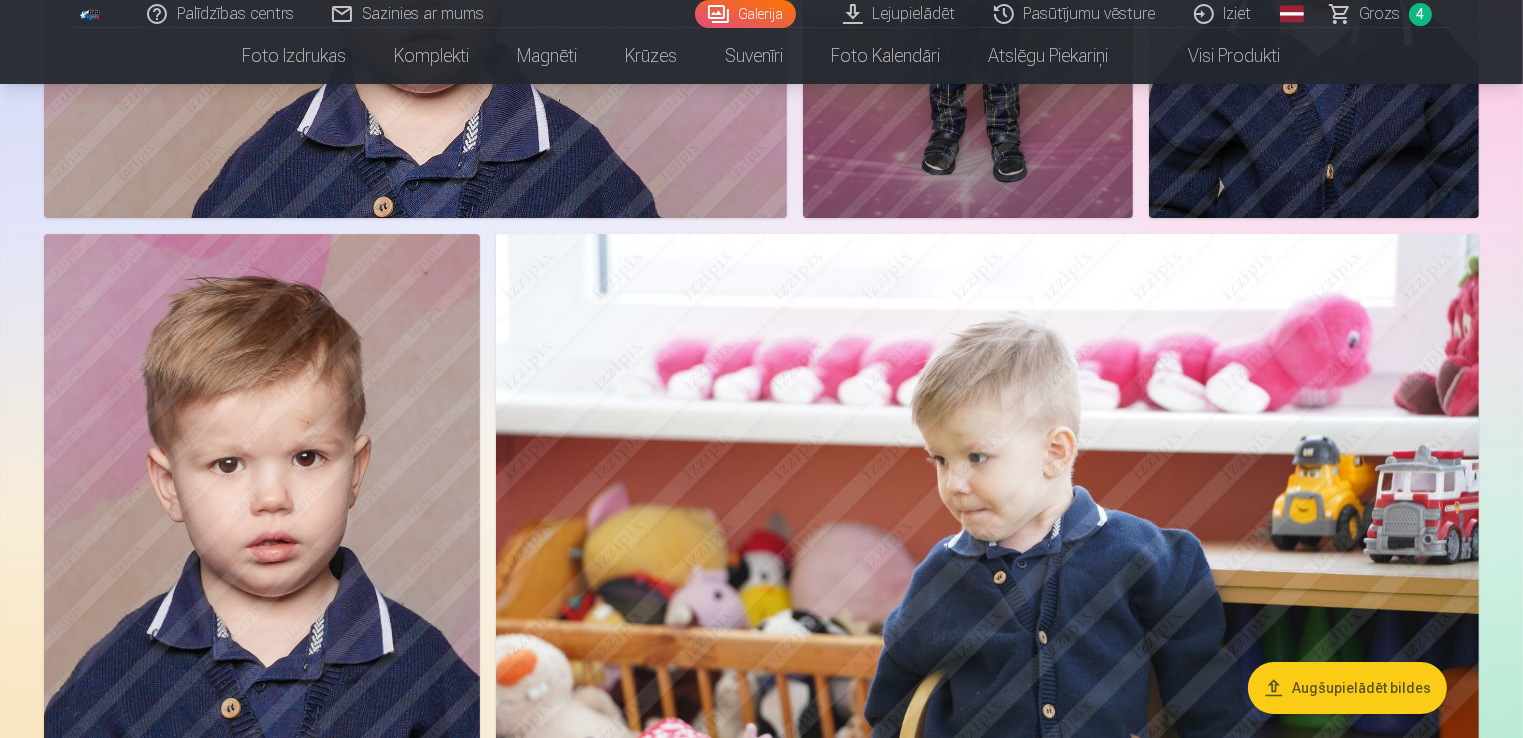 scroll, scrollTop: 6800, scrollLeft: 0, axis: vertical 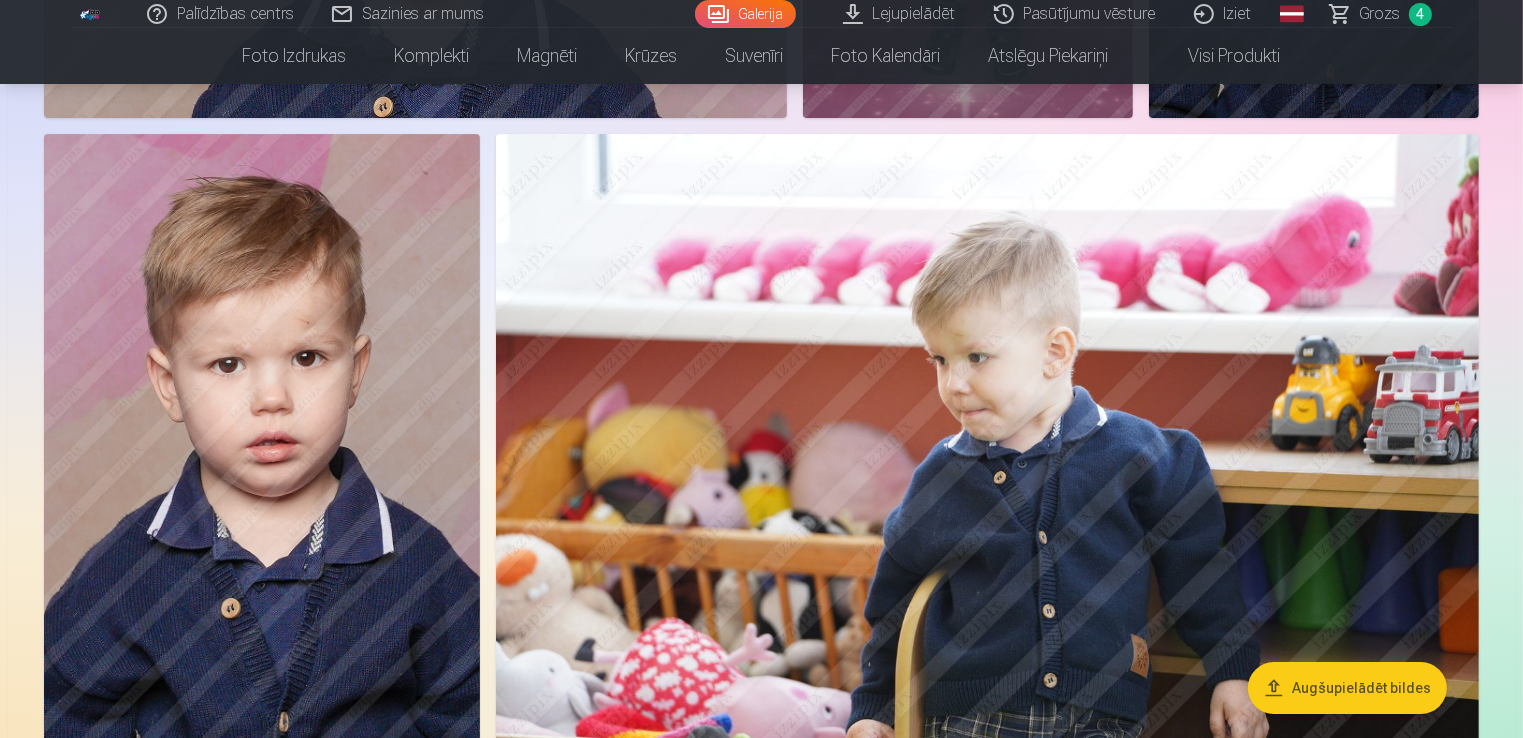 click at bounding box center (262, 461) 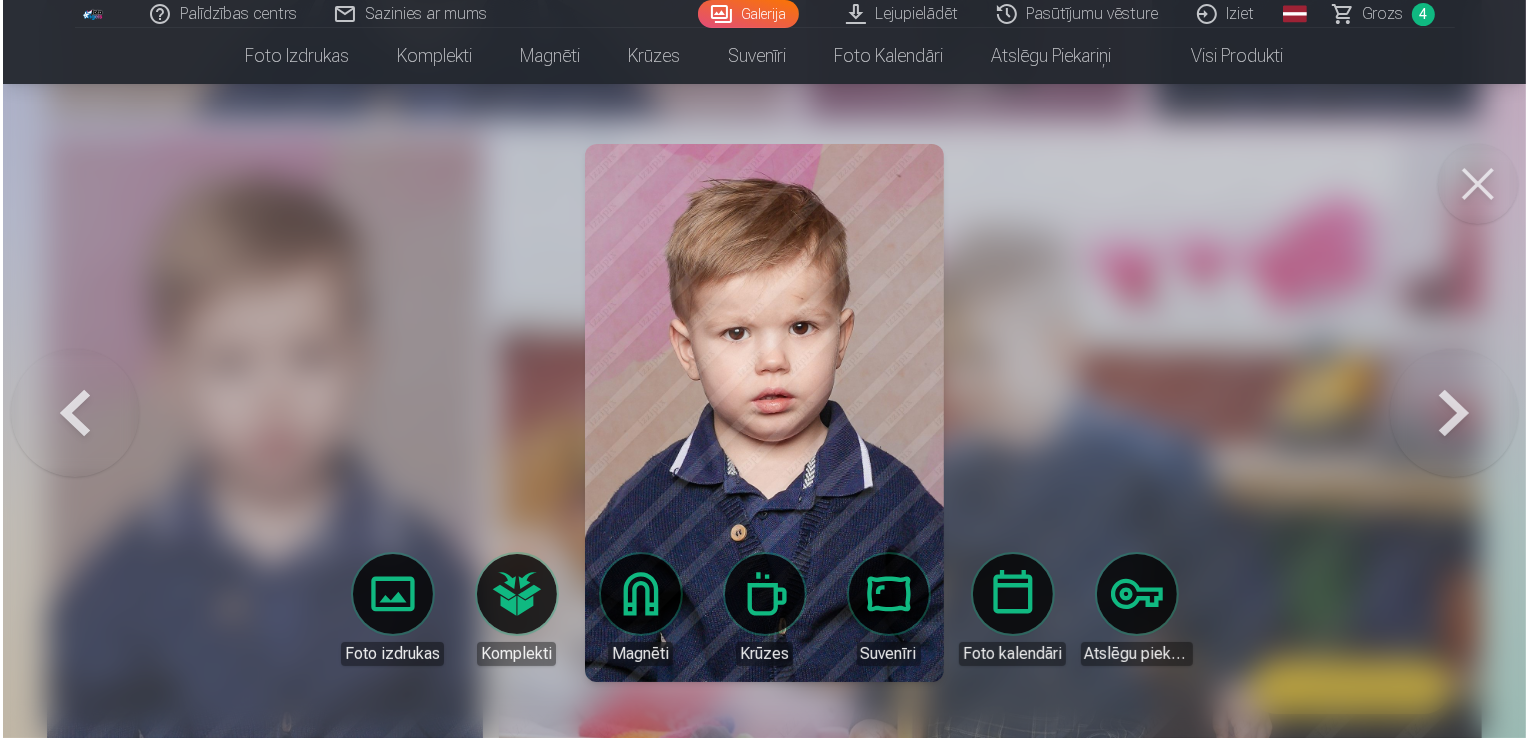 scroll, scrollTop: 6820, scrollLeft: 0, axis: vertical 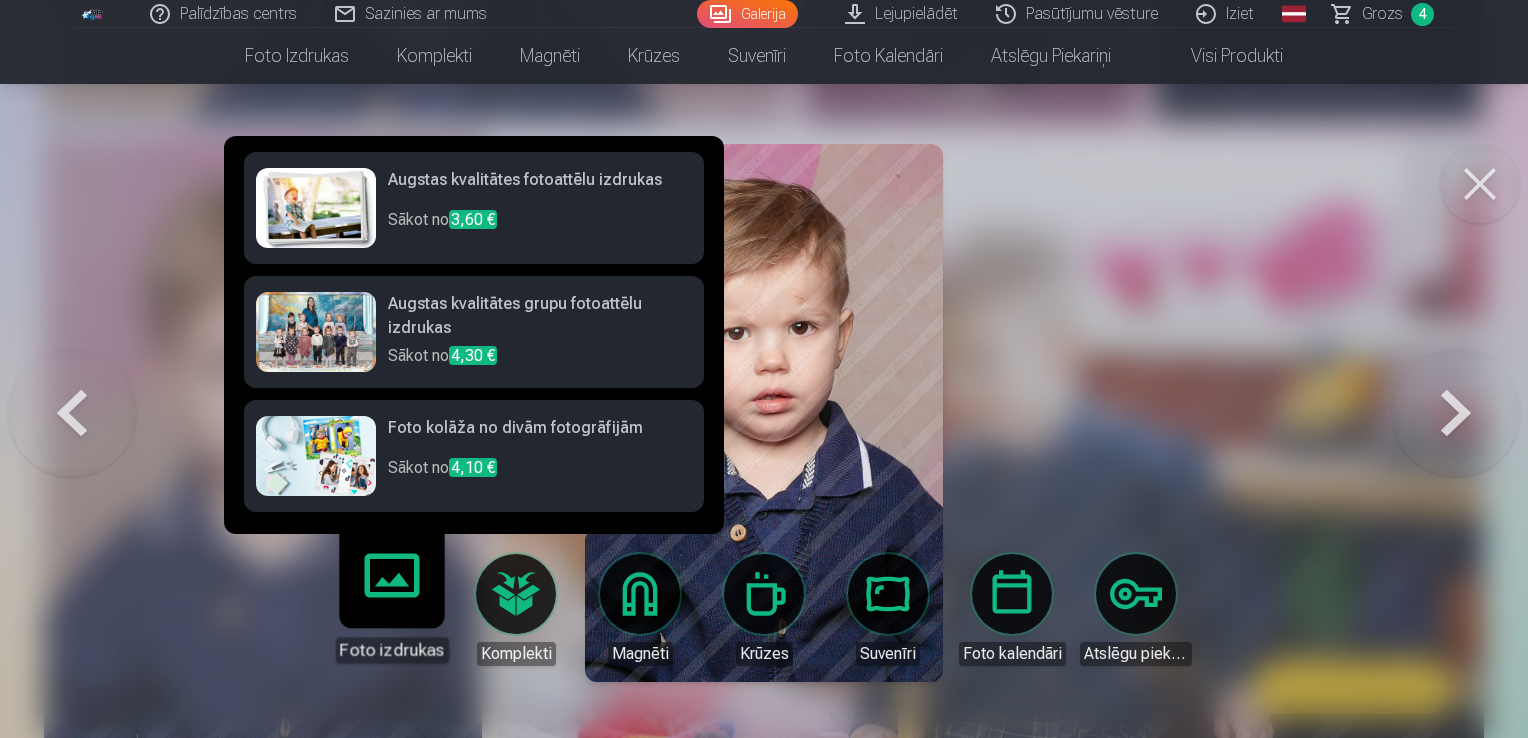 click on "Sākot no  3,60 €" at bounding box center [540, 228] 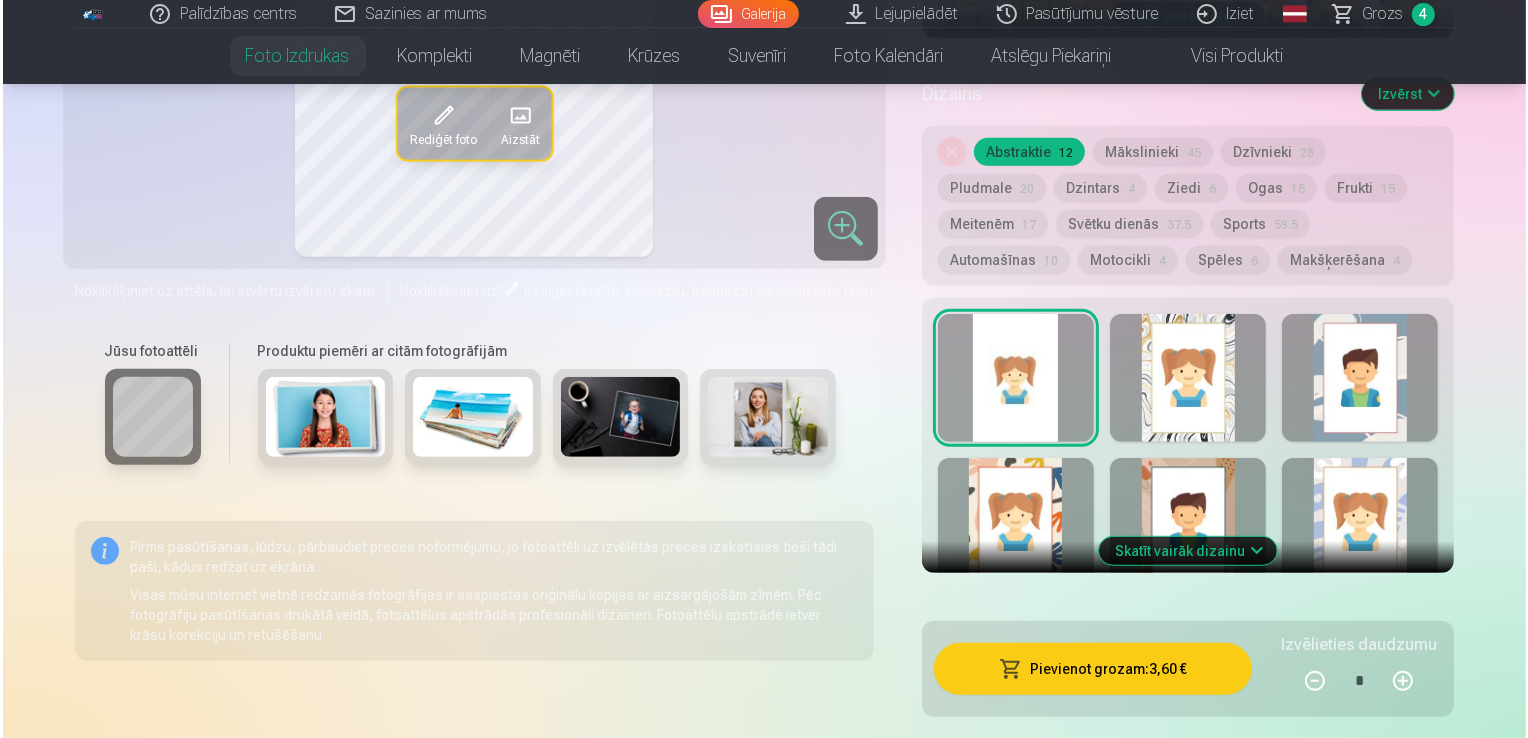 scroll, scrollTop: 1200, scrollLeft: 0, axis: vertical 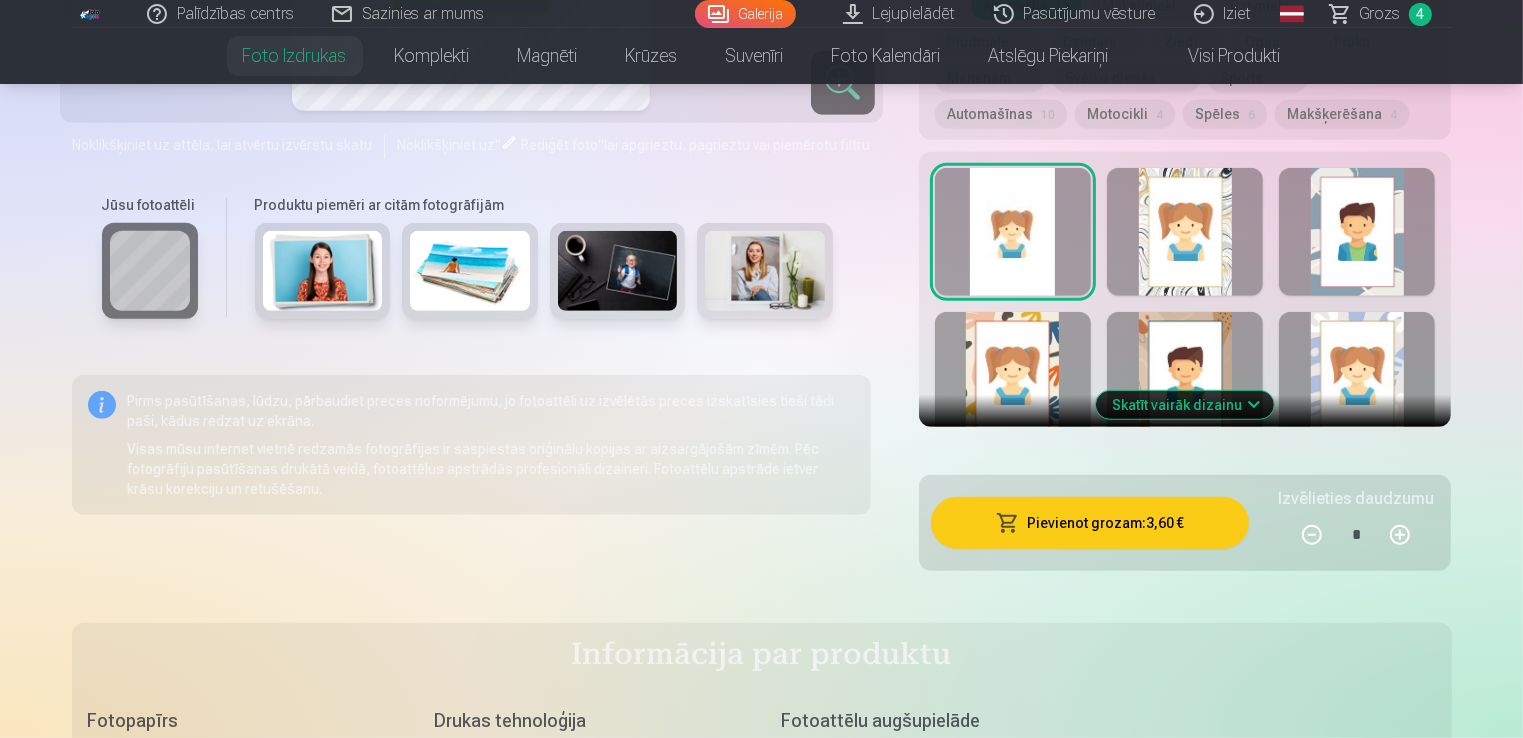 click on "Pievienot grozam :  3,60 €" at bounding box center (1090, 523) 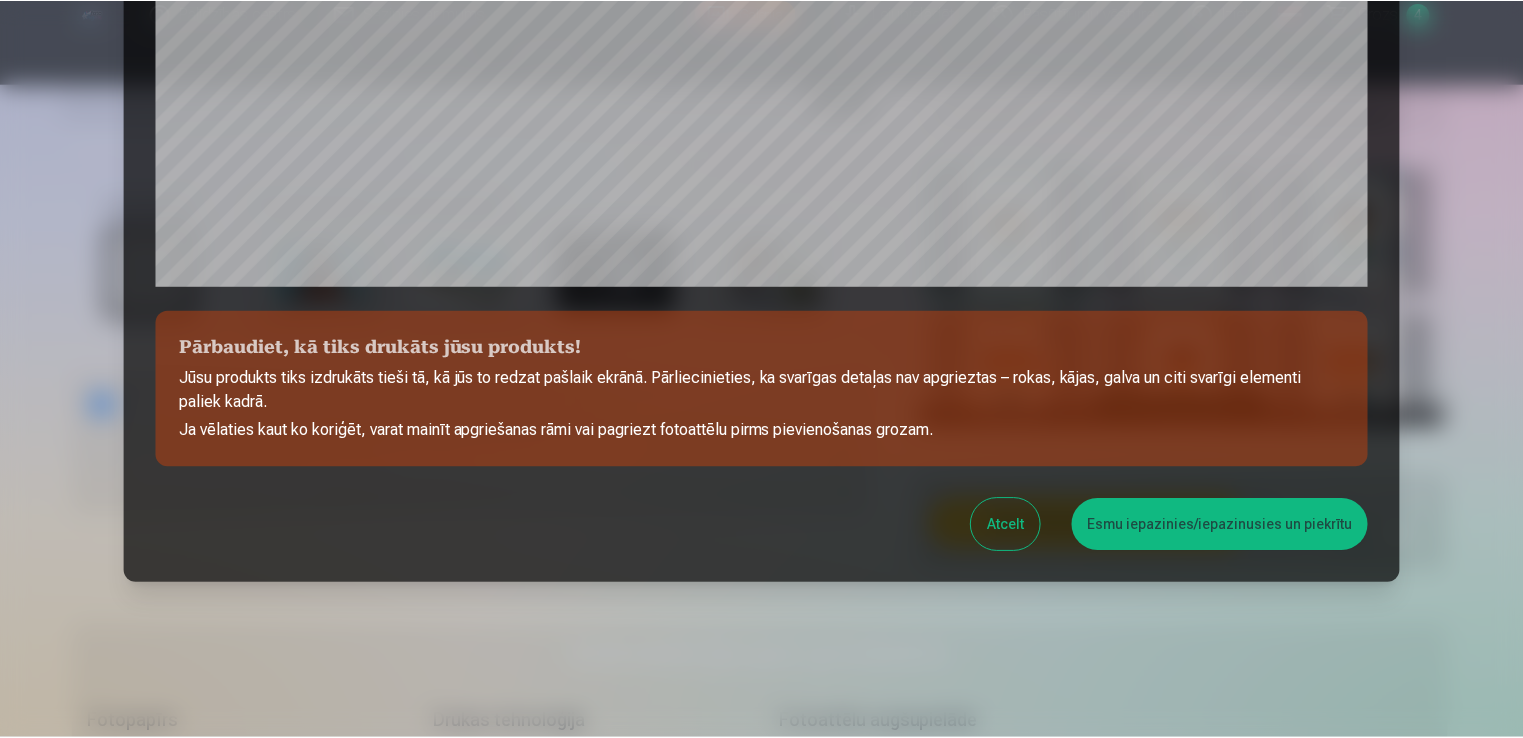 scroll, scrollTop: 701, scrollLeft: 0, axis: vertical 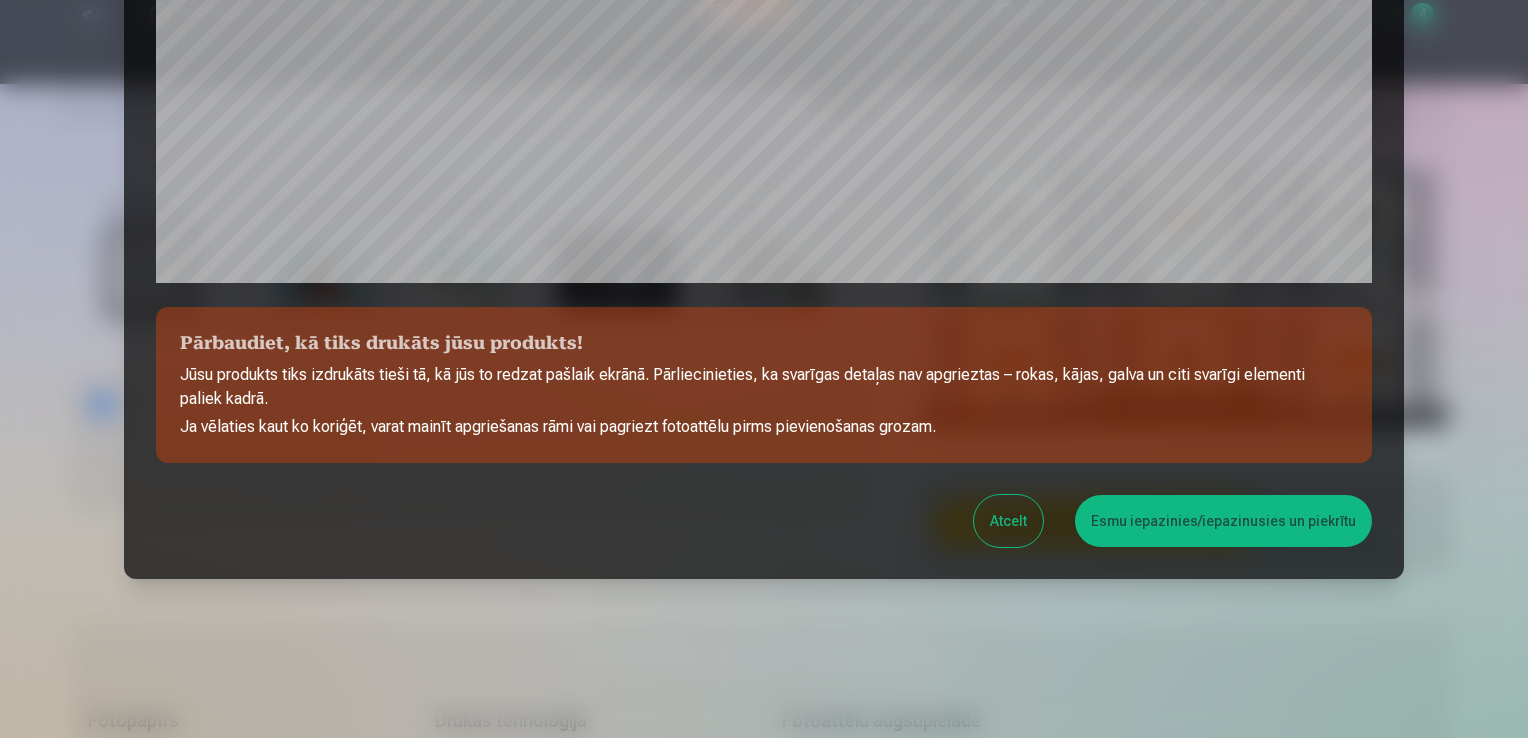 click on "Esmu iepazinies/iepazinusies un piekrītu" at bounding box center (1223, 521) 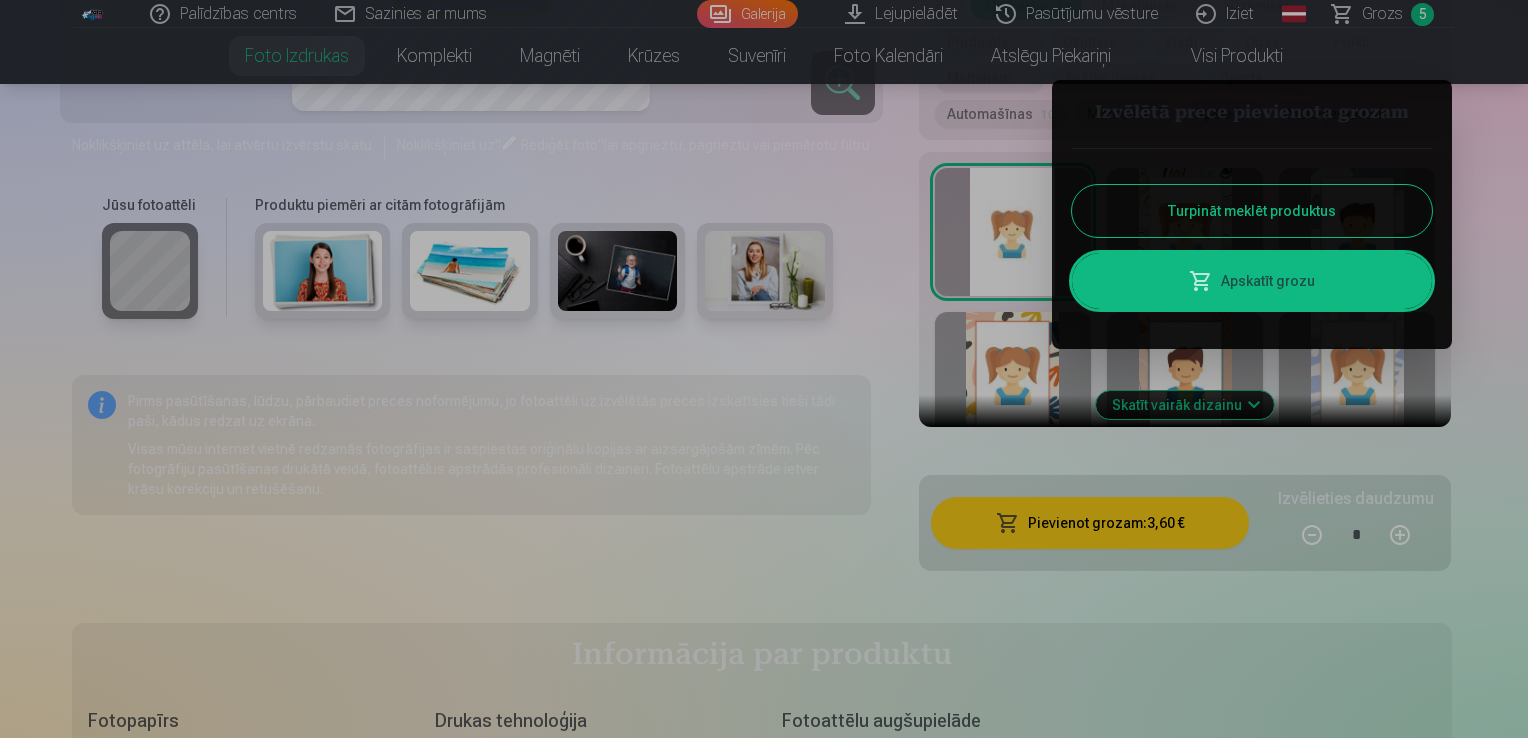 click at bounding box center (764, 369) 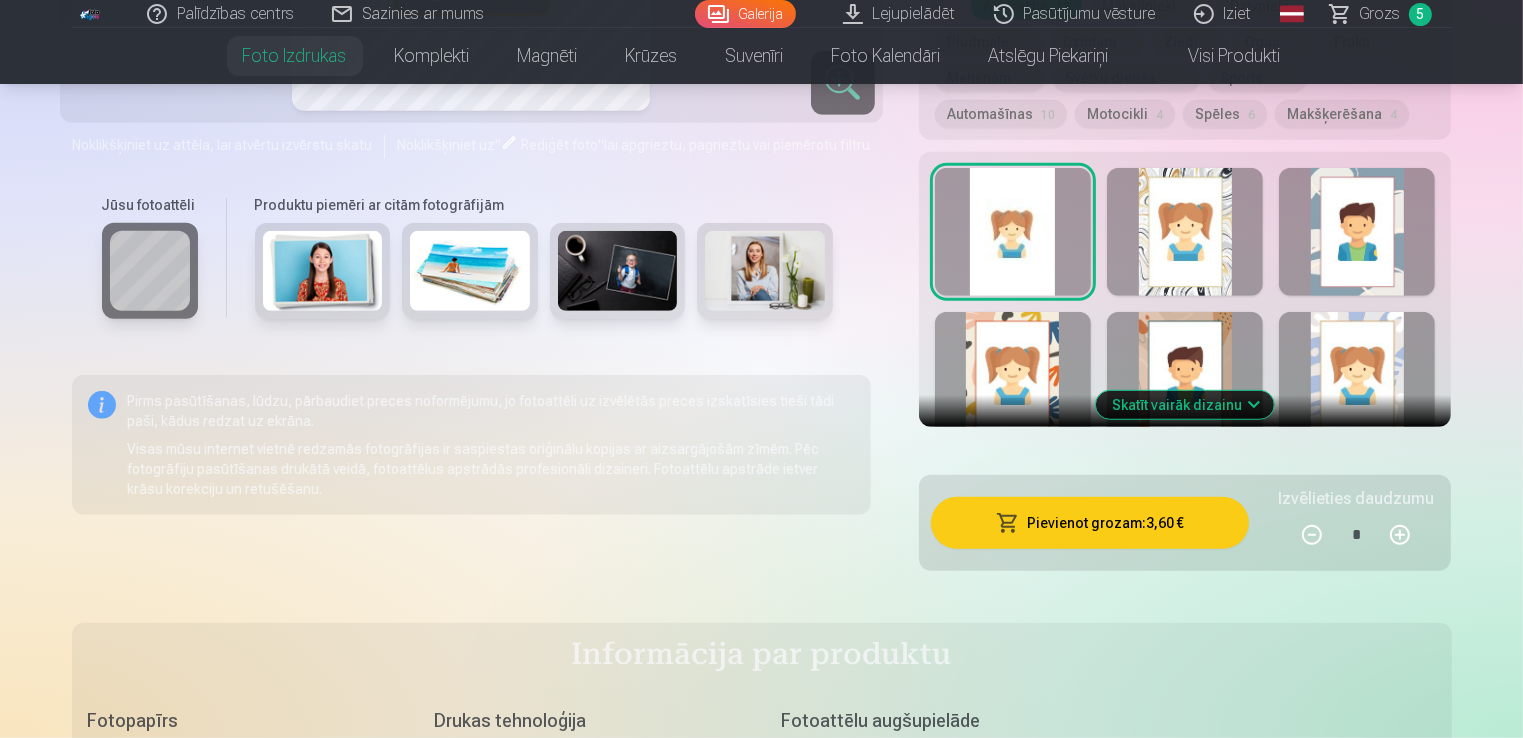 click on "Galerija" at bounding box center (745, 14) 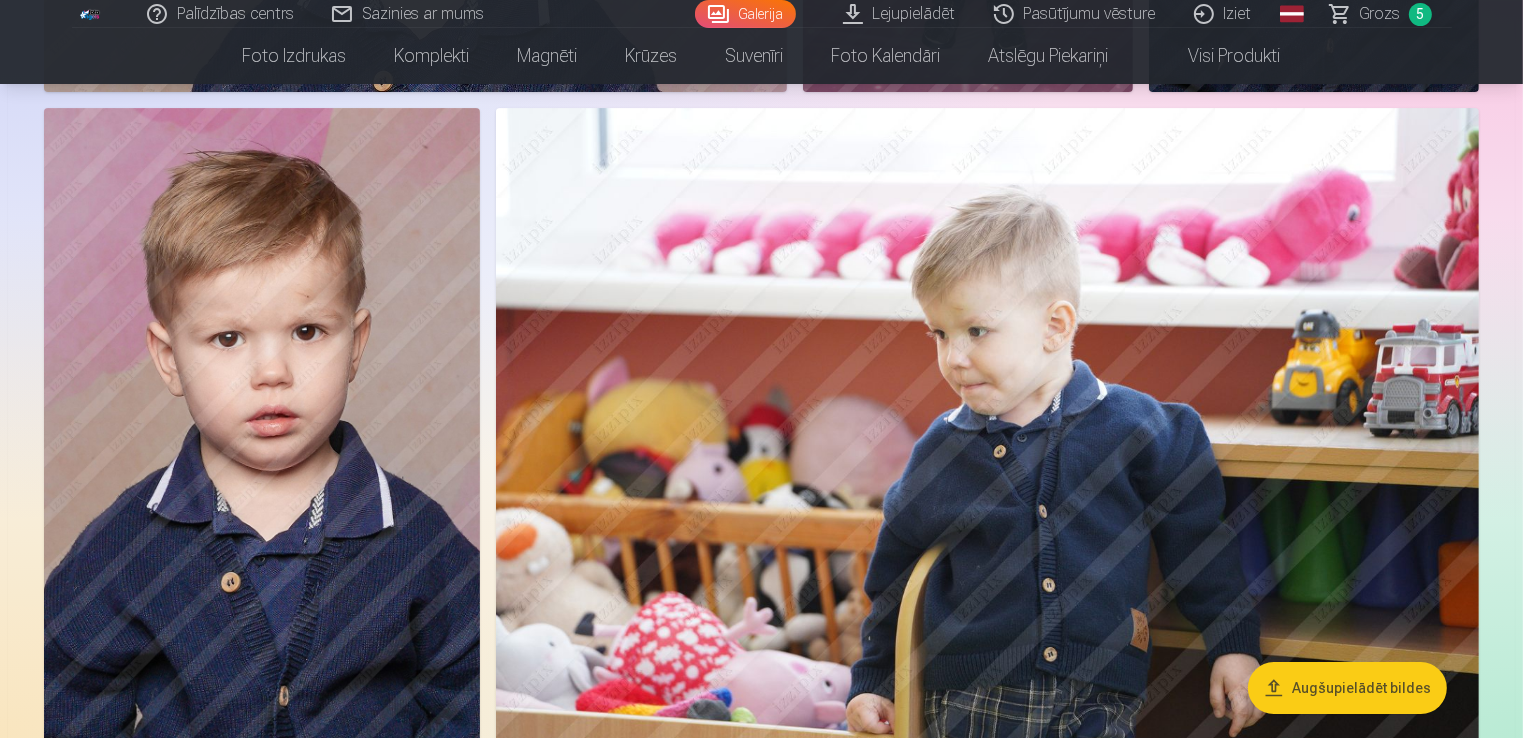 scroll, scrollTop: 6900, scrollLeft: 0, axis: vertical 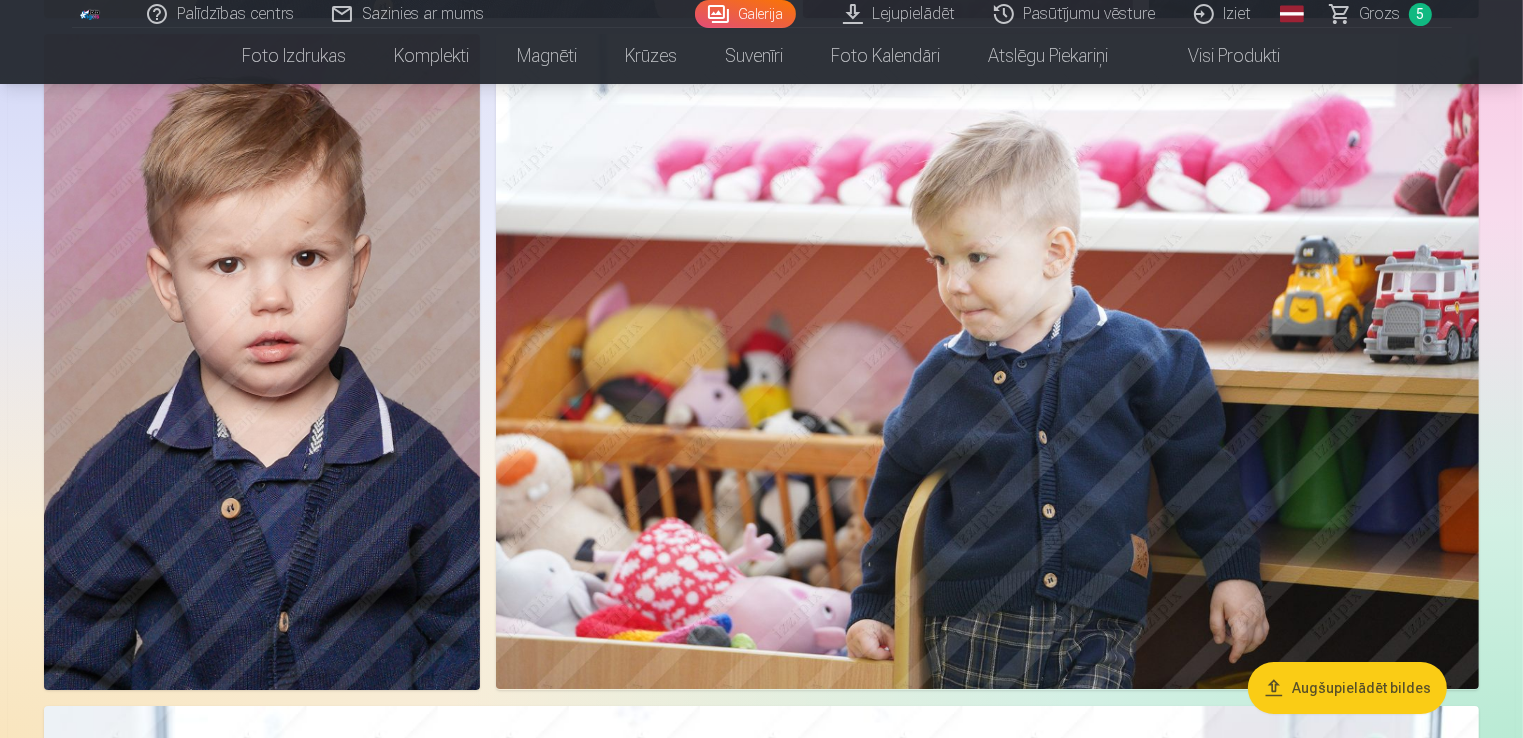 click at bounding box center (262, 361) 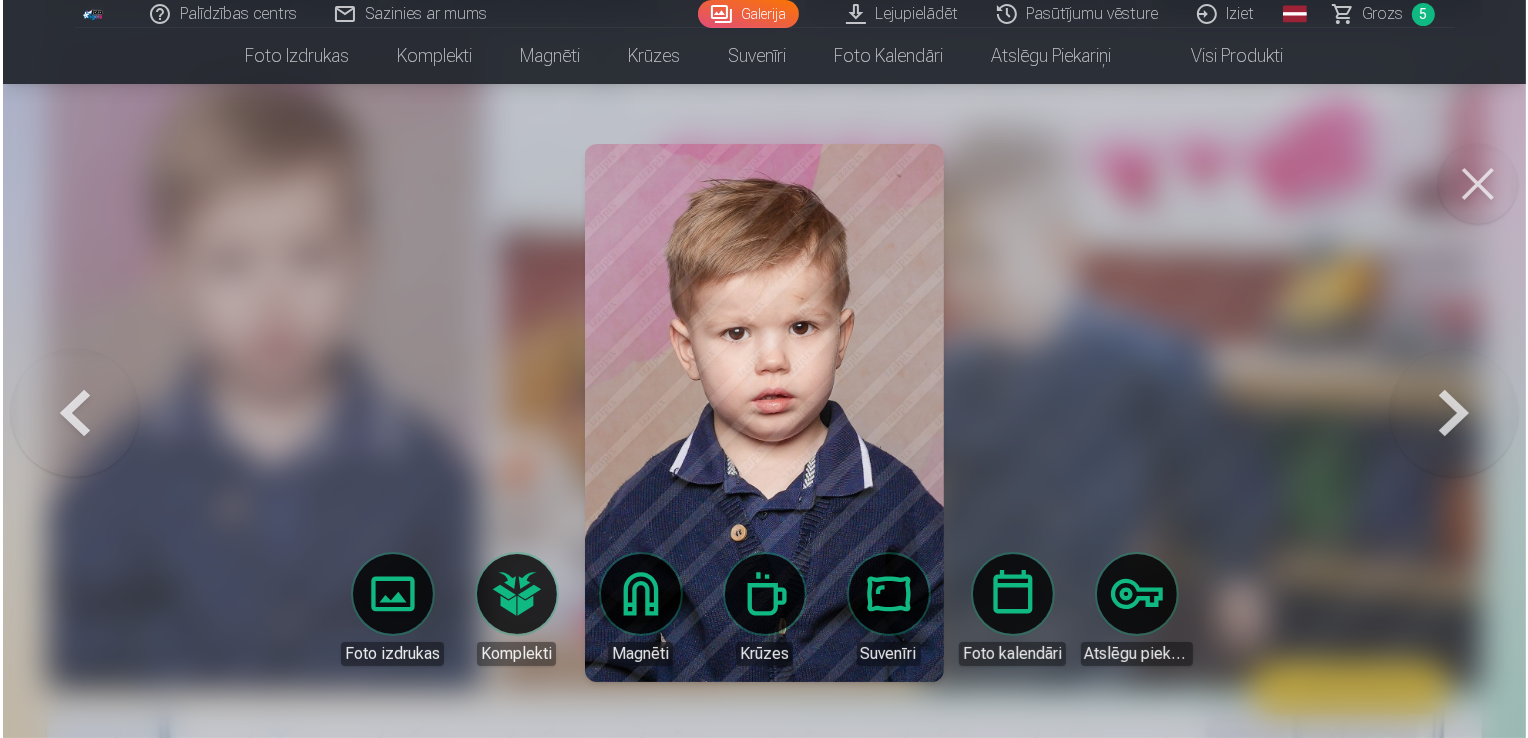 scroll, scrollTop: 6920, scrollLeft: 0, axis: vertical 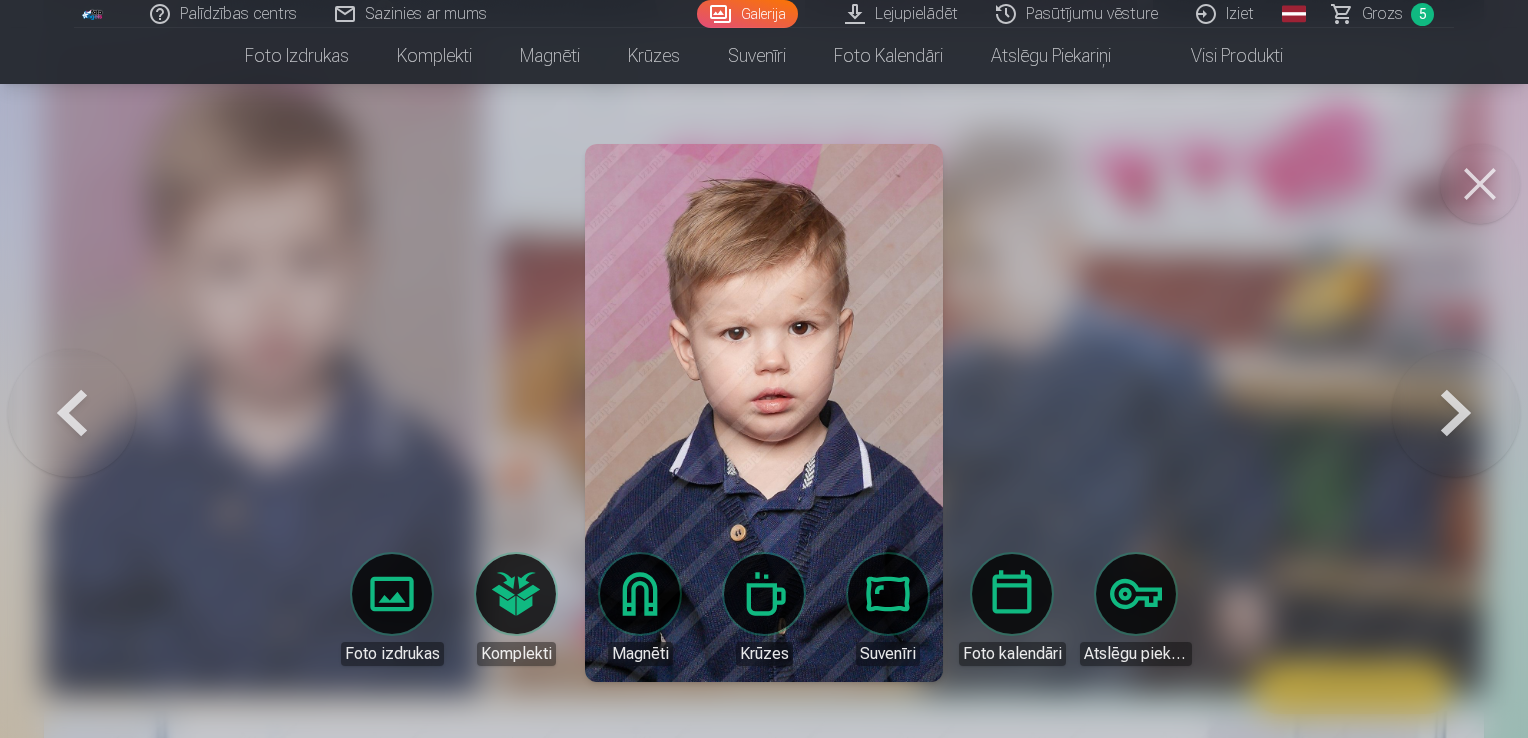 click at bounding box center (1480, 184) 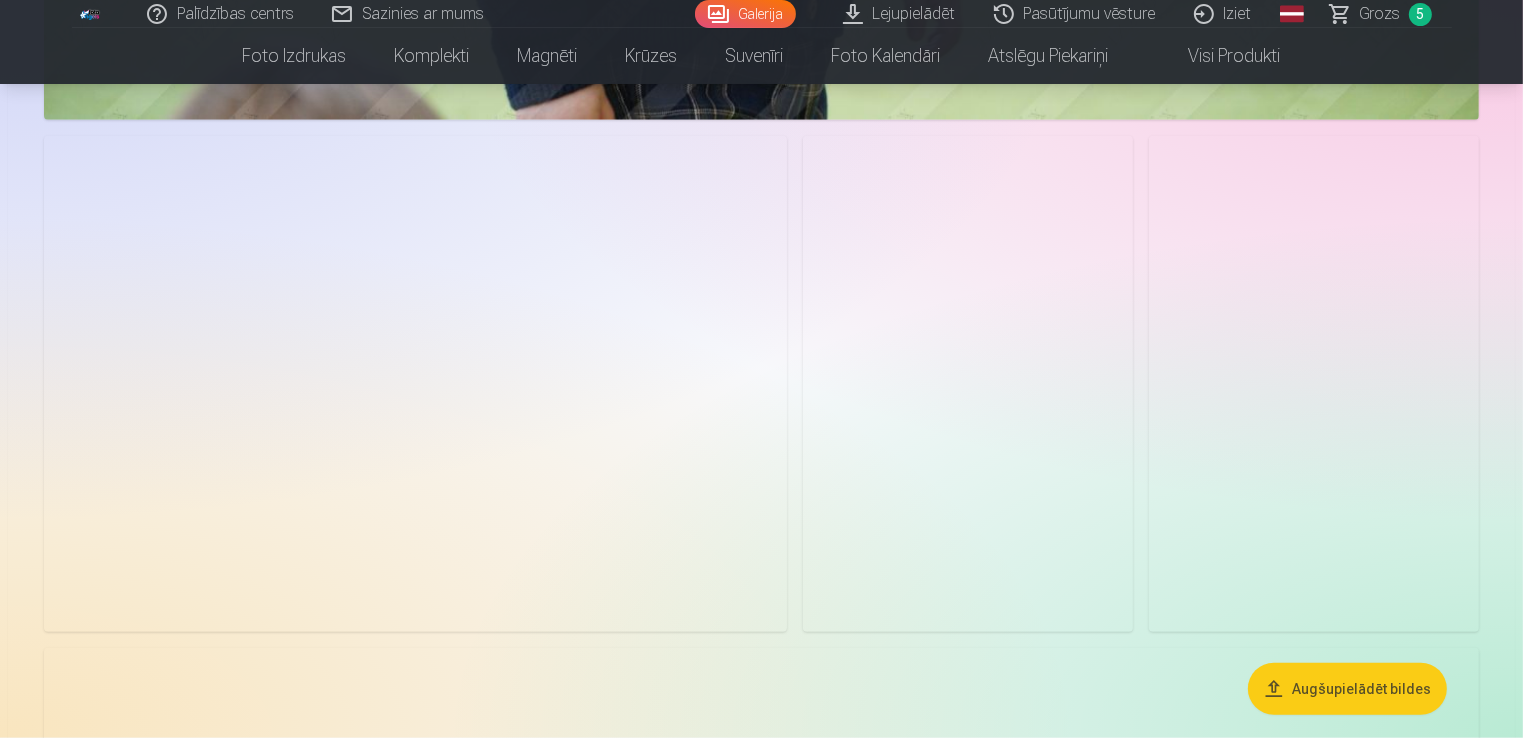scroll, scrollTop: 9500, scrollLeft: 0, axis: vertical 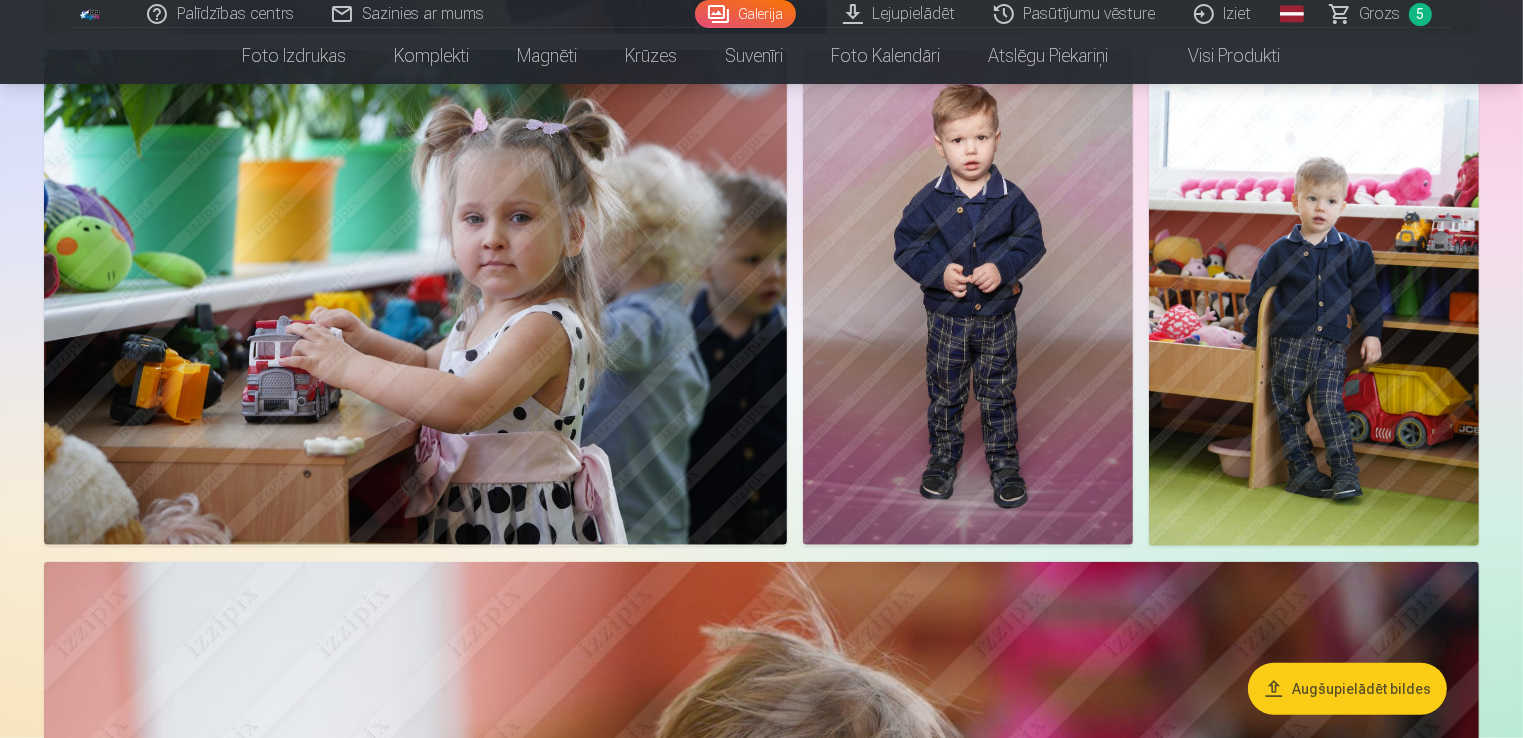 click on "Grozs" at bounding box center (1380, 14) 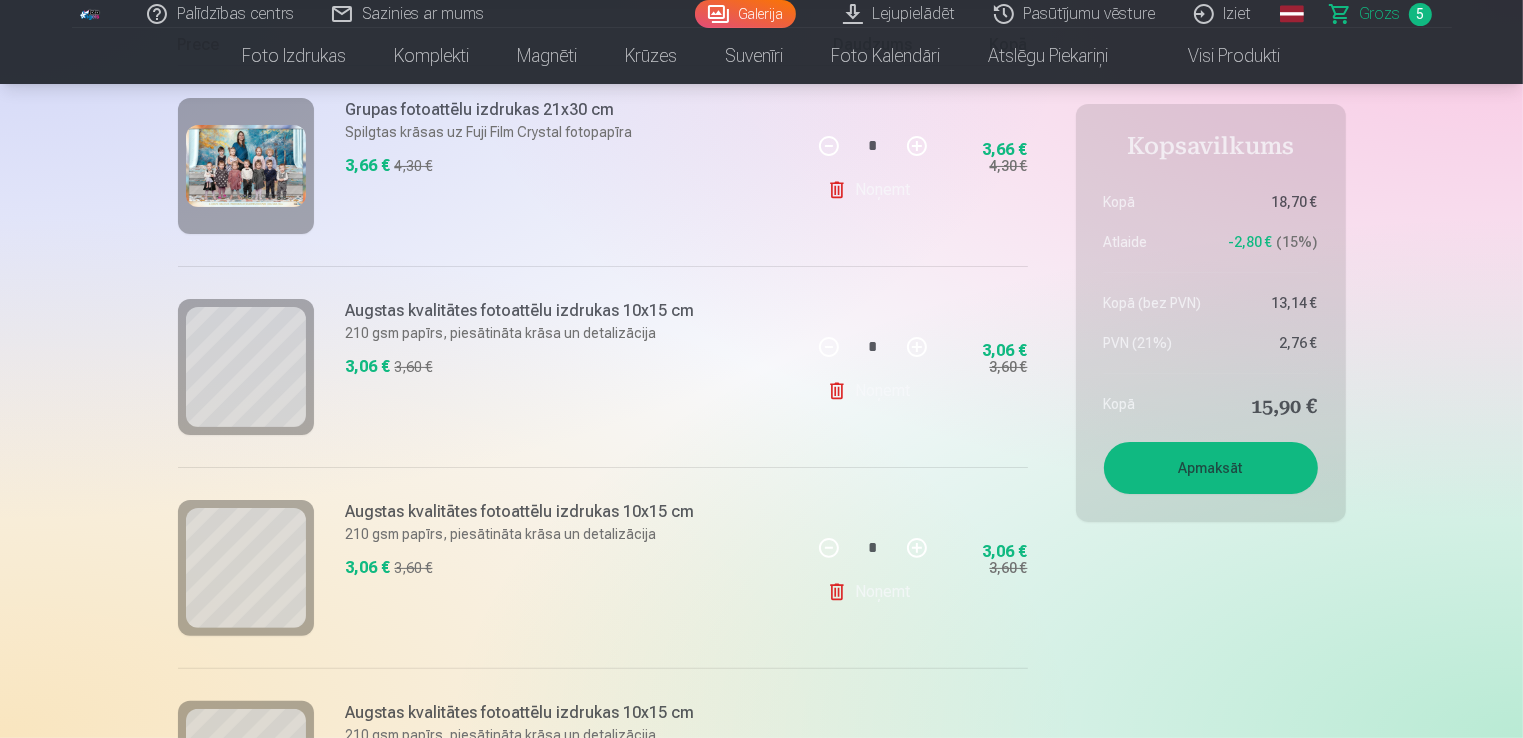scroll, scrollTop: 300, scrollLeft: 0, axis: vertical 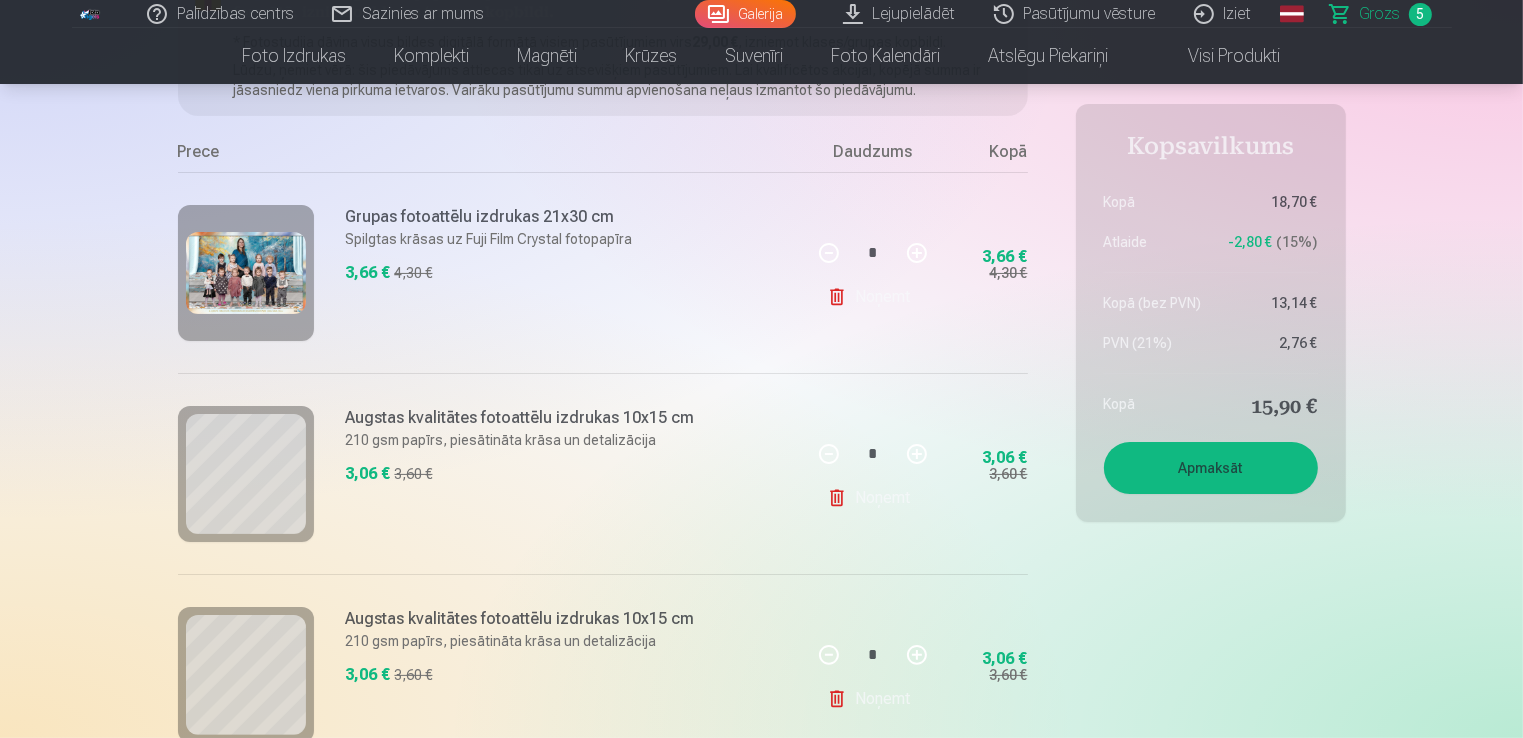 click on "Galerija" at bounding box center [745, 14] 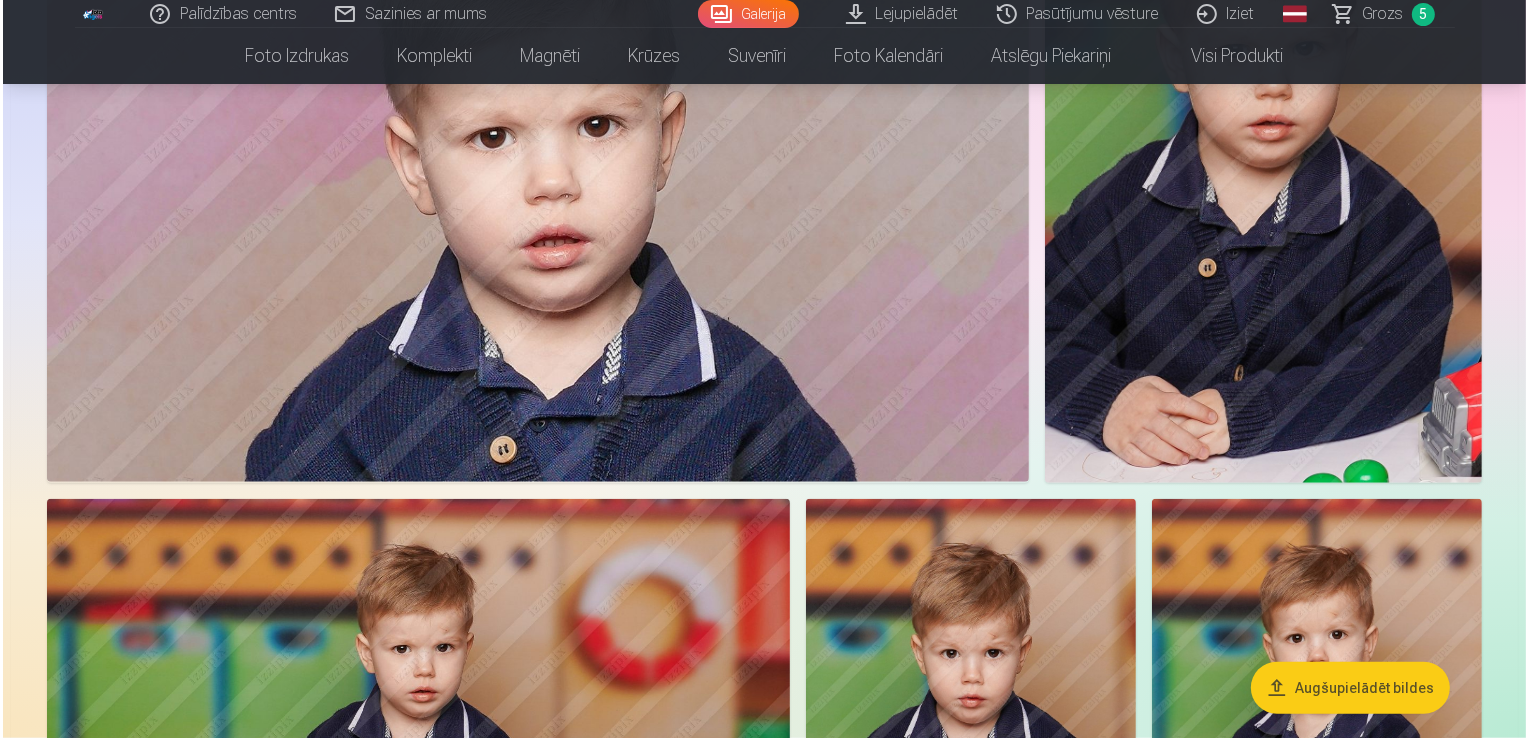 scroll, scrollTop: 1600, scrollLeft: 0, axis: vertical 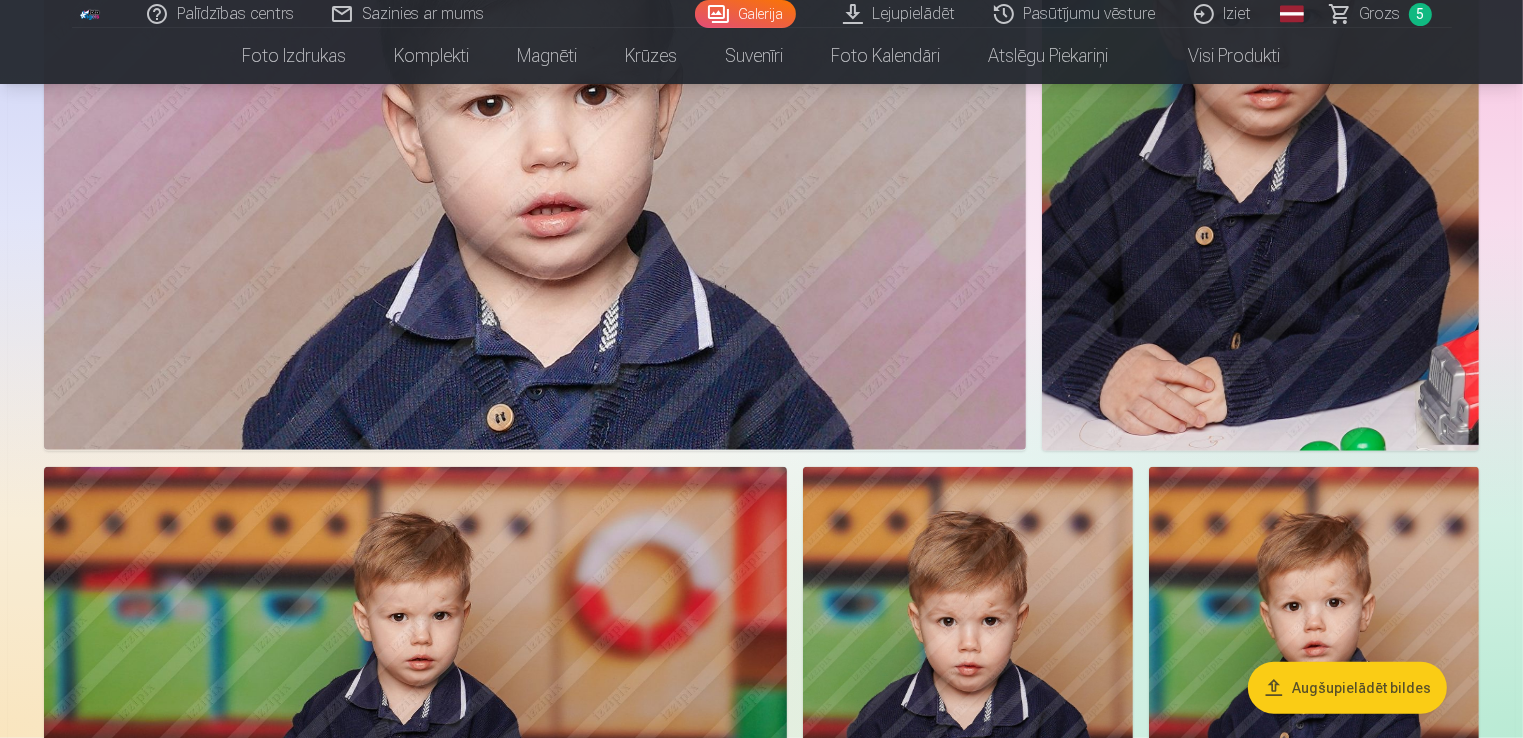 click at bounding box center (535, 123) 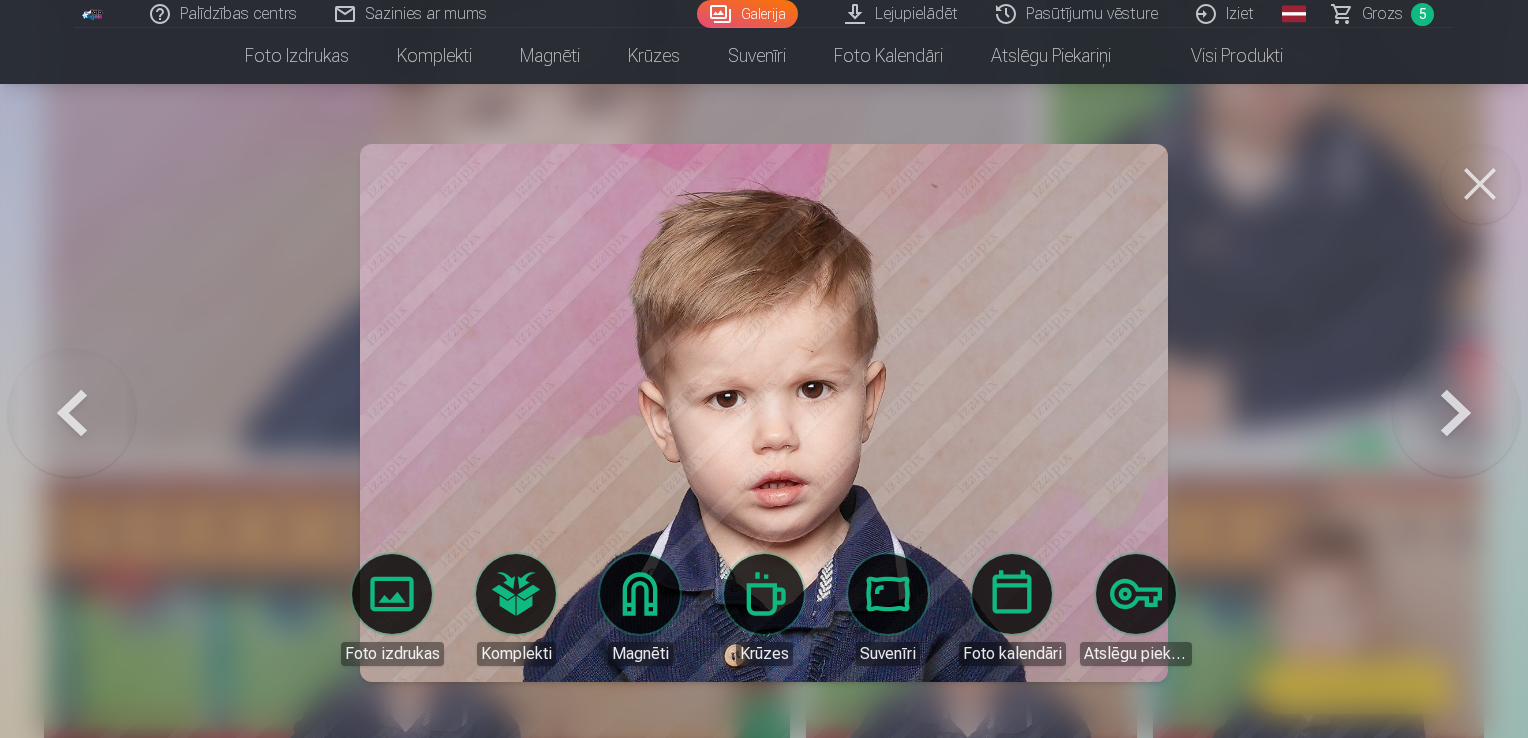 click on "Foto izdrukas" at bounding box center [392, 610] 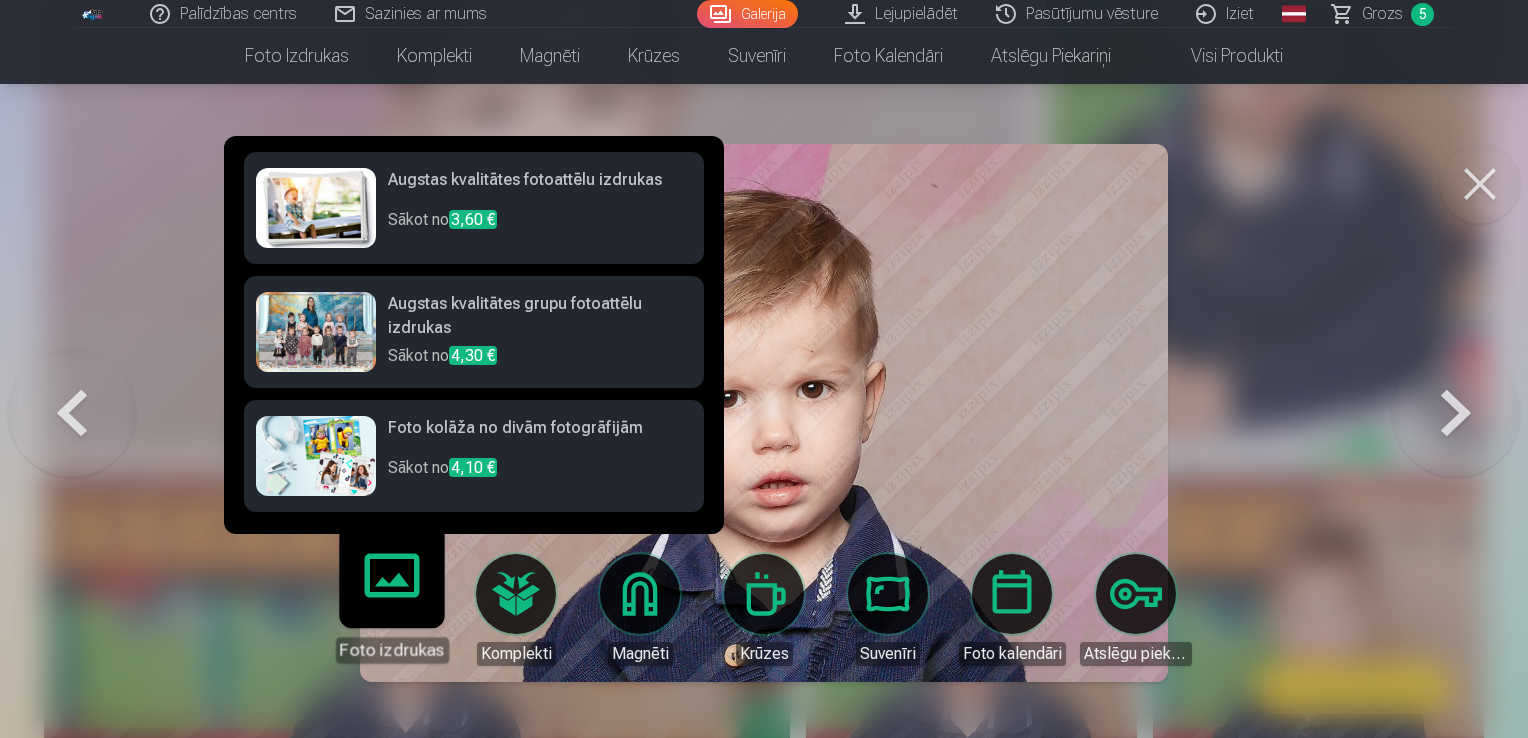 click on "Sākot no  3,60 €" at bounding box center (540, 228) 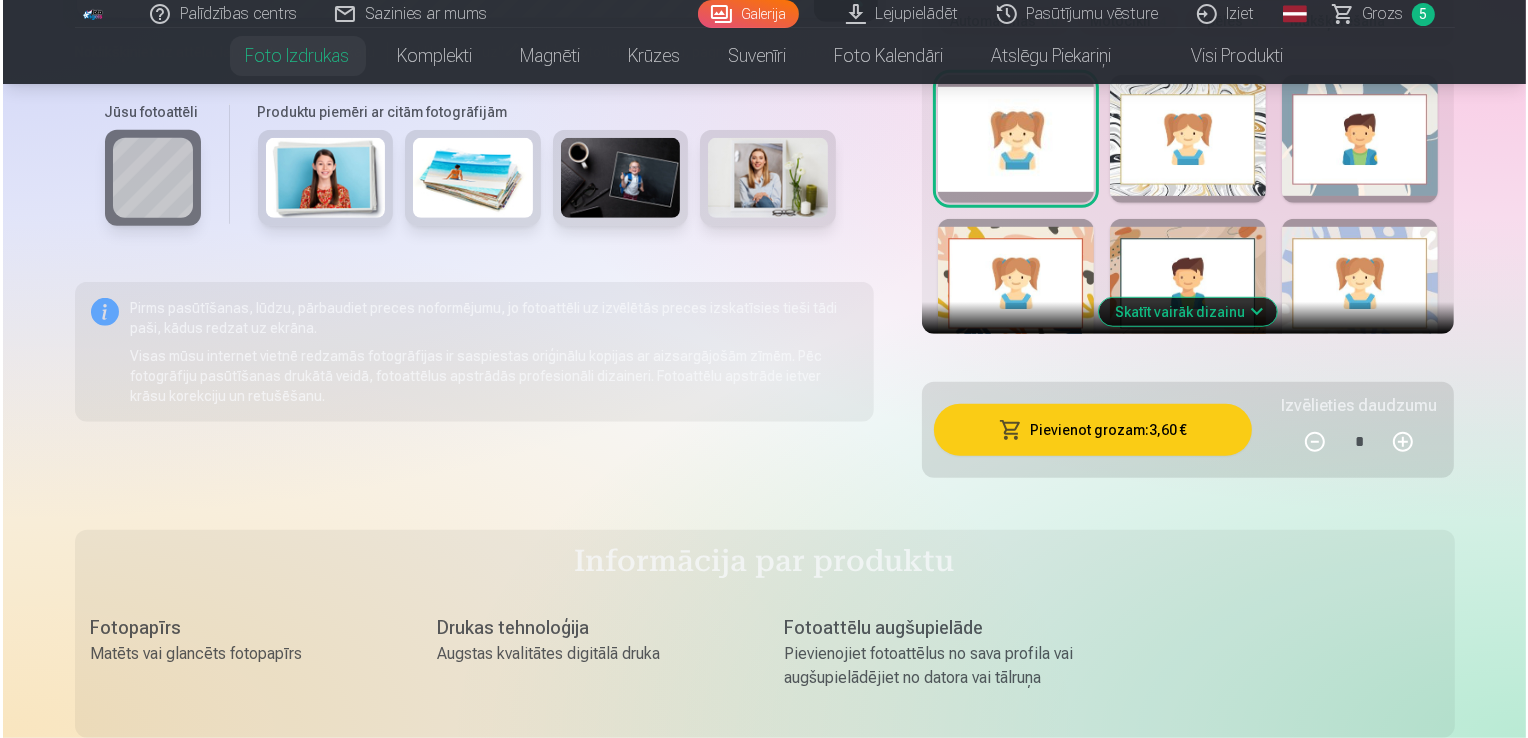 scroll, scrollTop: 1300, scrollLeft: 0, axis: vertical 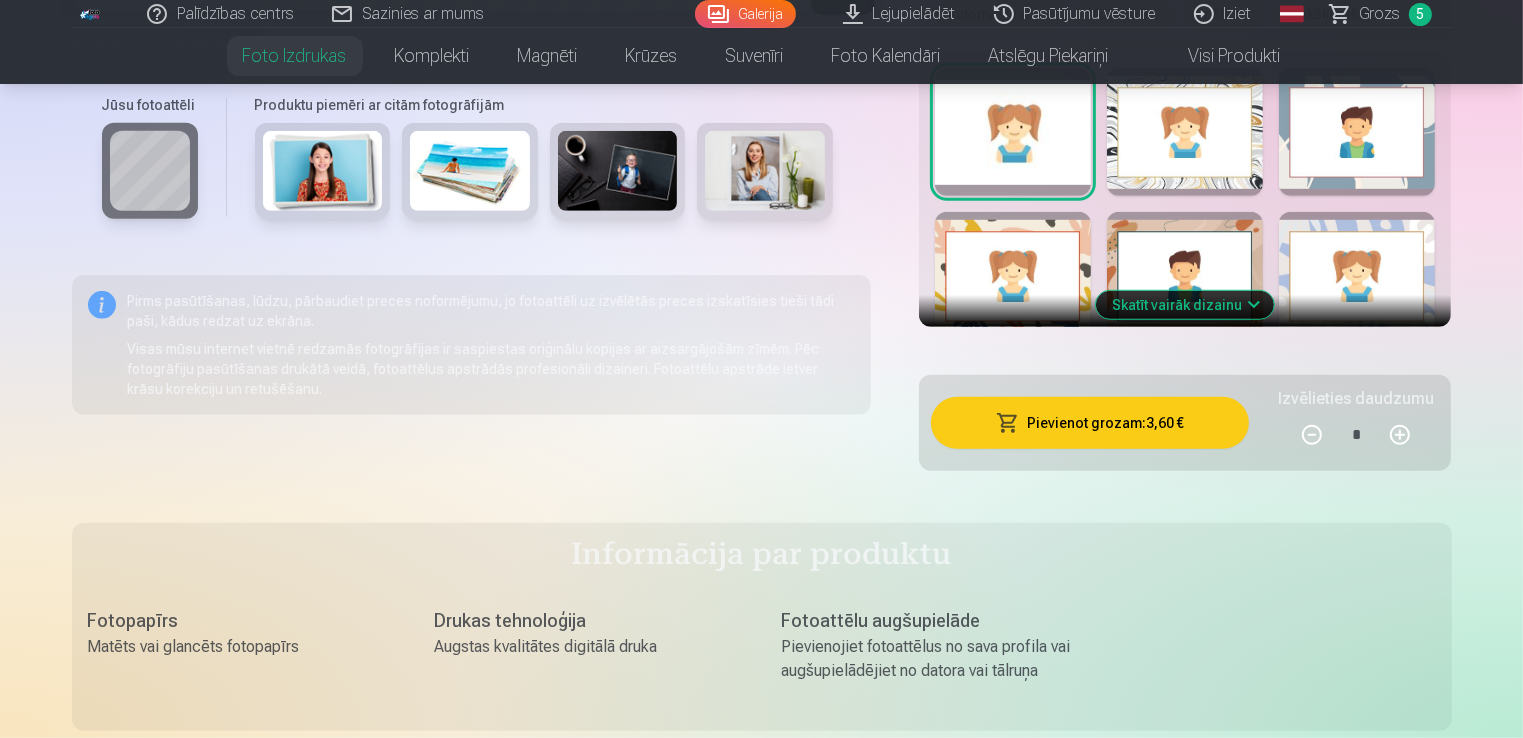 click on "Pievienot grozam :  3,60 €" at bounding box center (1090, 423) 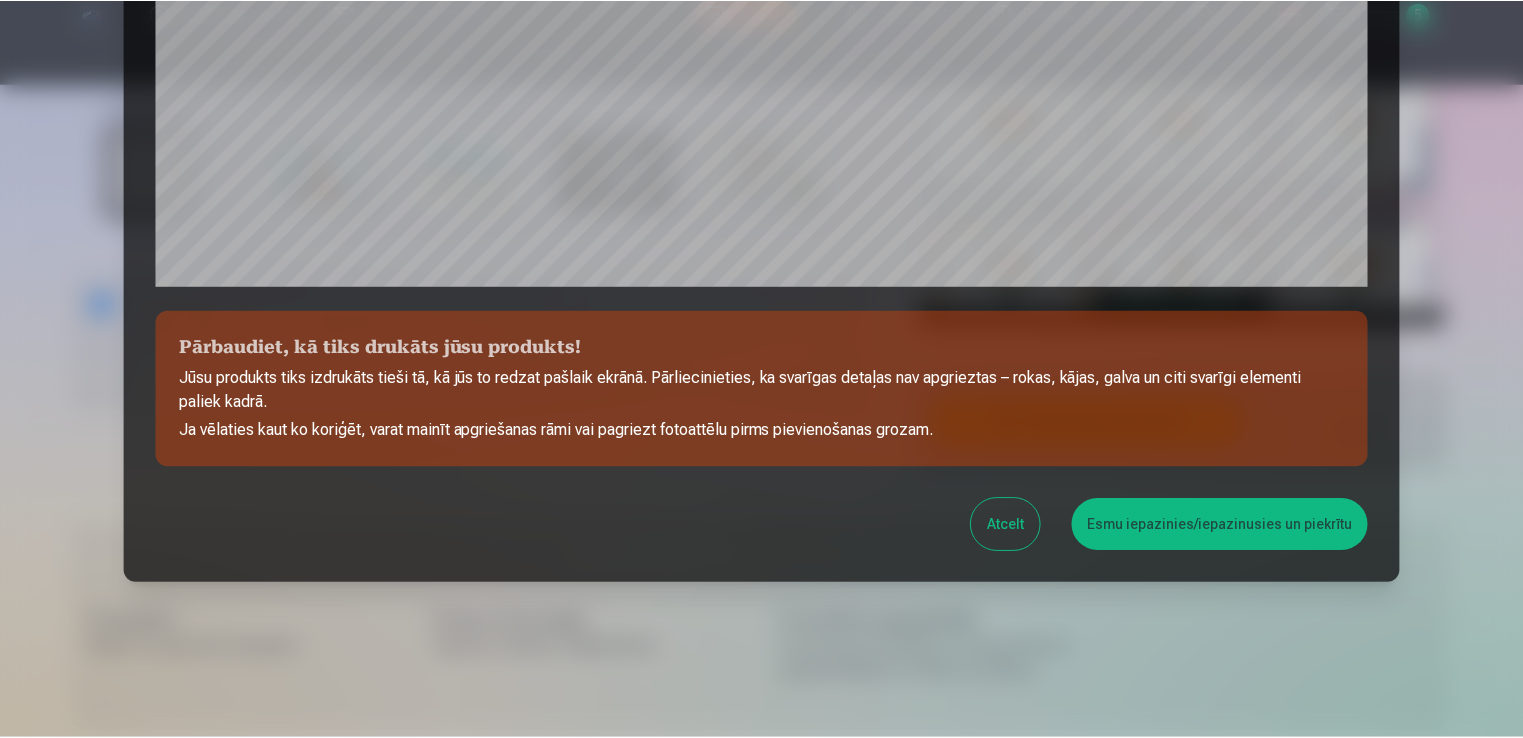 scroll, scrollTop: 701, scrollLeft: 0, axis: vertical 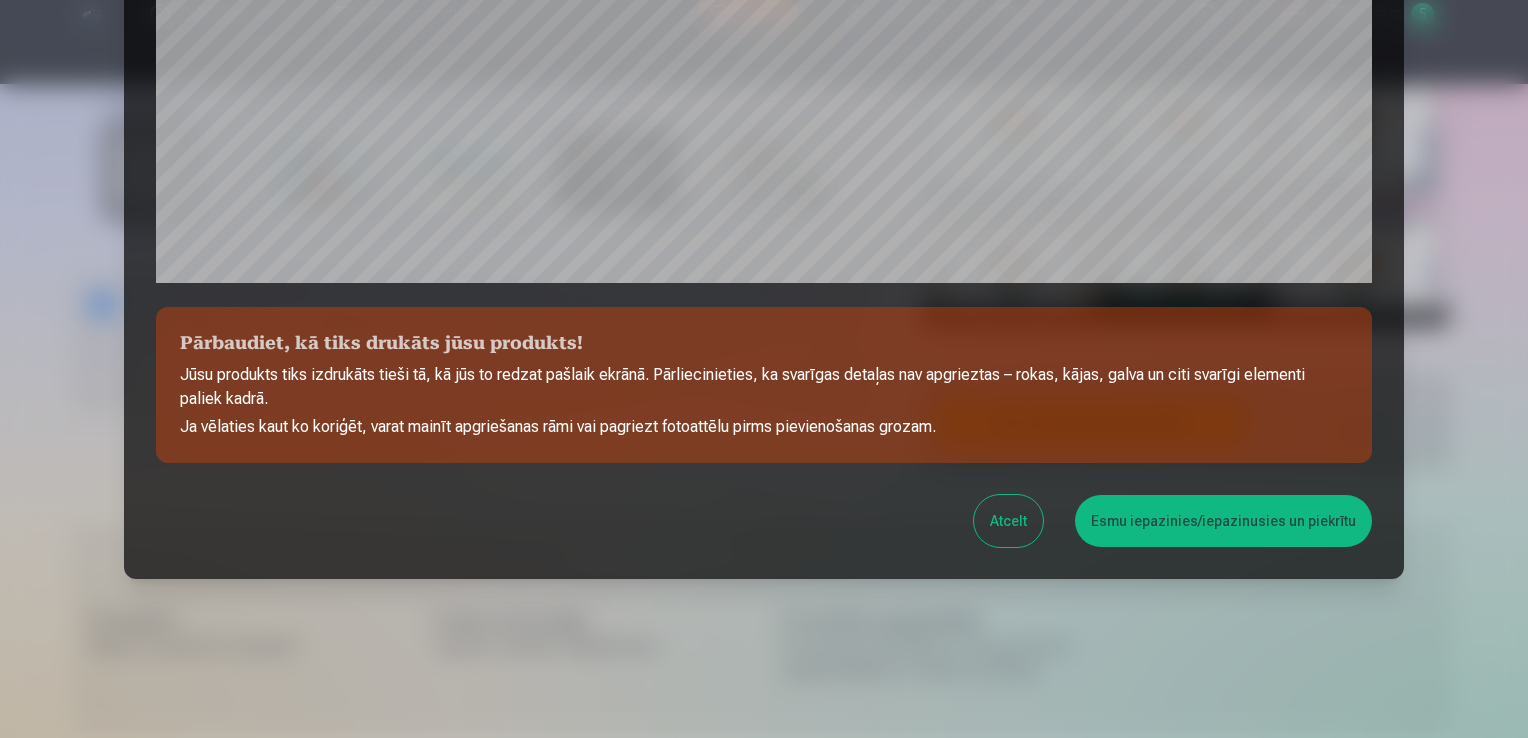 click on "Esmu iepazinies/iepazinusies un piekrītu" at bounding box center [1223, 521] 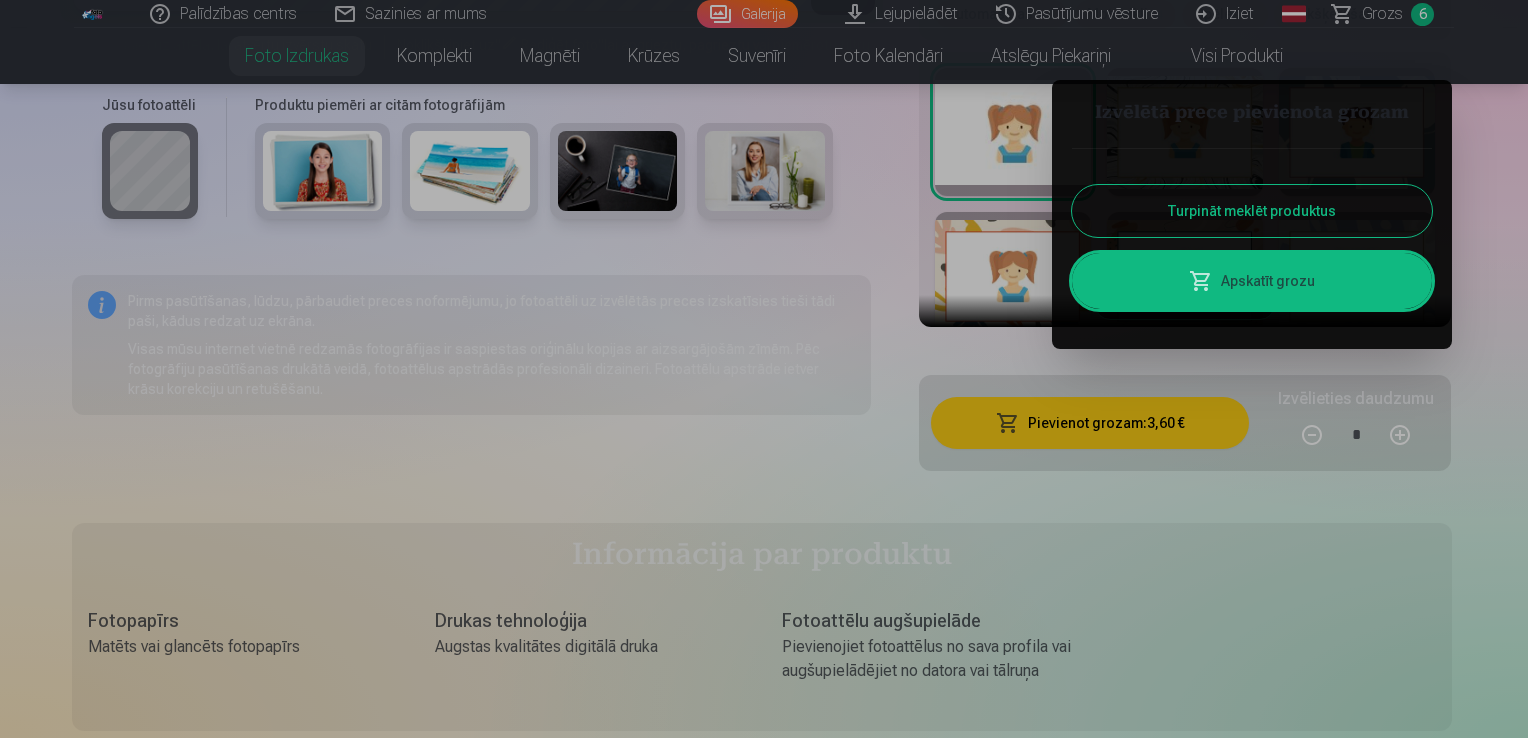click on "Palīdzības centrs Sazinies ar mums Galerija Lejupielādēt Pasūtījumu vēsture Iziet Global English (en) Latvian (lv) Russian (ru) Lithuanian (lt) Estonian (et) Grozs 6 Foto izdrukas Augstas kvalitātes fotoattēlu izdrukas [NUMBER] gsm papīrs, piesātināta krāsa un detalizācija Sākot no  [PRICE] € Augstas kvalitātes grupu fotoattēlu izdrukas Spilgtas krāsas uz Fuji Film Crystal fotopapīra Sākot no  [PRICE] € Foto kolāža no divām fotogrāfijām Divi neaizmirstami mirkļi vienā skaistā bildē Sākot no  [PRICE] € Foto izdrukas dokumentiem Universālas foto izdrukas dokumentiem (6 fotogrāfijas) Sākot no  [PRICE] € Augstas izšķirtspējas digitālais fotoattēls JPG formātā Iemūžiniet savas atmiņas ērtā digitālā veidā Sākot no  [PRICE] € See all products Komplekti Pilns Atmiņu Komplekts – Drukātas (15×23cm, 40% ATLAIDE) un 🎁 Digitālas Fotogrāfijas   Klasiskais komplekts Sākot no  [PRICE] € Populārs komplekts Sākot no  [PRICE] € Premium komplekts + 🎁  Sākot no   "" at bounding box center (764, -931) 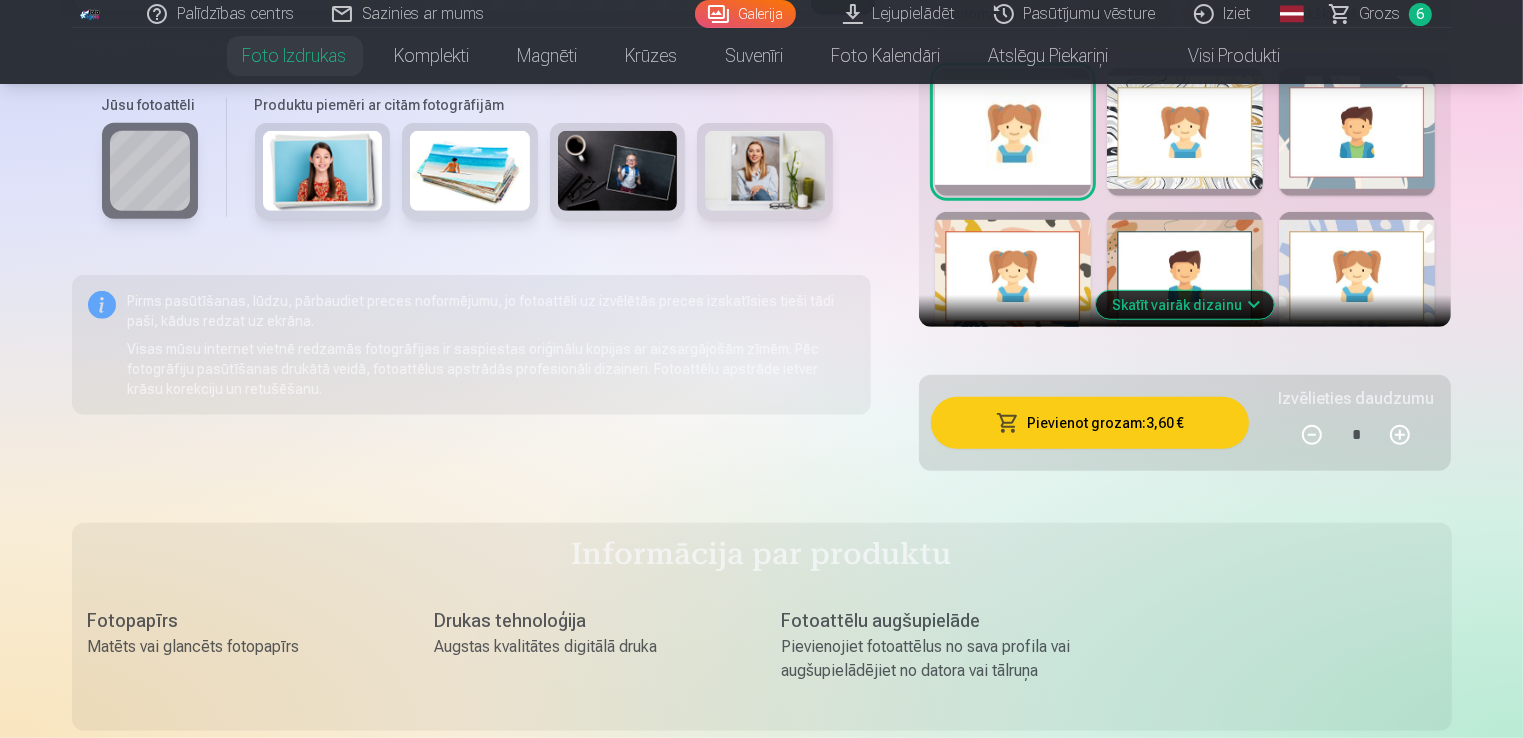 click on "Galerija" at bounding box center (745, 14) 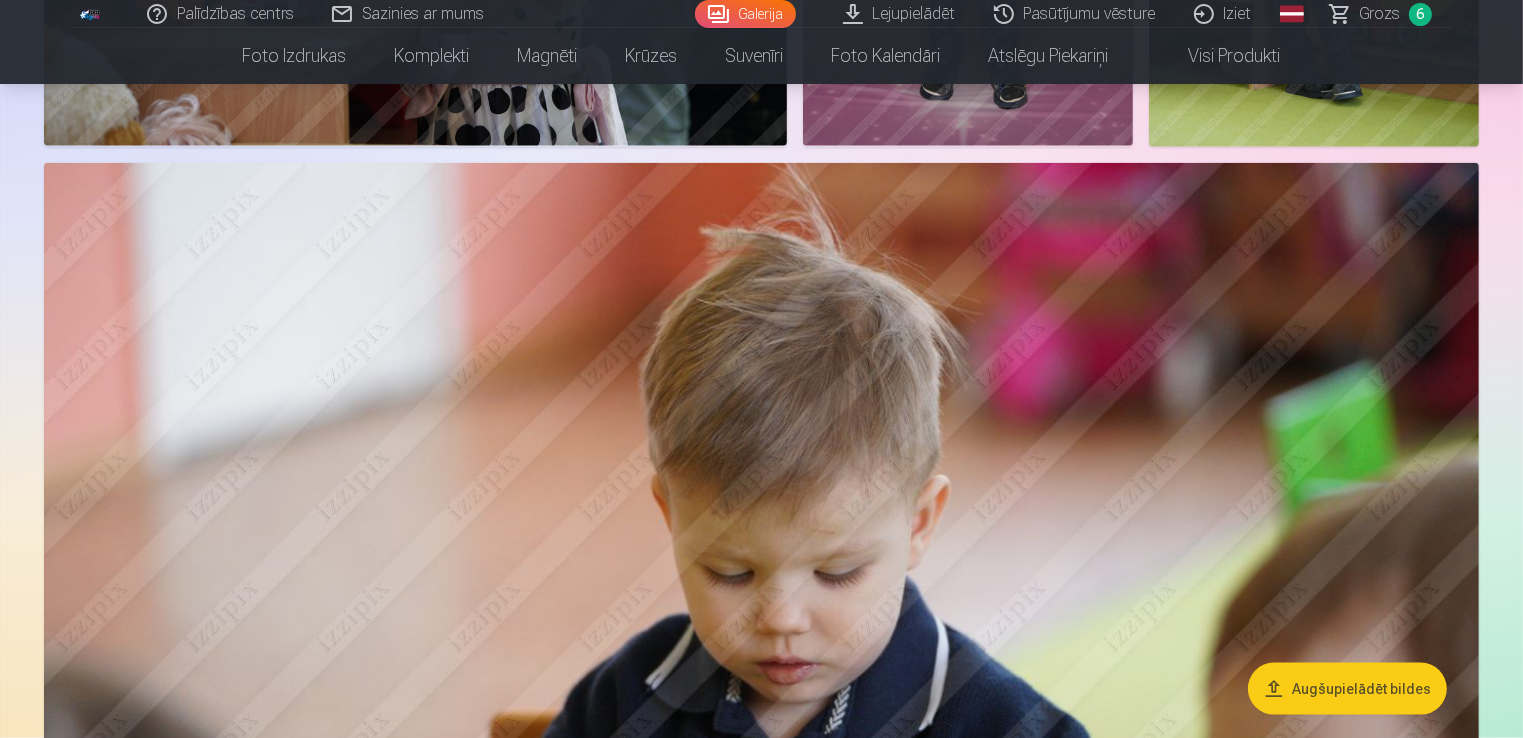 scroll, scrollTop: 9900, scrollLeft: 0, axis: vertical 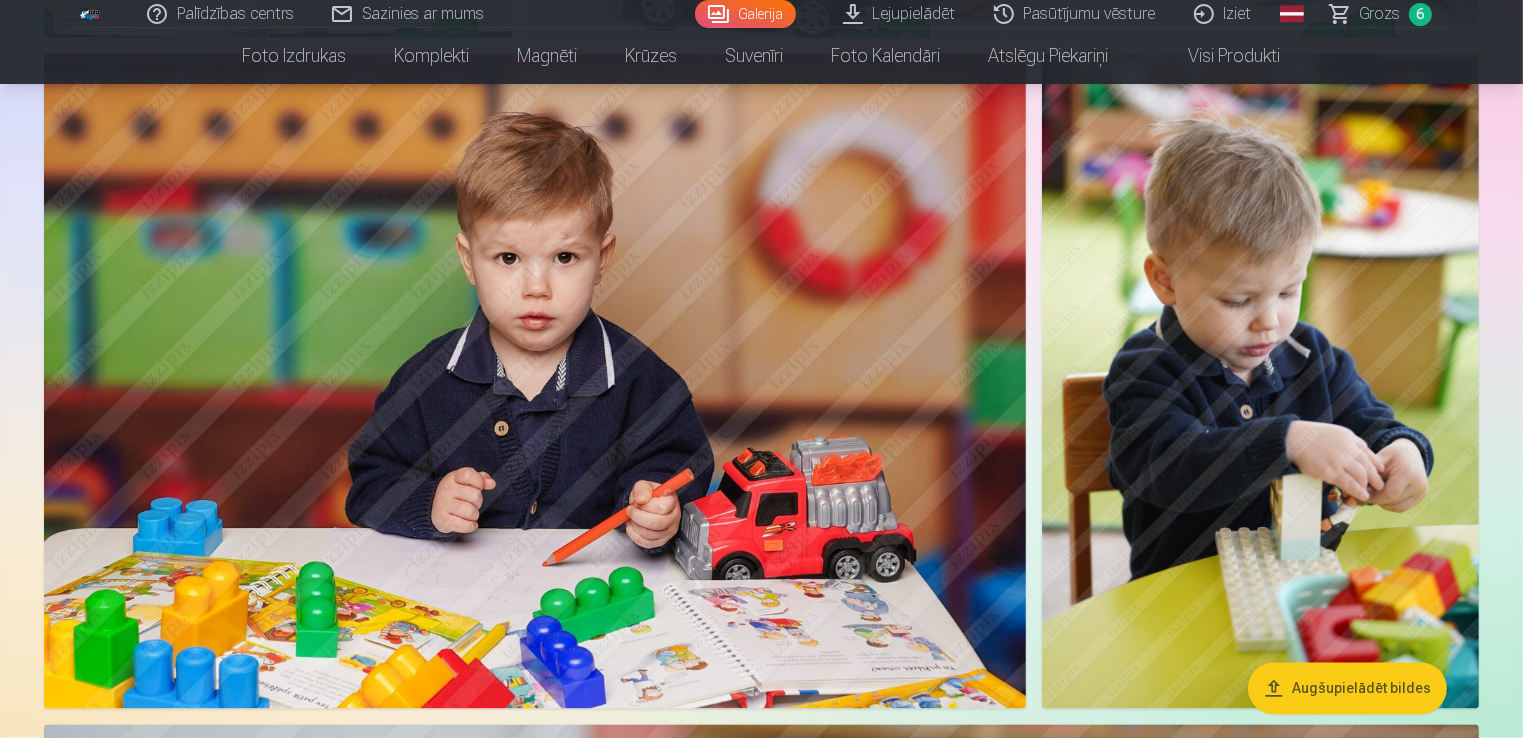 click at bounding box center (535, 381) 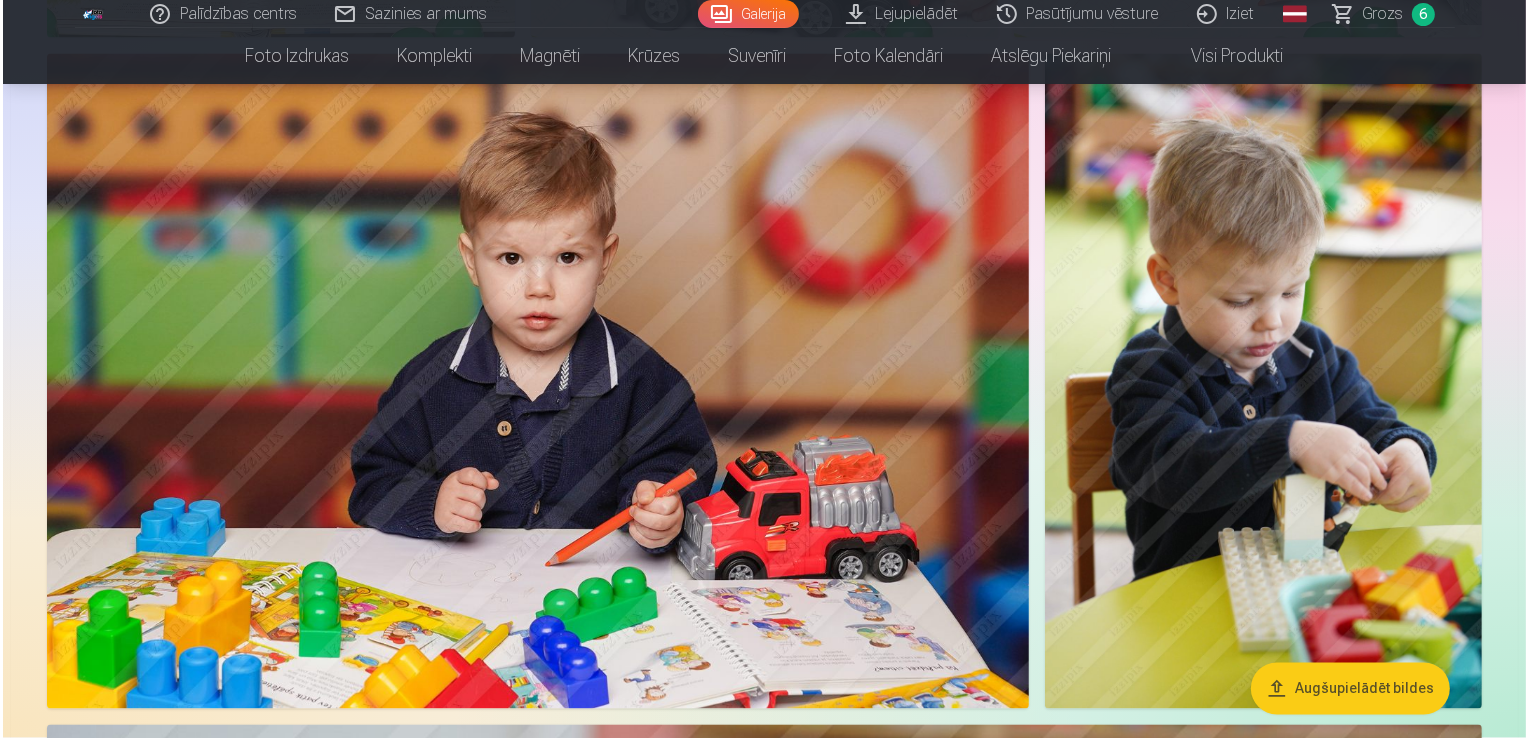 scroll, scrollTop: 3763, scrollLeft: 0, axis: vertical 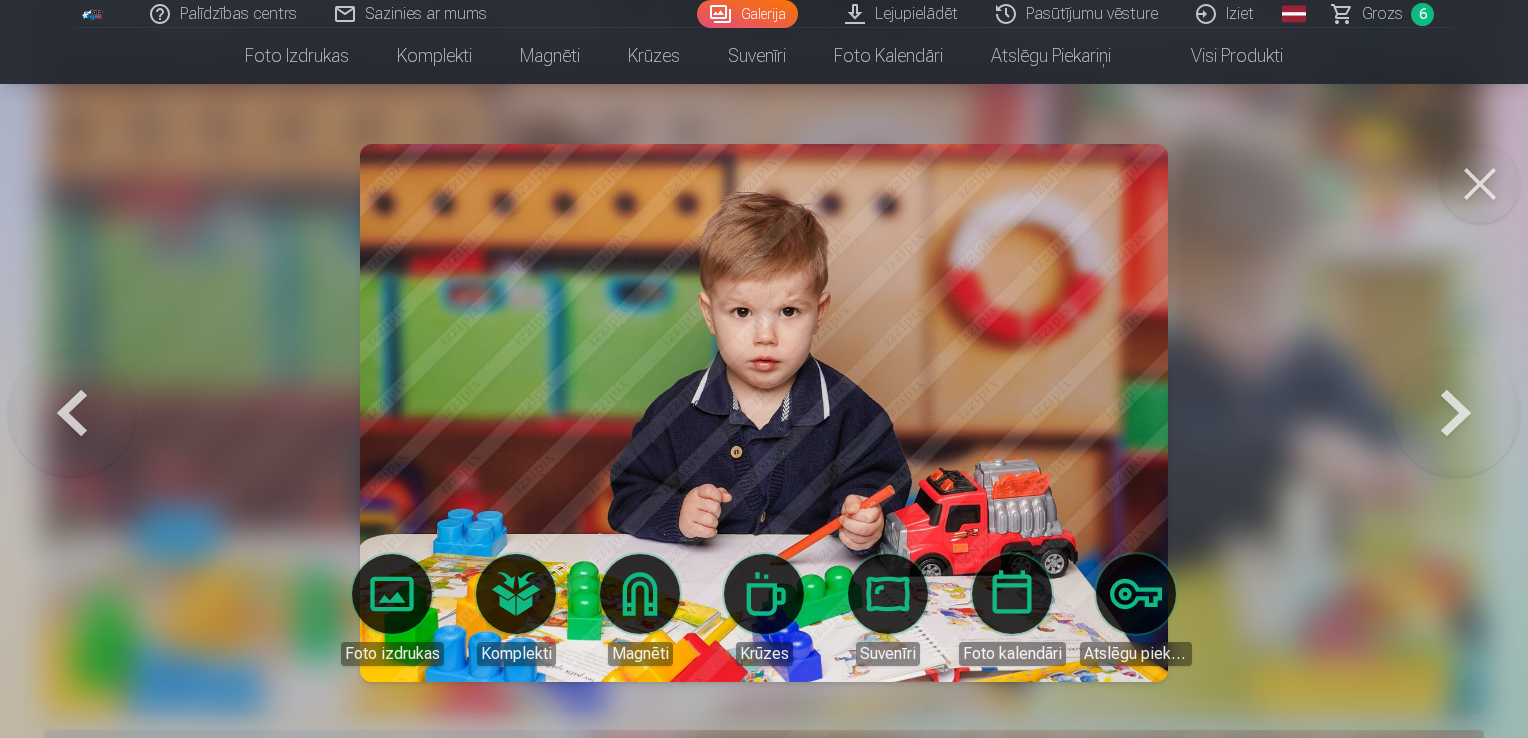 click on "Palīdzības centrs Sazinies ar mums Galerija Lejupielādēt Pasūtījumu vēsture Iziet Global English (en) Latvian (lv) Russian (ru) Lithuanian (lt) Estonian (et) Grozs 6 Foto izdrukas Augstas kvalitātes fotoattēlu izdrukas [NUMBER] gsm papīrs, piesātināta krāsa un detalizācija Sākot no  [PRICE] € Augstas kvalitātes grupu fotoattēlu izdrukas Spilgtas krāsas uz Fuji Film Crystal fotopapīra Sākot no  [PRICE] € Foto kolāža no divām fotogrāfijām Divi neaizmirstami mirkļi vienā skaistā bildē Sākot no  [PRICE] € Foto izdrukas dokumentiem Universālas foto izdrukas dokumentiem (6 fotogrāfijas) Sākot no  [PRICE] € Augstas izšķirtspējas digitālais fotoattēls JPG formātā Iemūžiniet savas atmiņas ērtā digitālā veidā Sākot no  [PRICE] € See all products Komplekti Pilns Atmiņu Komplekts – Drukātas (15×23cm, 40% ATLAIDE) un 🎁 Digitālas Fotogrāfijas   Klasiskais komplekts Sākot no  [PRICE] € Populārs komplekts Sākot no  [PRICE] € Premium komplekts + 🎁  Sākot no" at bounding box center [764, -3394] 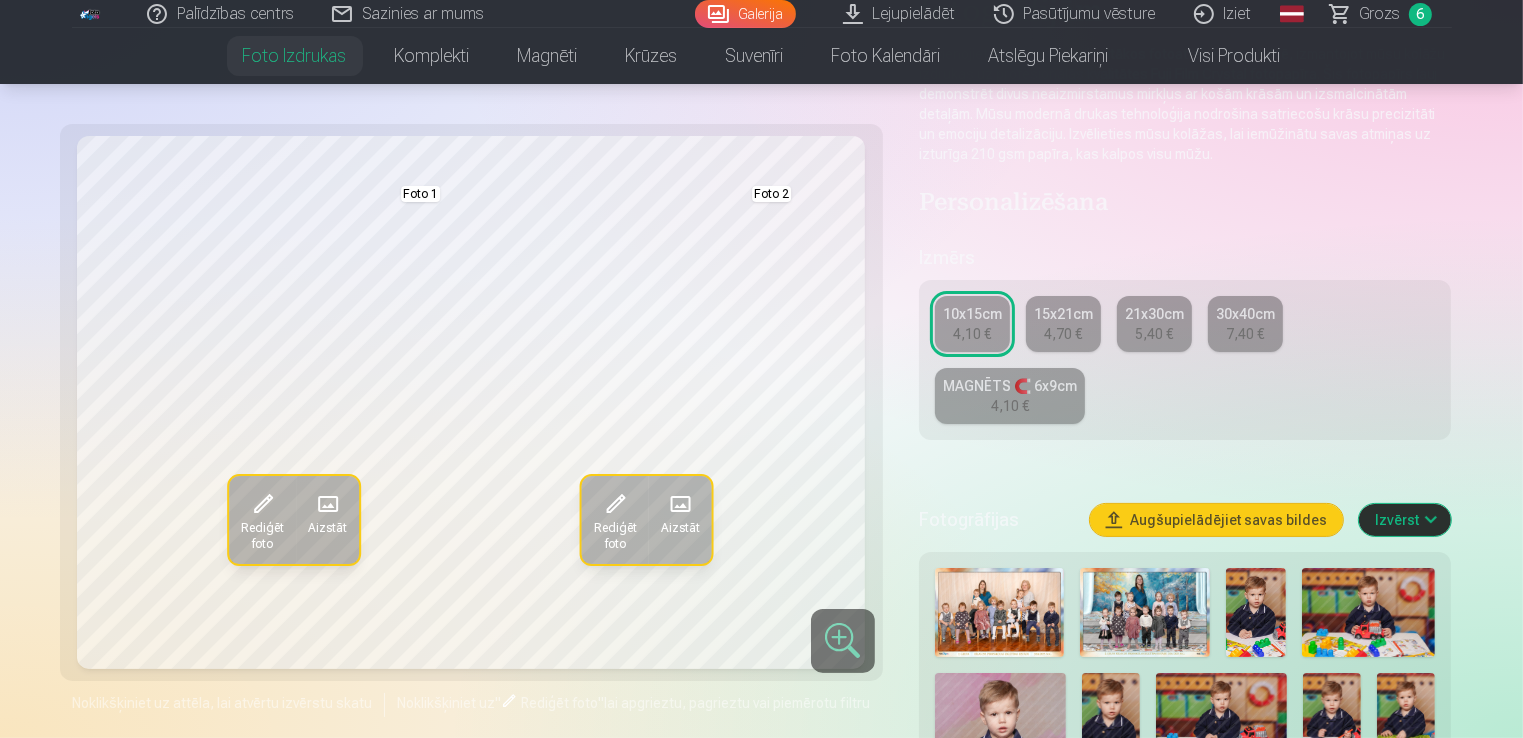 scroll, scrollTop: 200, scrollLeft: 0, axis: vertical 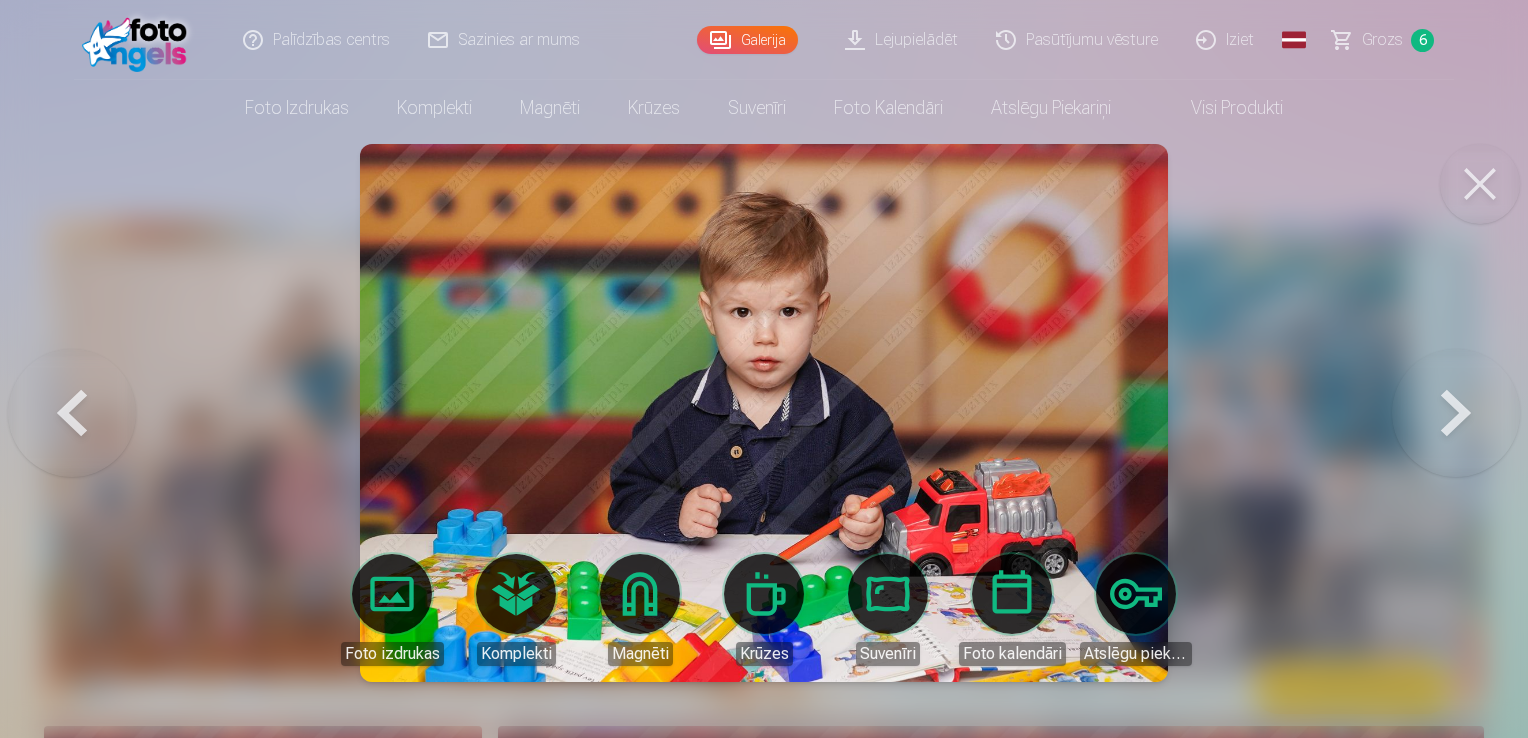 click on "Foto izdrukas" at bounding box center (392, 610) 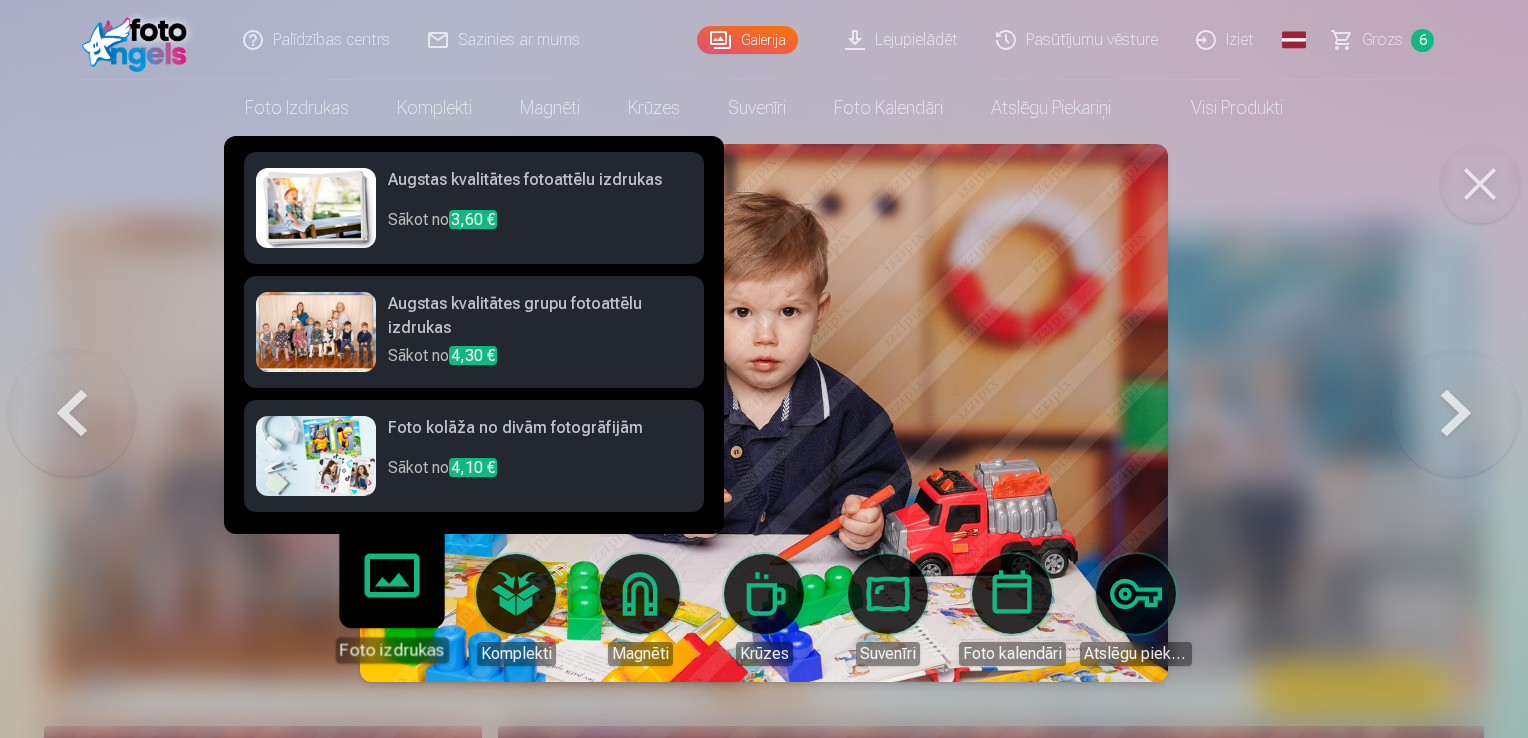 click on "Augstas kvalitātes fotoattēlu izdrukas" at bounding box center (540, 188) 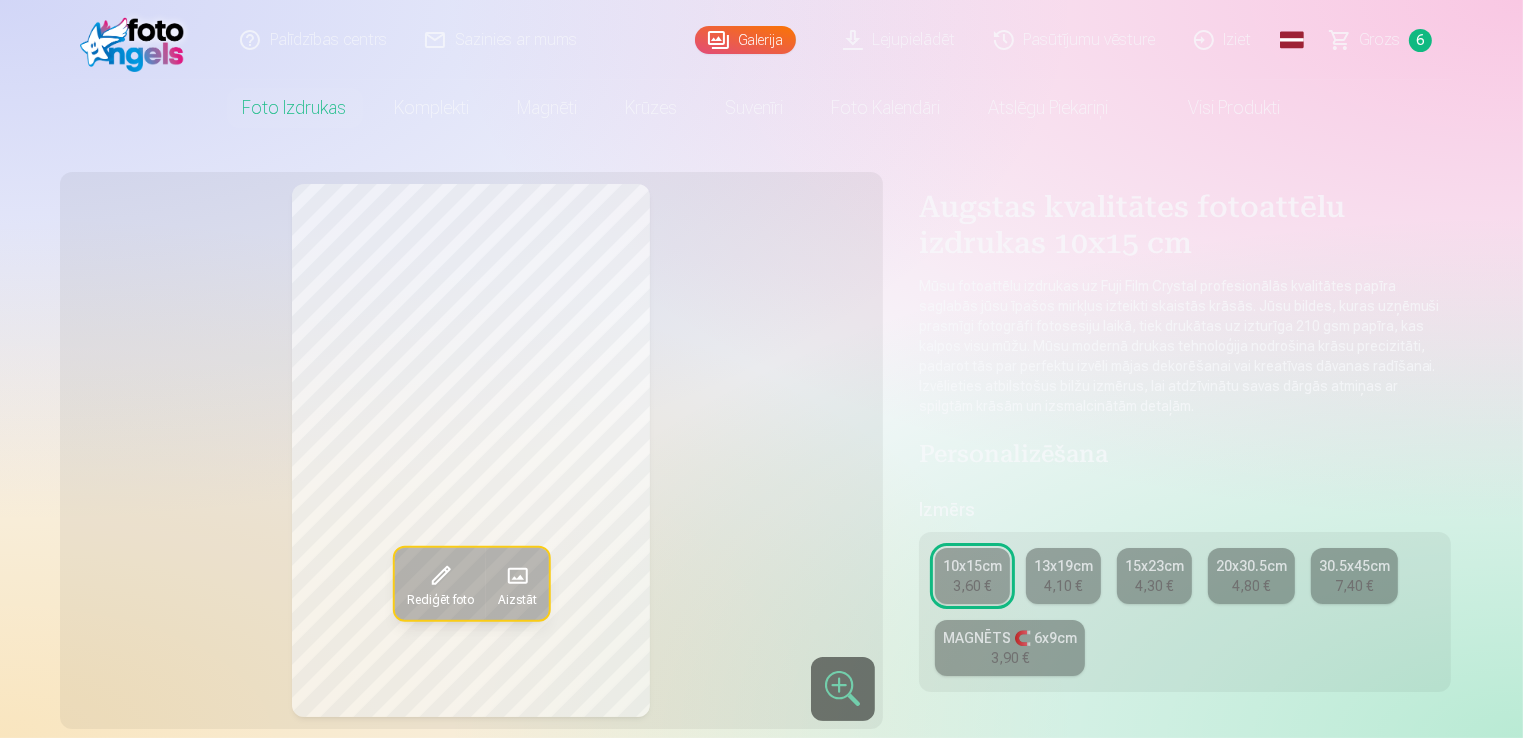 click on "Galerija" at bounding box center [745, 40] 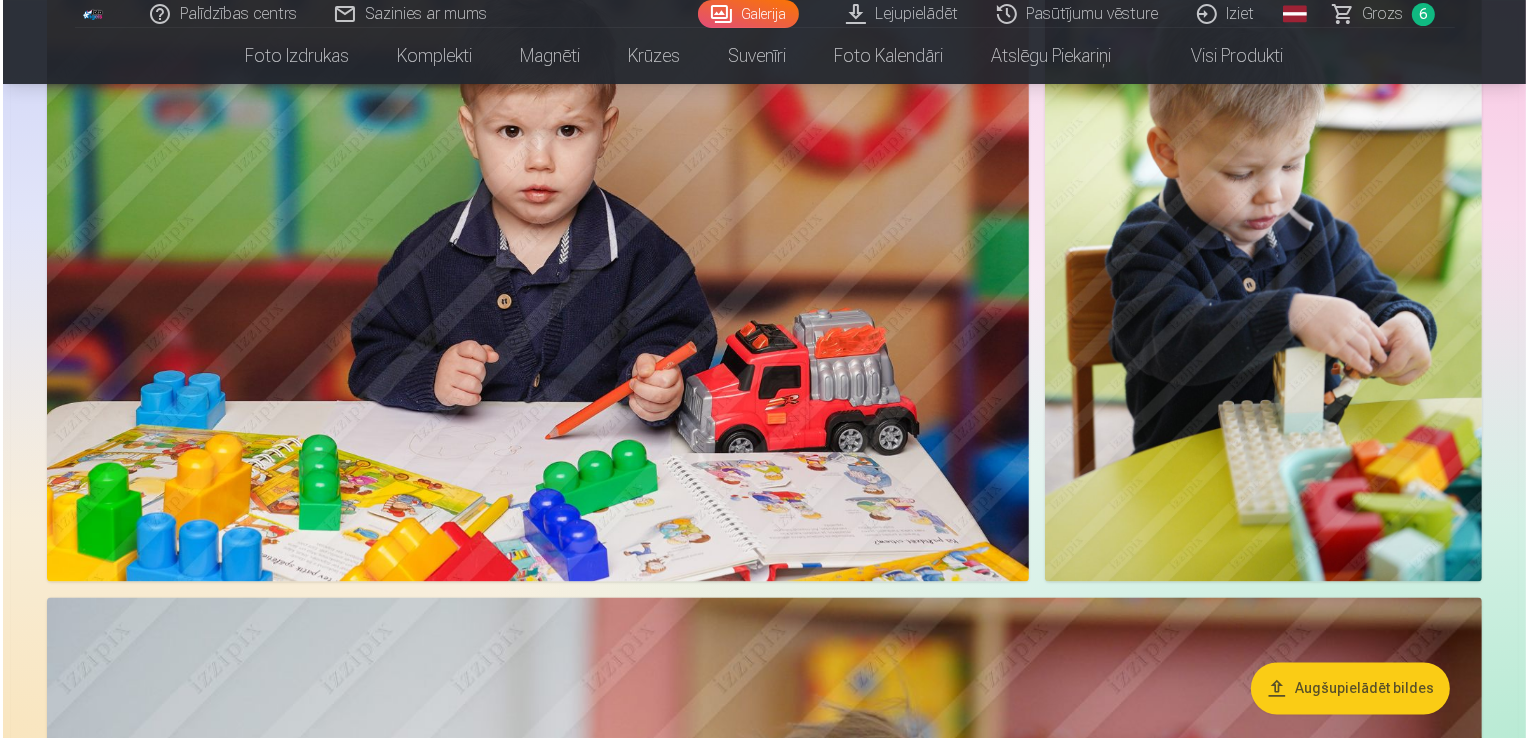 scroll, scrollTop: 3900, scrollLeft: 0, axis: vertical 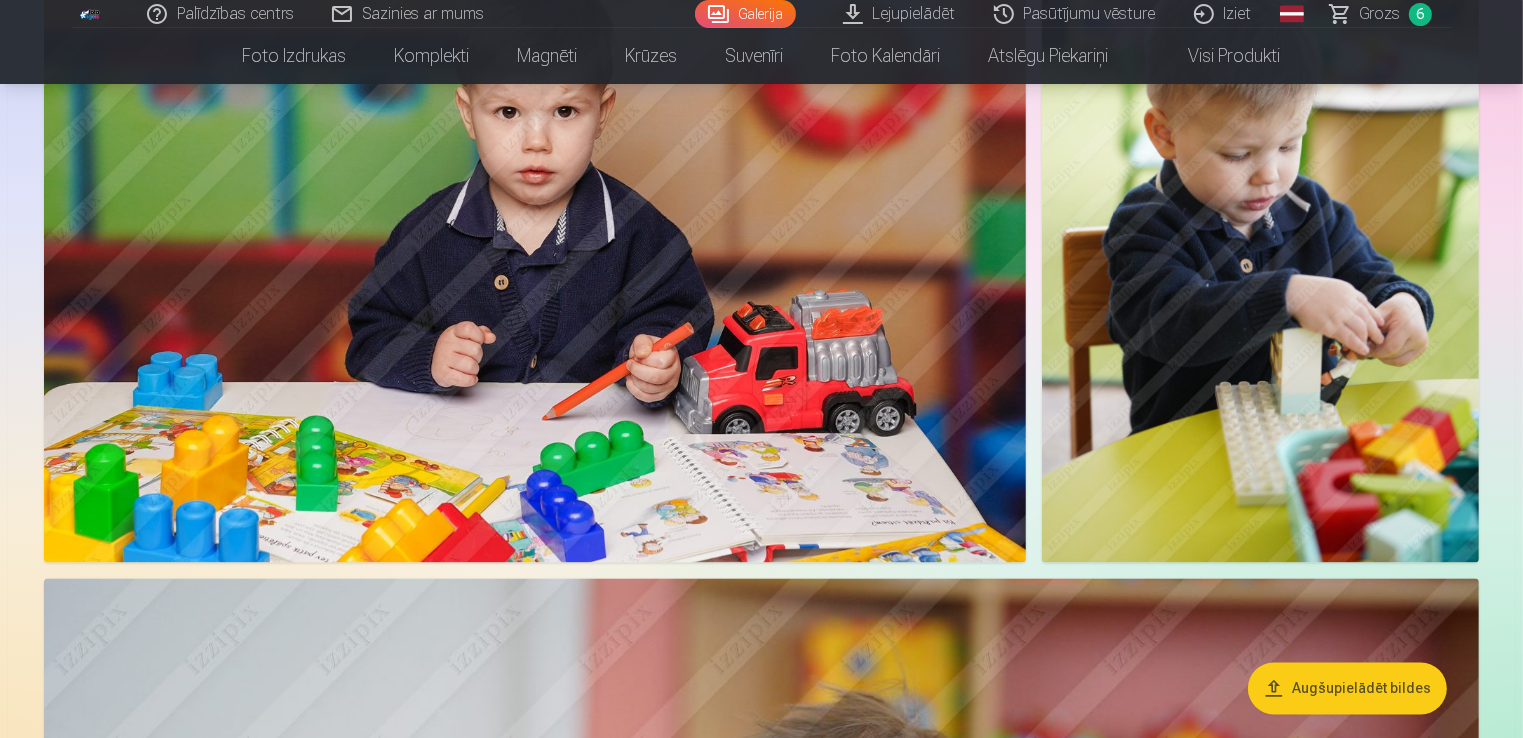 click at bounding box center [535, 234] 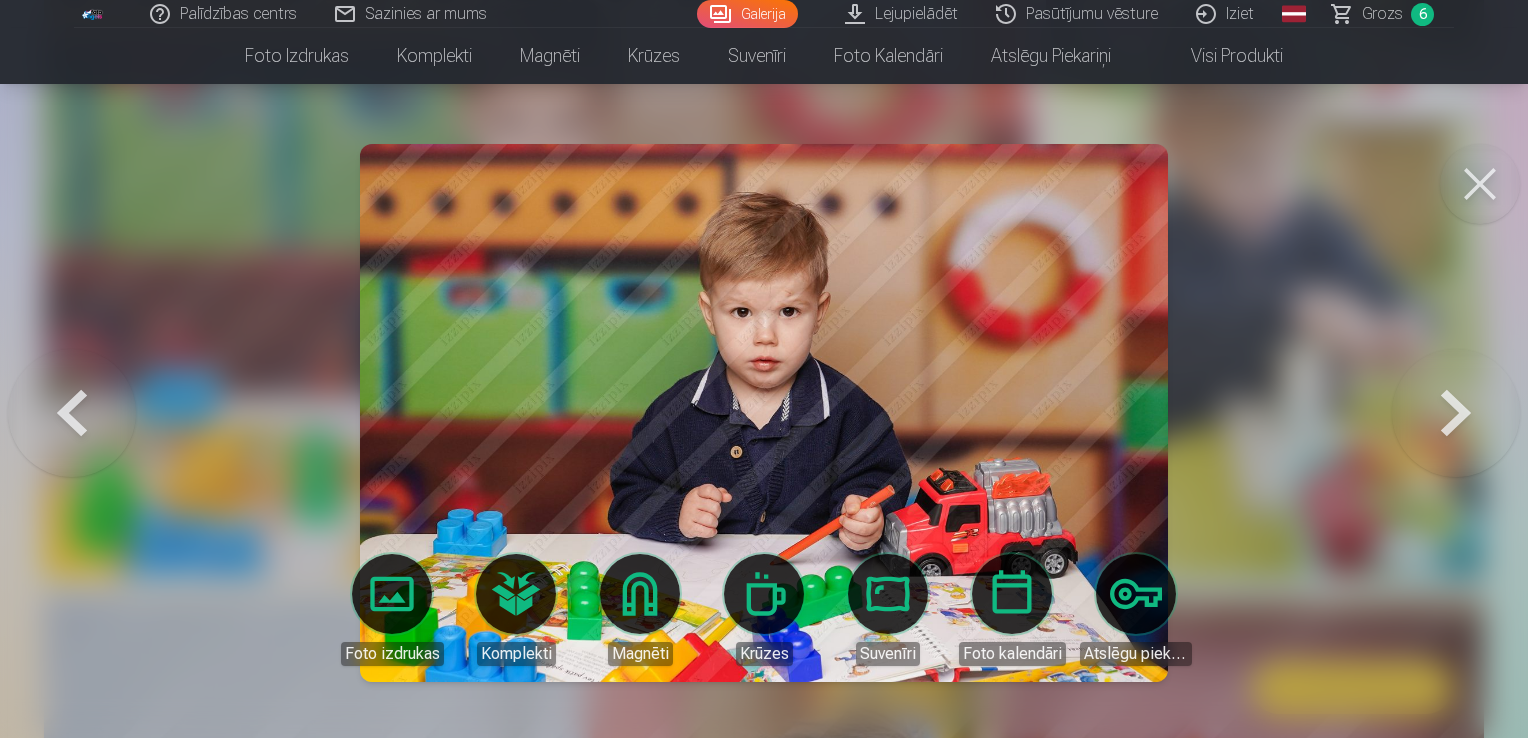 click on "Palīdzības centrs Sazinies ar mums Galerija Lejupielādēt Pasūtījumu vēsture Iziet Global English (en) Latvian (lv) Russian (ru) Lithuanian (lt) Estonian (et) Grozs 6 Foto izdrukas Augstas kvalitātes fotoattēlu izdrukas [NUMBER] gsm papīrs, piesātināta krāsa un detalizācija Sākot no  [PRICE] € Augstas kvalitātes grupu fotoattēlu izdrukas Spilgtas krāsas uz Fuji Film Crystal fotopapīra Sākot no  [PRICE] € Foto kolāža no divām fotogrāfijām Divi neaizmirstami mirkļi vienā skaistā bildē Sākot no  [PRICE] € Foto izdrukas dokumentiem Universālas foto izdrukas dokumentiem (6 fotogrāfijas) Sākot no  [PRICE] € Augstas izšķirtspējas digitālais fotoattēls JPG formātā Iemūžiniet savas atmiņas ērtā digitālā veidā Sākot no  [PRICE] € See all products Komplekti Pilns Atmiņu Komplekts – Drukātas (15×23cm, 40% ATLAIDE) un 🎁 Digitālas Fotogrāfijas   Klasiskais komplekts Sākot no  [PRICE] € Populārs komplekts Sākot no  [PRICE] € Premium komplekts + 🎁  Sākot no" at bounding box center [764, -3531] 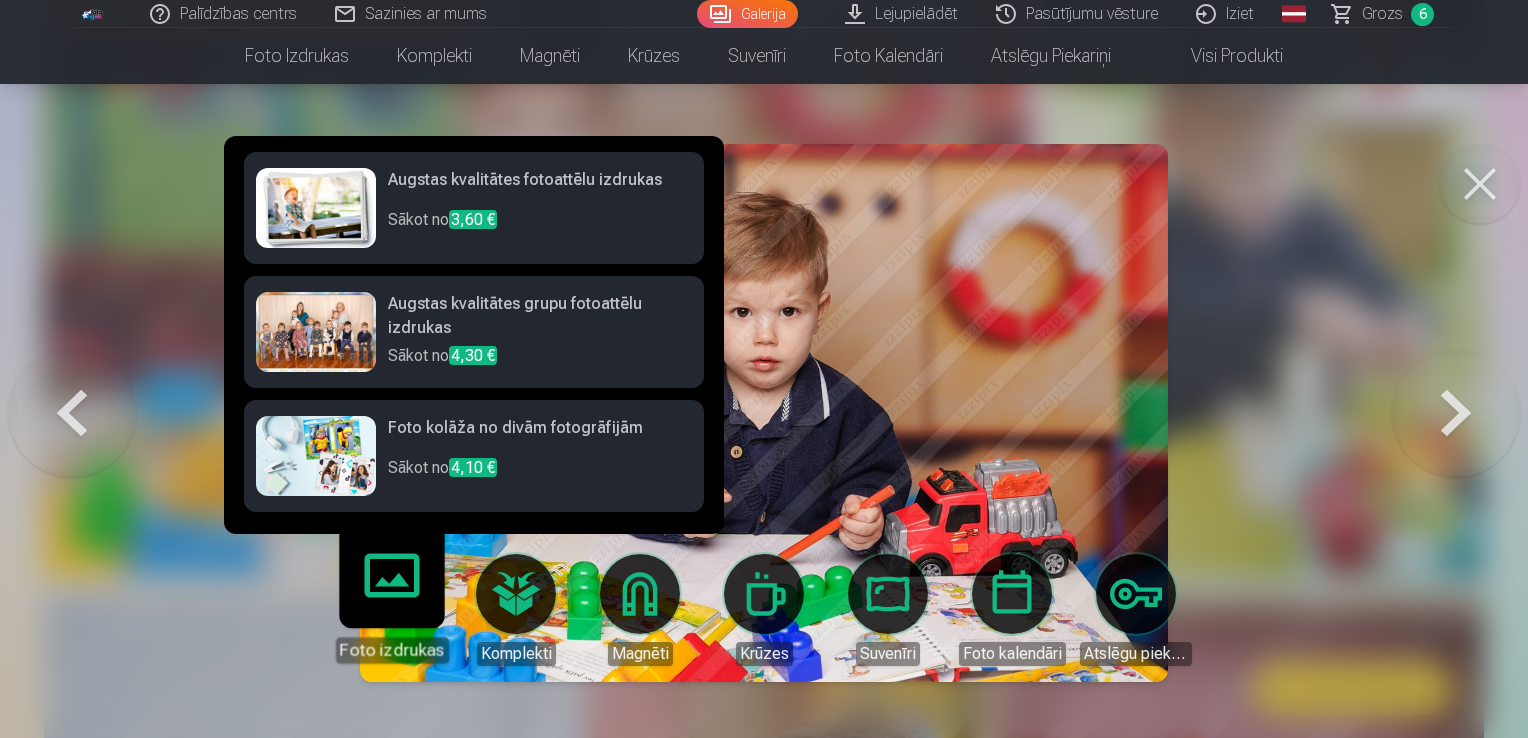 click on "Augstas kvalitātes fotoattēlu izdrukas" at bounding box center (540, 188) 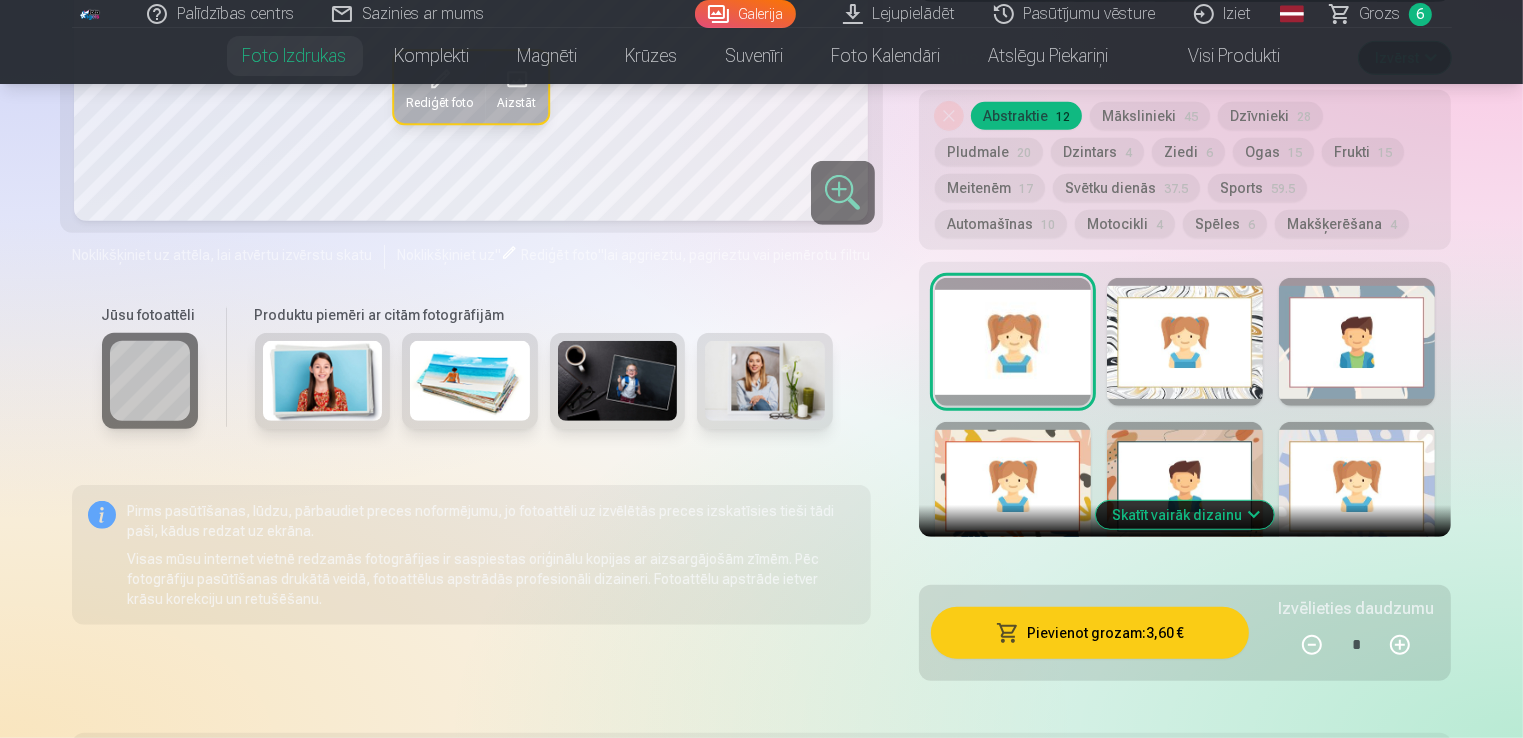 scroll, scrollTop: 1100, scrollLeft: 0, axis: vertical 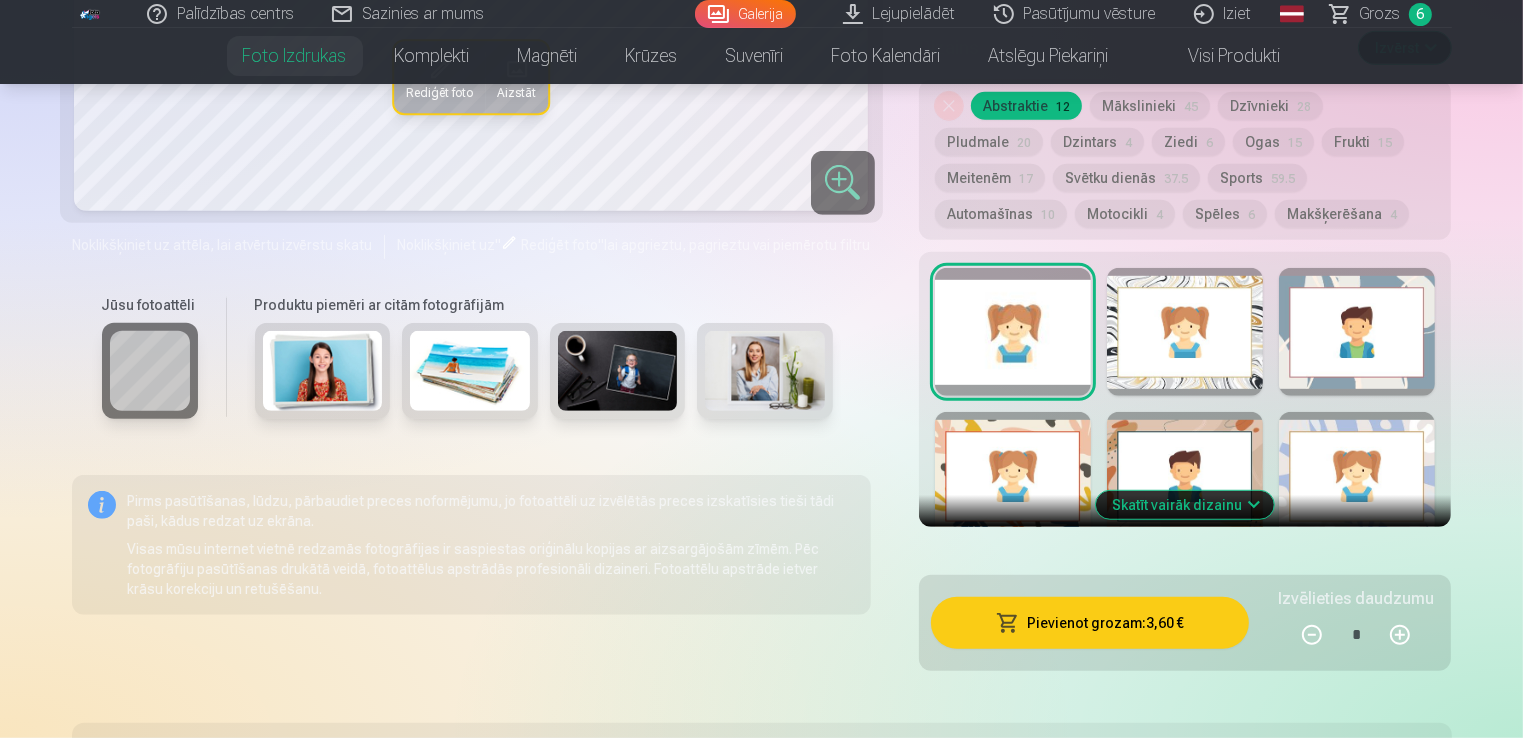 click on "Pievienot grozam :  3,60 €" at bounding box center [1090, 623] 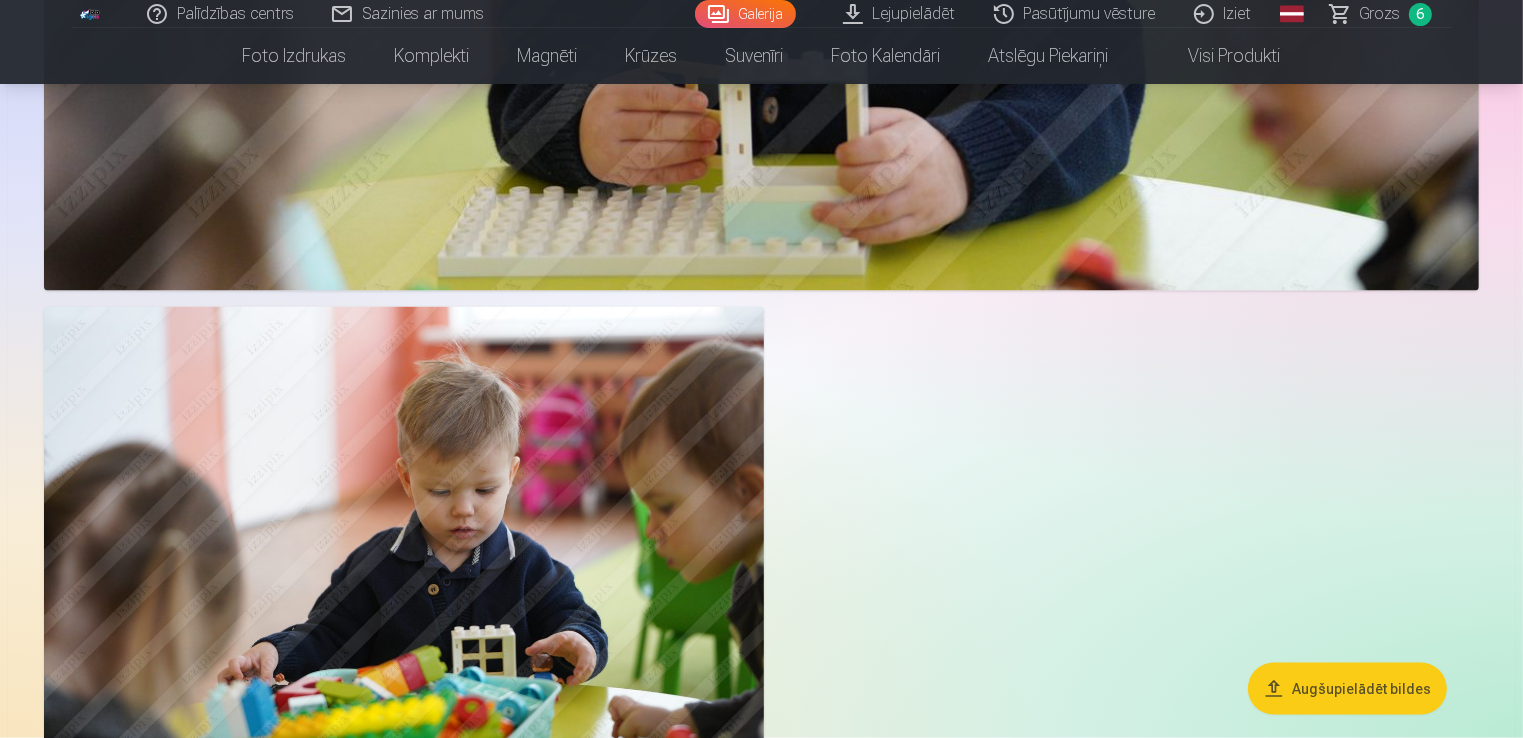 scroll, scrollTop: 11000, scrollLeft: 0, axis: vertical 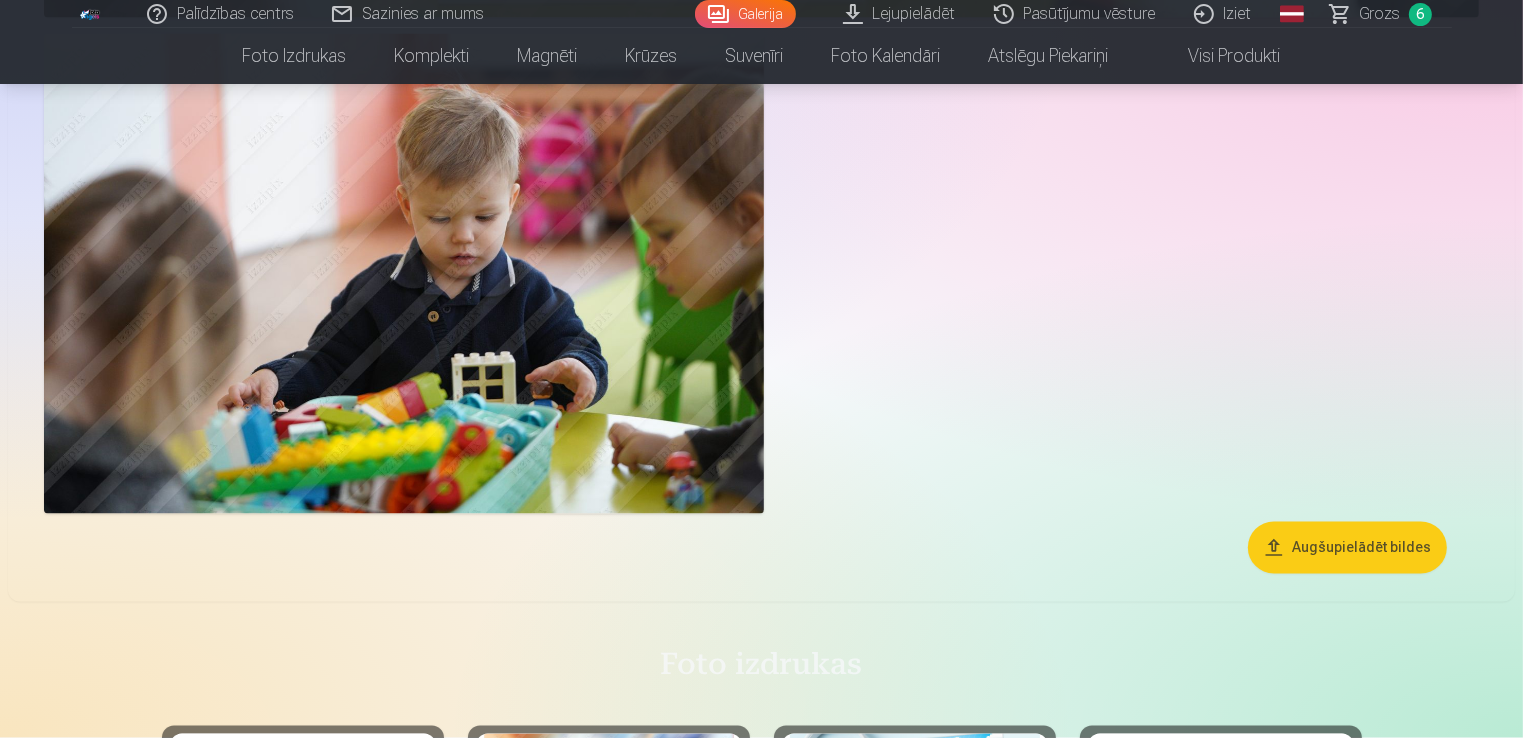 click on "Grozs" at bounding box center [1380, 14] 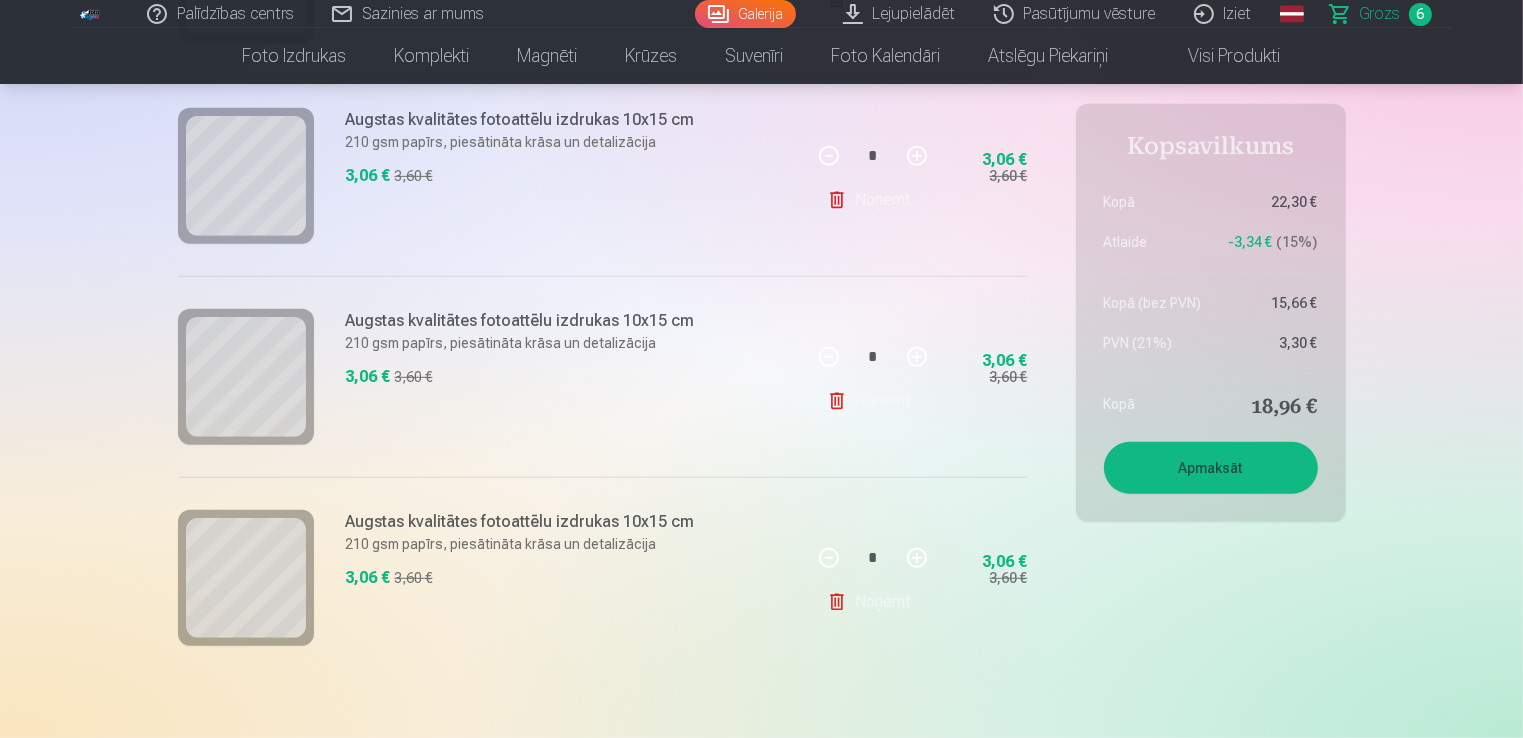 scroll, scrollTop: 1100, scrollLeft: 0, axis: vertical 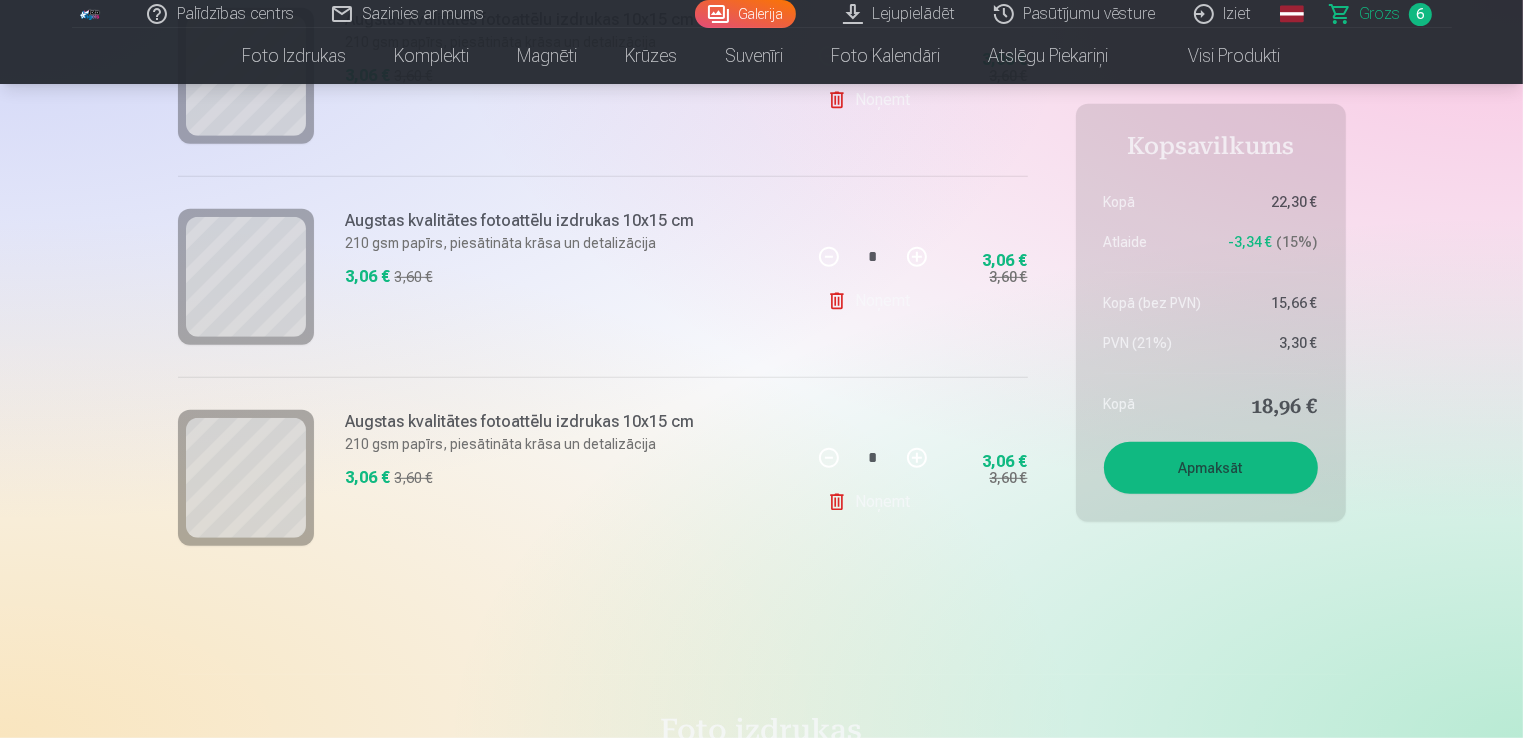 click on "Galerija" at bounding box center [745, 14] 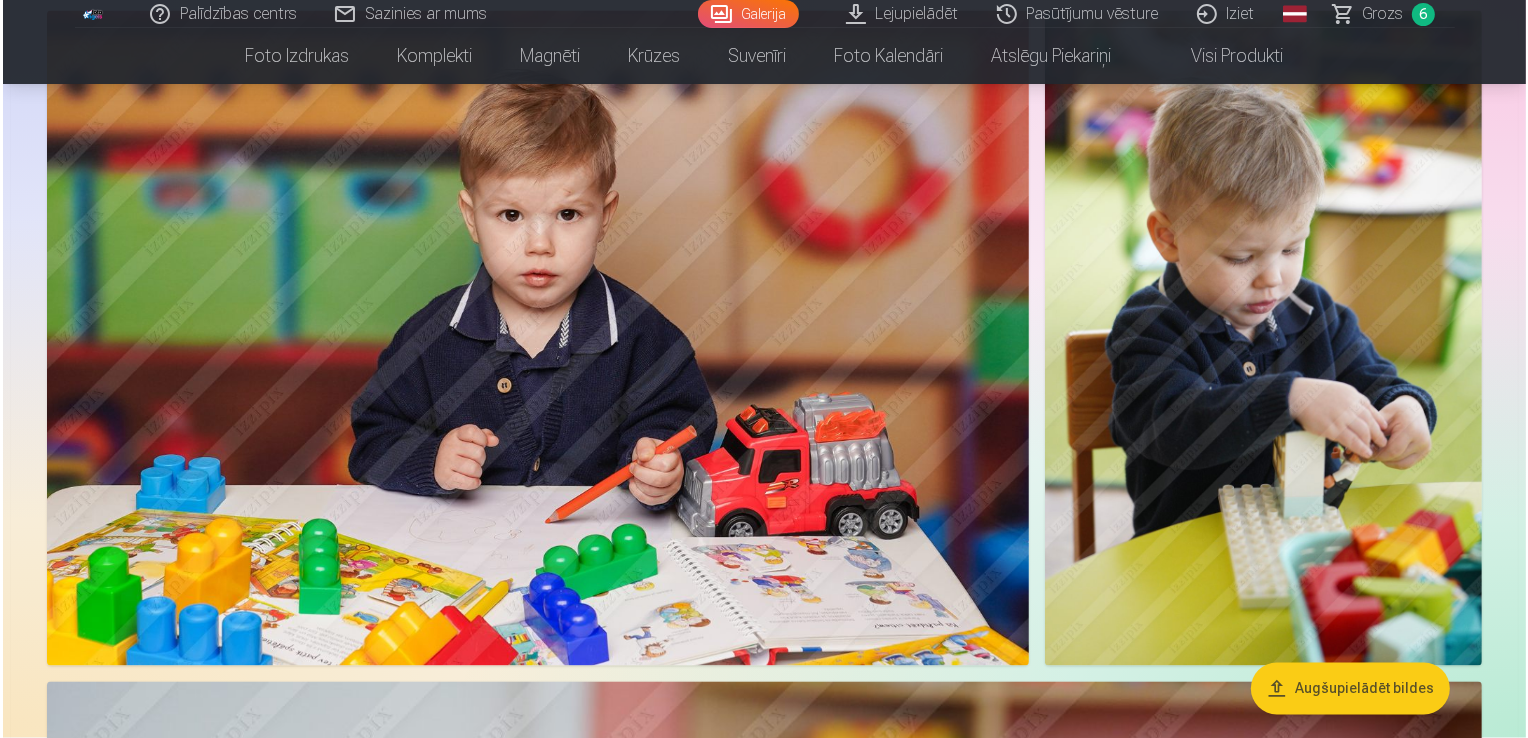 scroll, scrollTop: 3900, scrollLeft: 0, axis: vertical 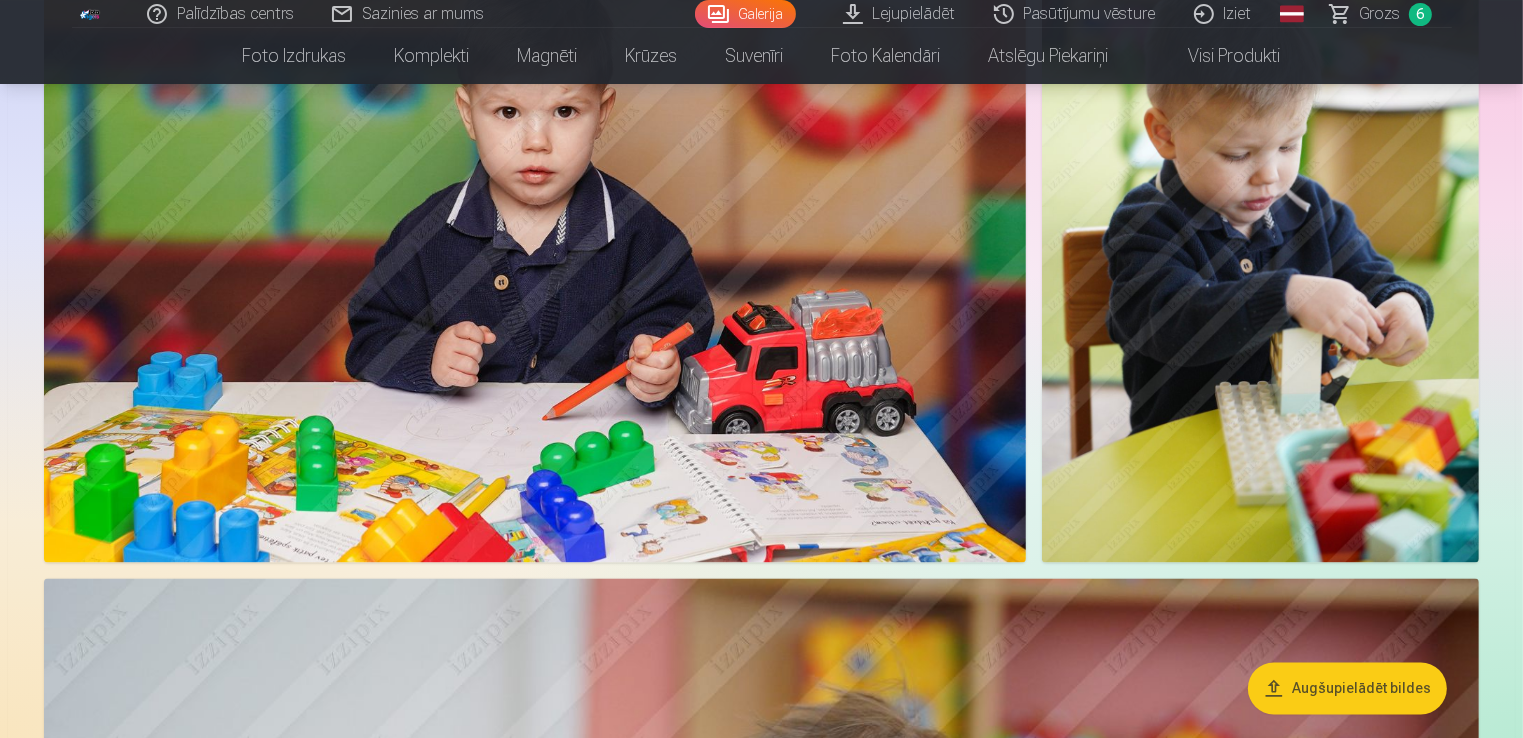 click at bounding box center [535, 234] 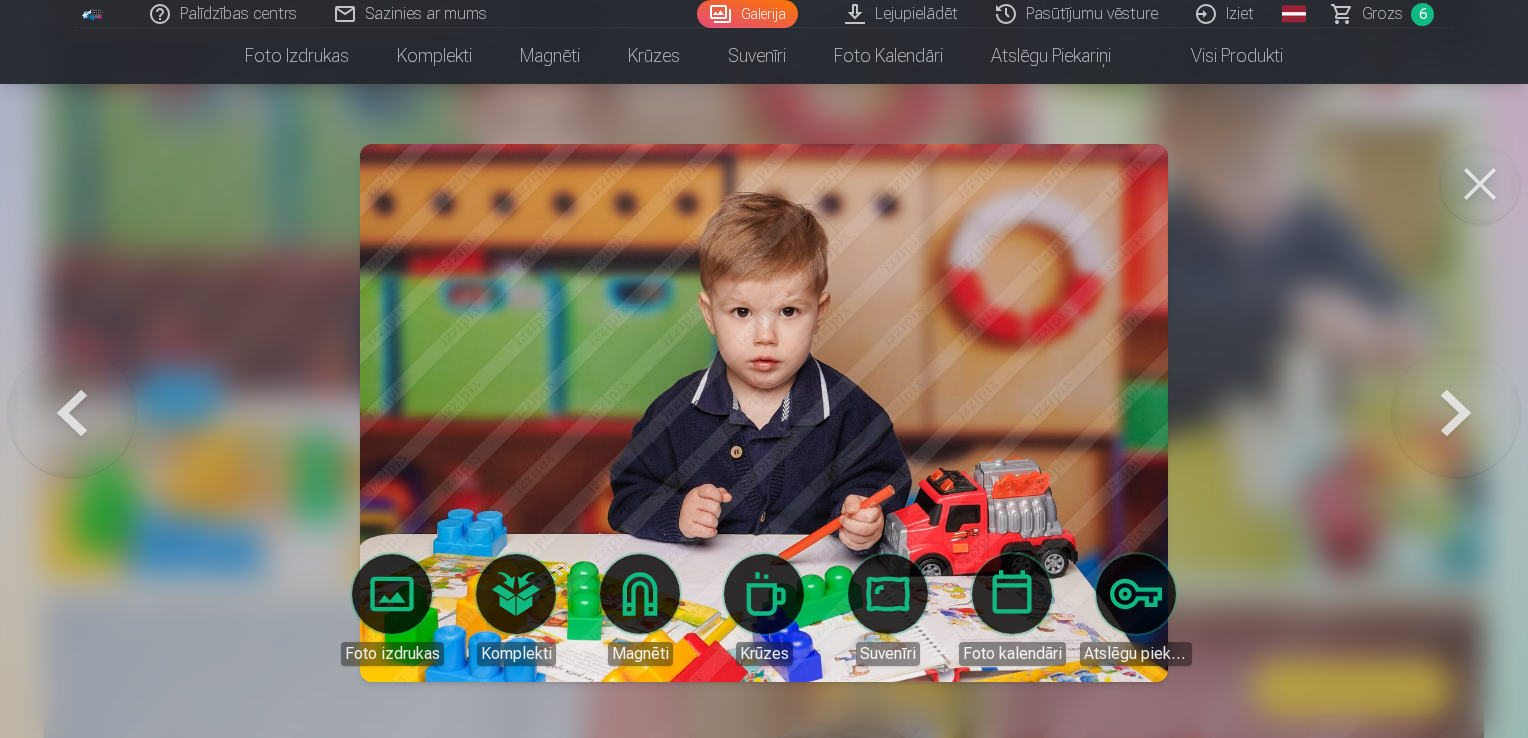 click on "Foto izdrukas" at bounding box center [392, 610] 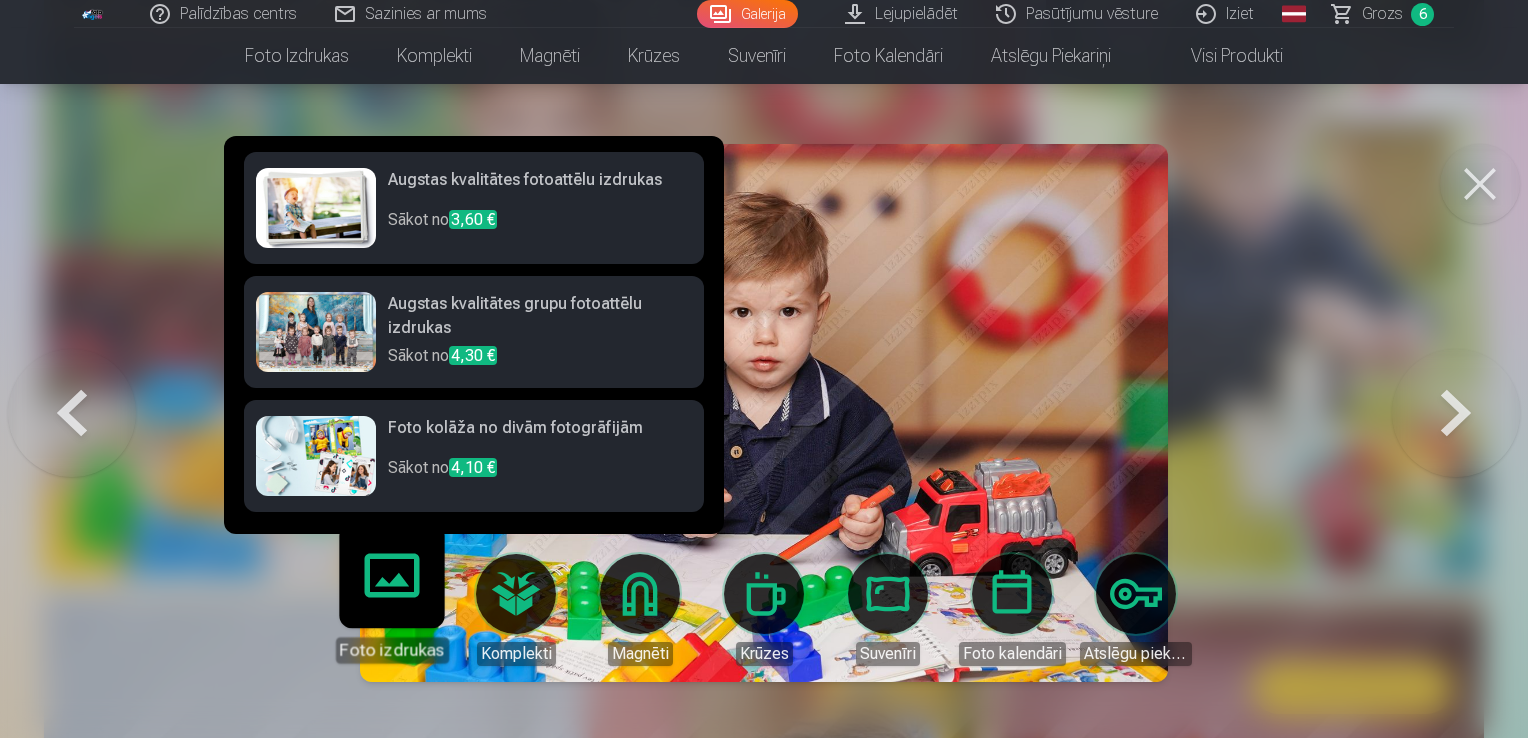 click on "Augstas kvalitātes fotoattēlu izdrukas" at bounding box center (540, 188) 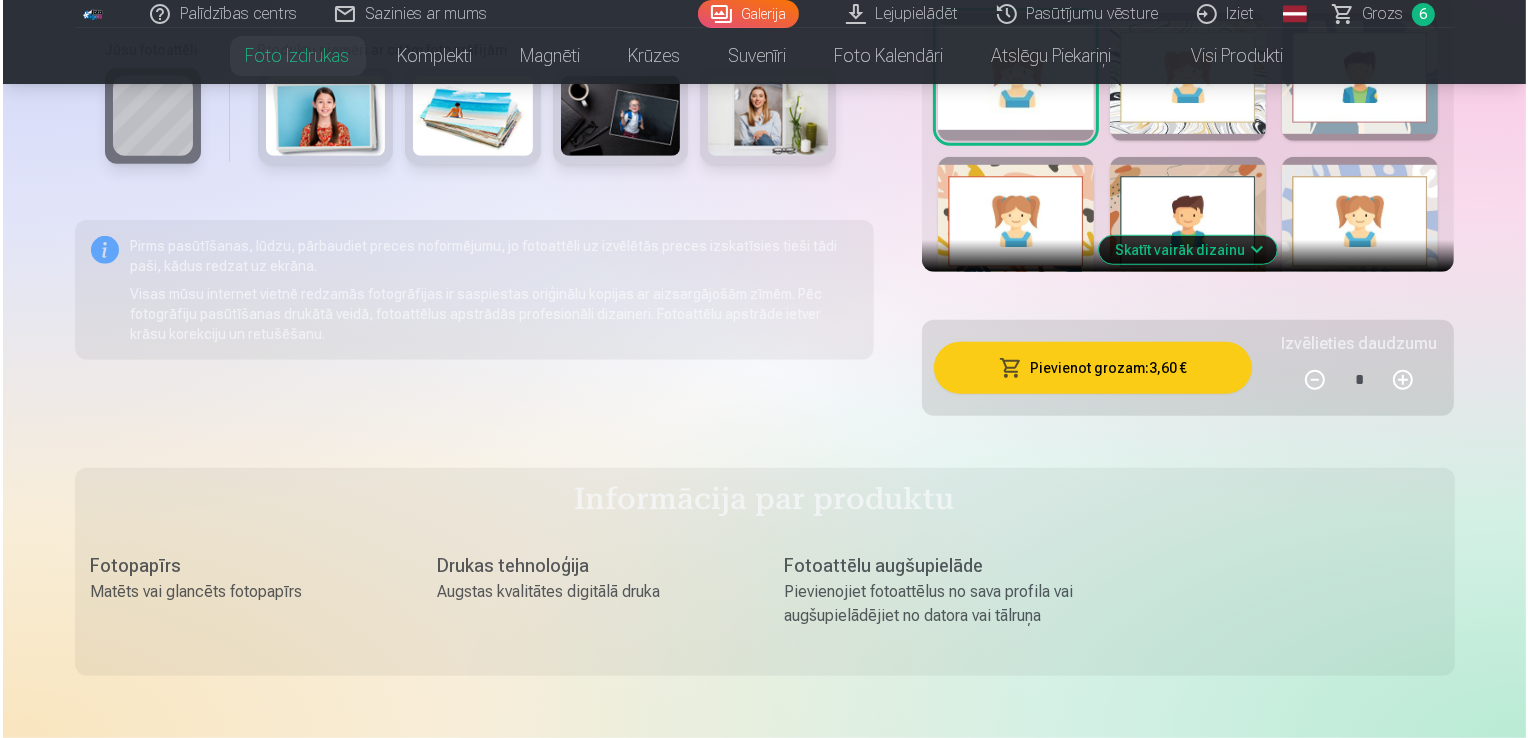 scroll, scrollTop: 1400, scrollLeft: 0, axis: vertical 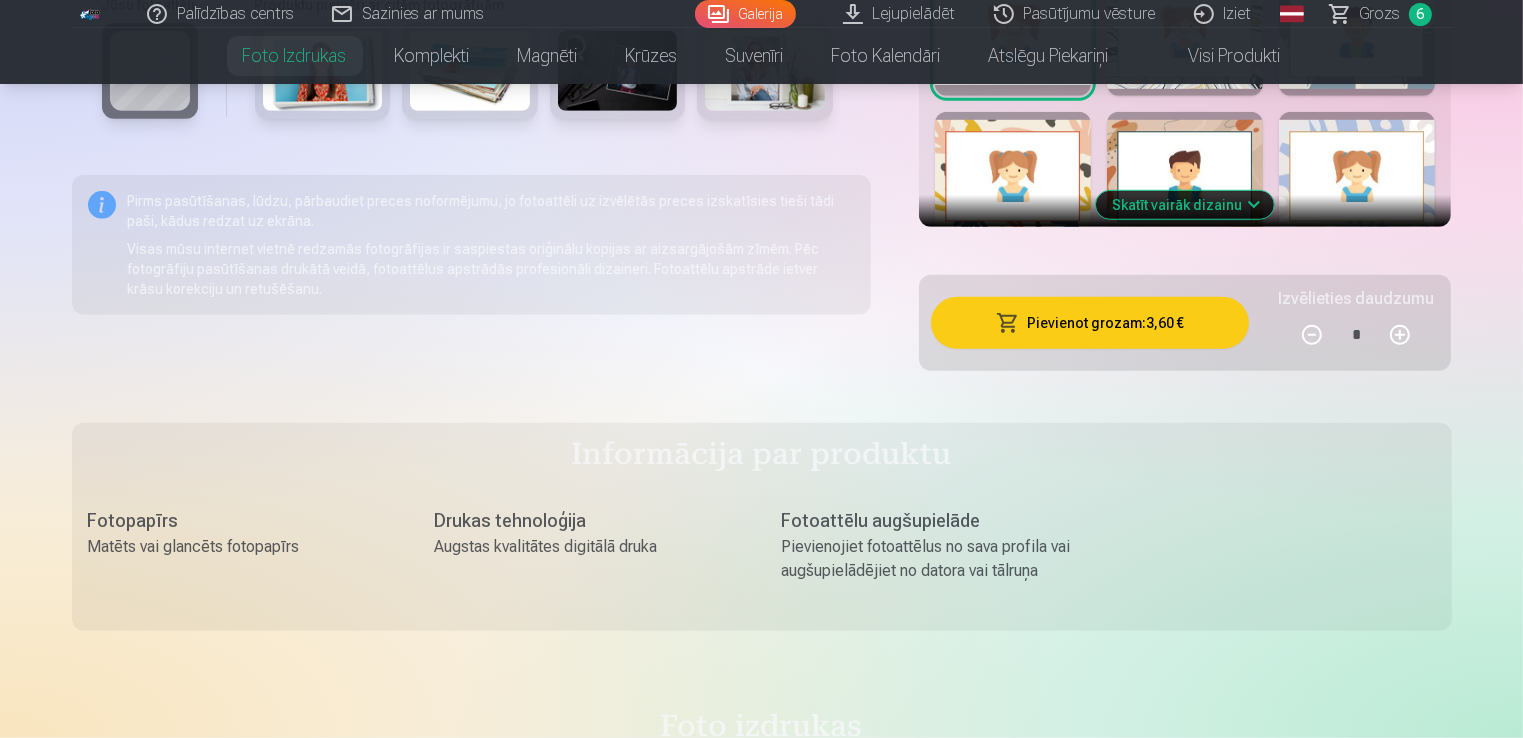click on "Pievienot grozam :  3,60 €" at bounding box center (1090, 323) 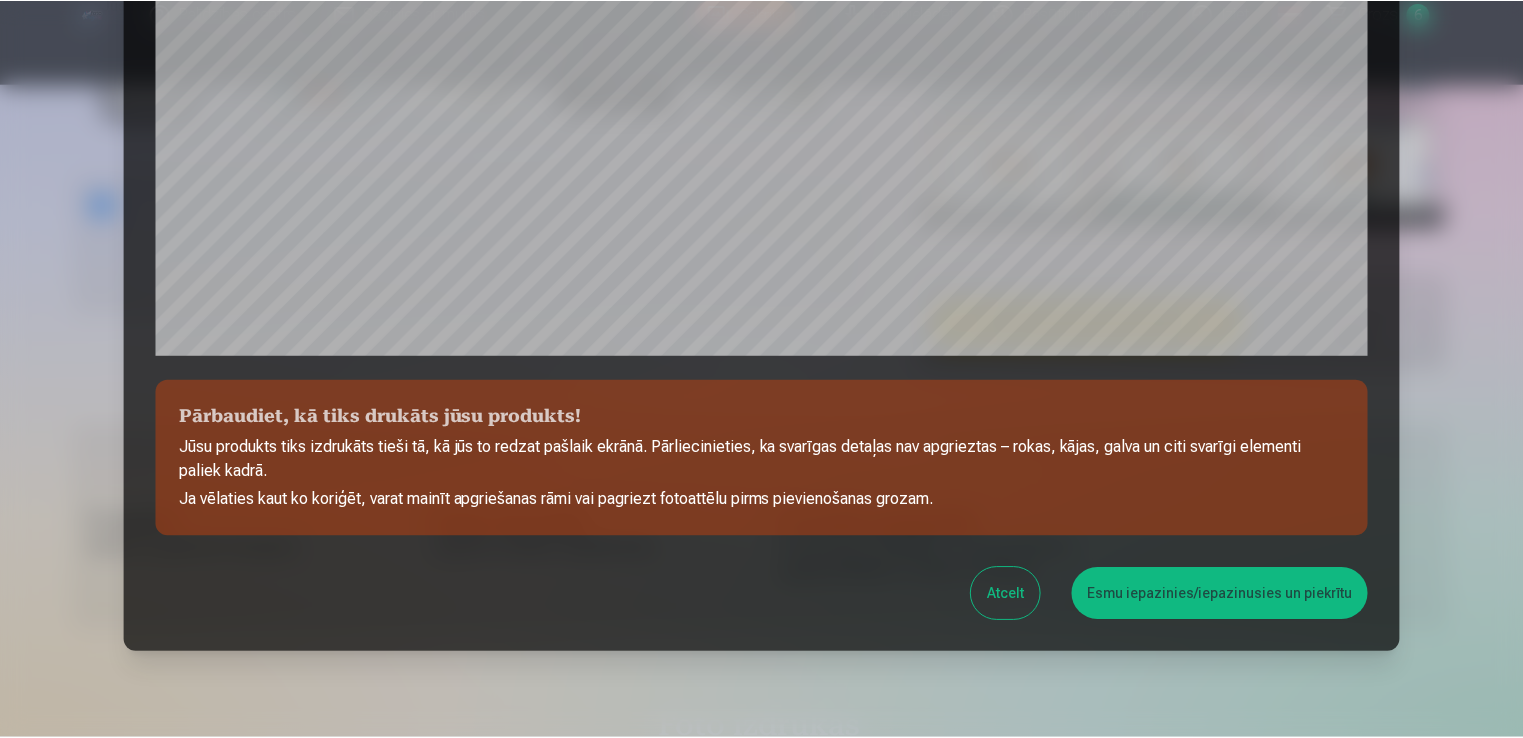 scroll, scrollTop: 677, scrollLeft: 0, axis: vertical 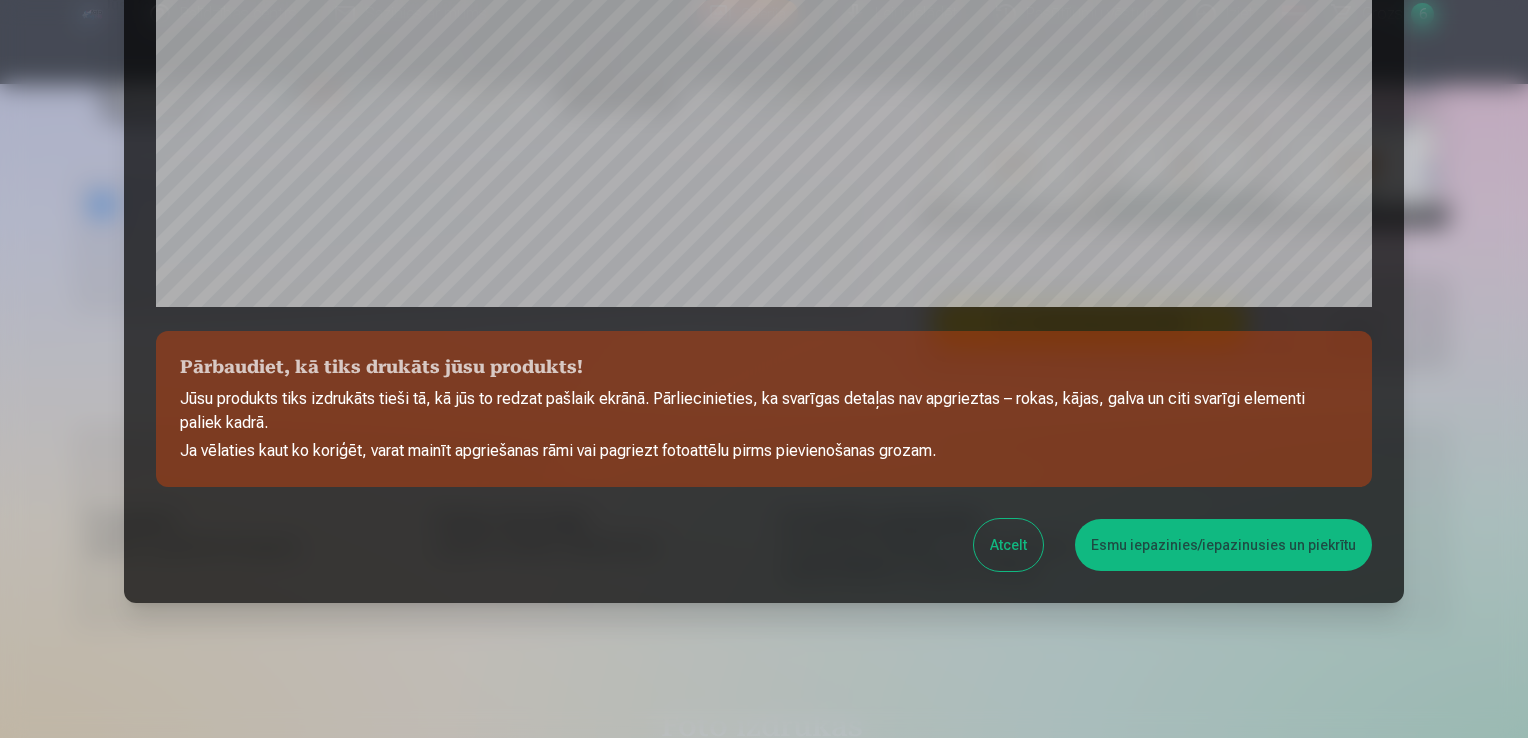 click on "Esmu iepazinies/iepazinusies un piekrītu" at bounding box center [1223, 545] 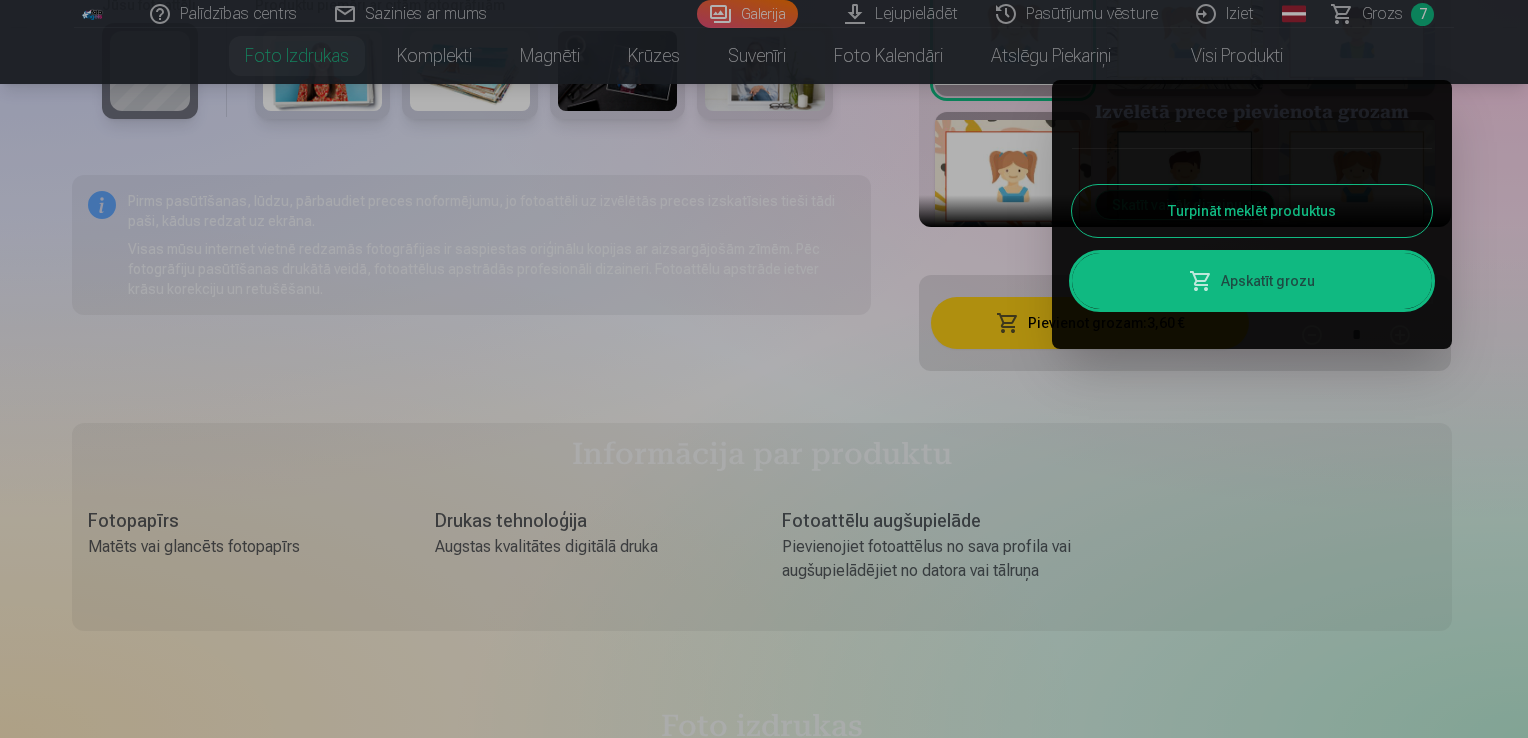 click on "Turpināt meklēt produktus" at bounding box center (1252, 211) 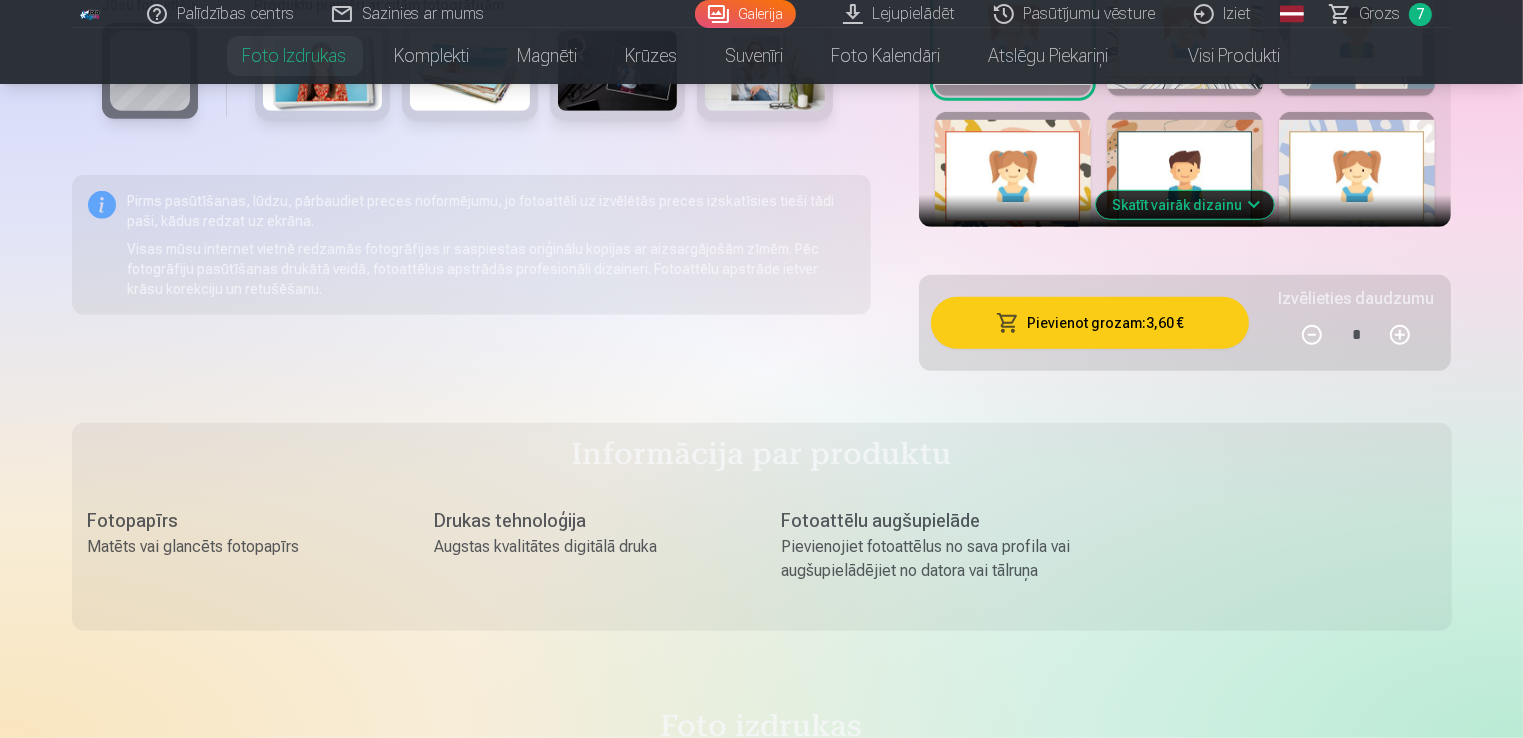 click on "Grozs" at bounding box center [1380, 14] 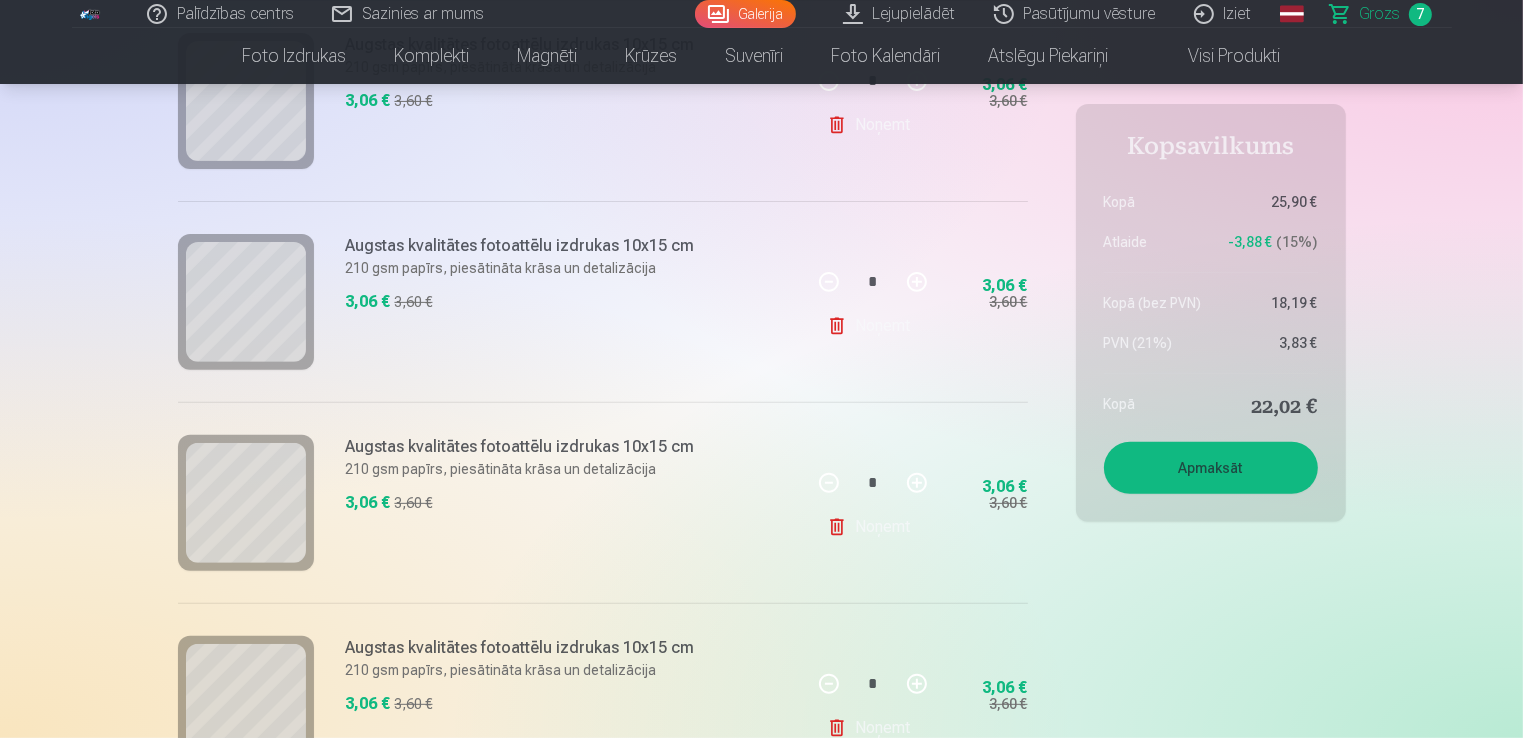 scroll, scrollTop: 600, scrollLeft: 0, axis: vertical 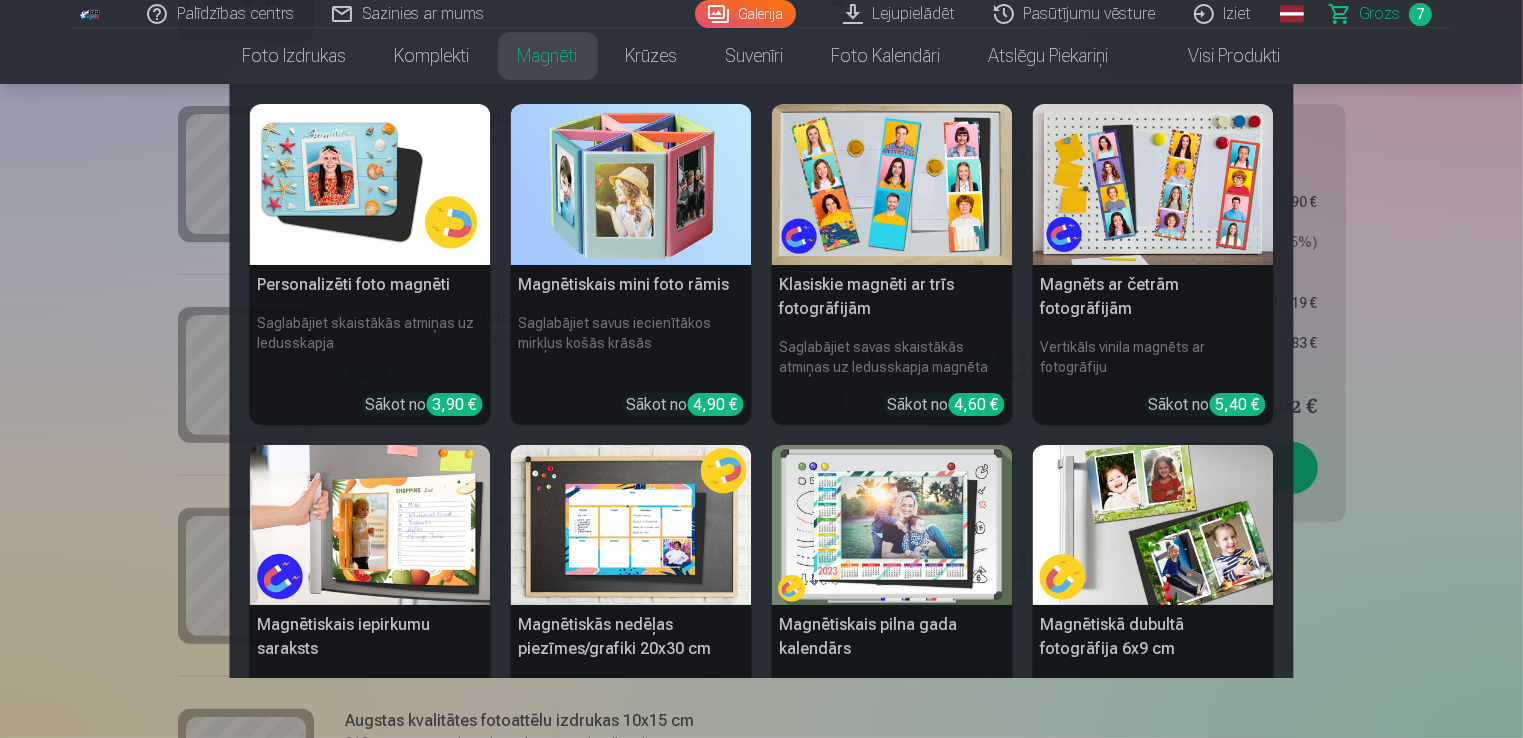 click on "Magnēti" at bounding box center (548, 56) 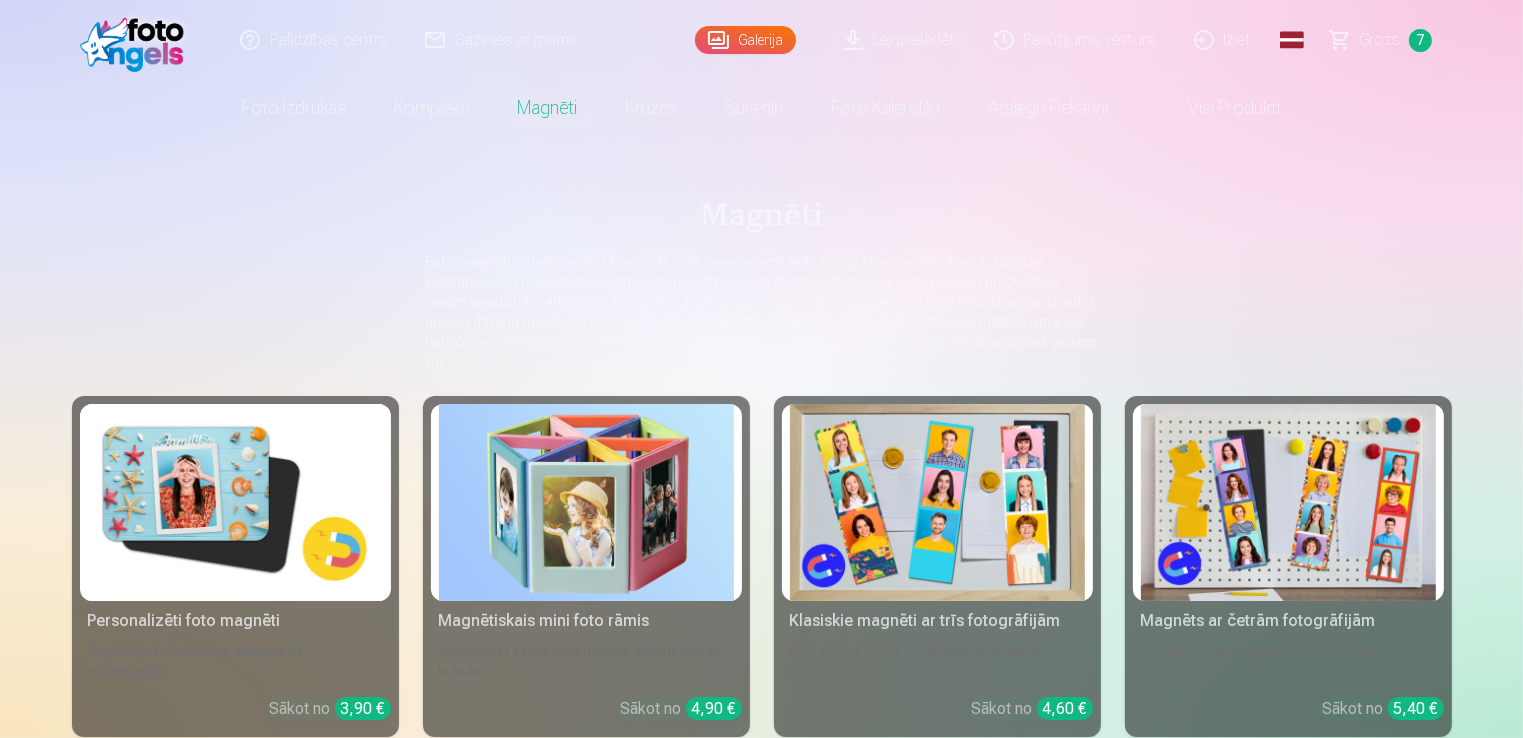 click at bounding box center (235, 502) 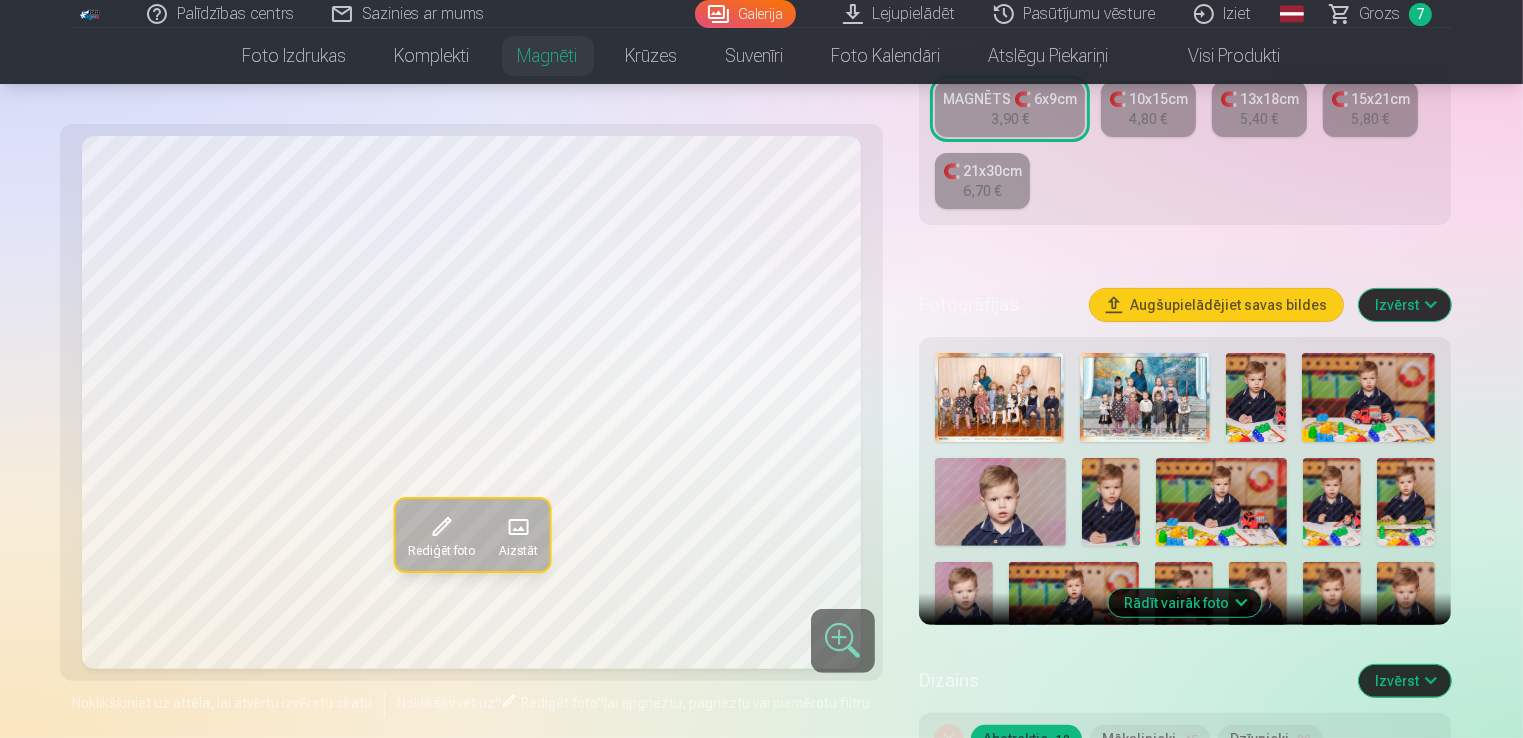 scroll, scrollTop: 500, scrollLeft: 0, axis: vertical 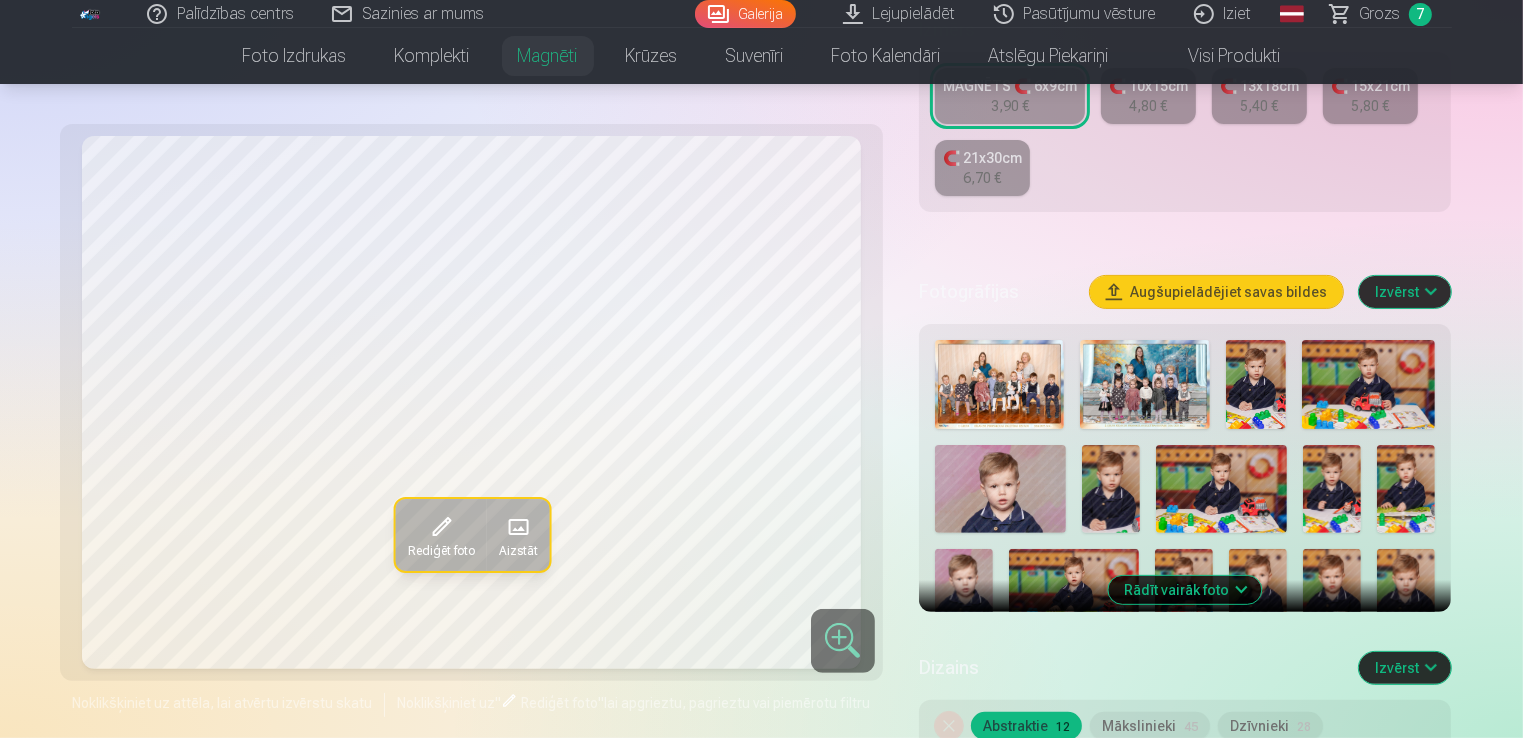 click on "Rādīt vairāk foto" at bounding box center (1185, 590) 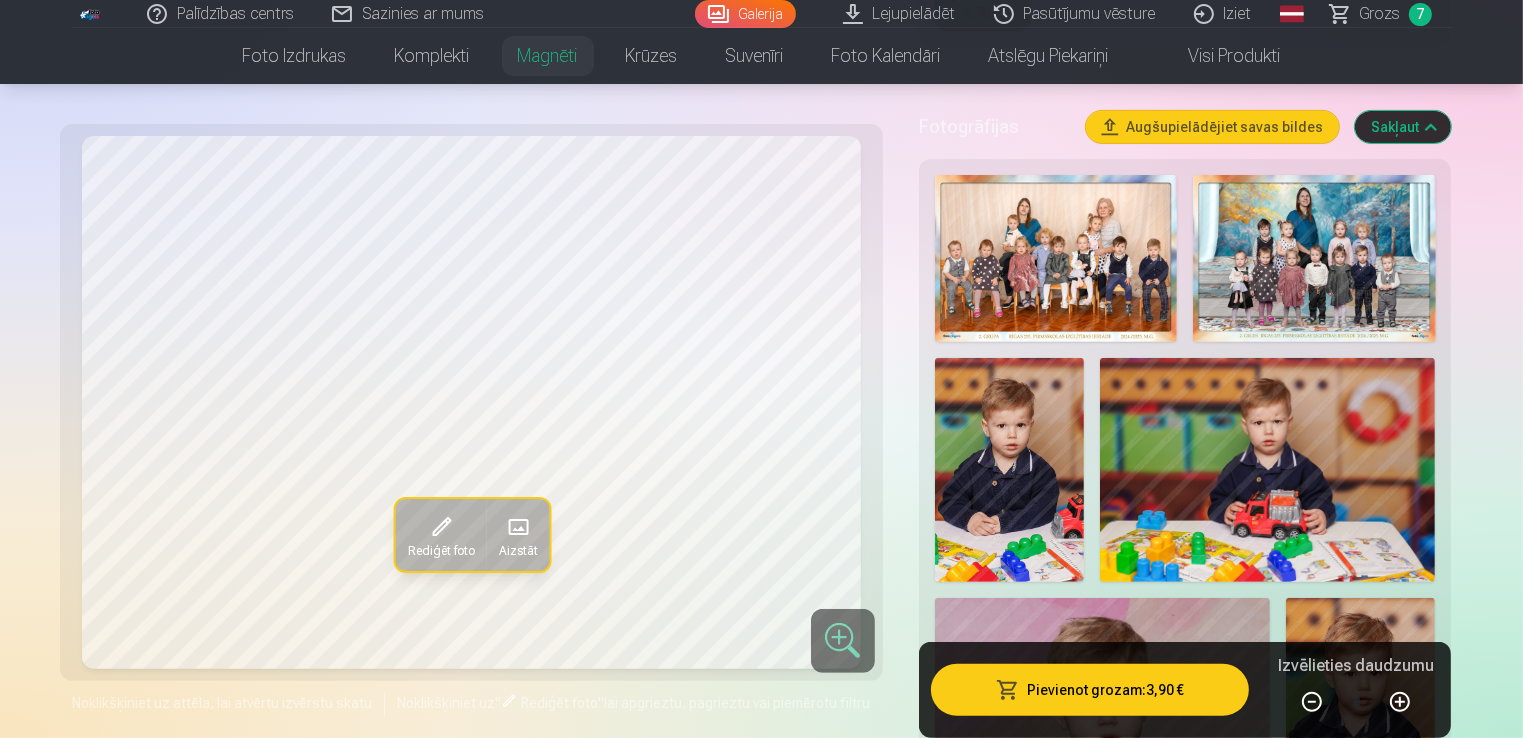 scroll, scrollTop: 700, scrollLeft: 0, axis: vertical 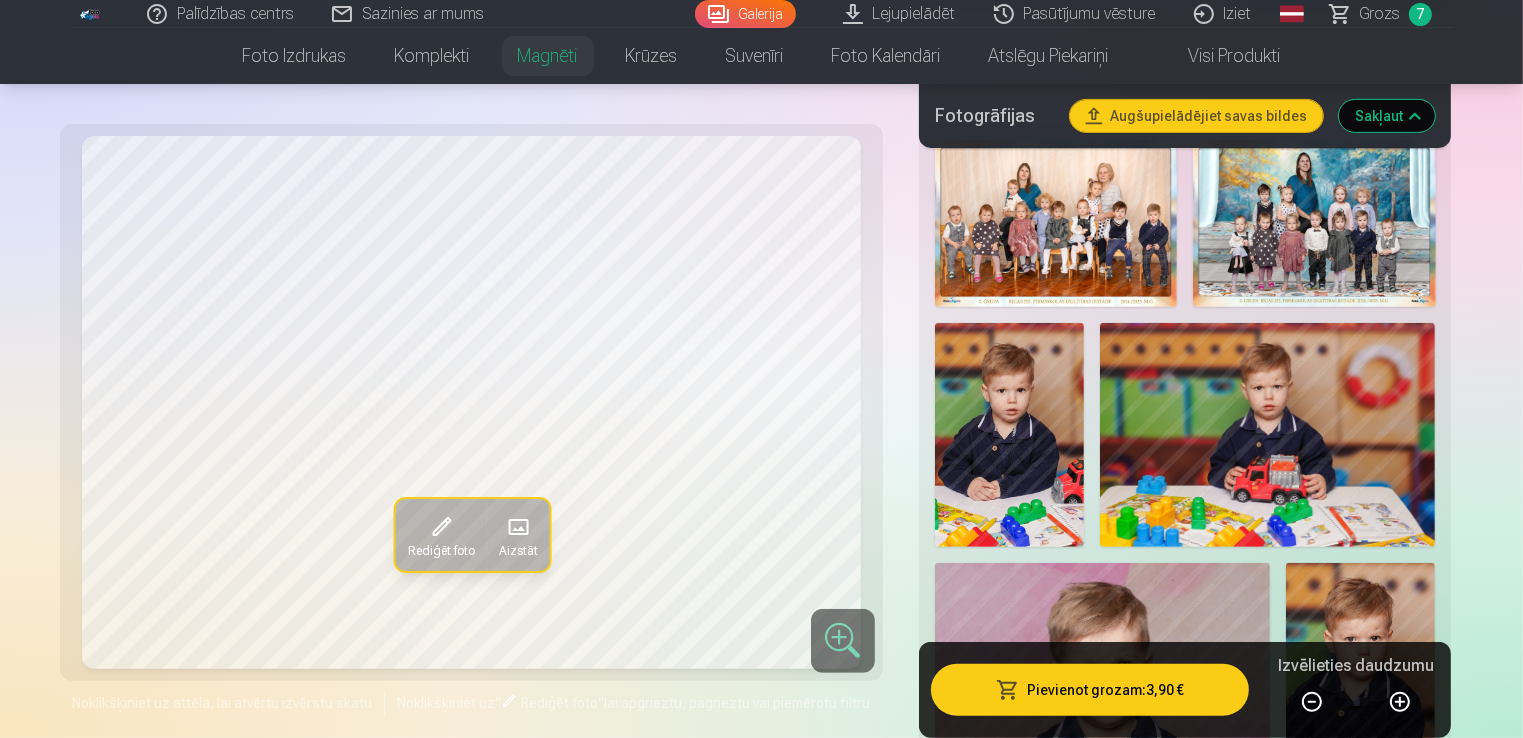 click at bounding box center [1009, 435] 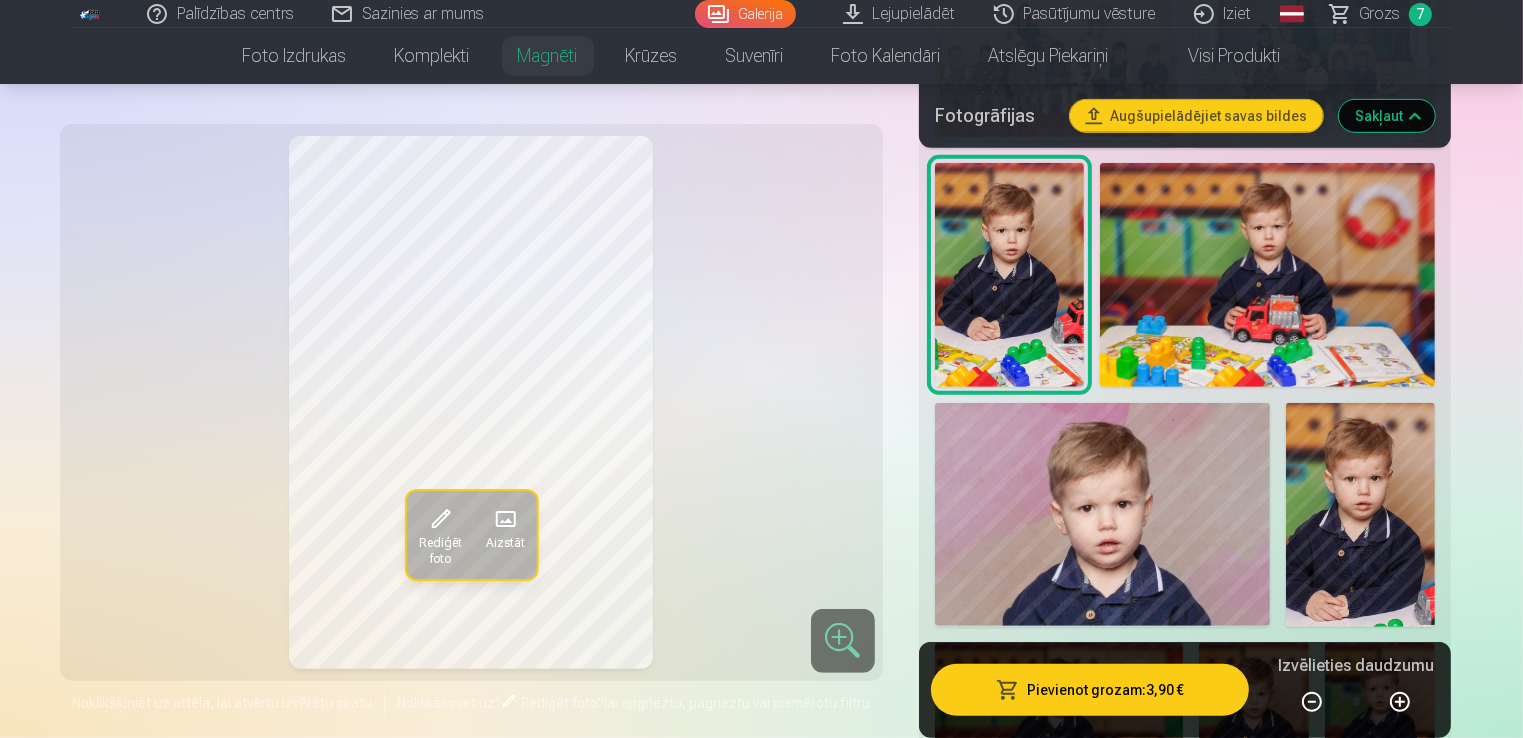 scroll, scrollTop: 1000, scrollLeft: 0, axis: vertical 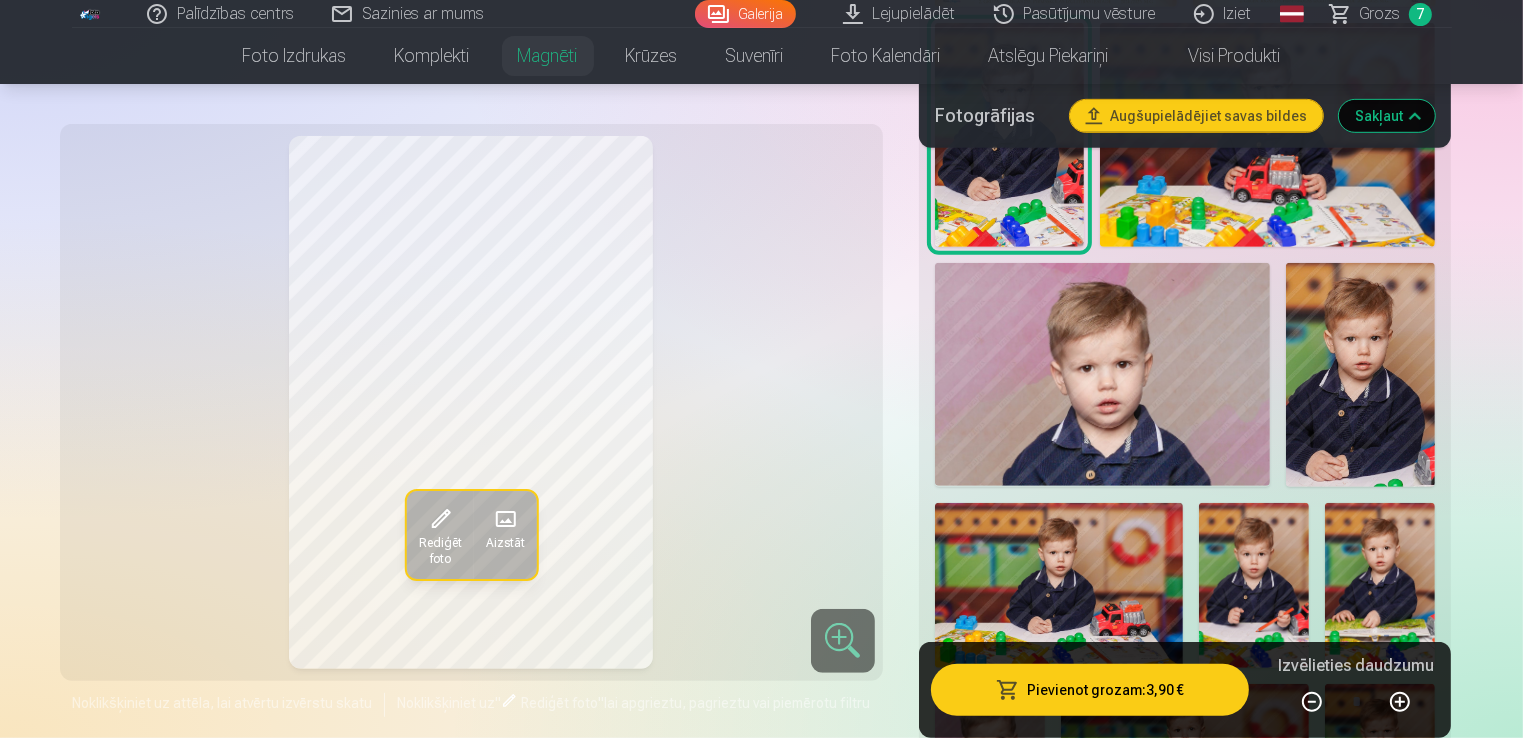 click at bounding box center [1360, 375] 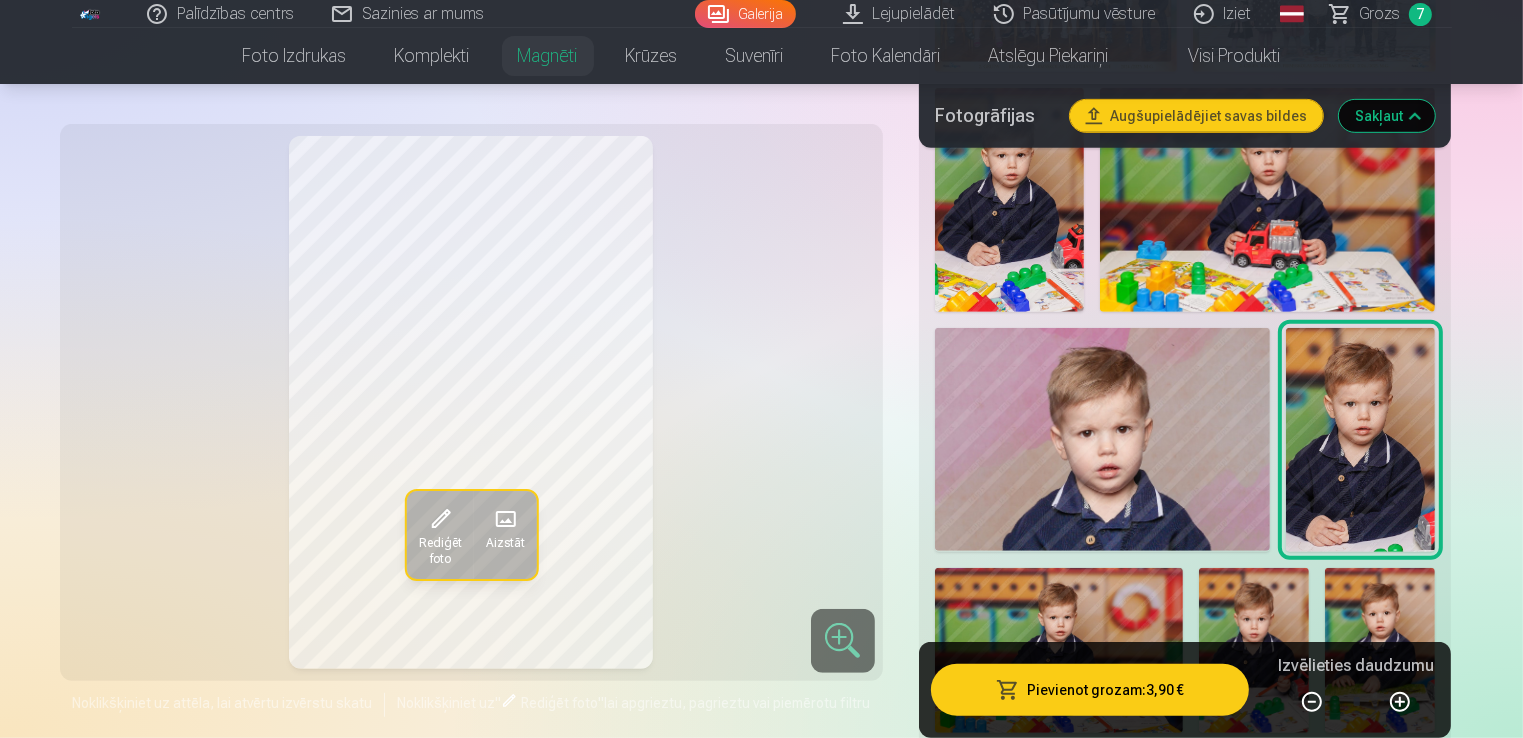 scroll, scrollTop: 900, scrollLeft: 0, axis: vertical 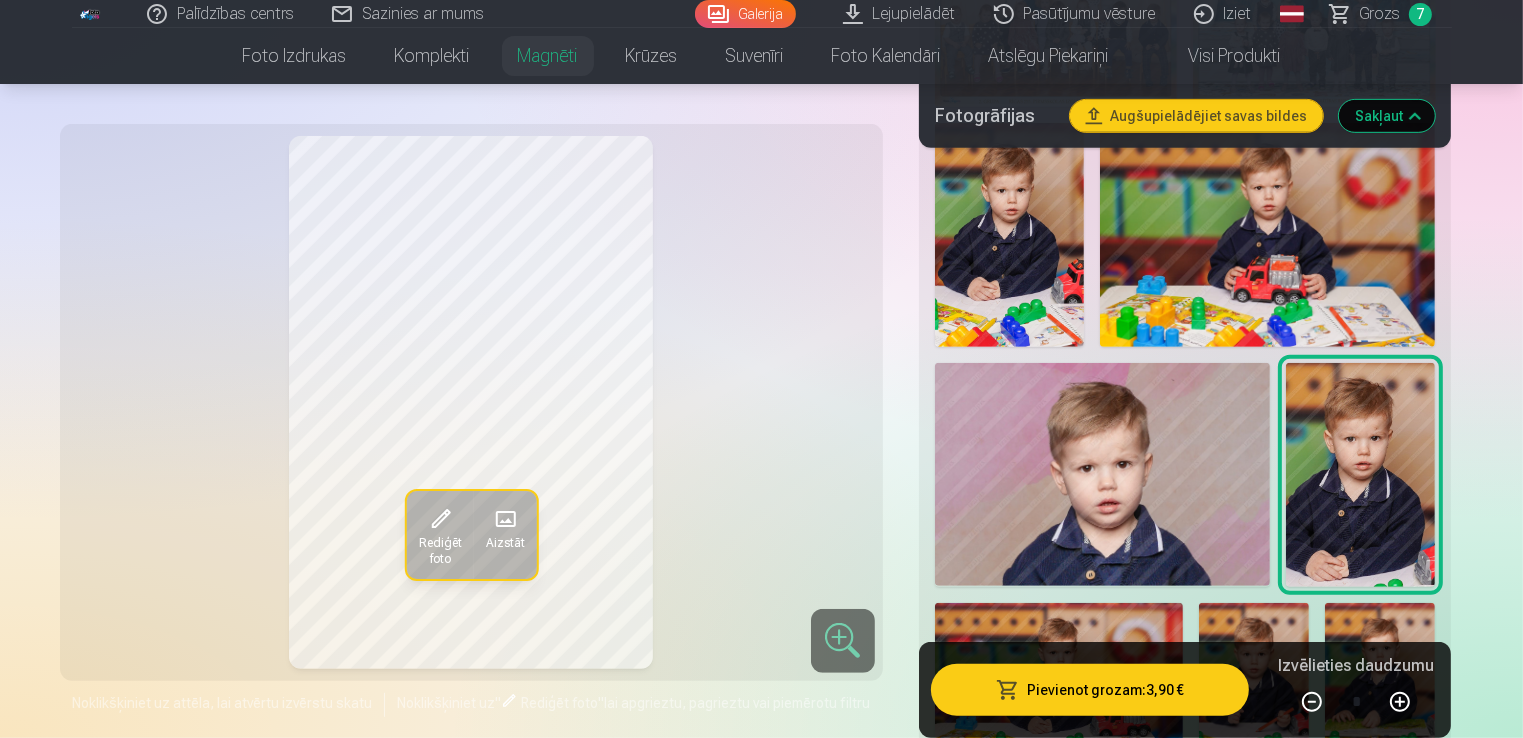 click at bounding box center [1009, 235] 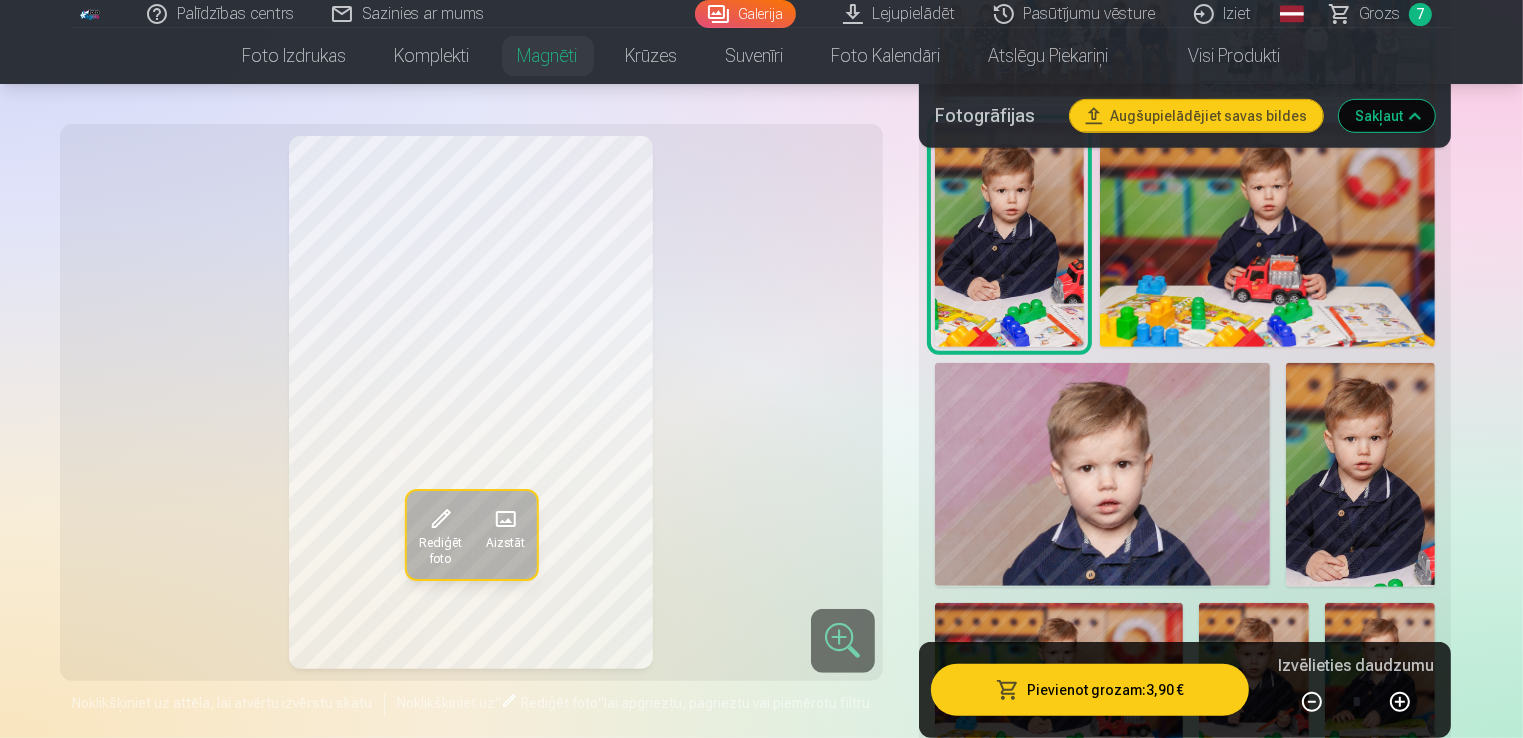click at bounding box center (1360, 475) 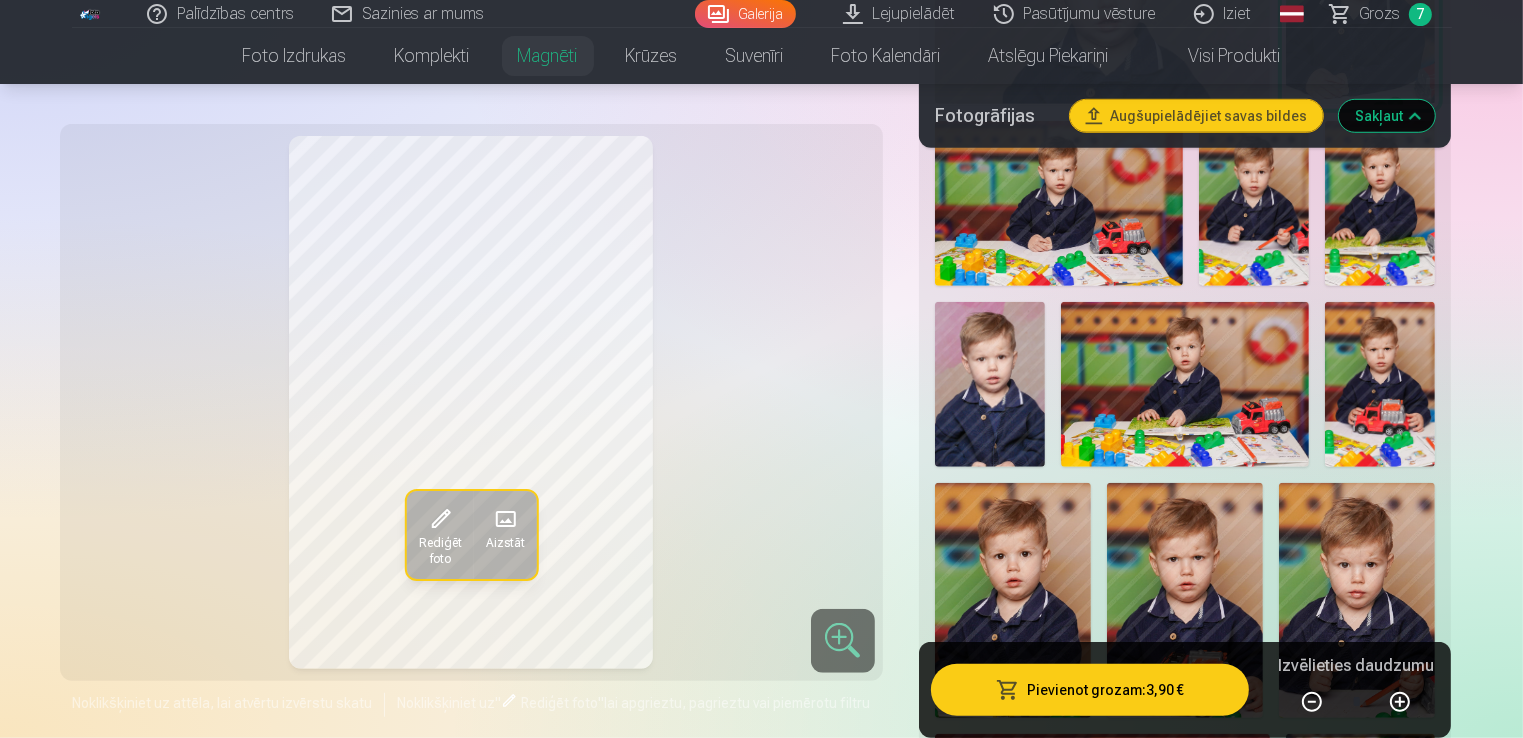 scroll, scrollTop: 1400, scrollLeft: 0, axis: vertical 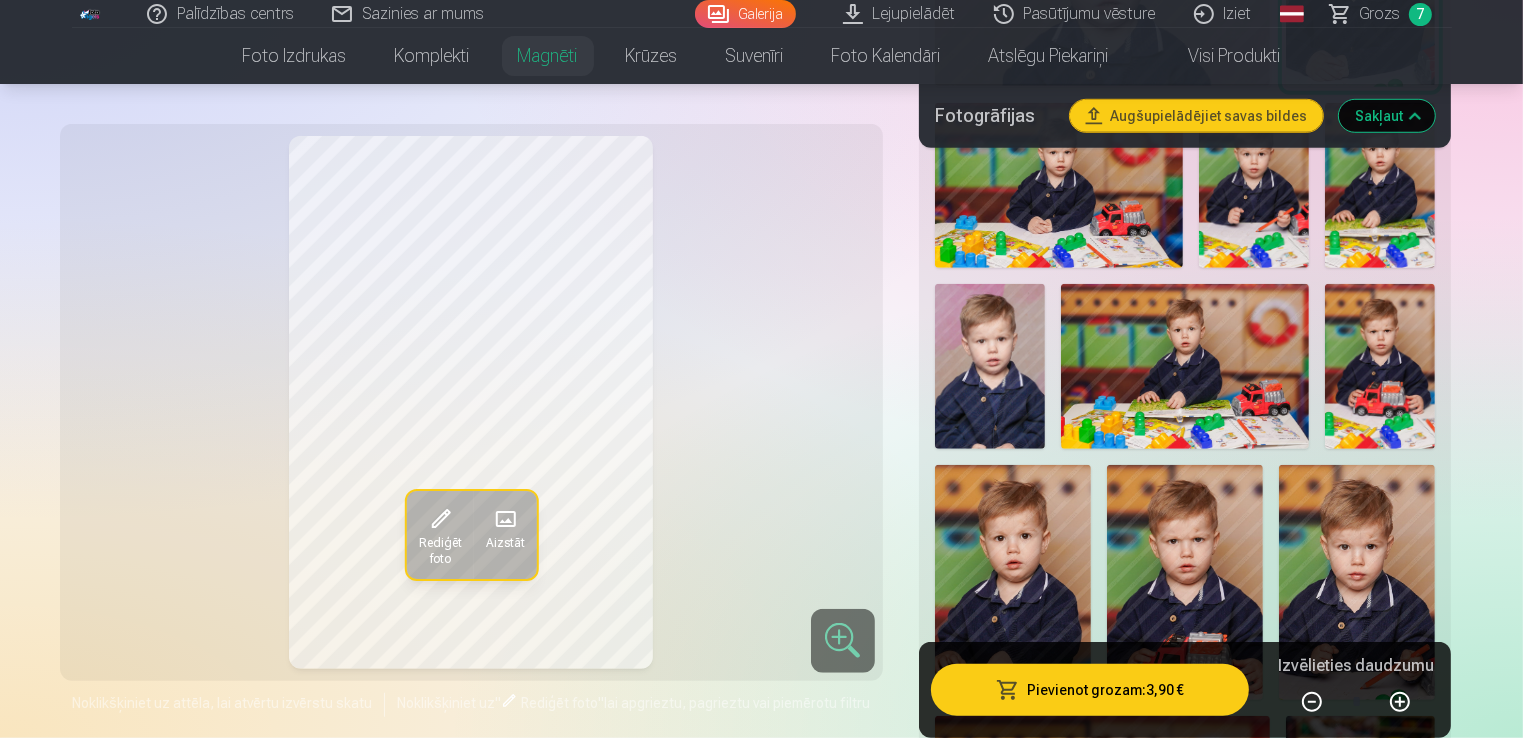 click at bounding box center (990, 366) 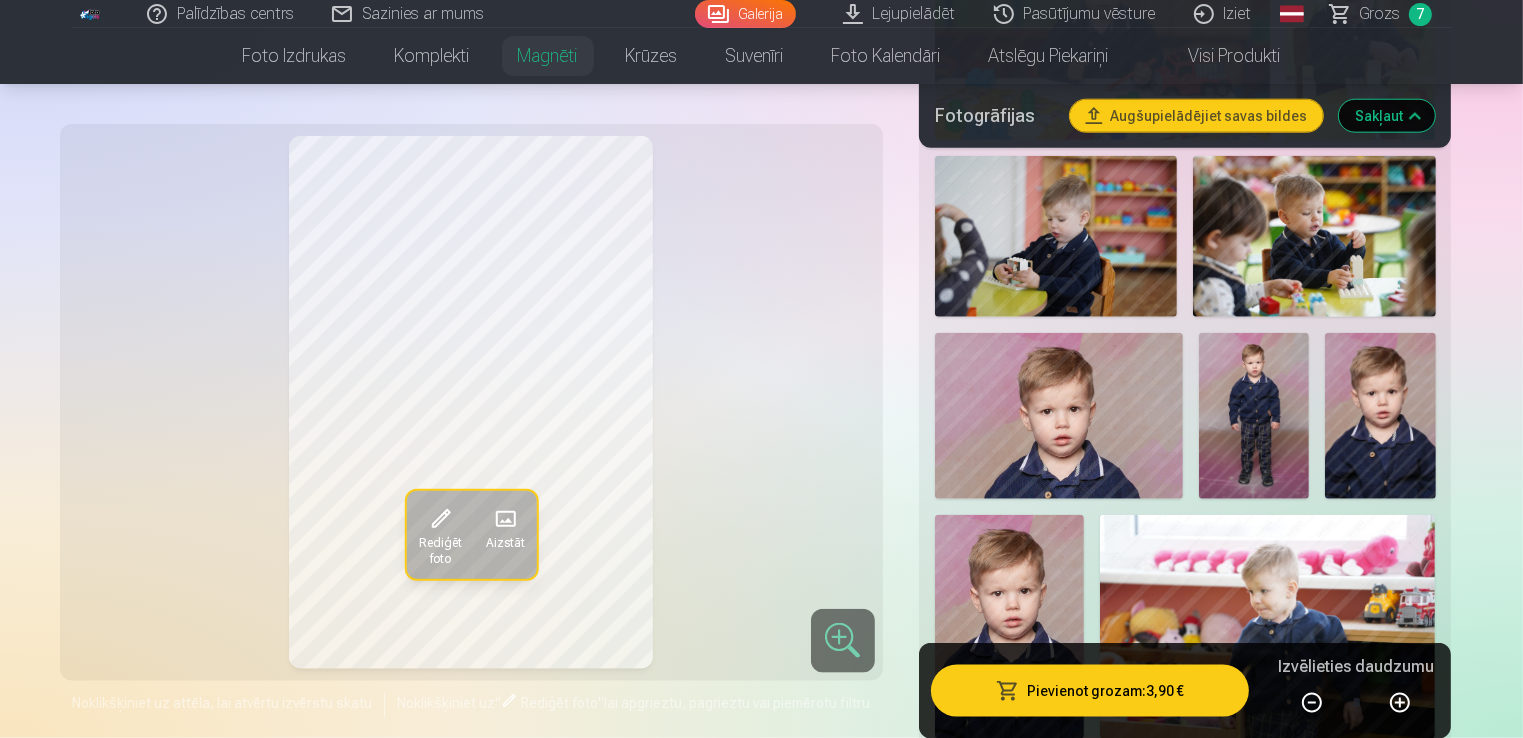 scroll, scrollTop: 2300, scrollLeft: 0, axis: vertical 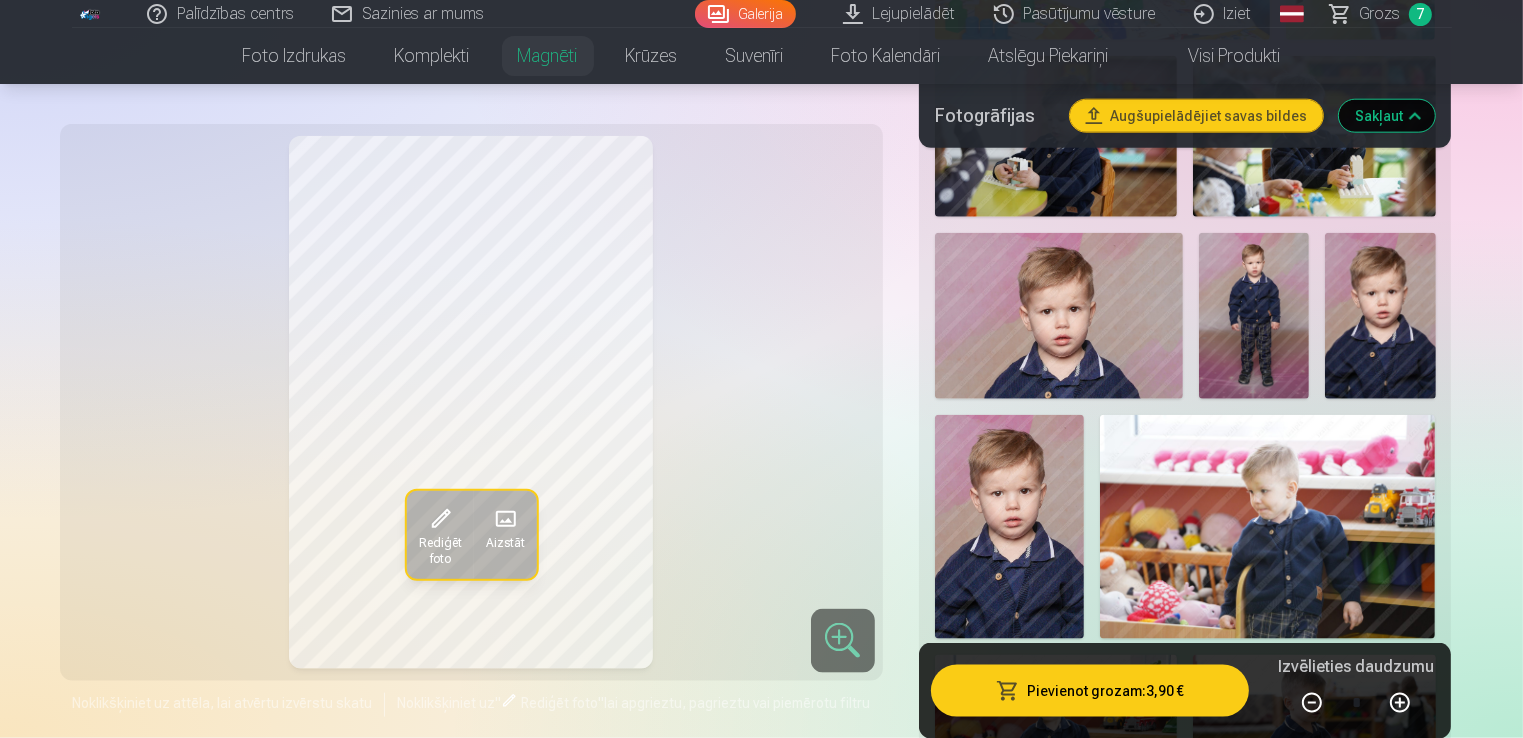 click at bounding box center (1380, 316) 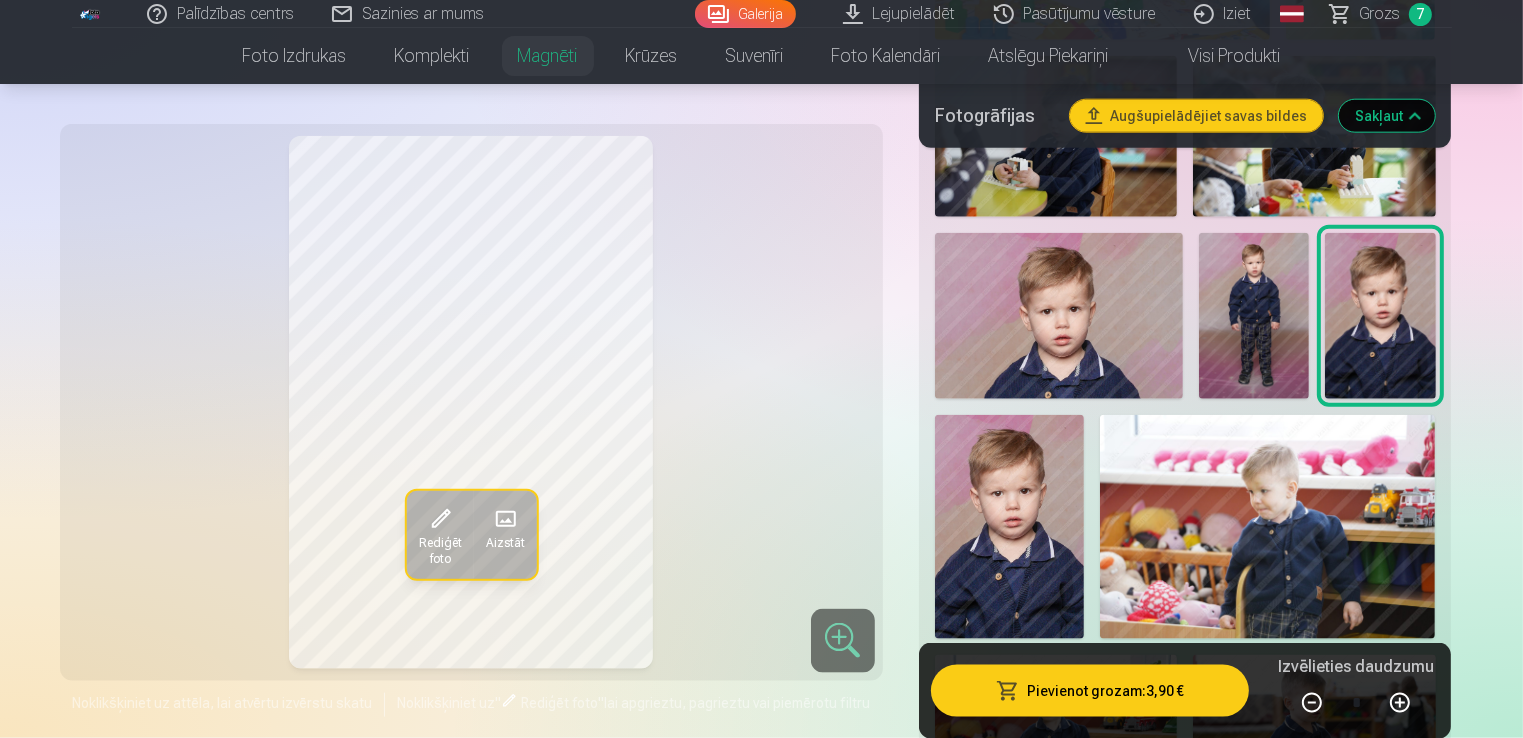 click at bounding box center [1009, 527] 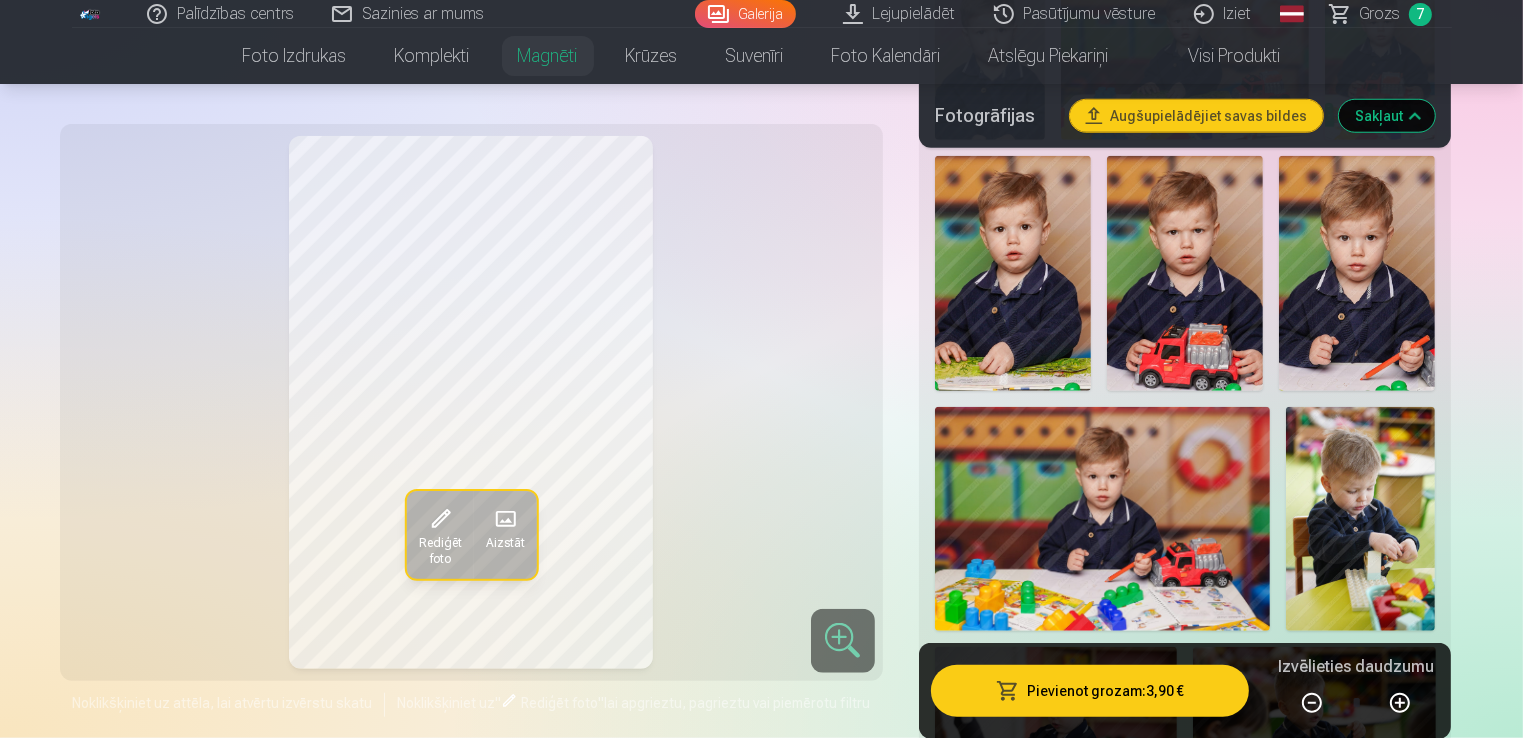 scroll, scrollTop: 1600, scrollLeft: 0, axis: vertical 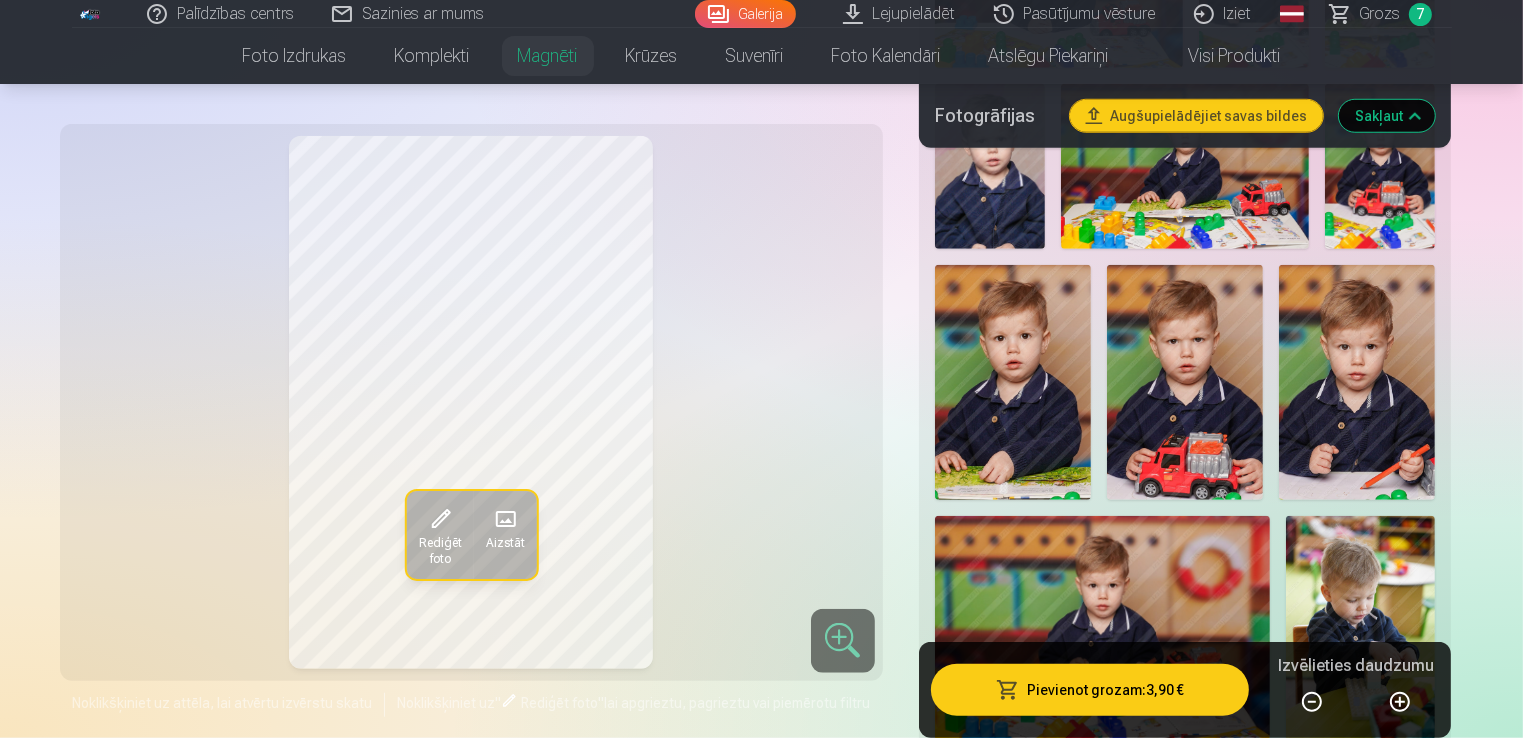 click at bounding box center (1185, 382) 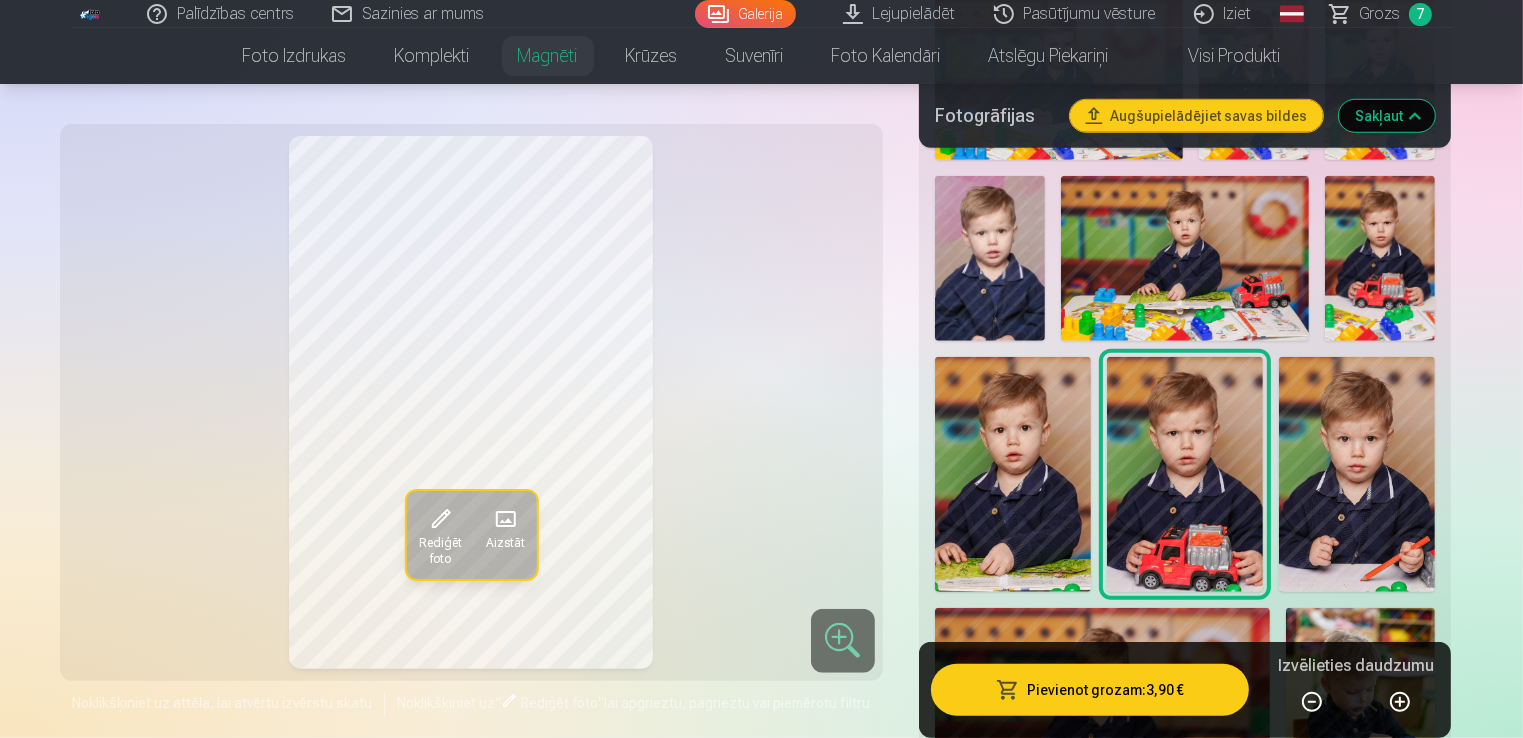 scroll, scrollTop: 1400, scrollLeft: 0, axis: vertical 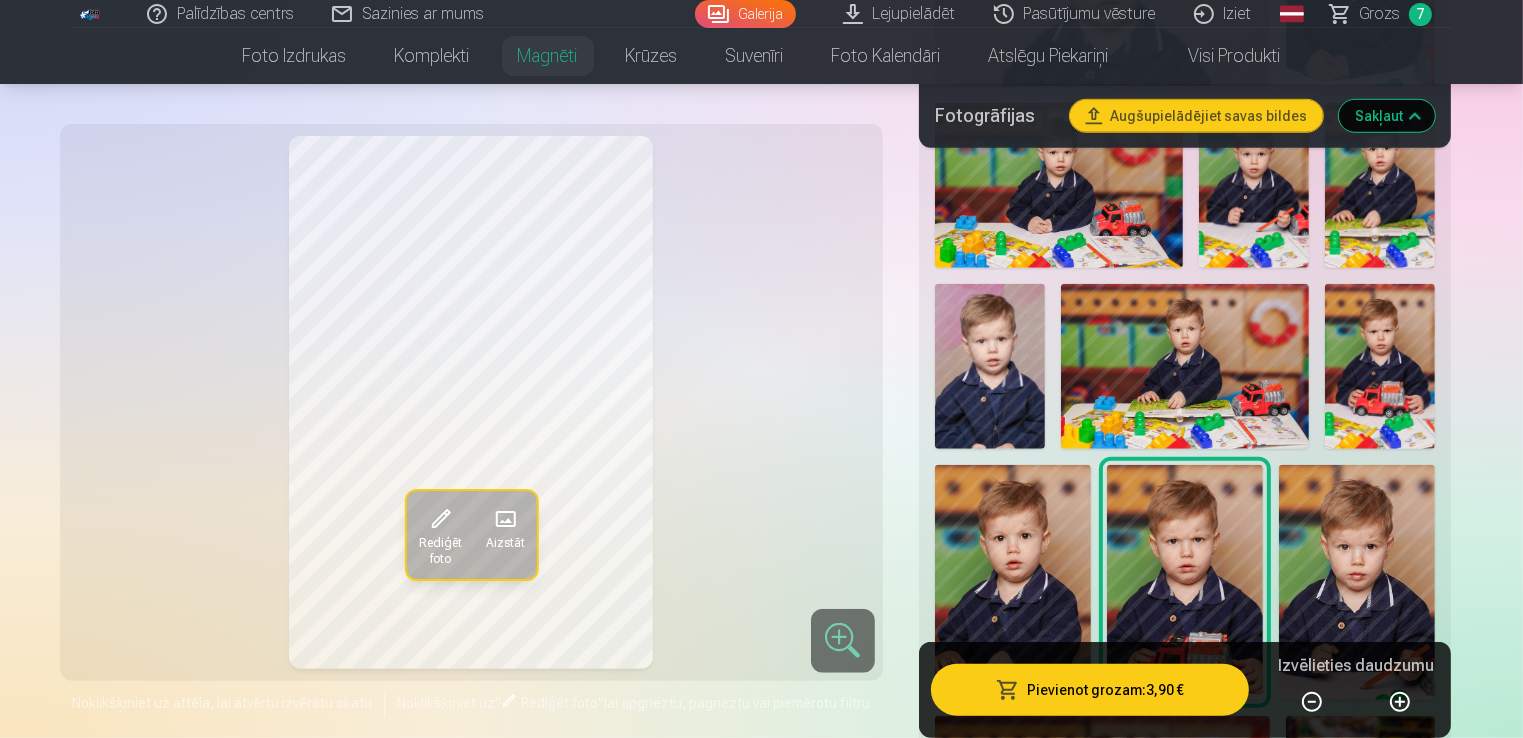 click at bounding box center (990, 366) 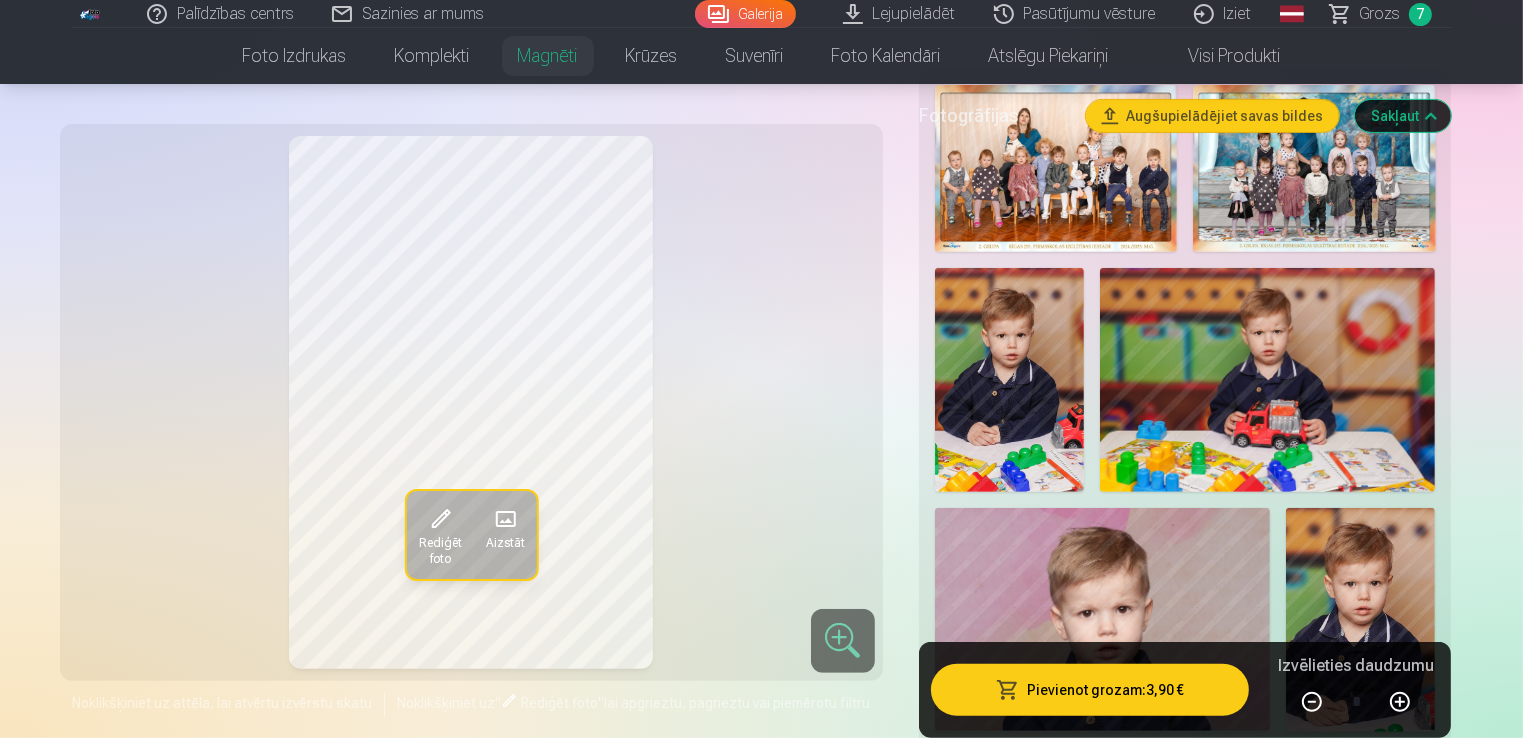 scroll, scrollTop: 1000, scrollLeft: 0, axis: vertical 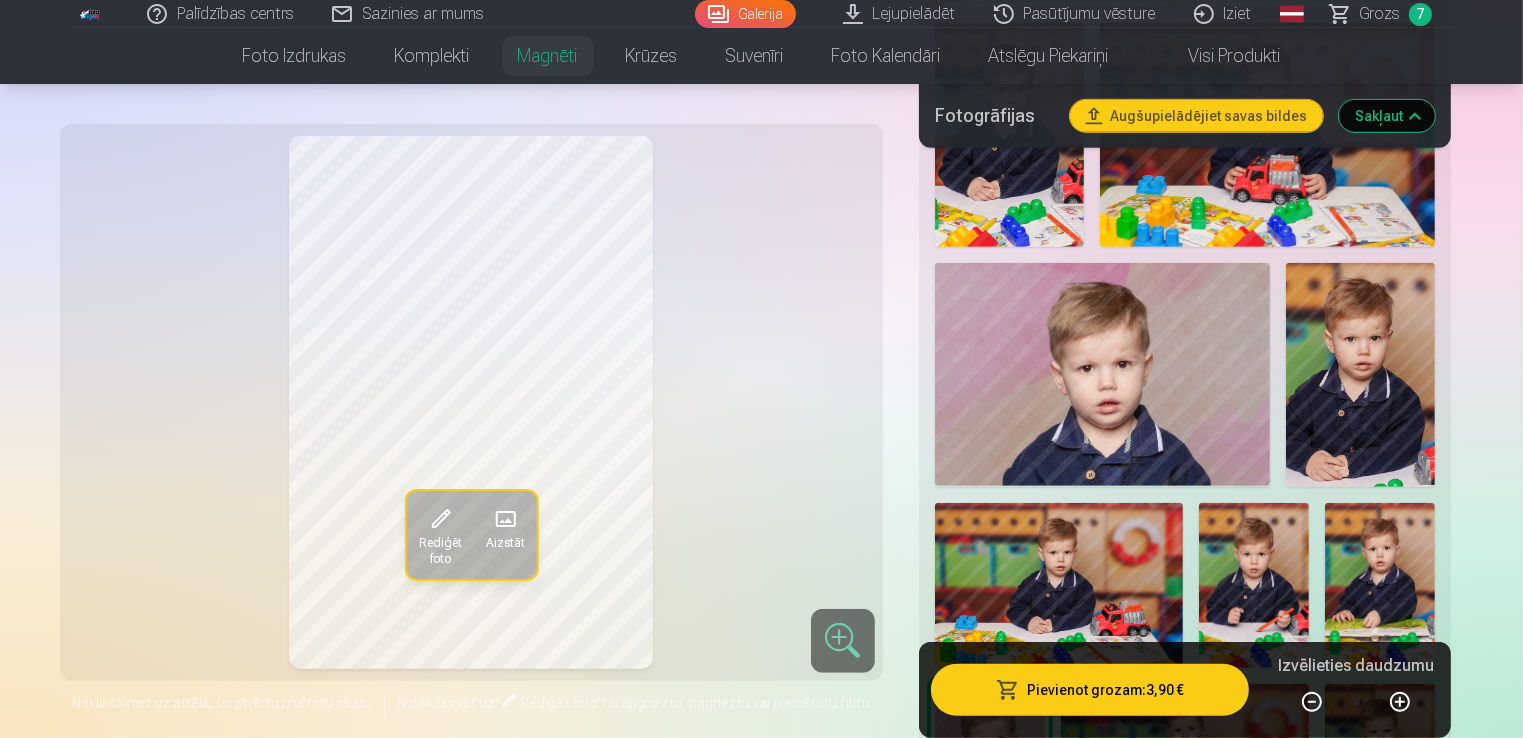 click at bounding box center (1360, 375) 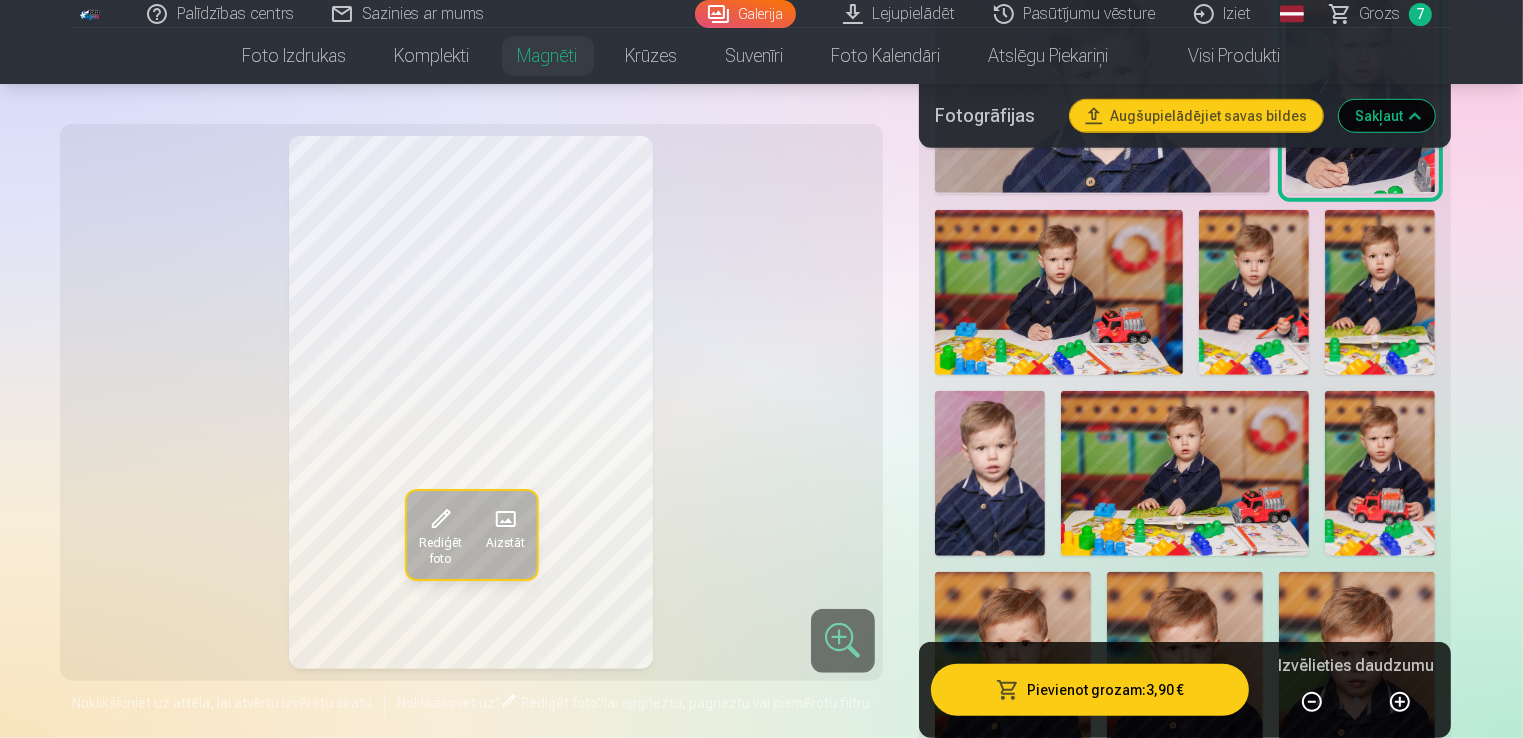 scroll, scrollTop: 1400, scrollLeft: 0, axis: vertical 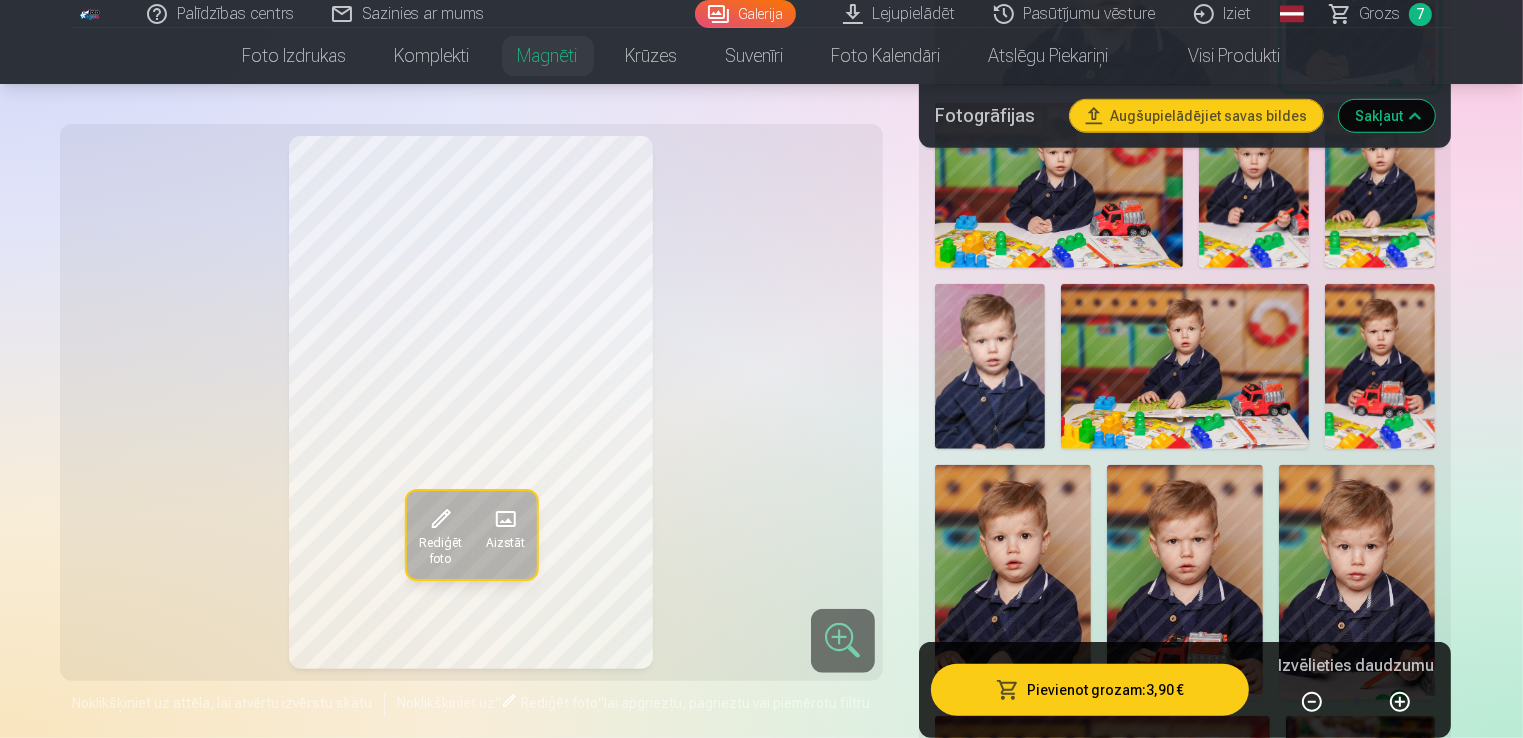 click at bounding box center [990, 366] 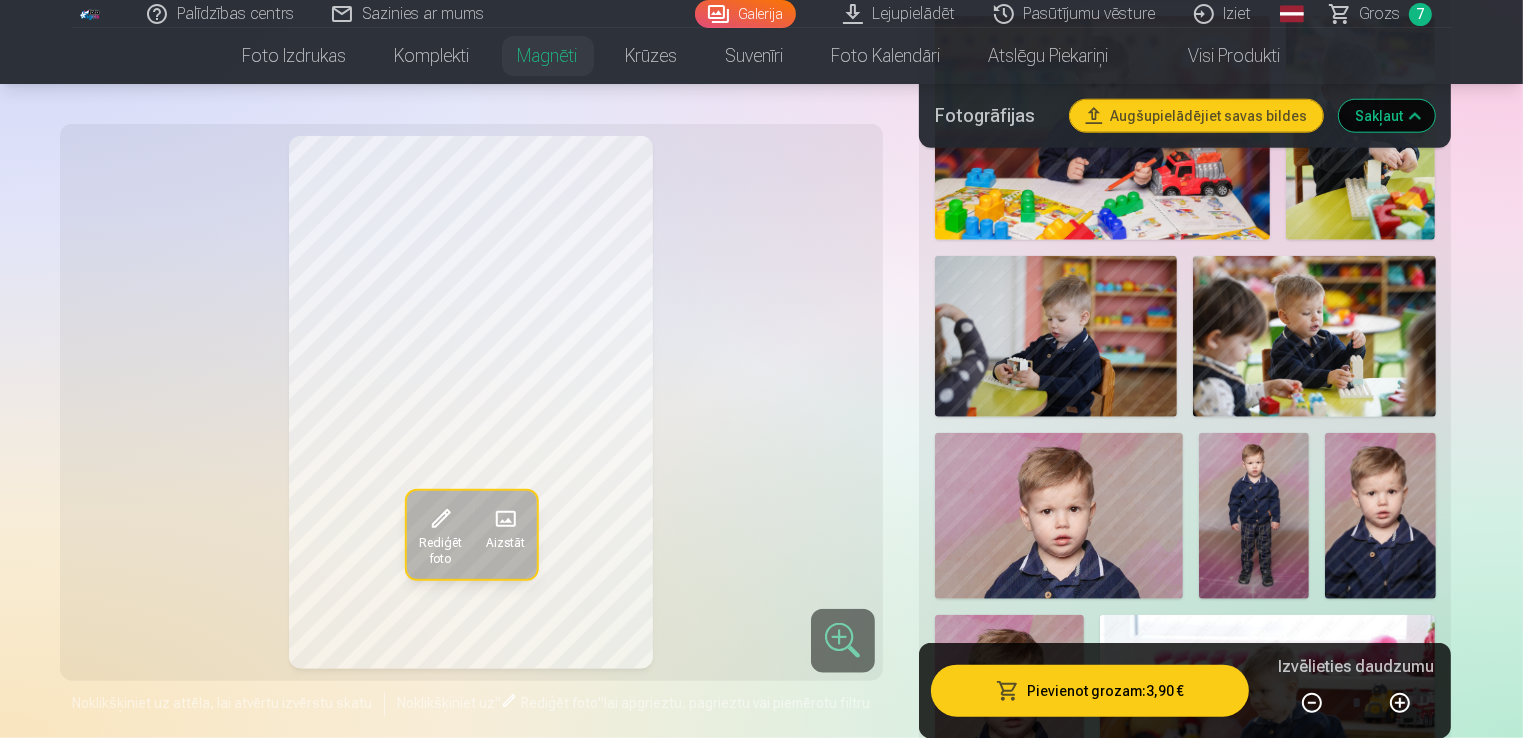 scroll, scrollTop: 2300, scrollLeft: 0, axis: vertical 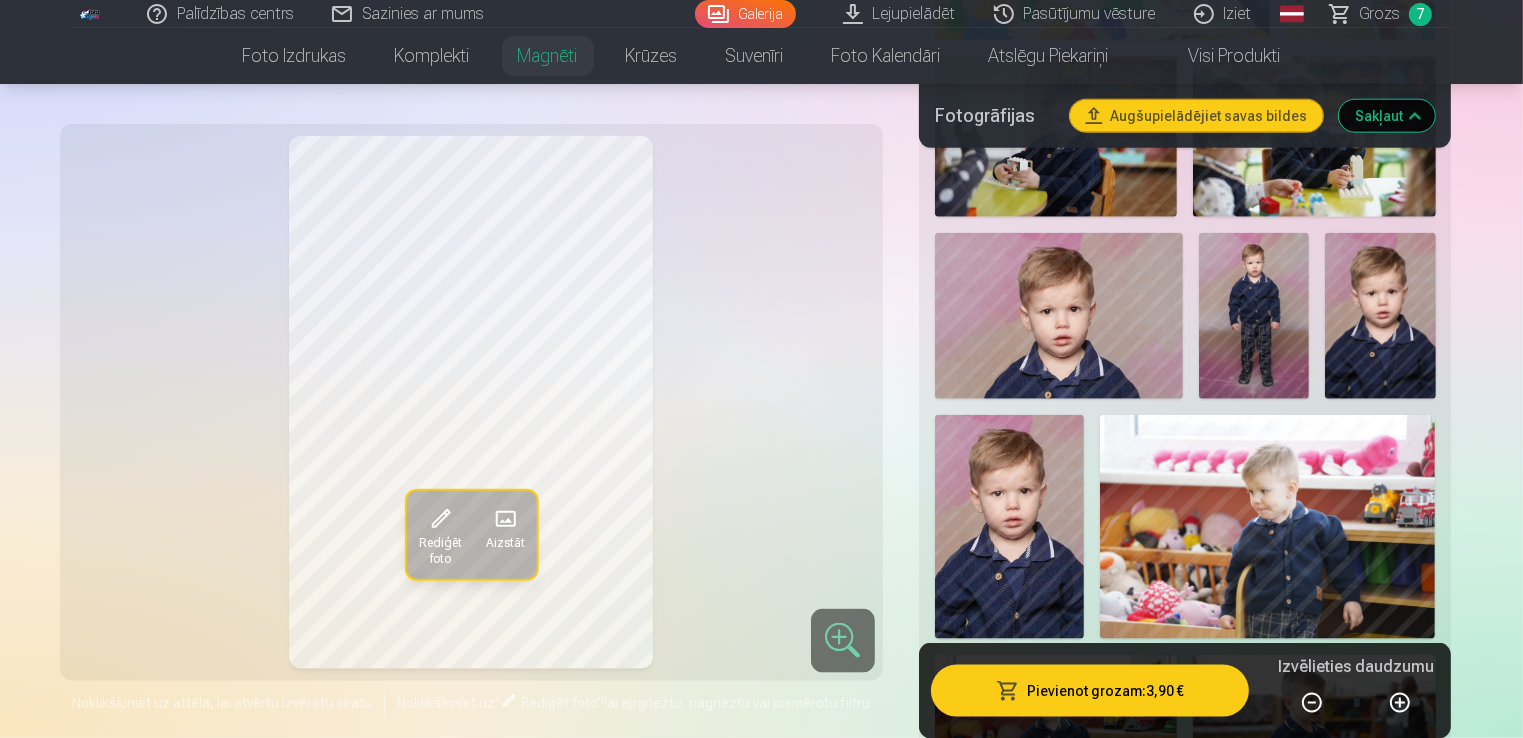 click at bounding box center [1380, 316] 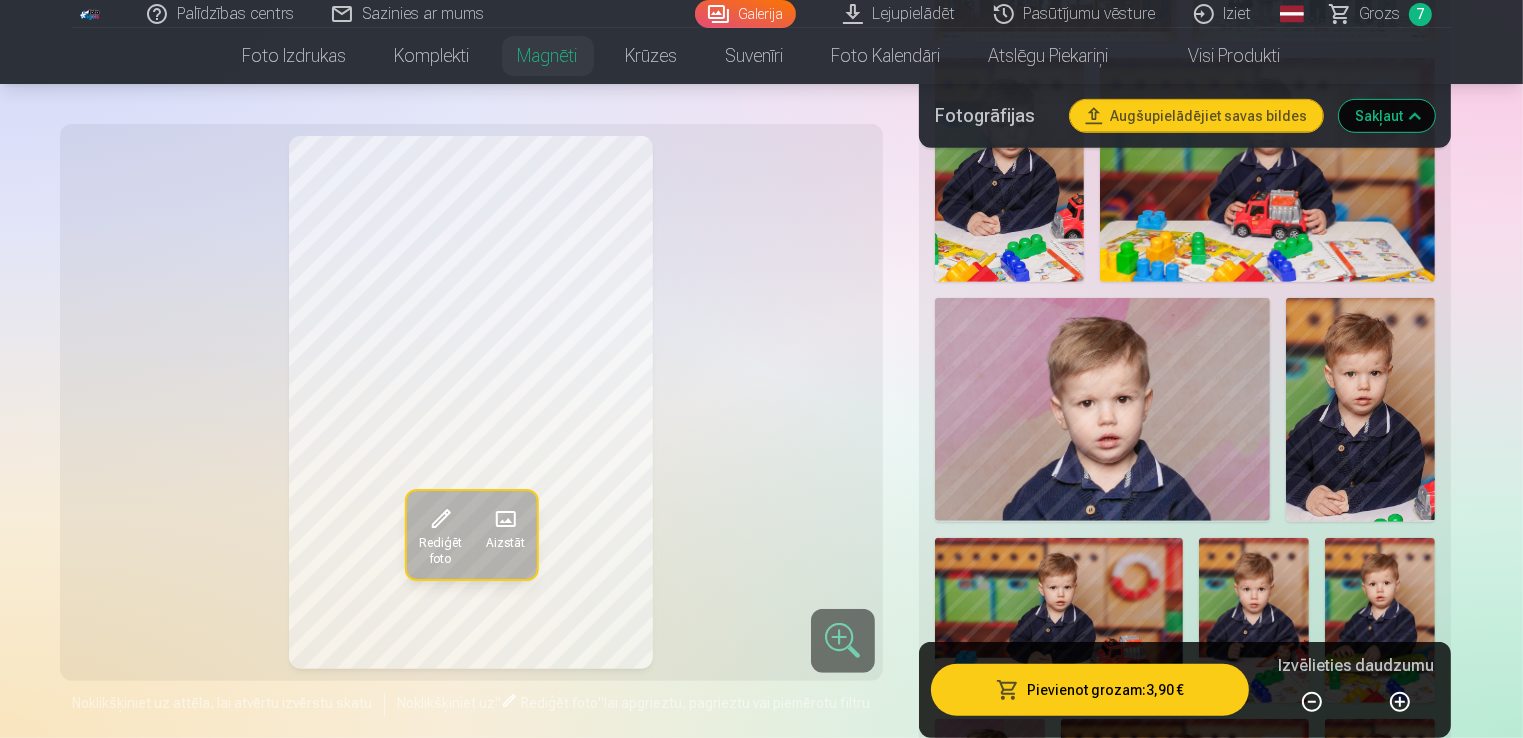 scroll, scrollTop: 1000, scrollLeft: 0, axis: vertical 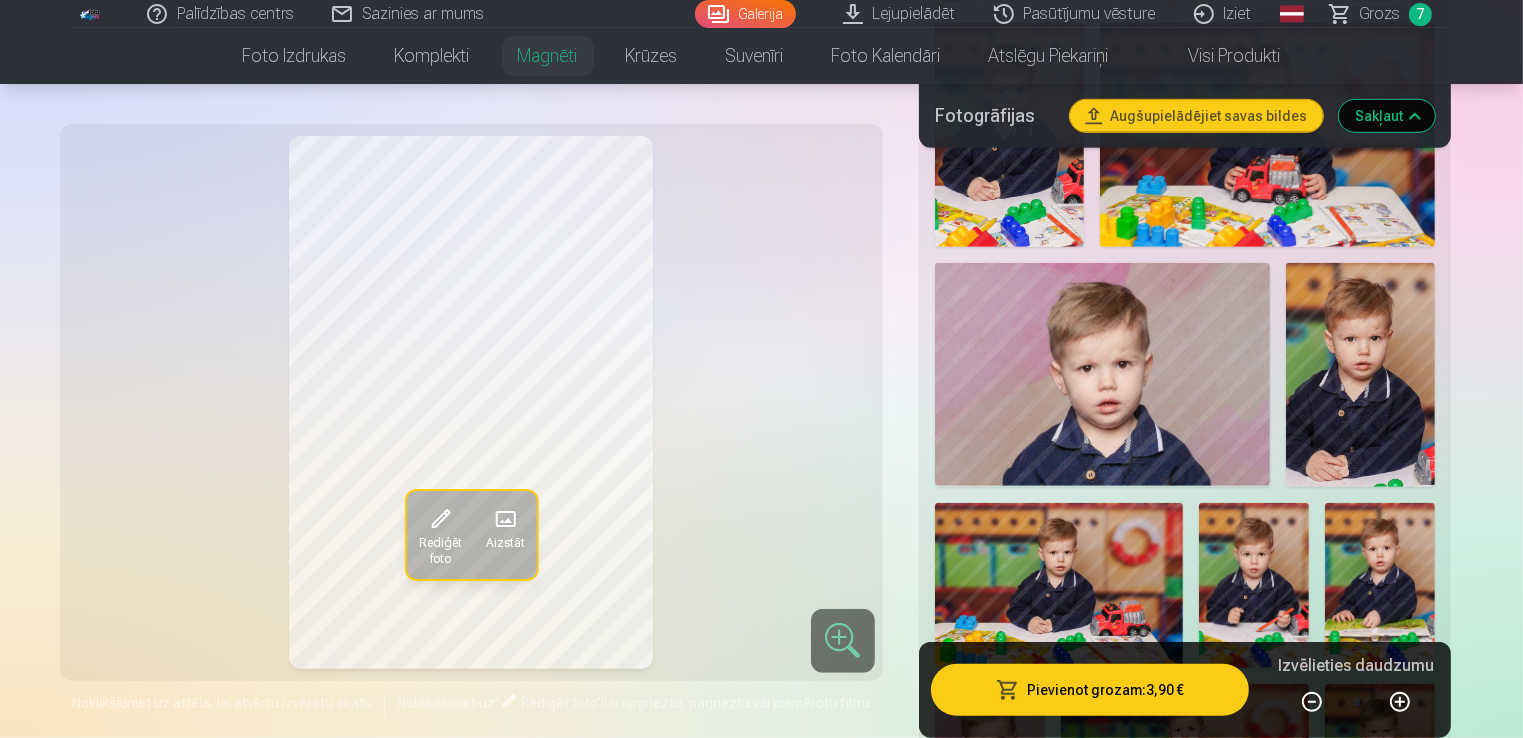 click at bounding box center [1360, 375] 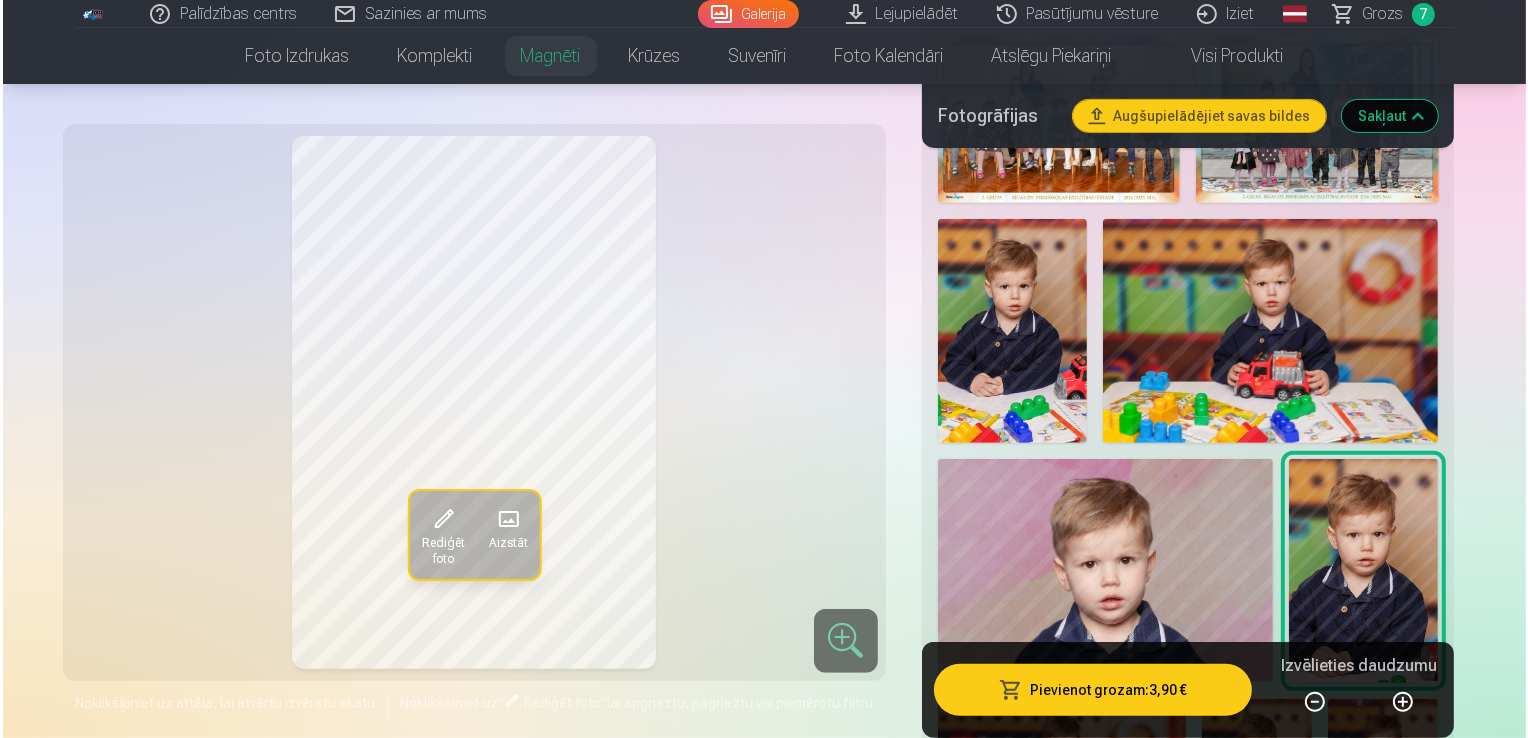 scroll, scrollTop: 800, scrollLeft: 0, axis: vertical 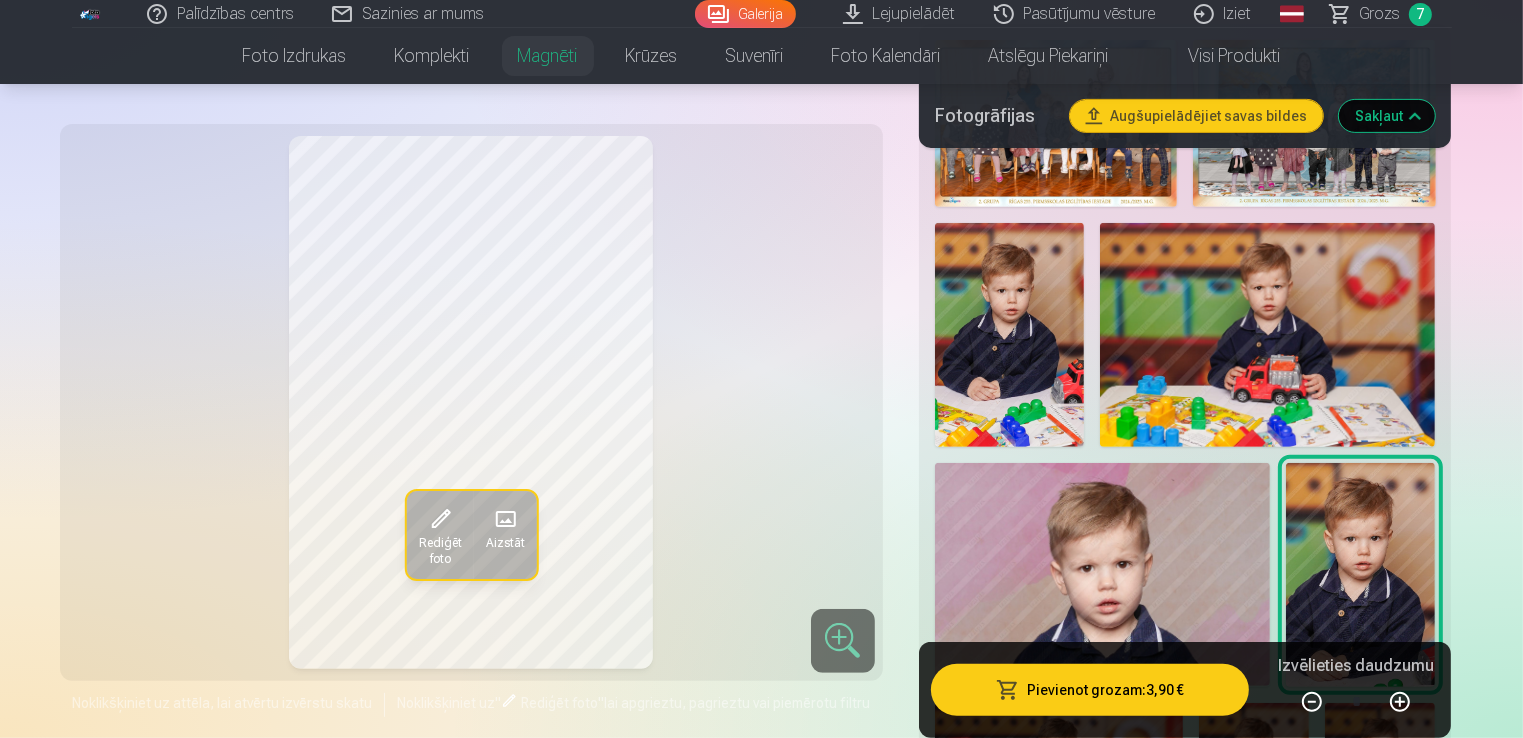 click at bounding box center (1009, 335) 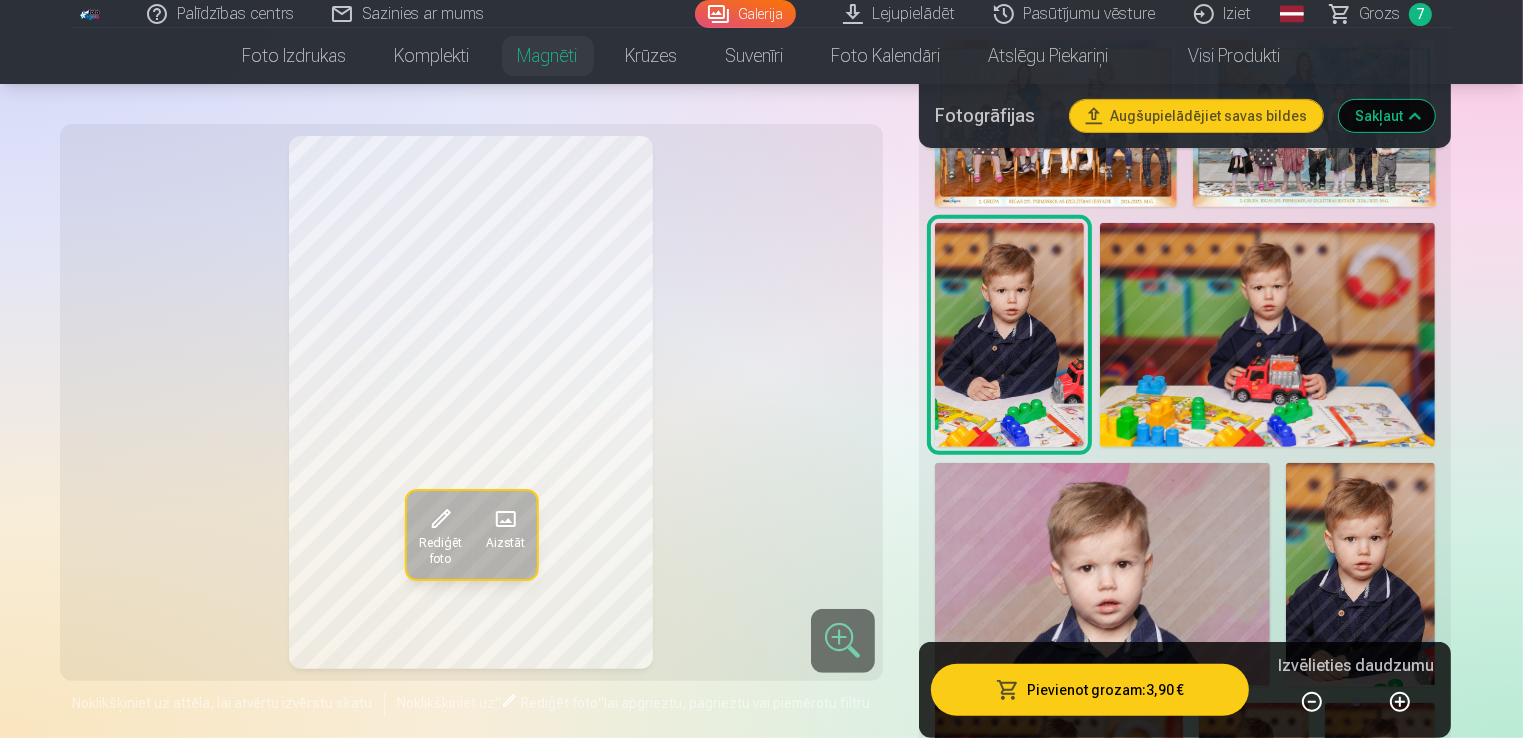 click on "Rediģēt foto" at bounding box center (439, 552) 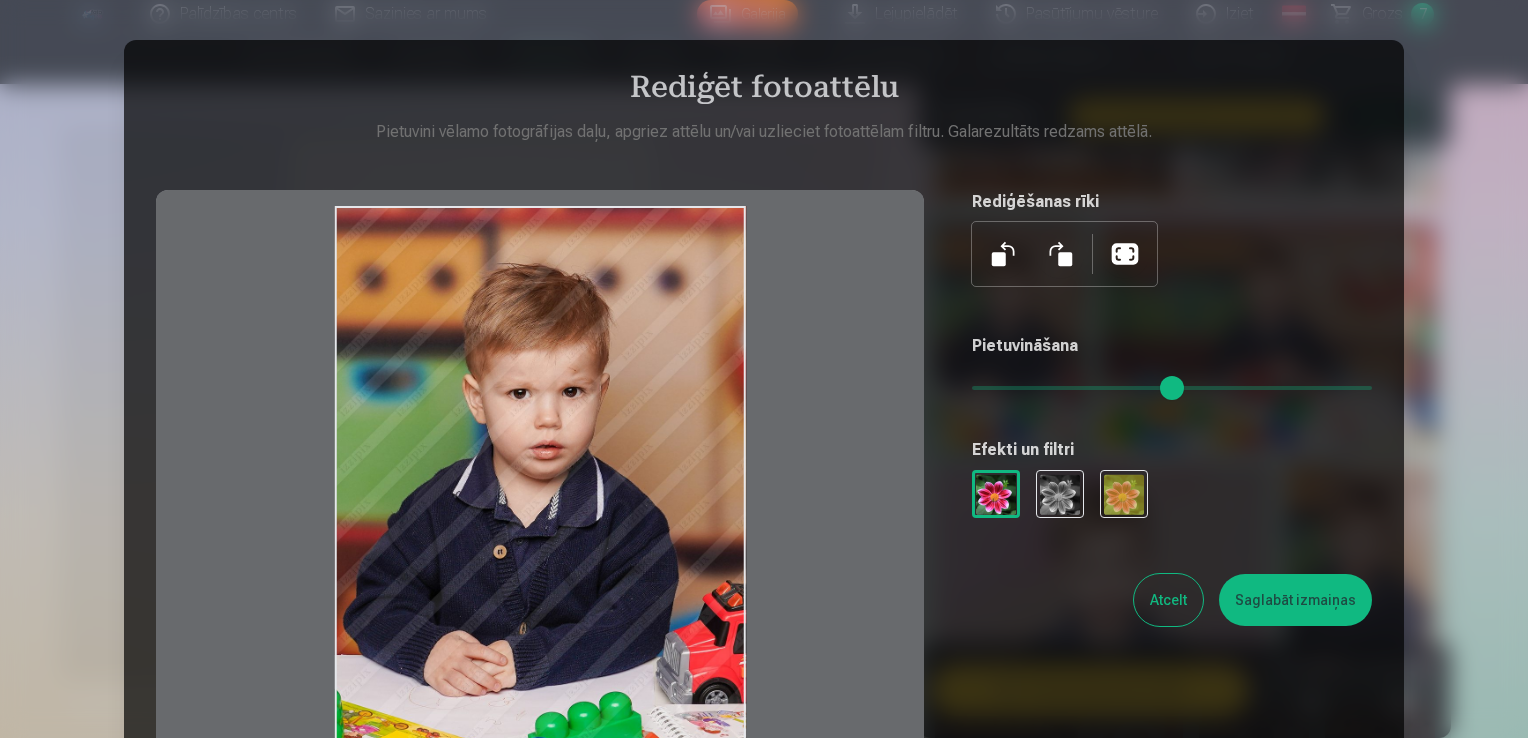 drag, startPoint x: 624, startPoint y: 500, endPoint x: 634, endPoint y: 659, distance: 159.31415 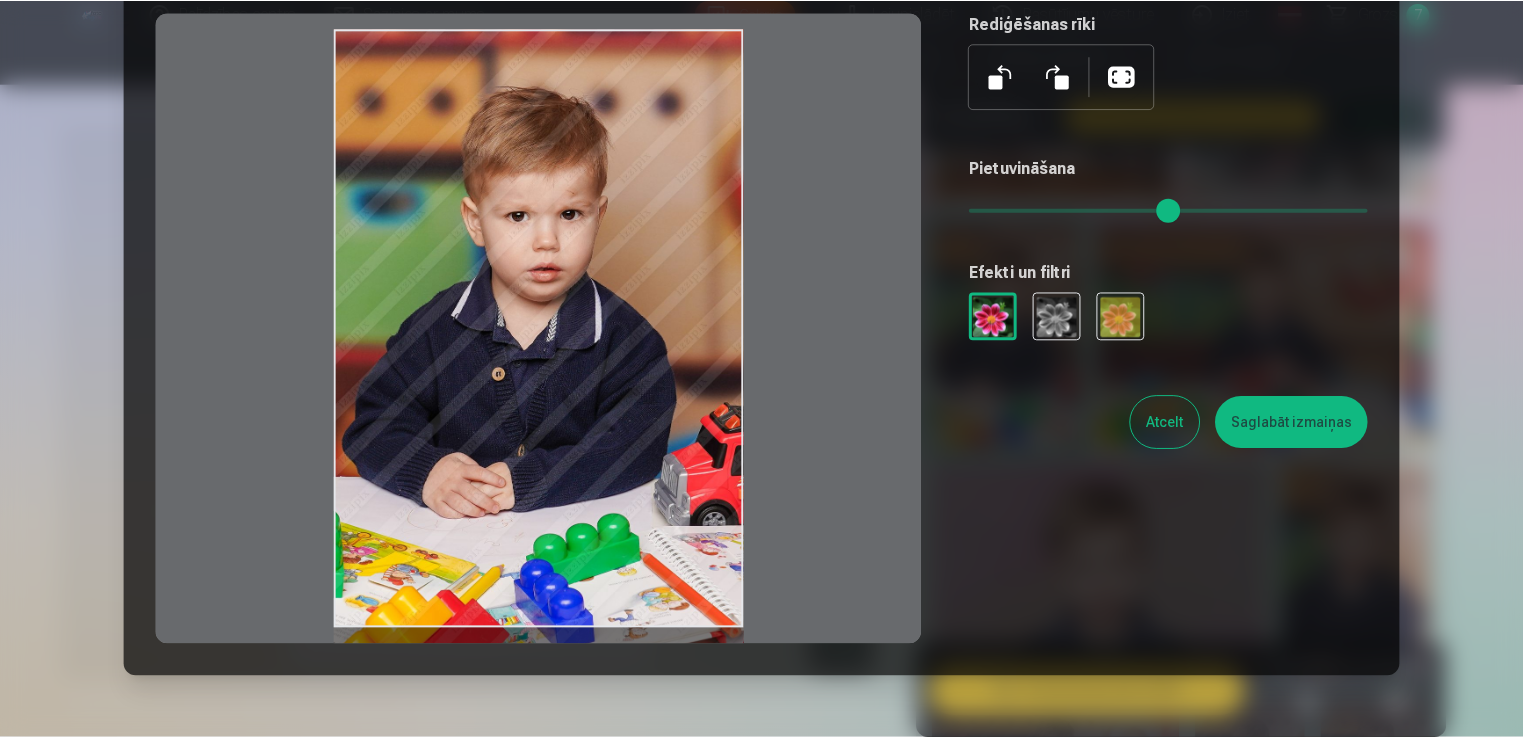 scroll, scrollTop: 200, scrollLeft: 0, axis: vertical 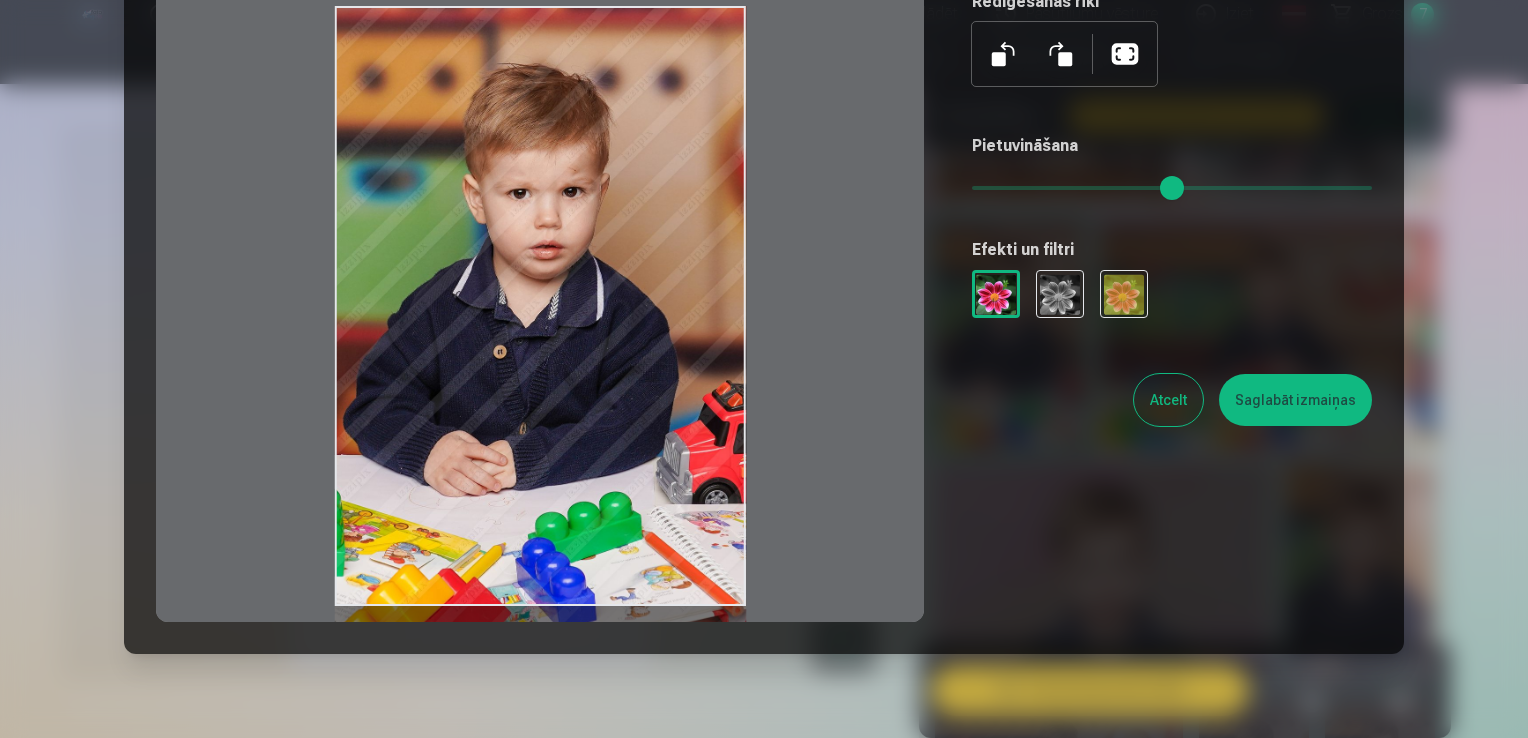 drag, startPoint x: 652, startPoint y: 446, endPoint x: 632, endPoint y: 646, distance: 200.99751 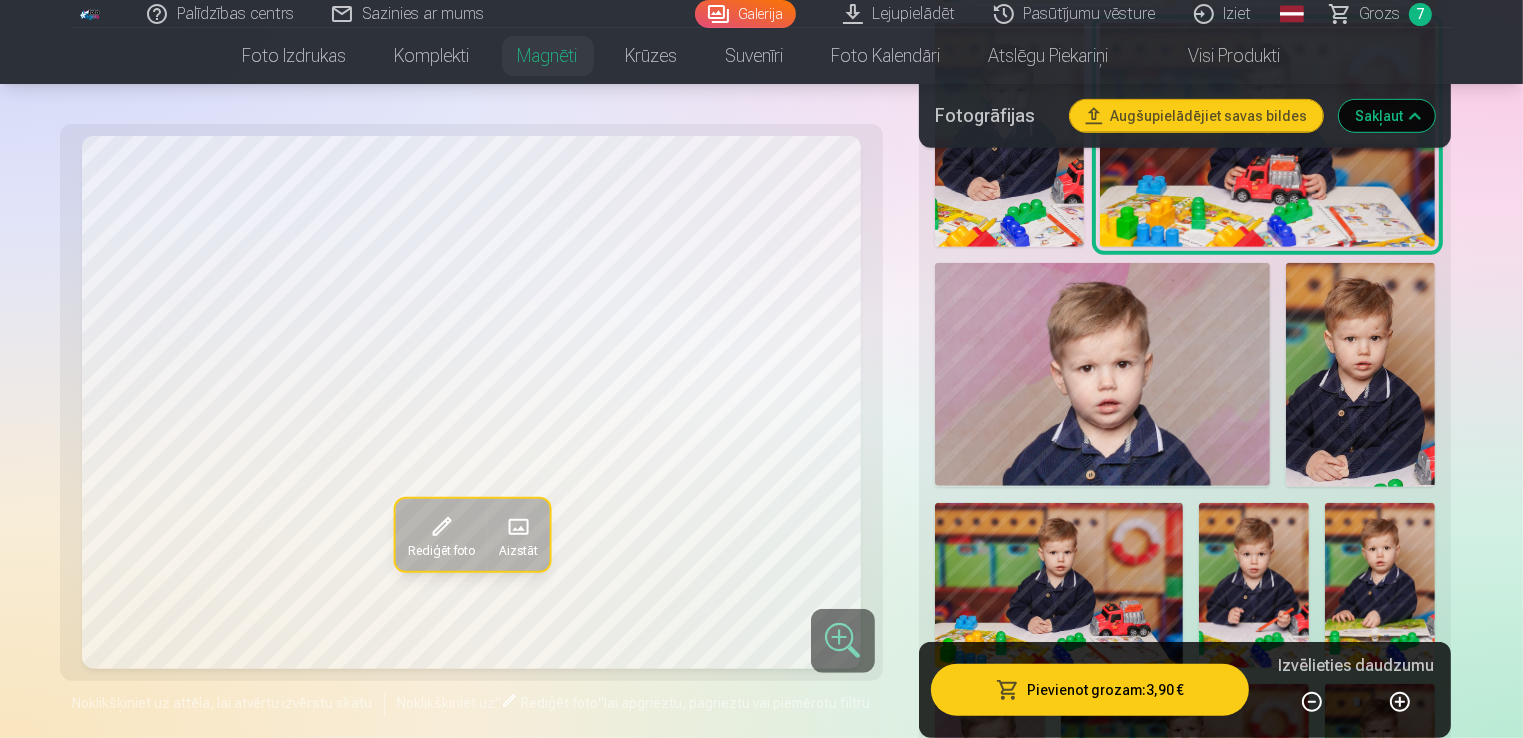 scroll, scrollTop: 1000, scrollLeft: 0, axis: vertical 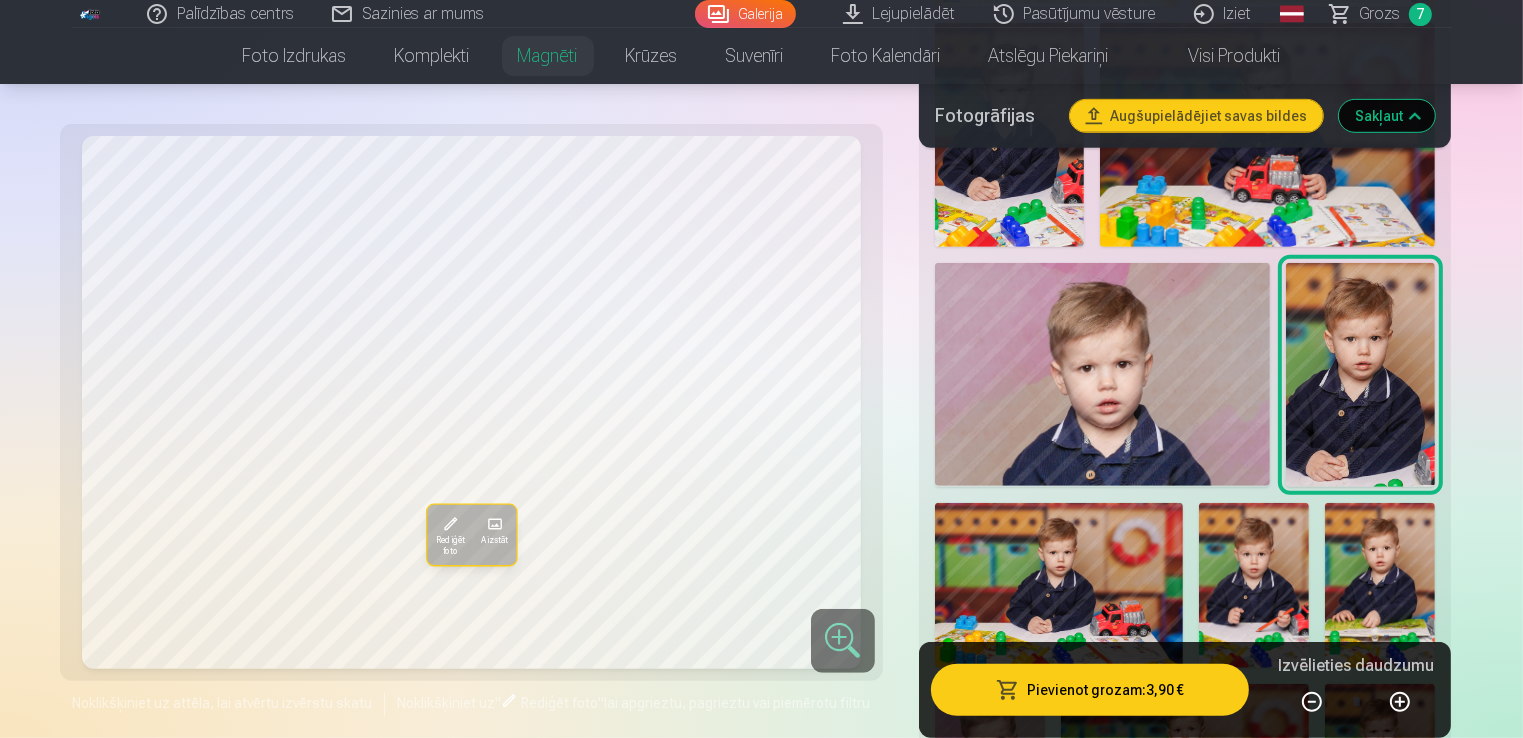 click at bounding box center (1360, 375) 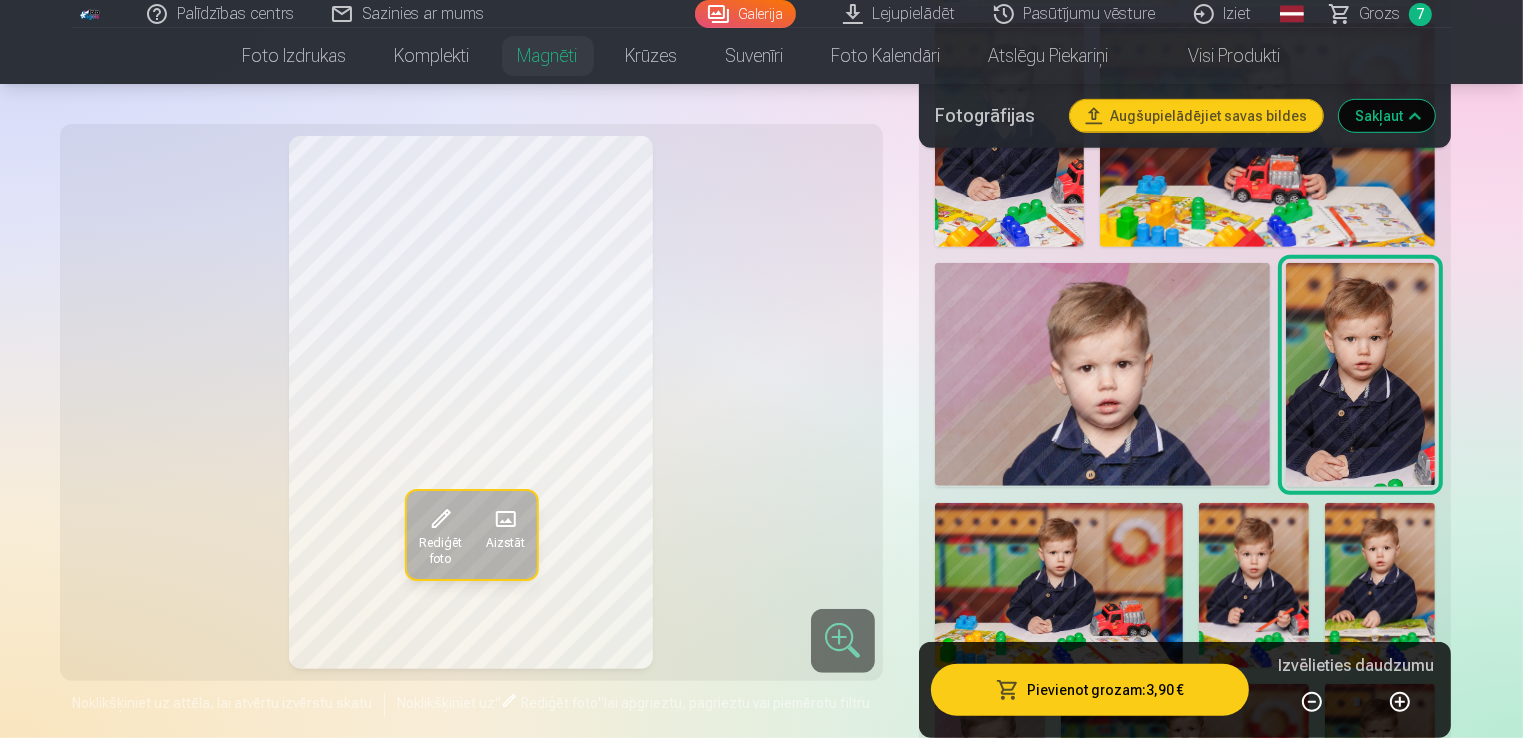 click at bounding box center [440, 520] 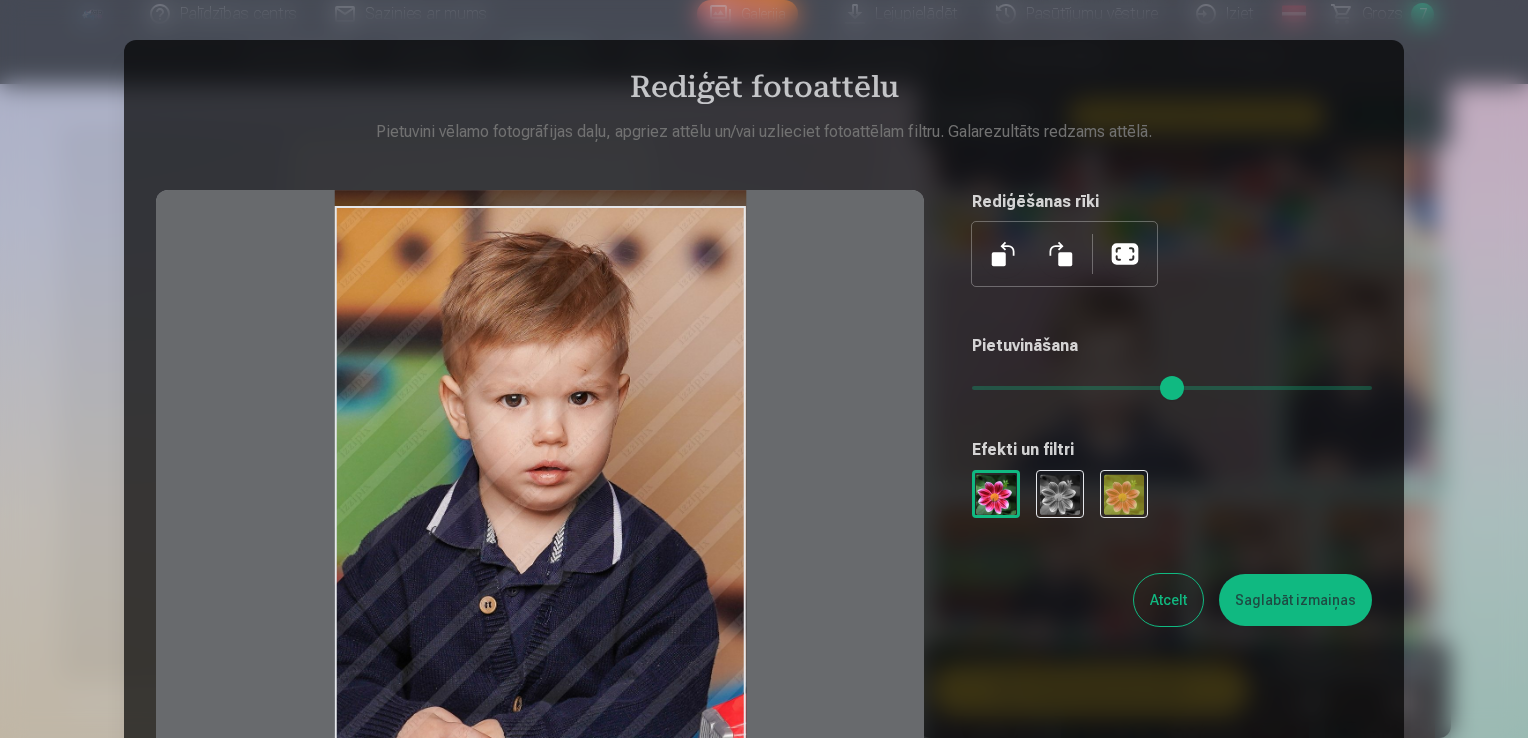 drag, startPoint x: 445, startPoint y: 538, endPoint x: 656, endPoint y: 522, distance: 211.60576 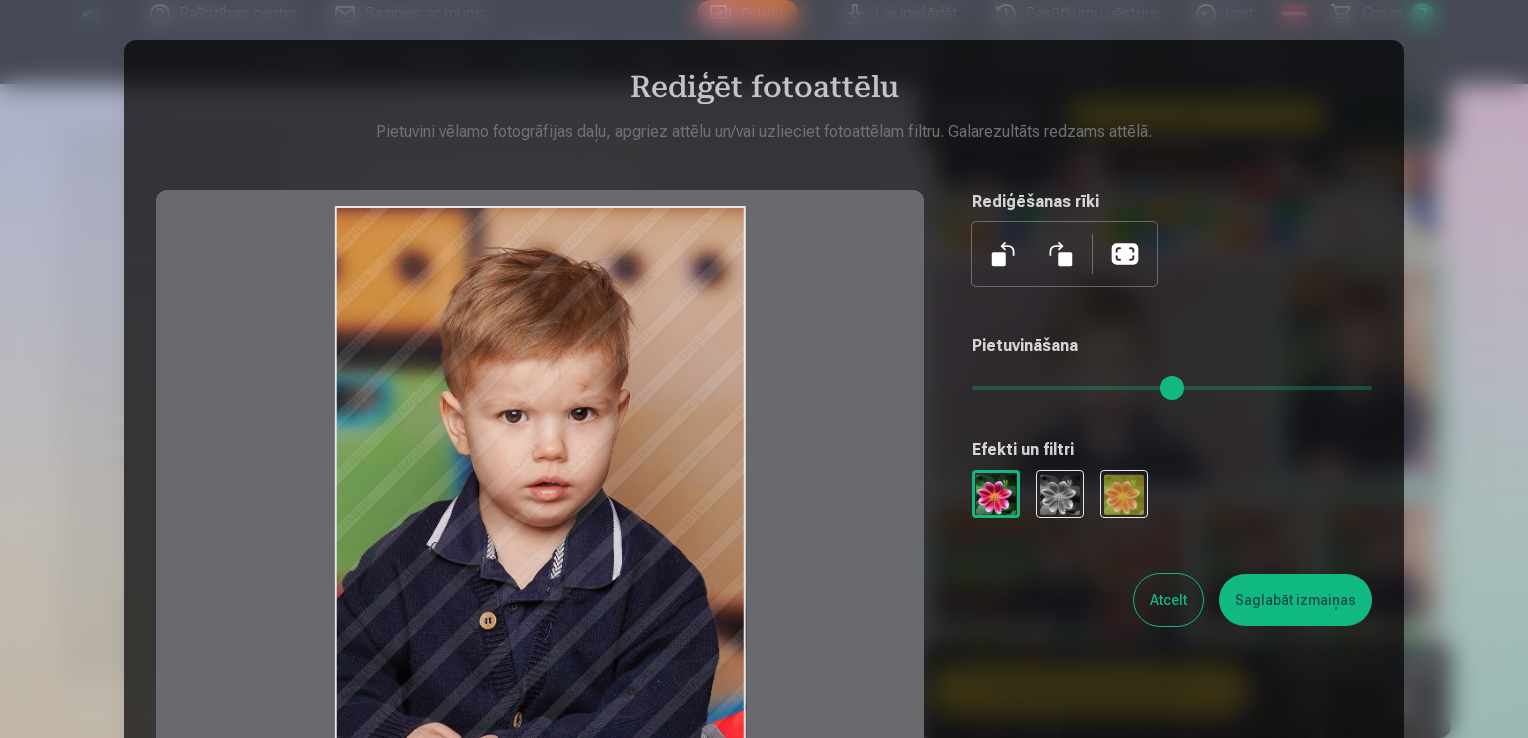 drag, startPoint x: 652, startPoint y: 461, endPoint x: 635, endPoint y: 663, distance: 202.71408 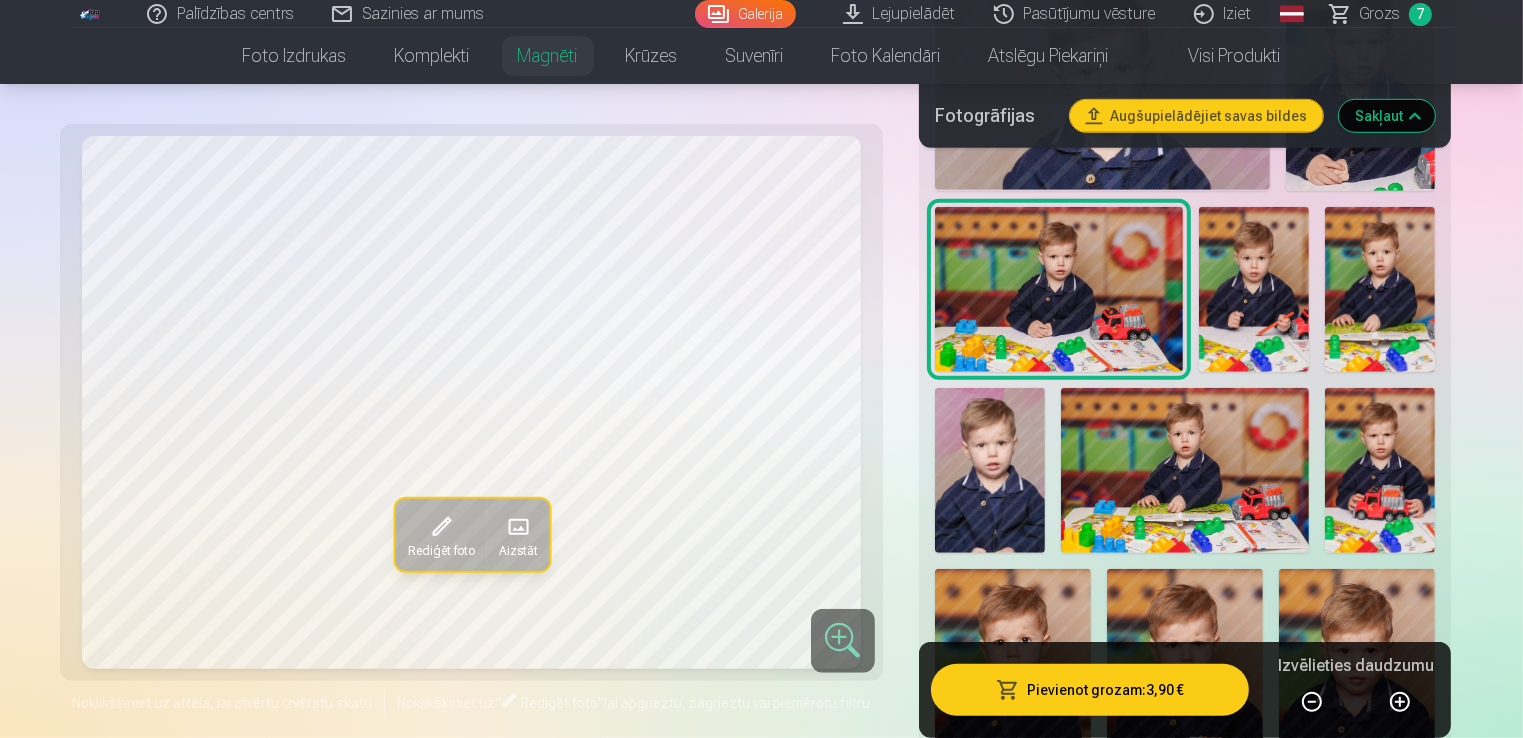 scroll, scrollTop: 1300, scrollLeft: 0, axis: vertical 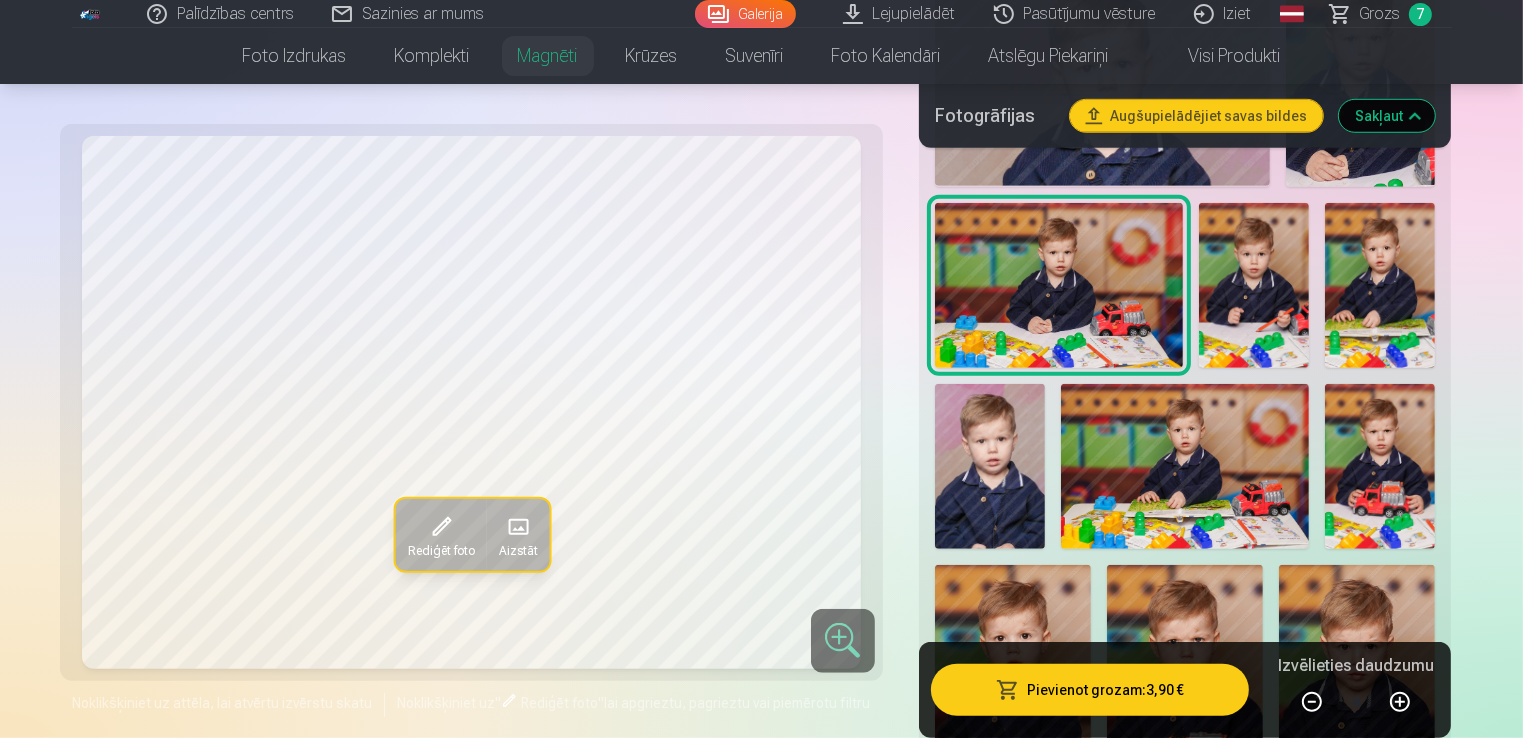 click at bounding box center [990, 466] 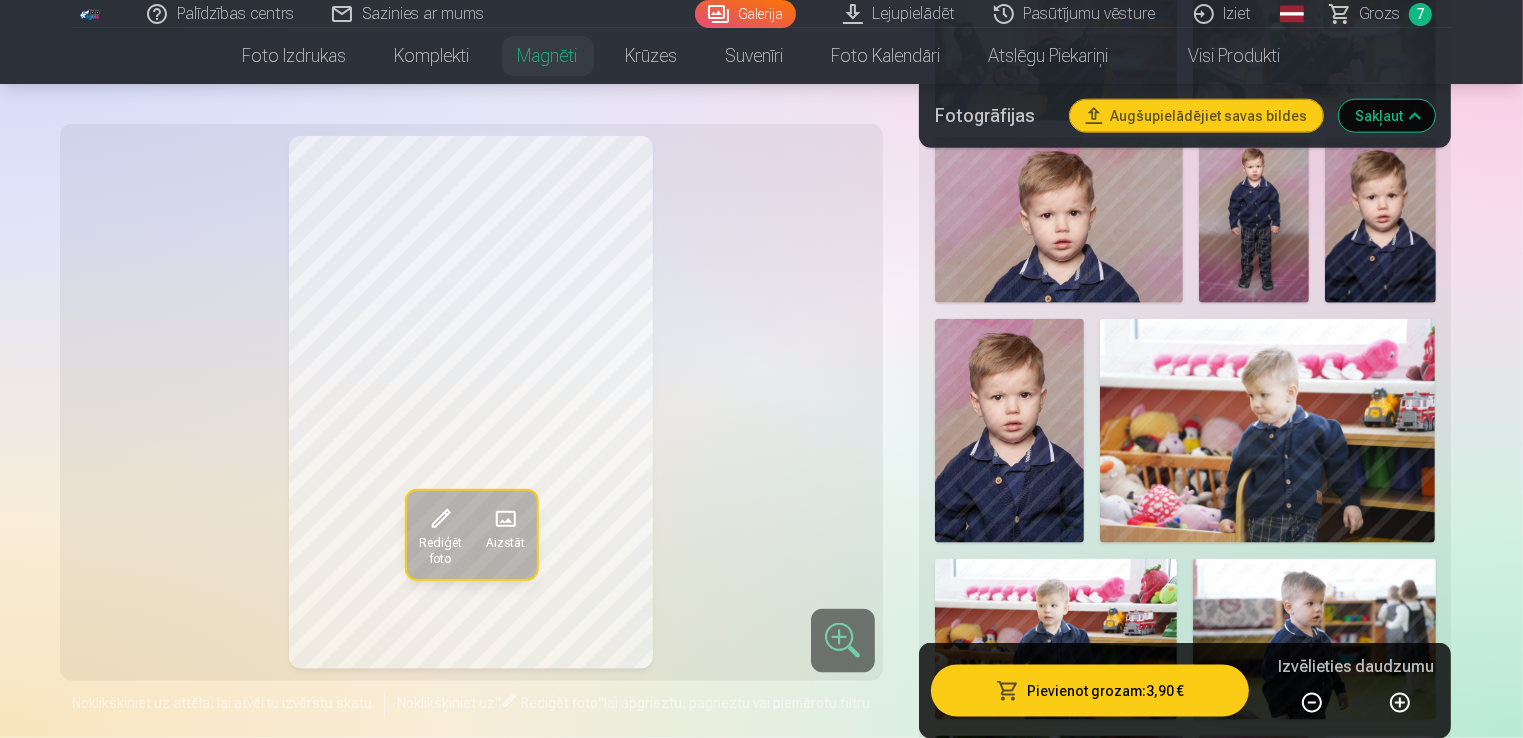 scroll, scrollTop: 2200, scrollLeft: 0, axis: vertical 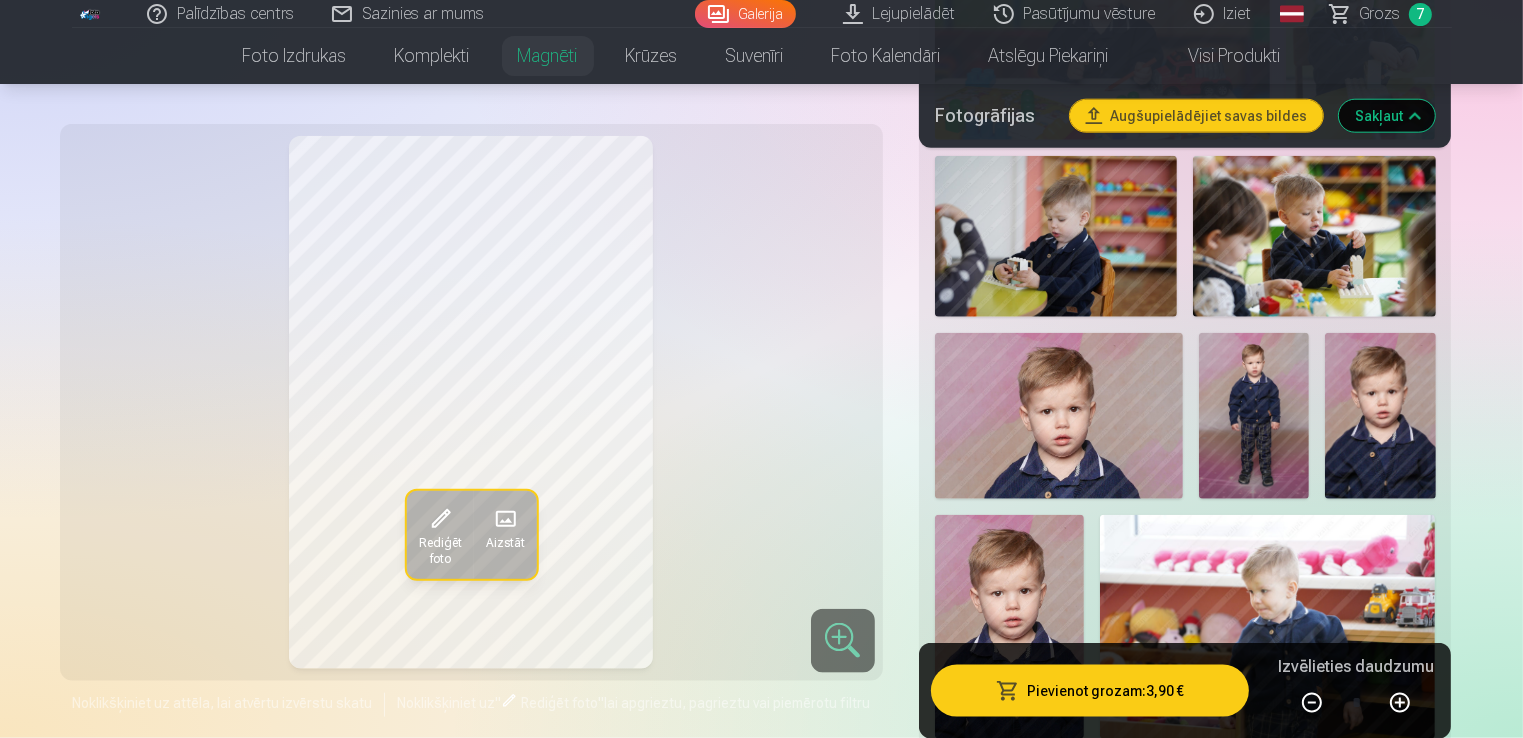 click at bounding box center [1009, 627] 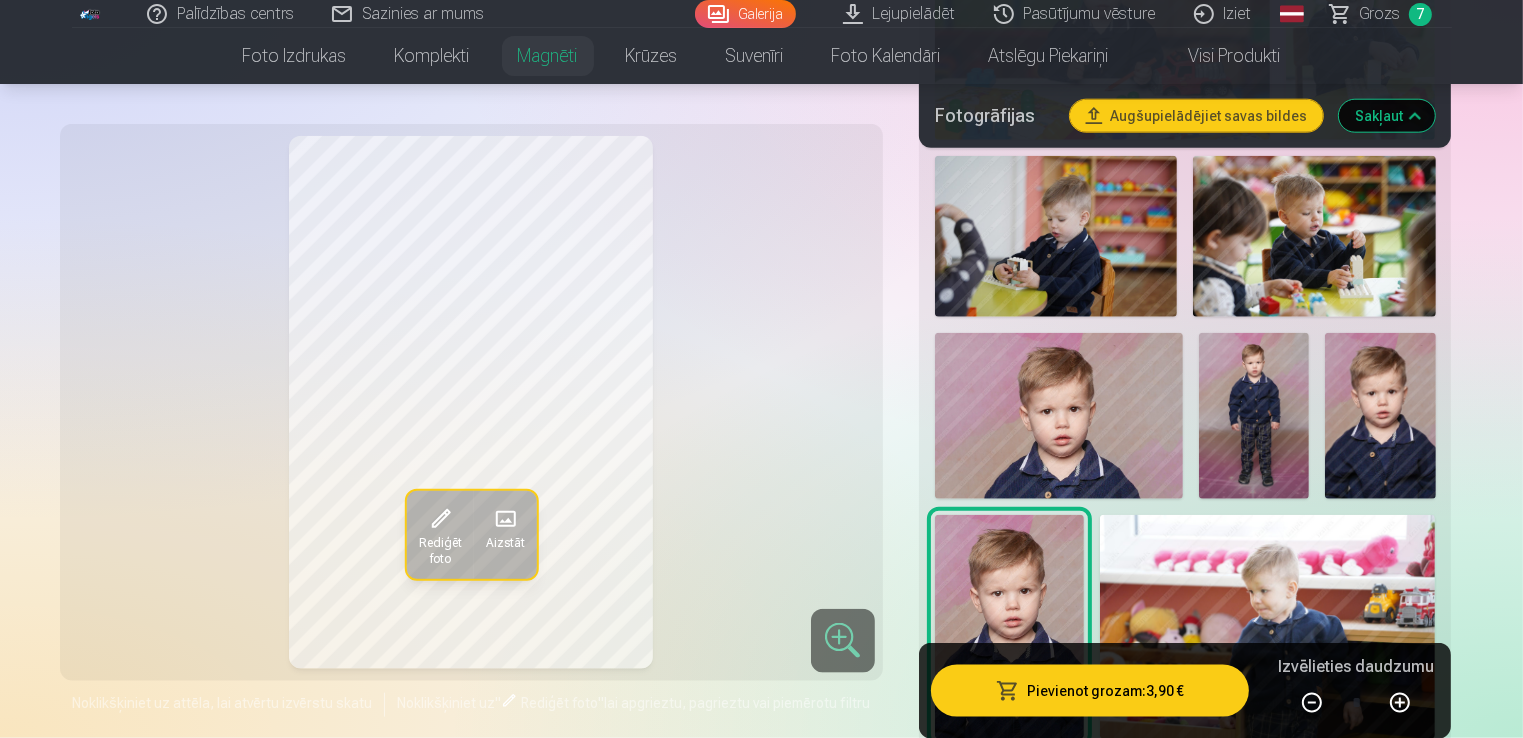 click at bounding box center (1380, 416) 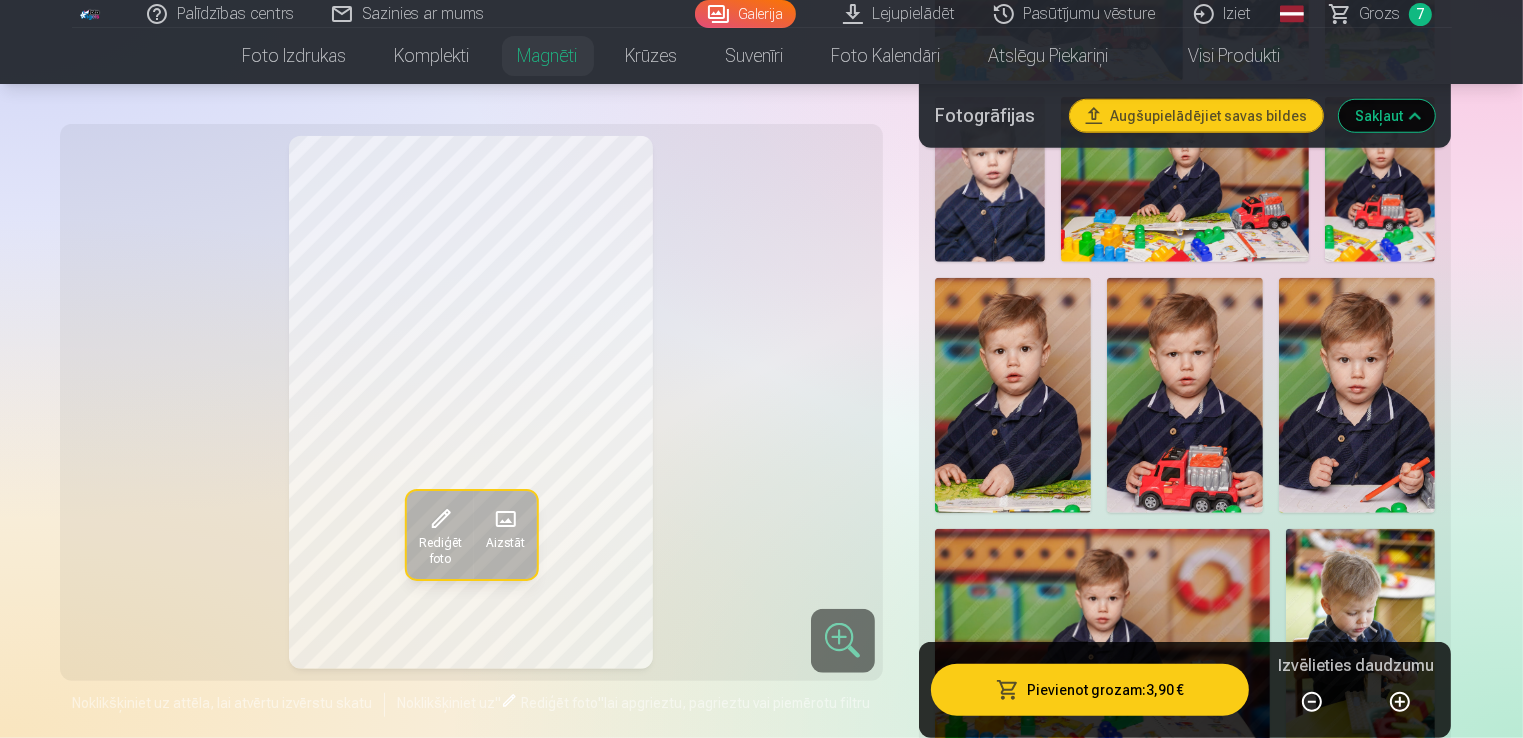 scroll, scrollTop: 1500, scrollLeft: 0, axis: vertical 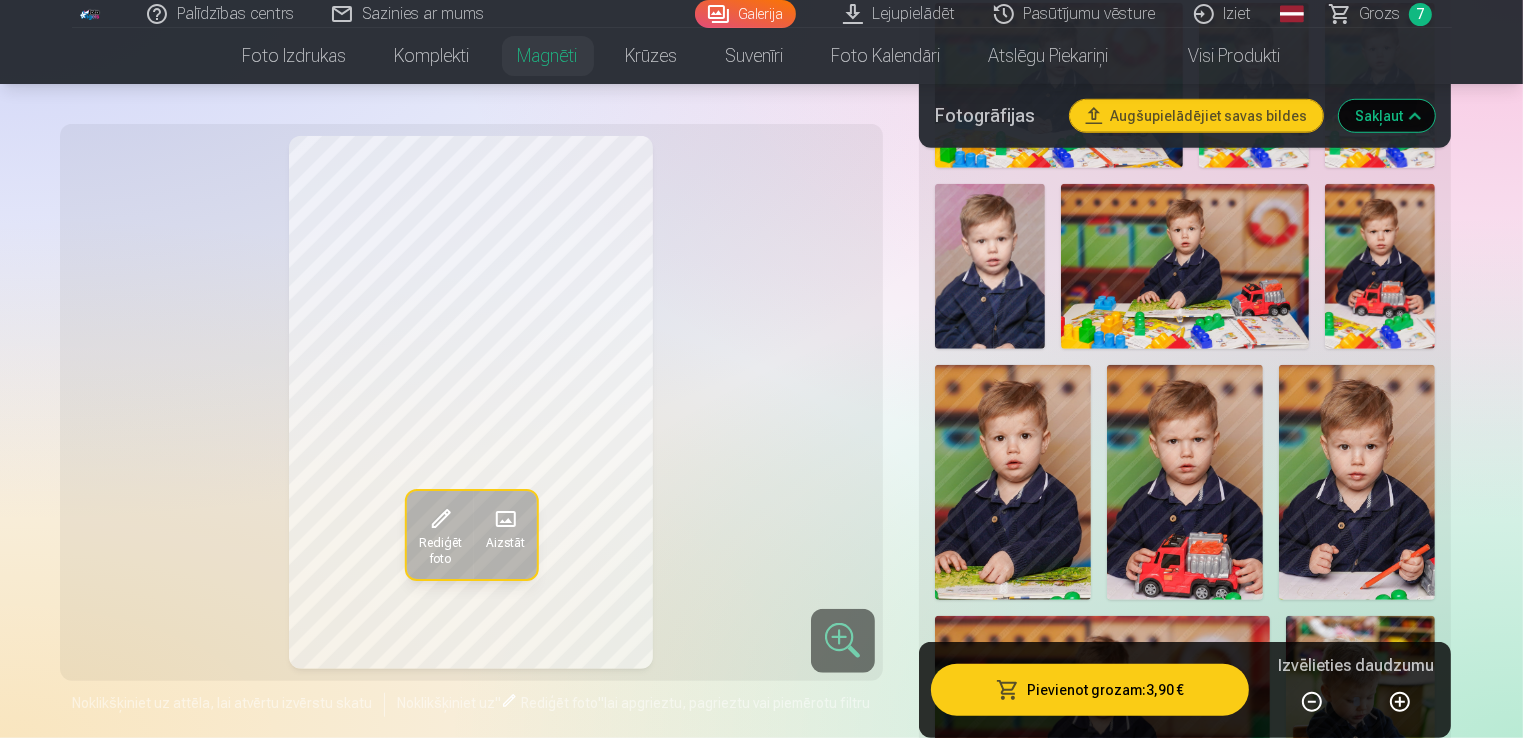 click at bounding box center [1185, 482] 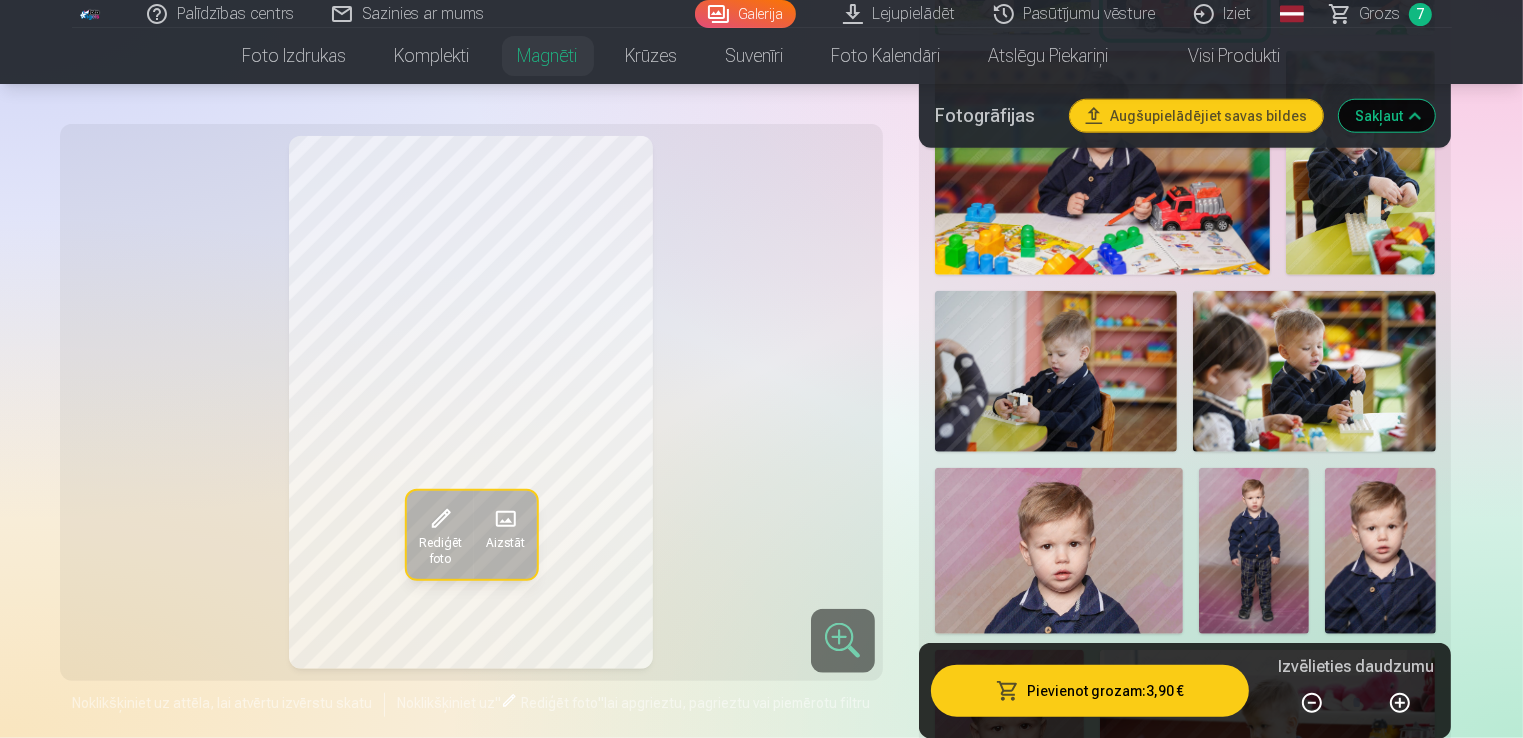 scroll, scrollTop: 2200, scrollLeft: 0, axis: vertical 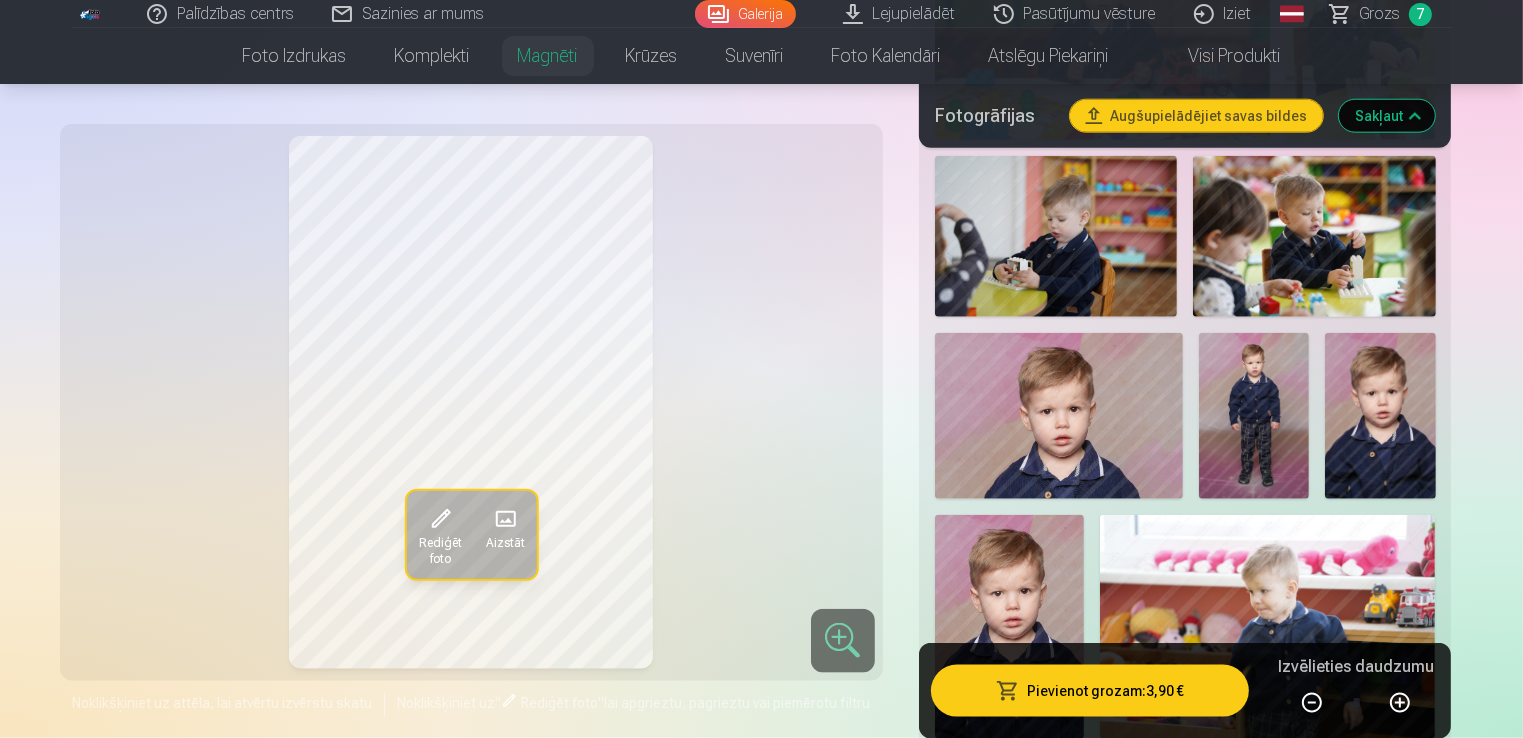 click at bounding box center [1380, 416] 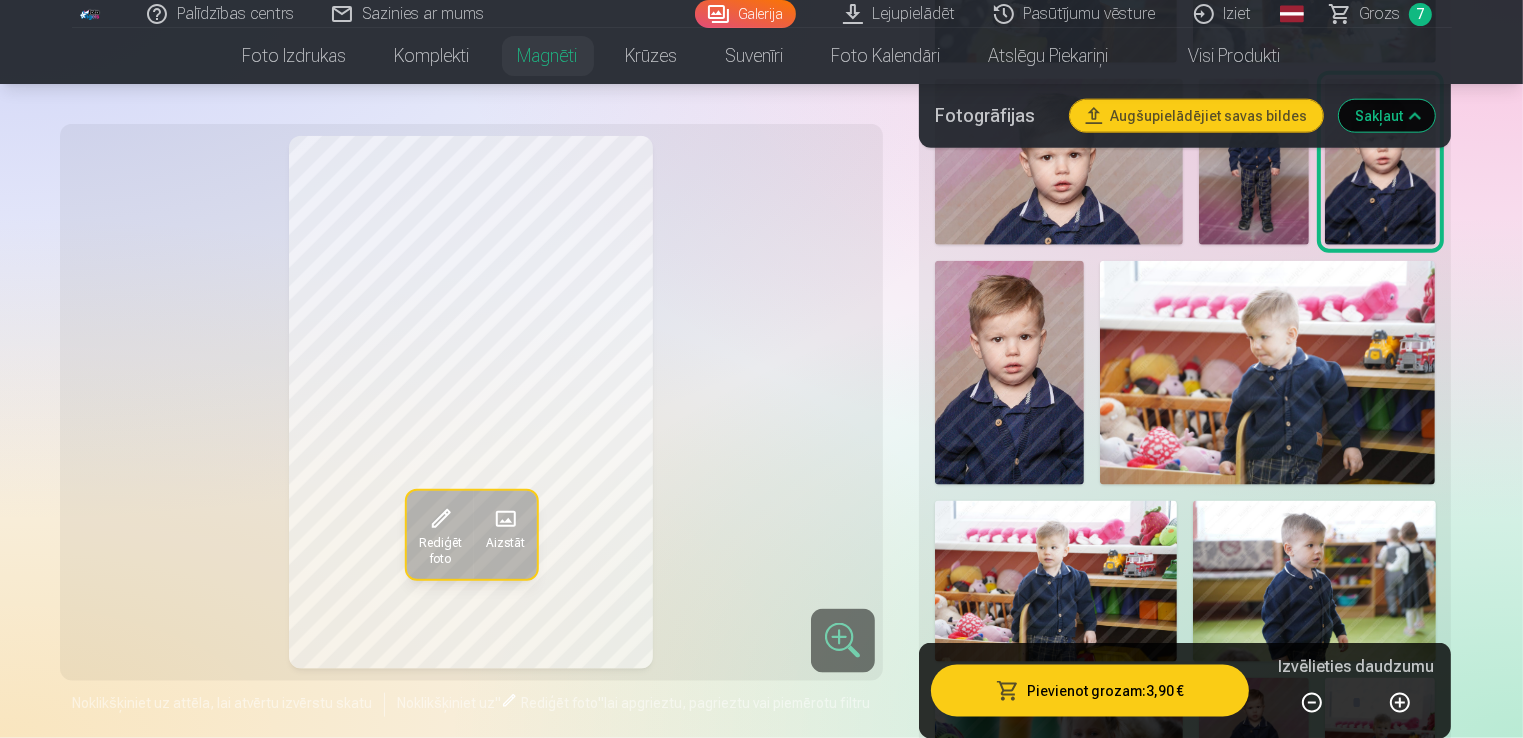 scroll, scrollTop: 2500, scrollLeft: 0, axis: vertical 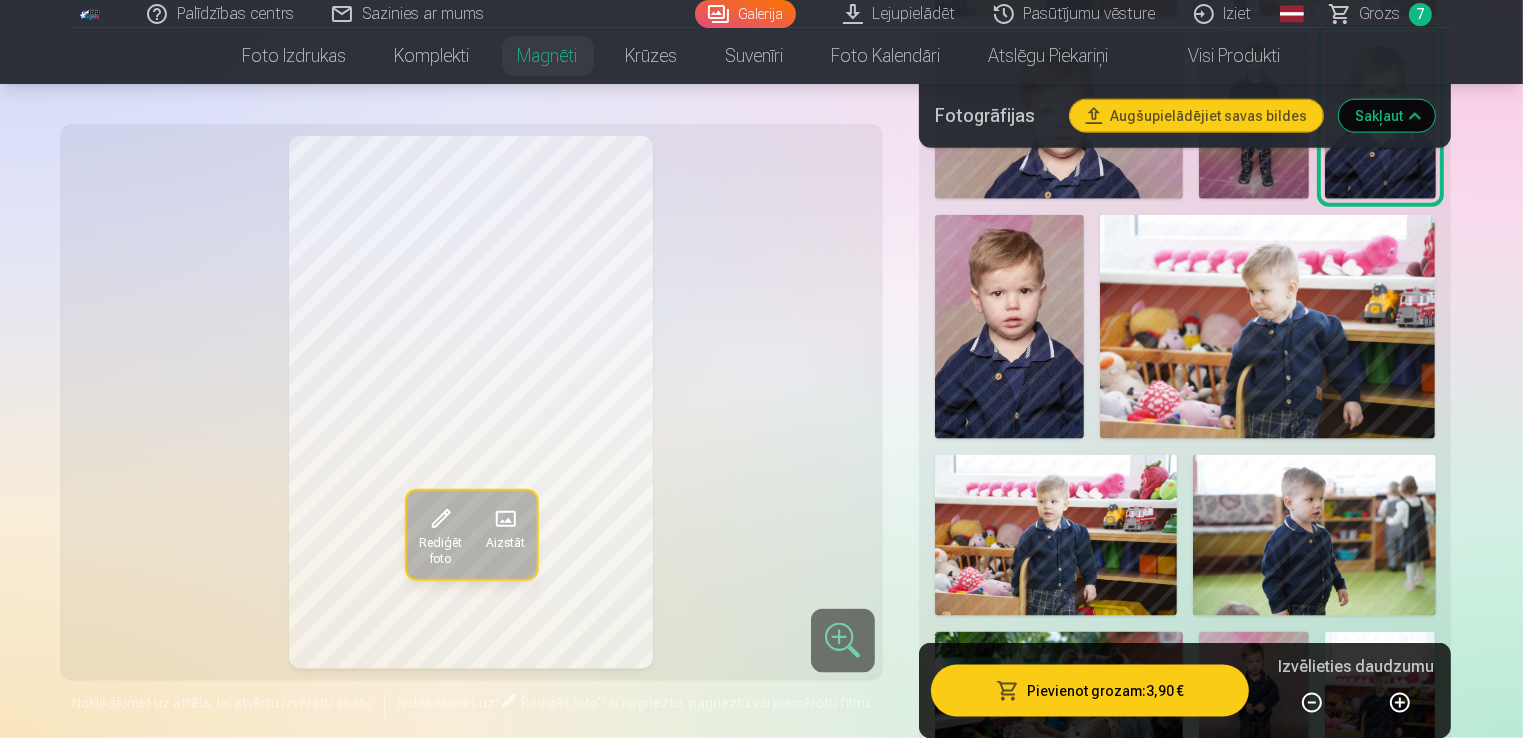 click at bounding box center [1009, 327] 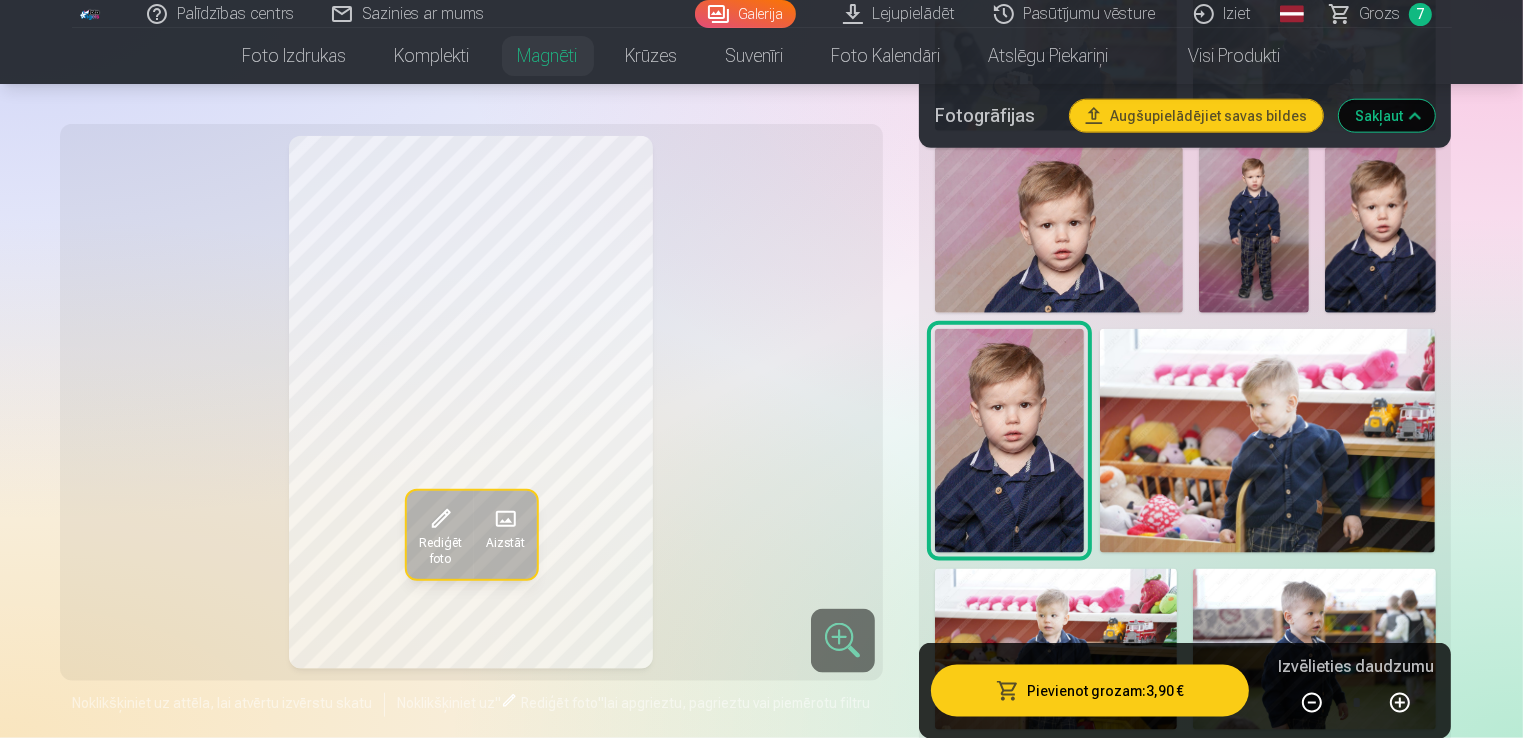 scroll, scrollTop: 2300, scrollLeft: 0, axis: vertical 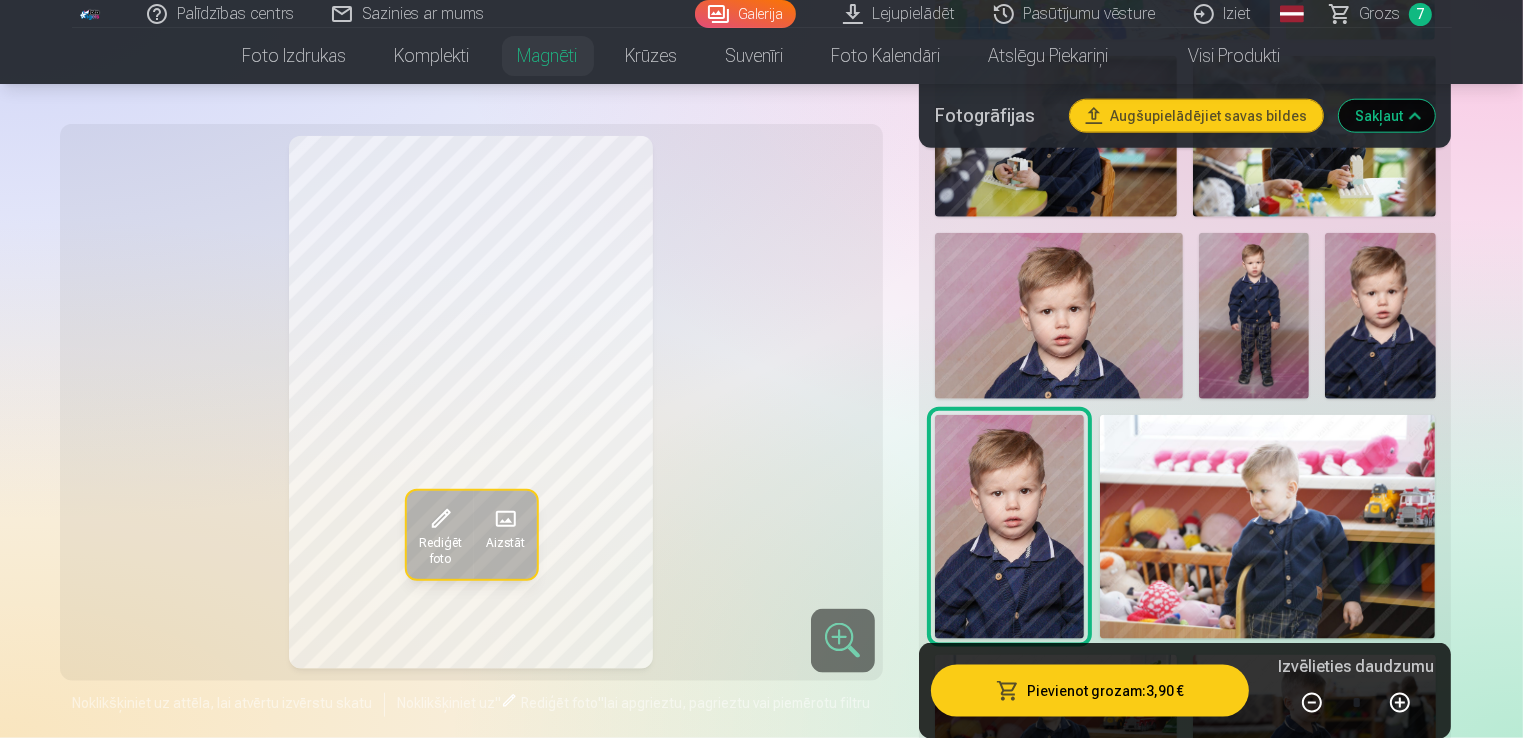 click at bounding box center (1380, 316) 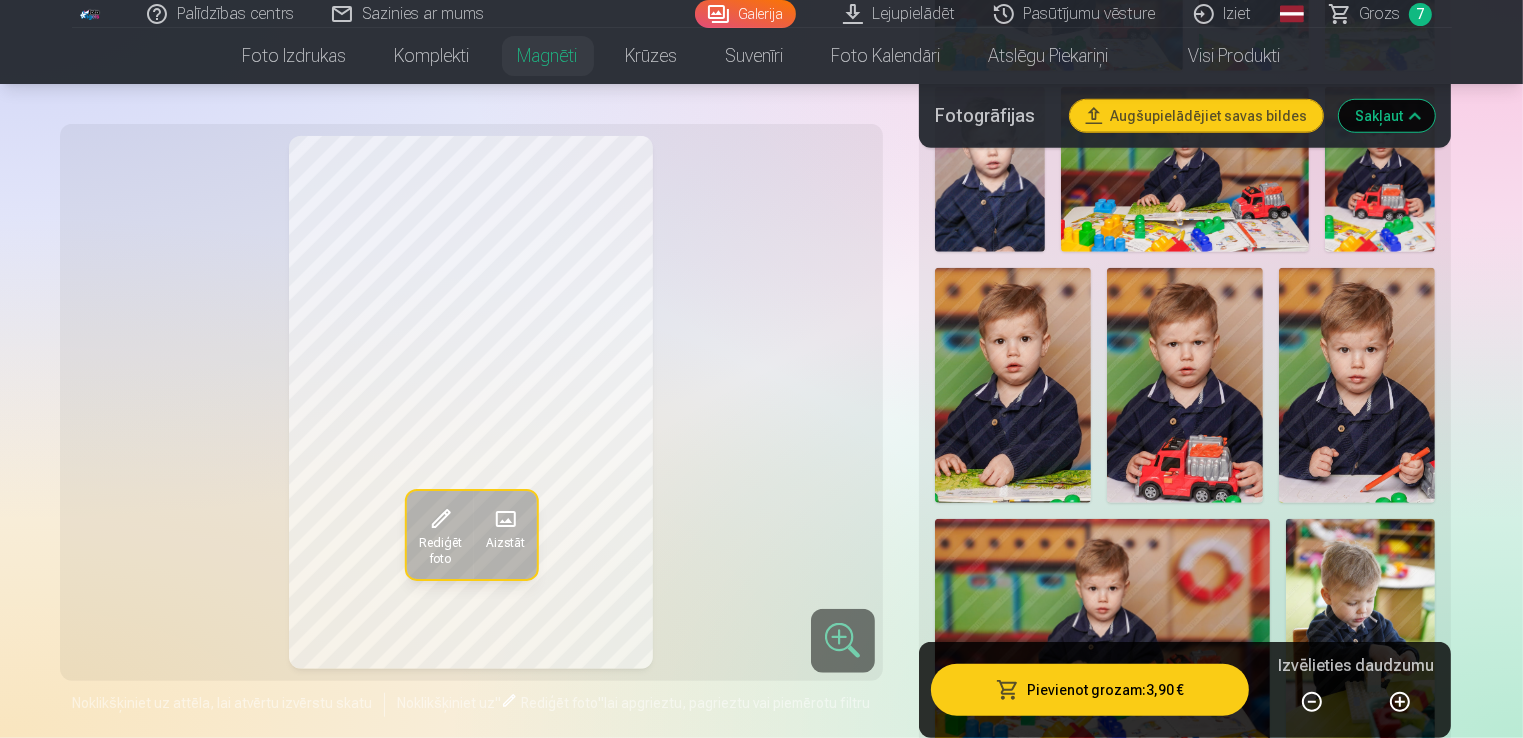 scroll, scrollTop: 1600, scrollLeft: 0, axis: vertical 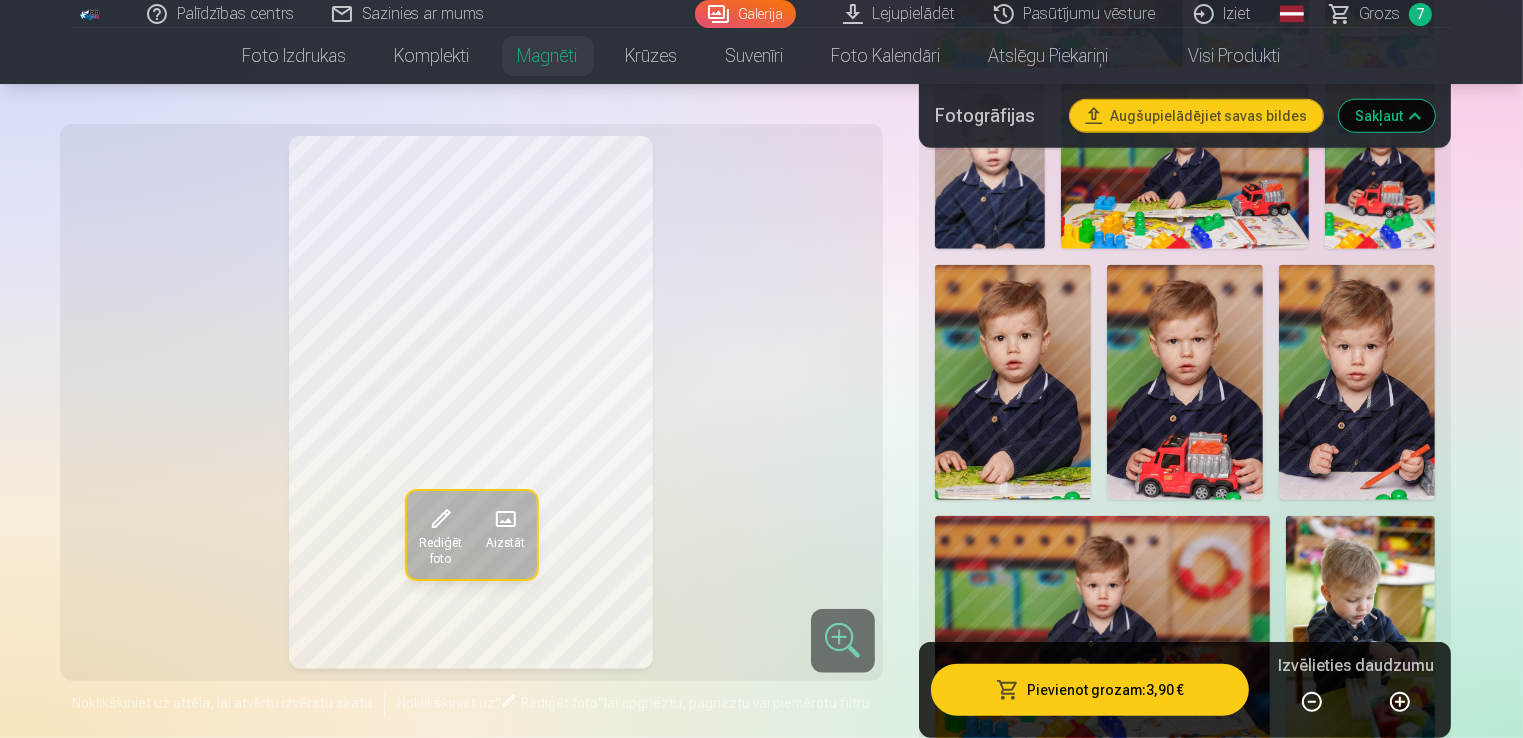click at bounding box center [1013, 382] 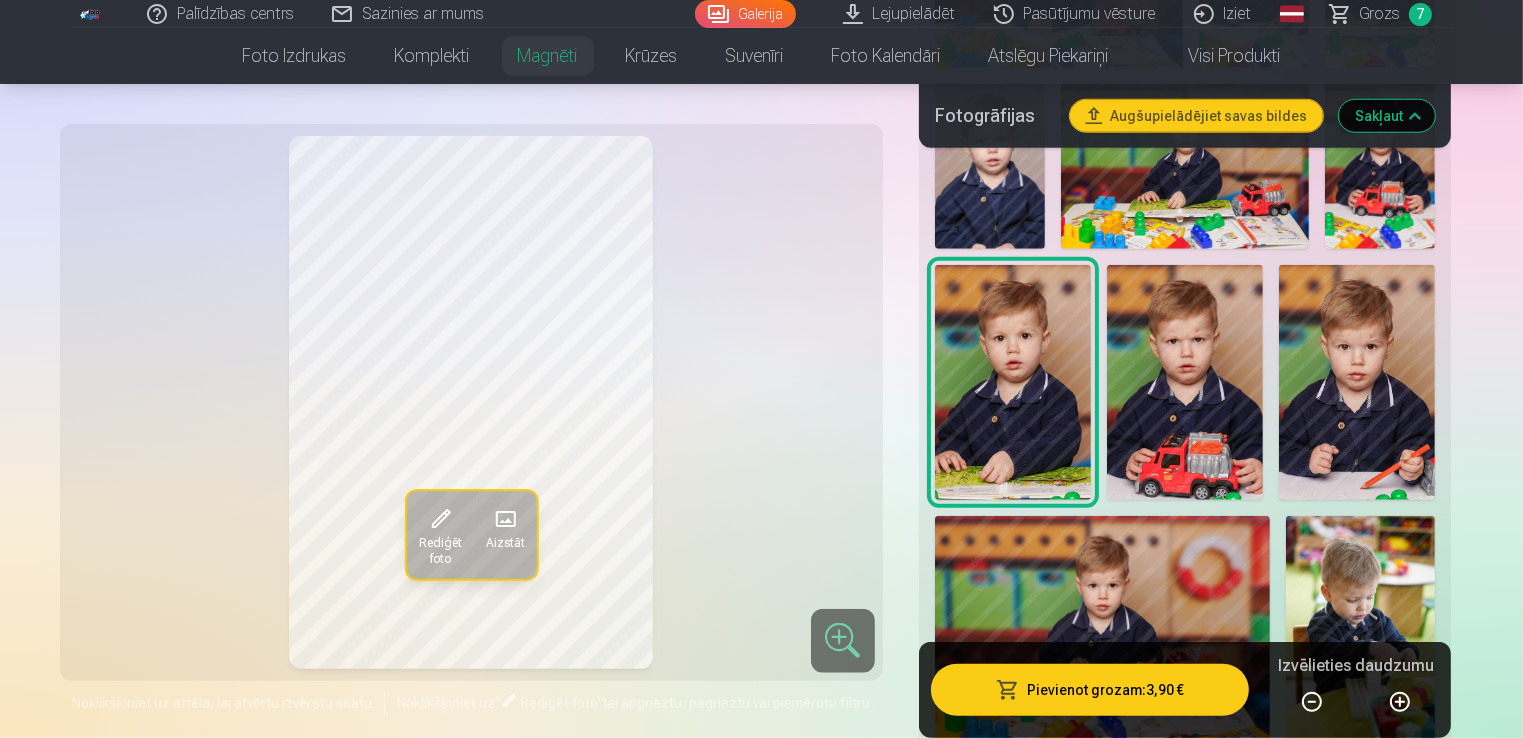 click at bounding box center [1185, 382] 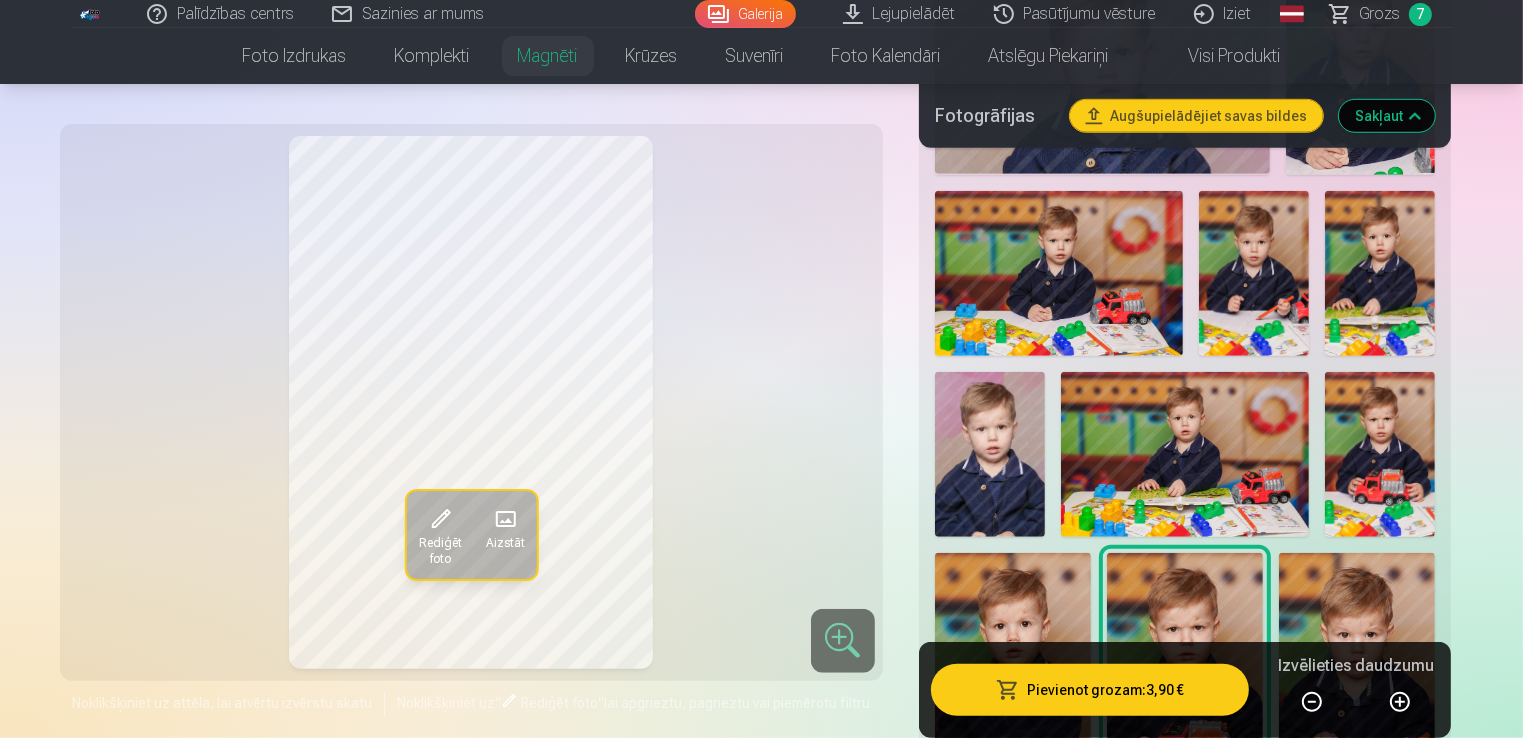 scroll, scrollTop: 1300, scrollLeft: 0, axis: vertical 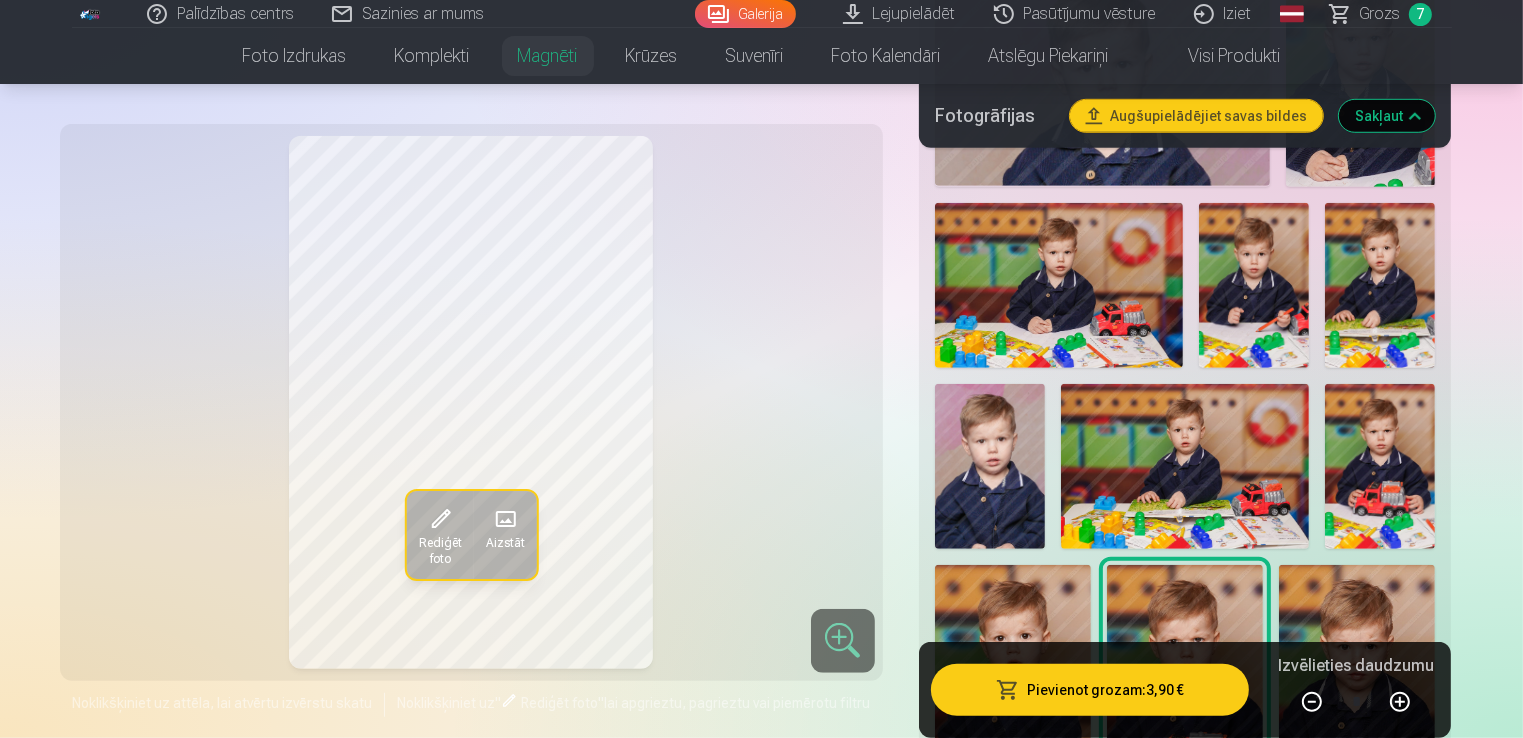 click at bounding box center [990, 466] 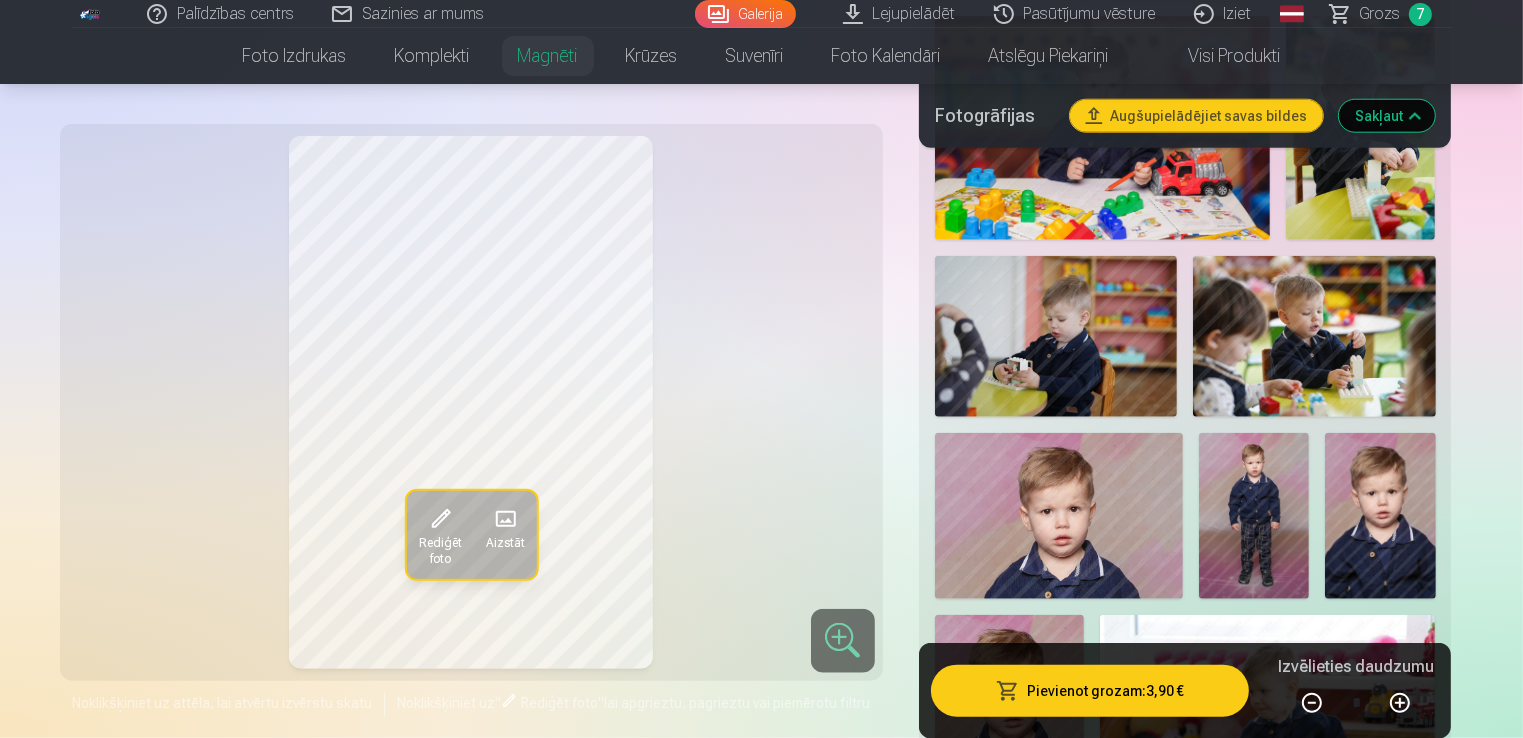 scroll, scrollTop: 2400, scrollLeft: 0, axis: vertical 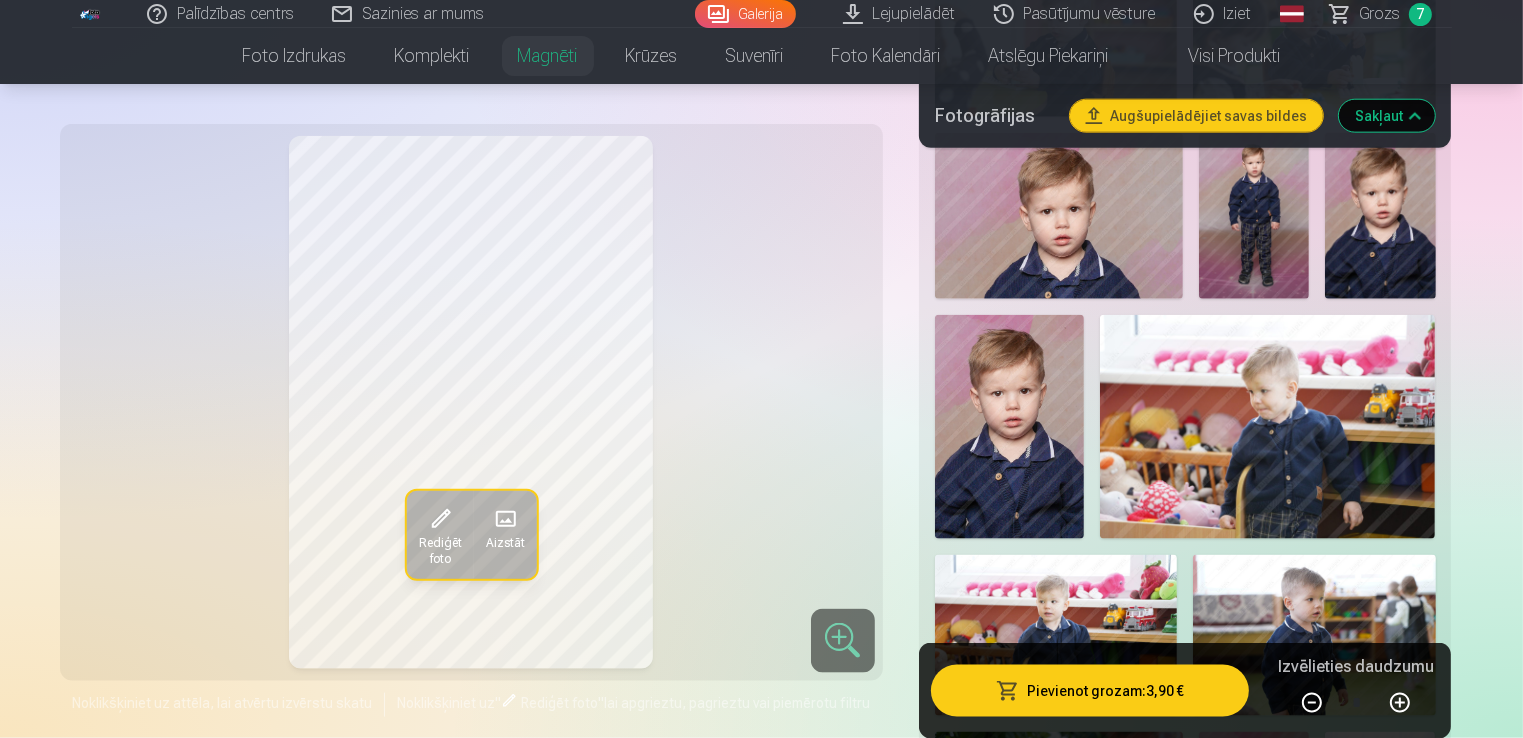 click at bounding box center [1380, 216] 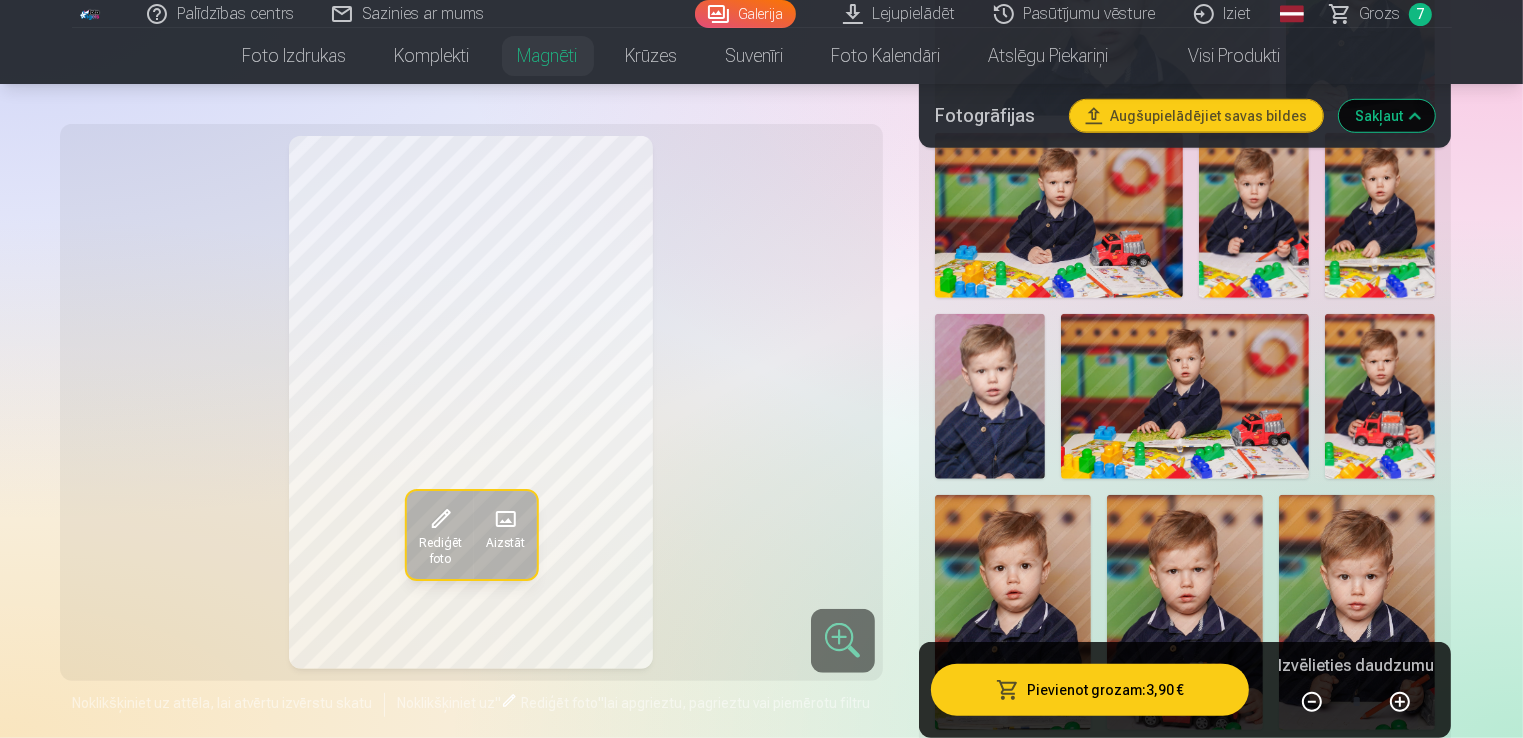 scroll, scrollTop: 1400, scrollLeft: 0, axis: vertical 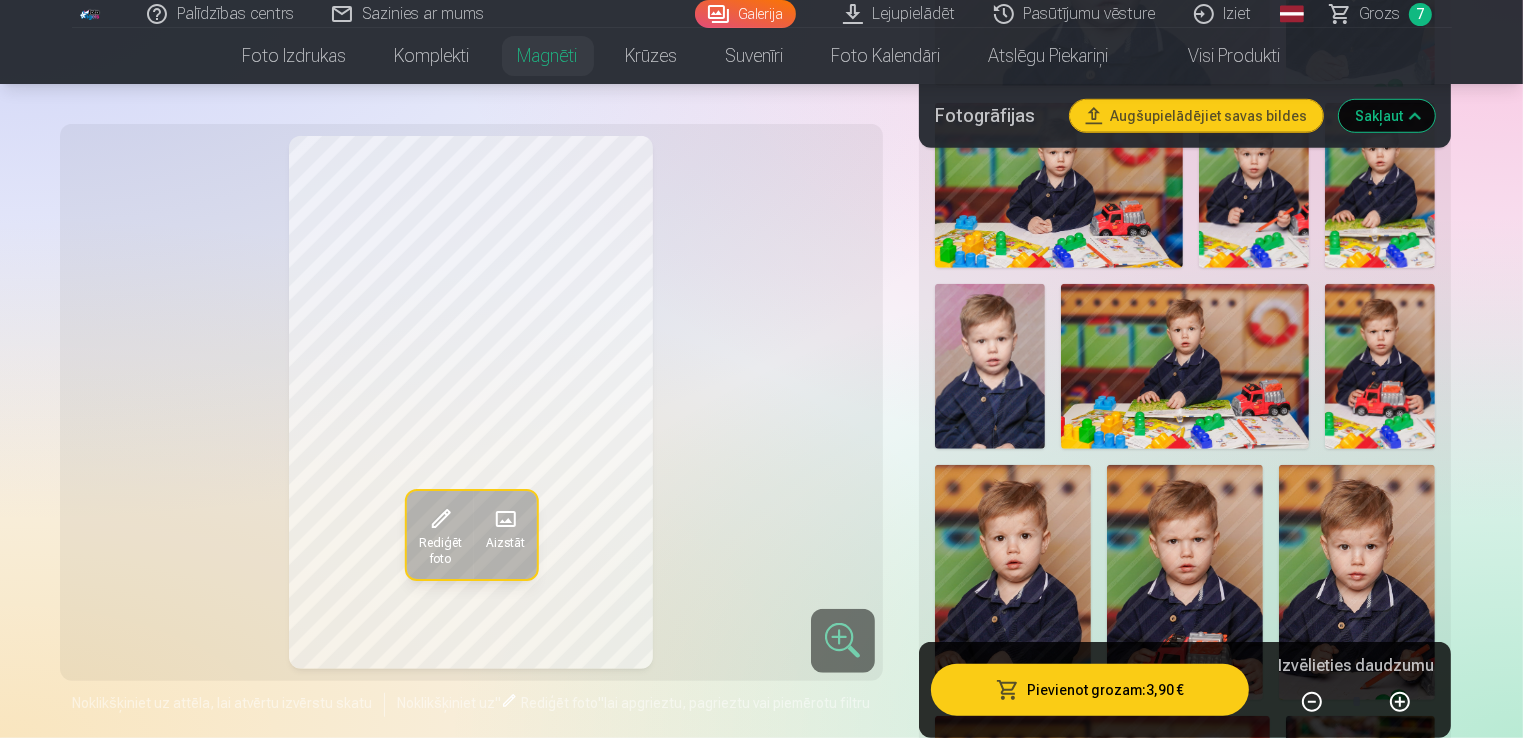 click at bounding box center (1380, 366) 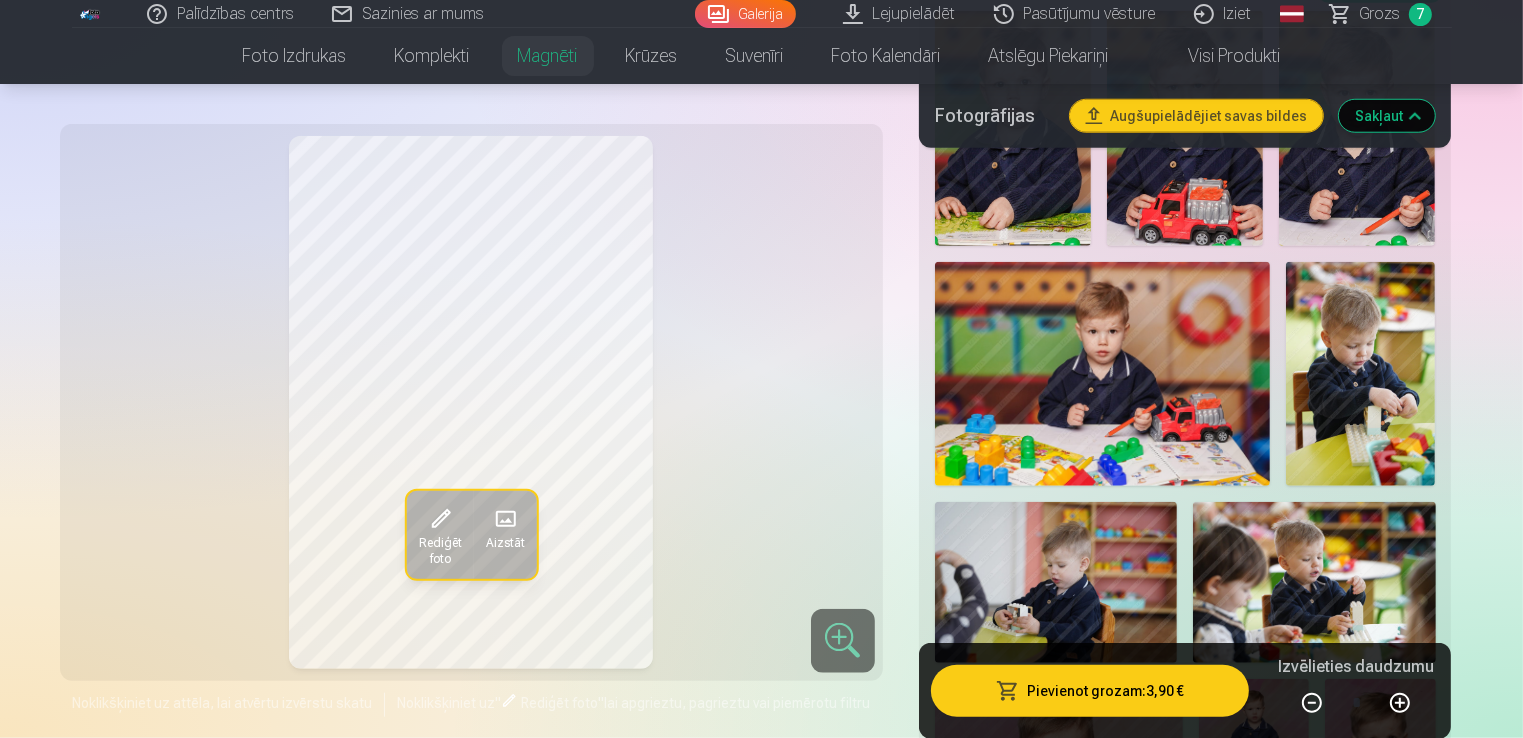 scroll, scrollTop: 1900, scrollLeft: 0, axis: vertical 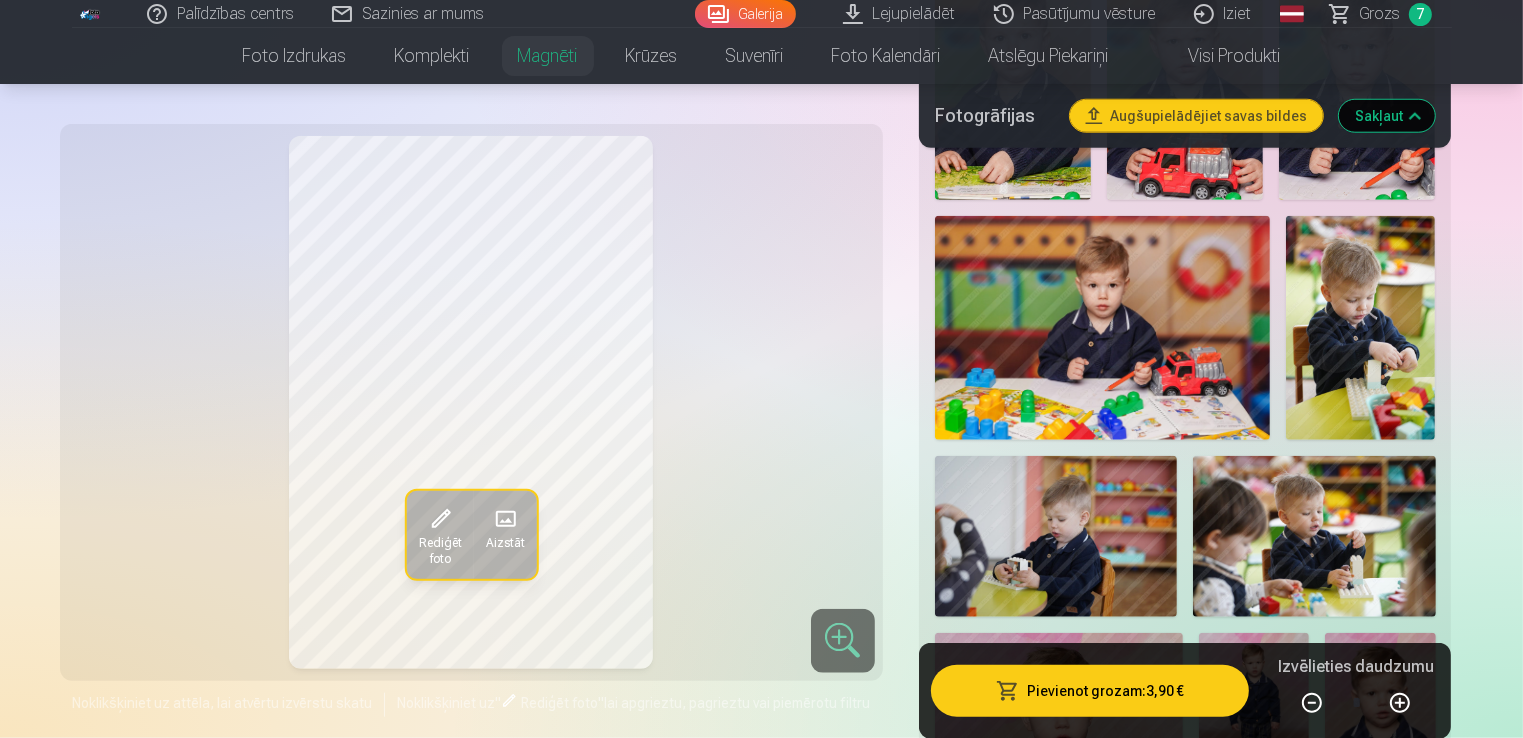 click at bounding box center (1103, 328) 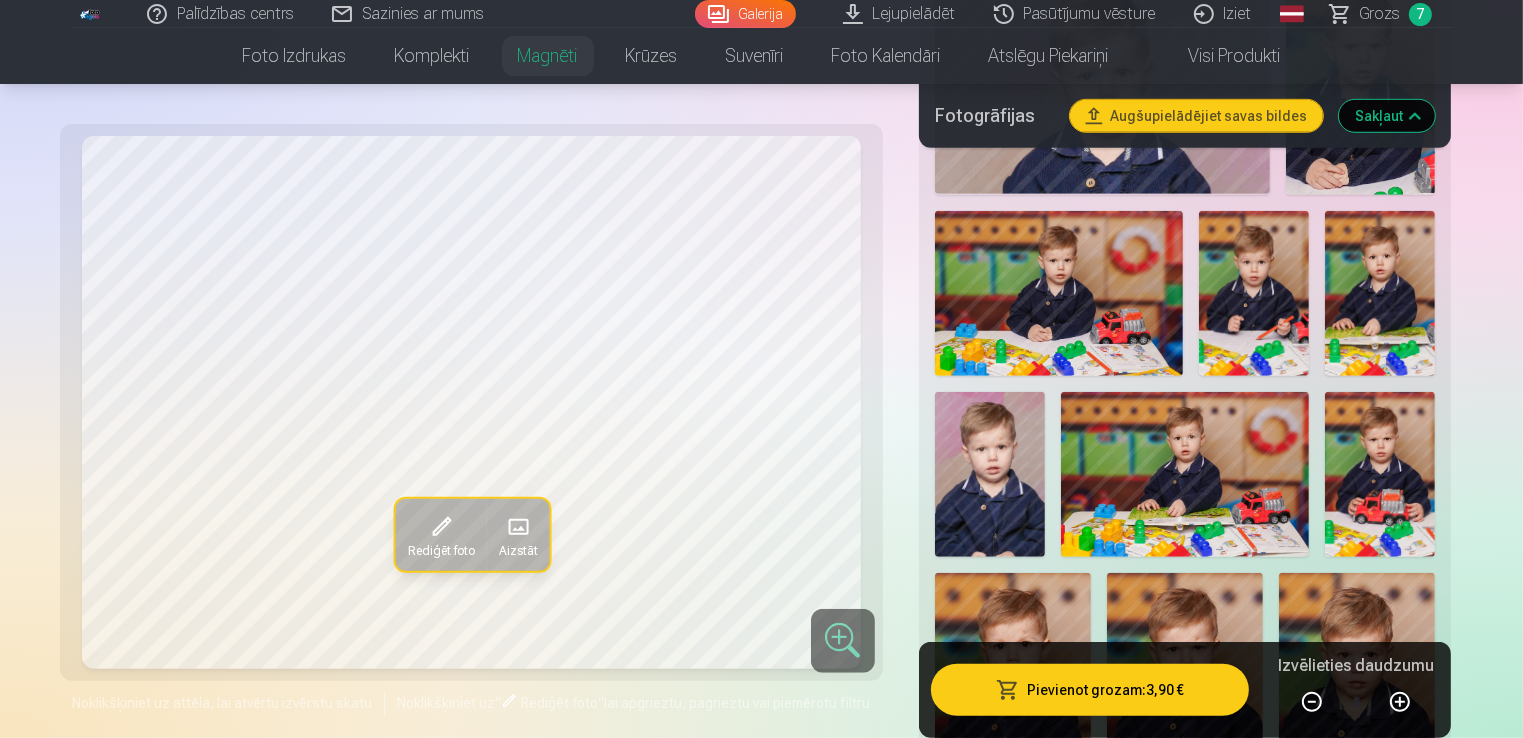 scroll, scrollTop: 1400, scrollLeft: 0, axis: vertical 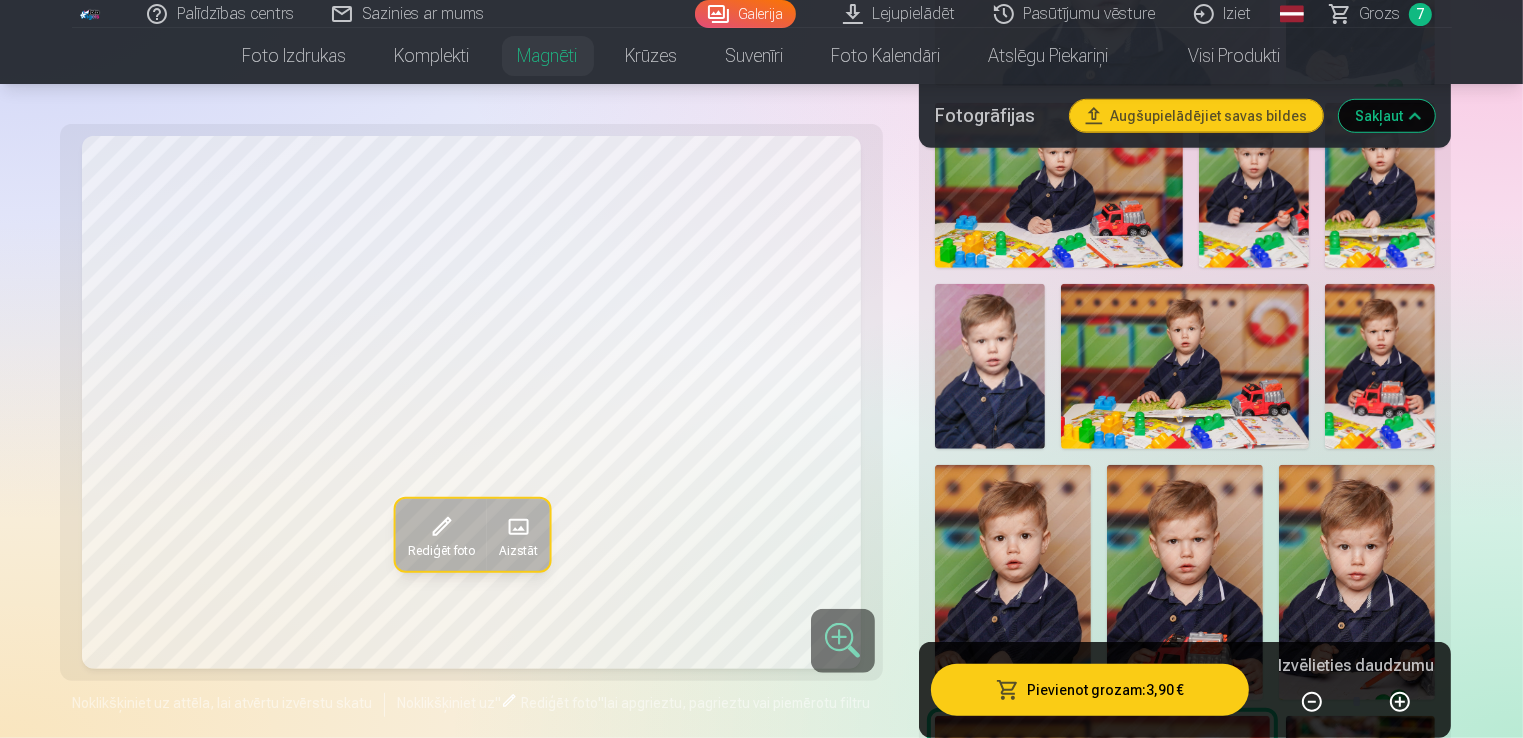 click at bounding box center [1380, 366] 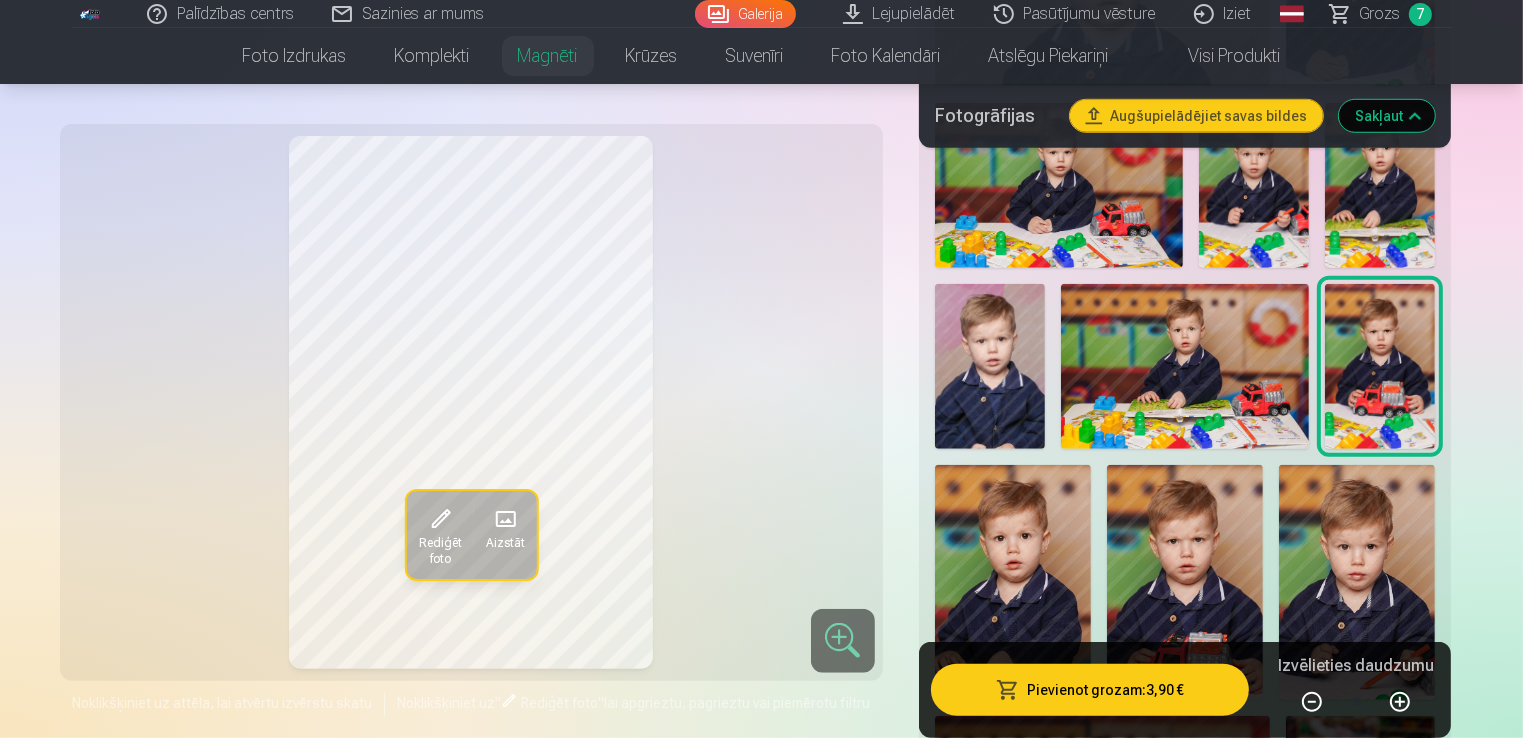 scroll, scrollTop: 1600, scrollLeft: 0, axis: vertical 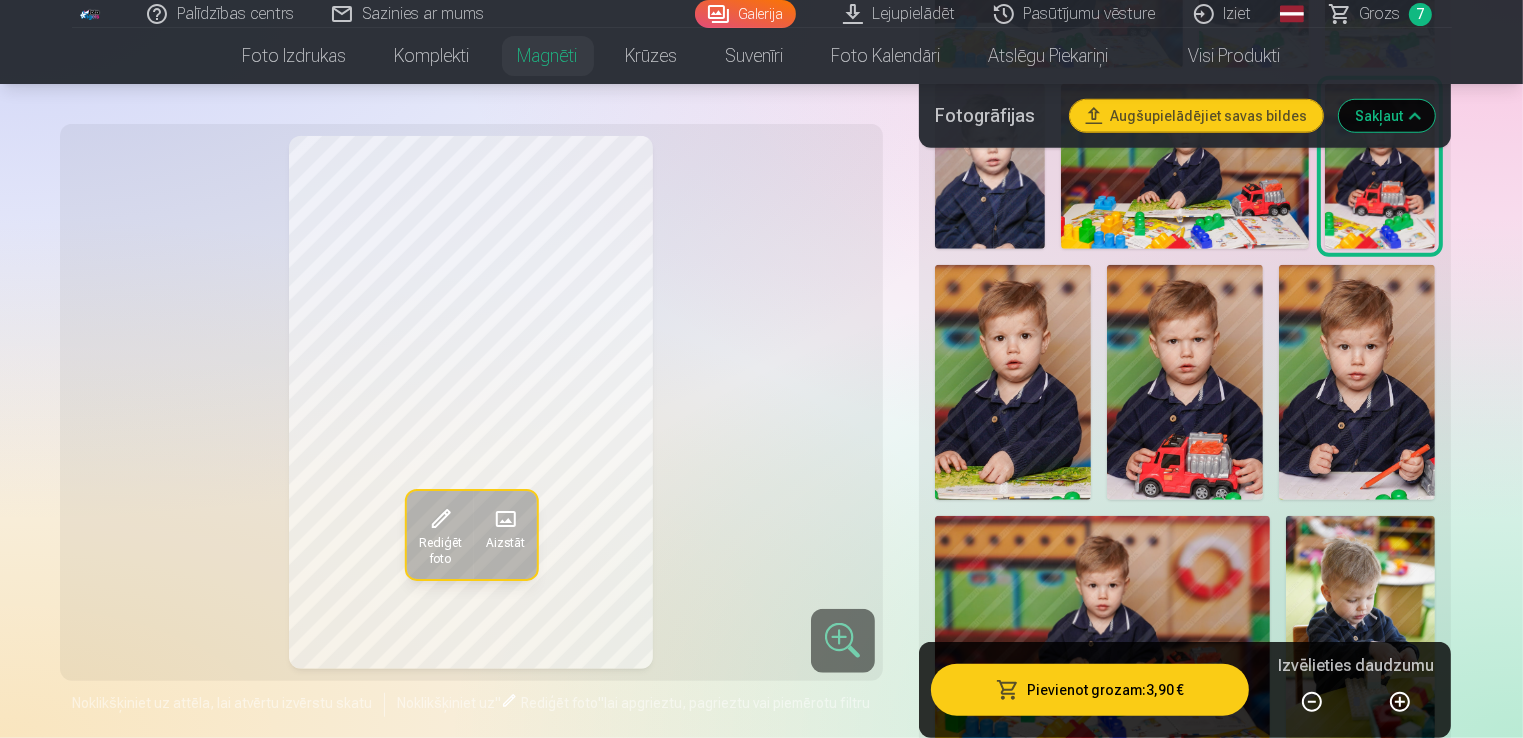 click at bounding box center (1185, 382) 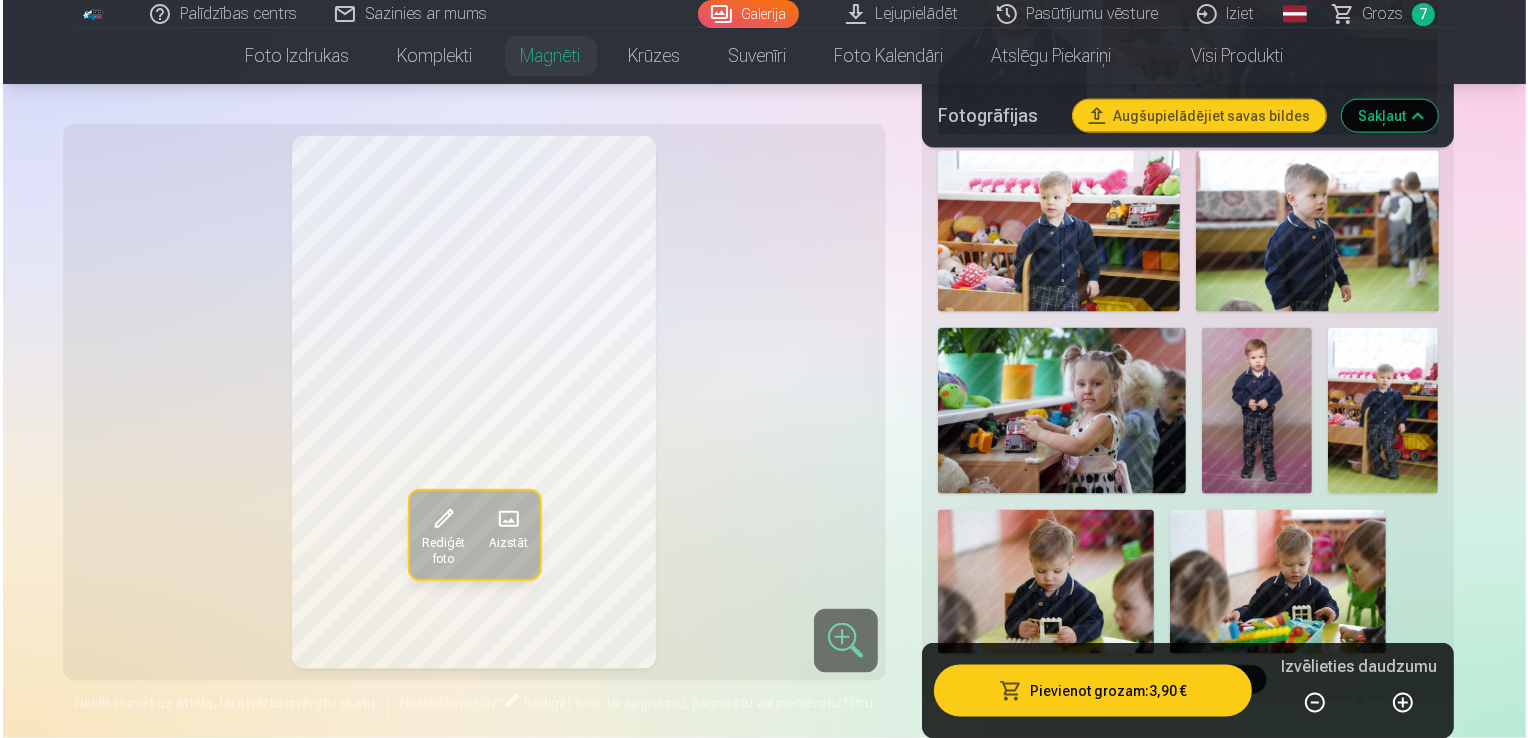 scroll, scrollTop: 2900, scrollLeft: 0, axis: vertical 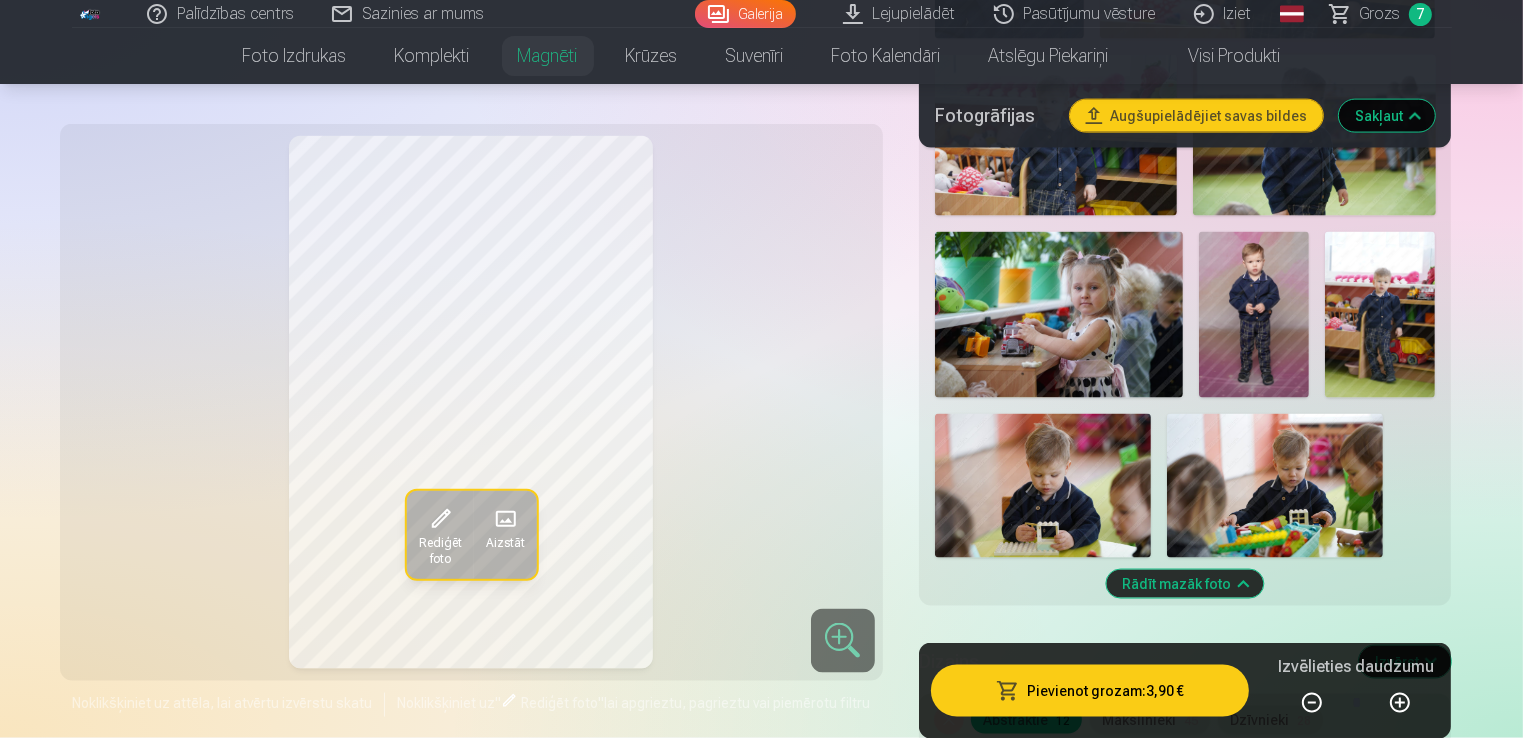 click on "Pievienot grozam :  [PRICE] € Izvēlieties daudzumu *" at bounding box center (1185, 690) 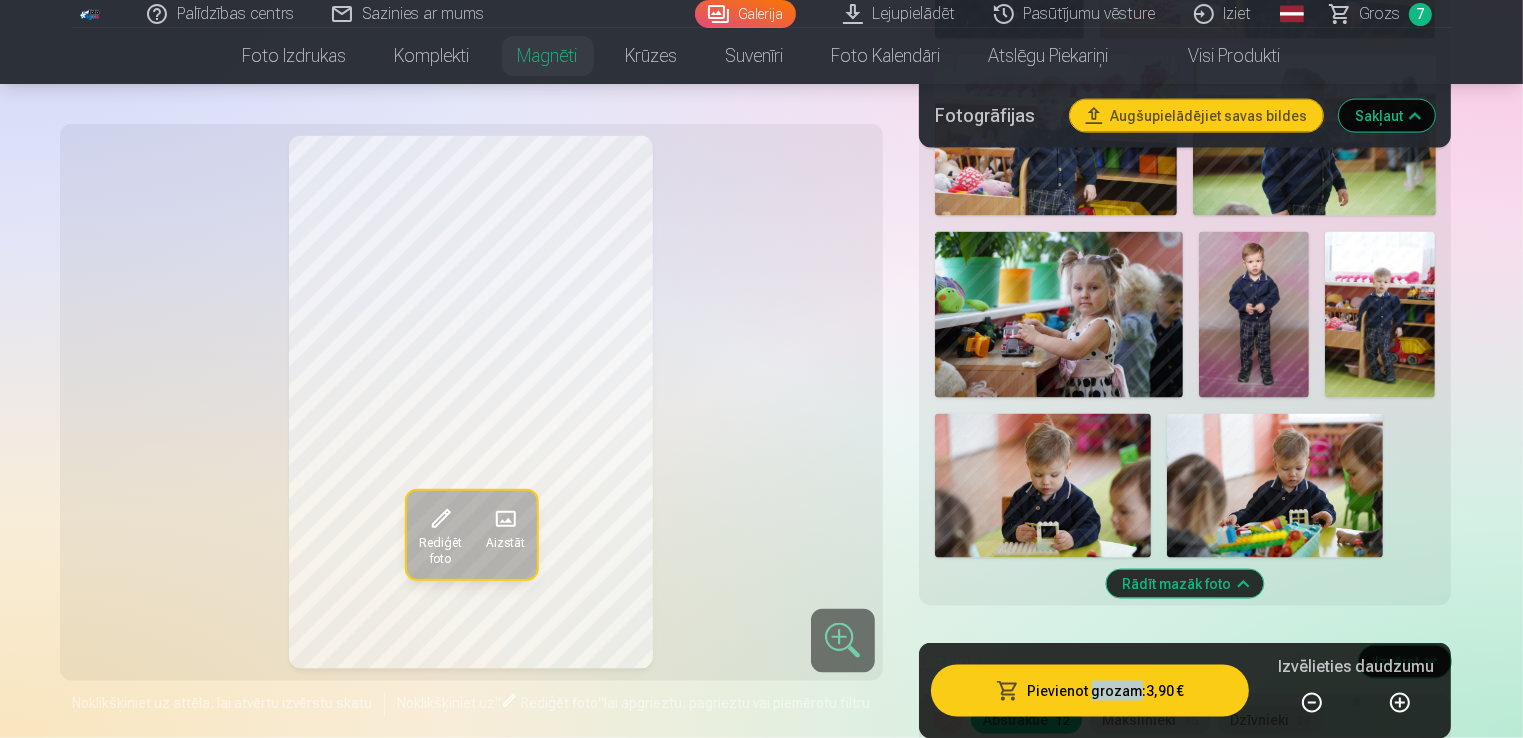 drag, startPoint x: 1102, startPoint y: 723, endPoint x: 990, endPoint y: 685, distance: 118.270874 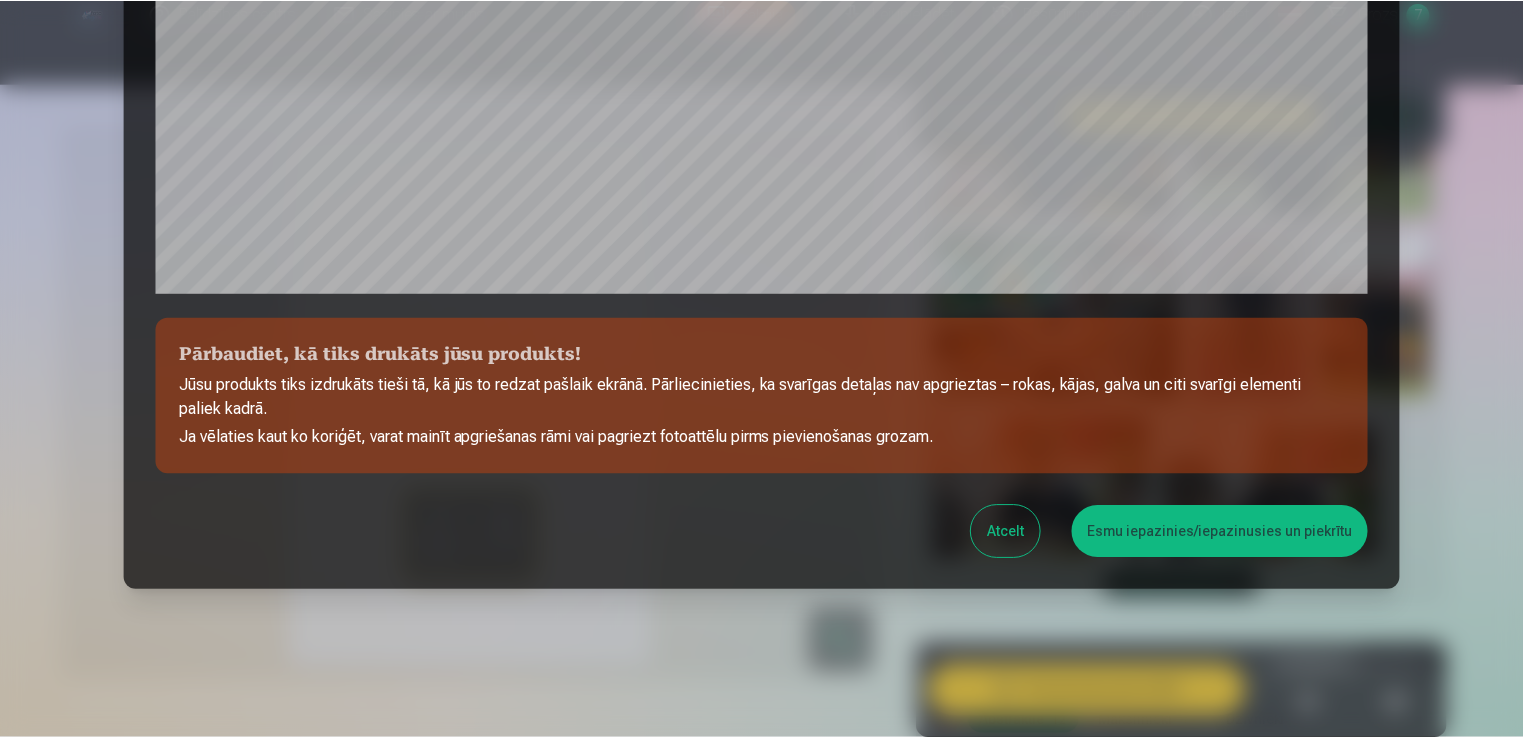scroll, scrollTop: 701, scrollLeft: 0, axis: vertical 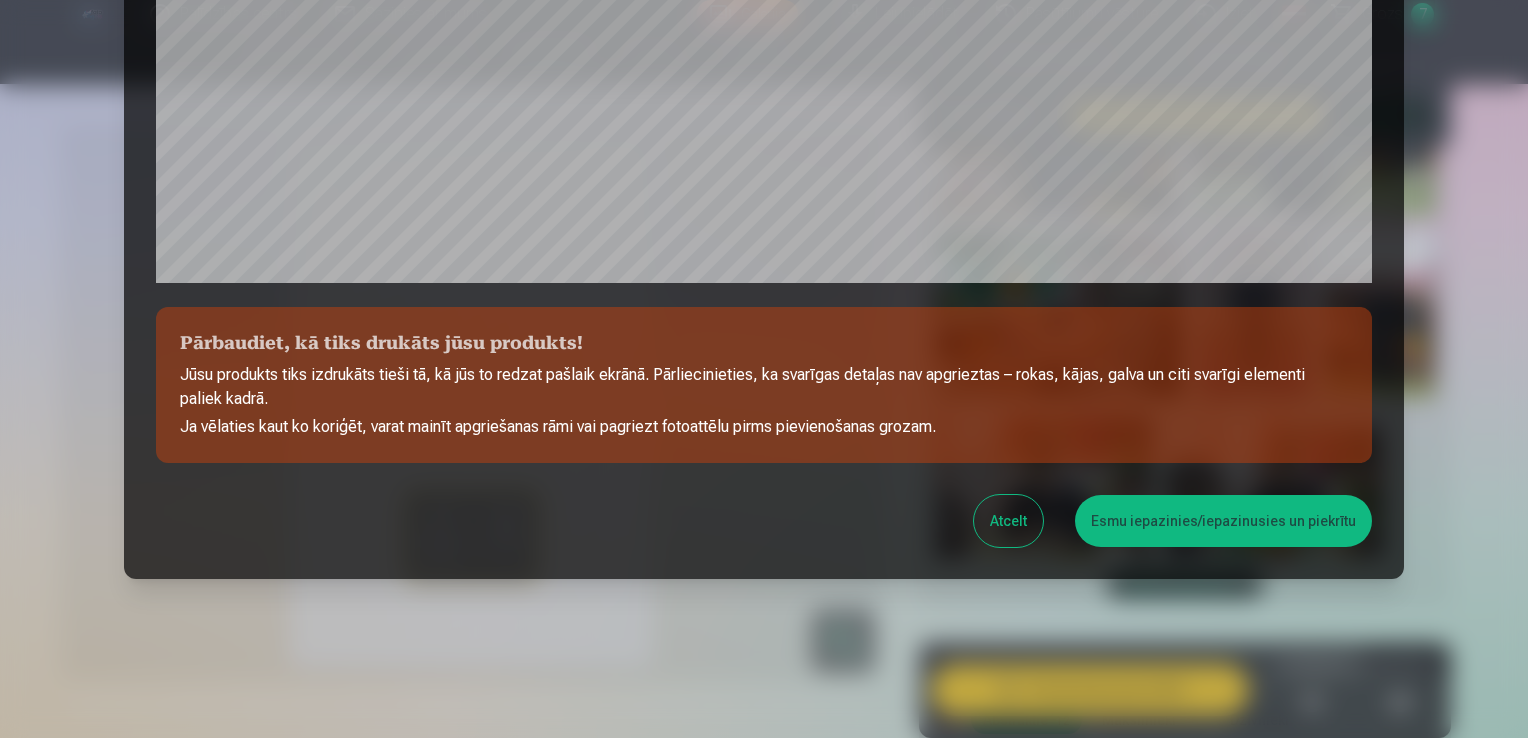 click on "Atcelt" at bounding box center [1008, 521] 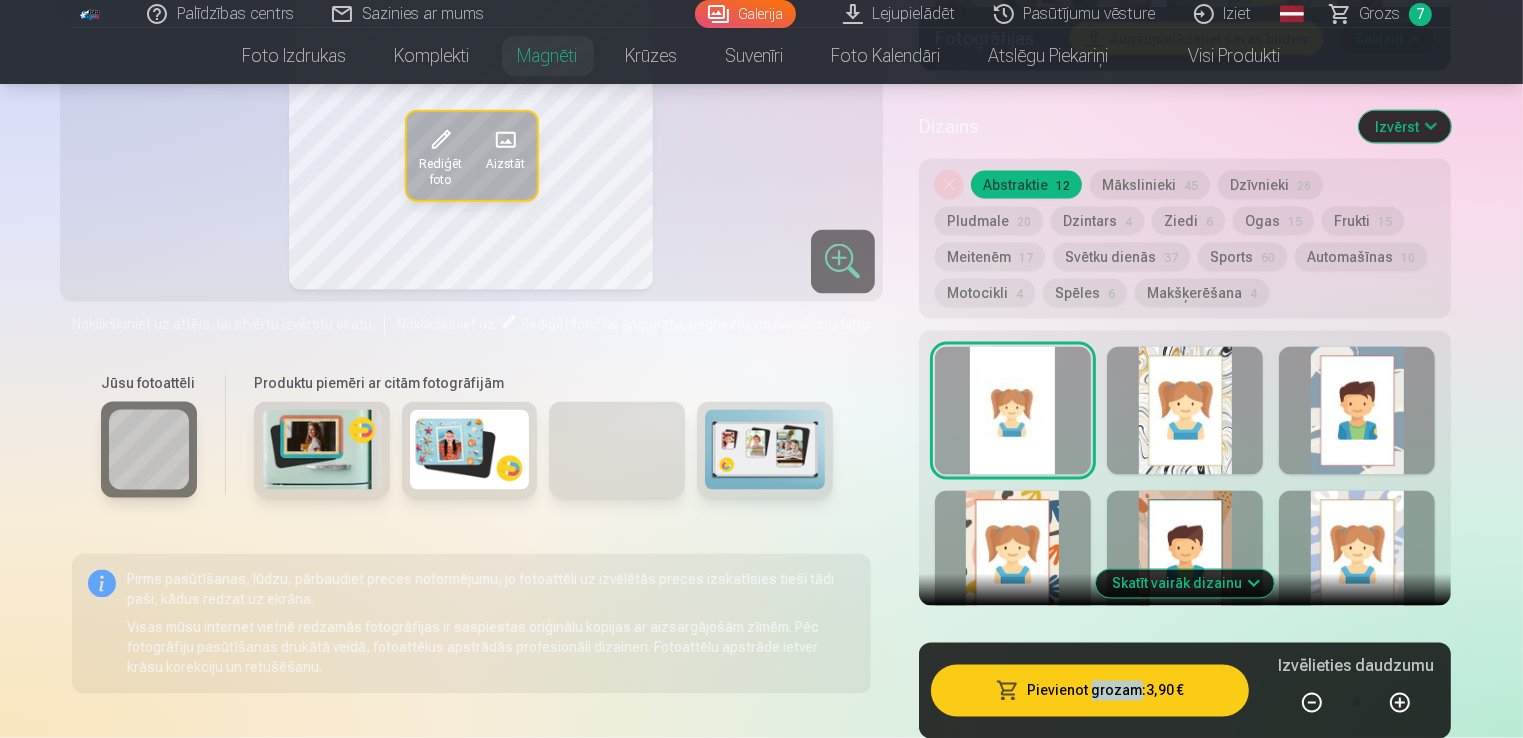 scroll, scrollTop: 3400, scrollLeft: 0, axis: vertical 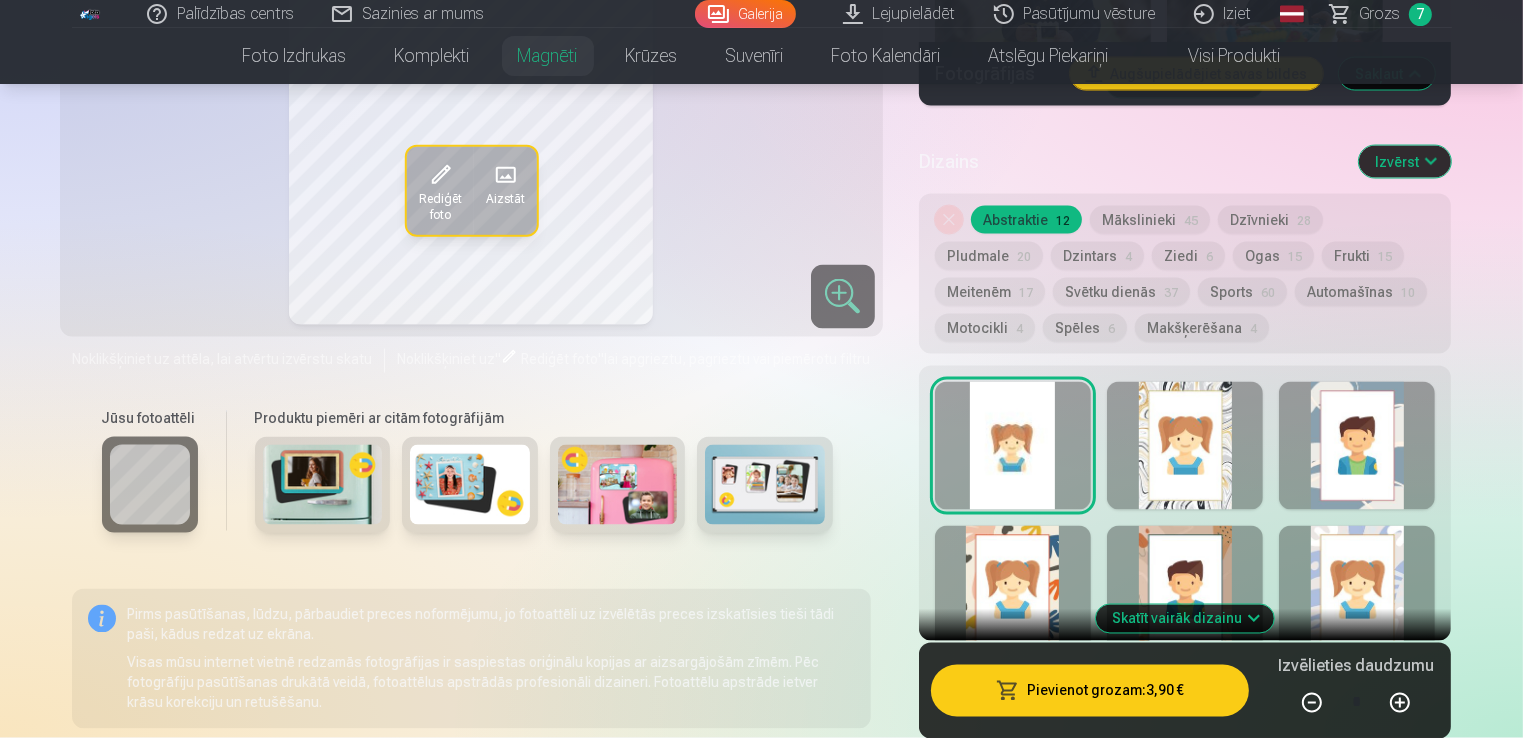 click at bounding box center [1185, 446] 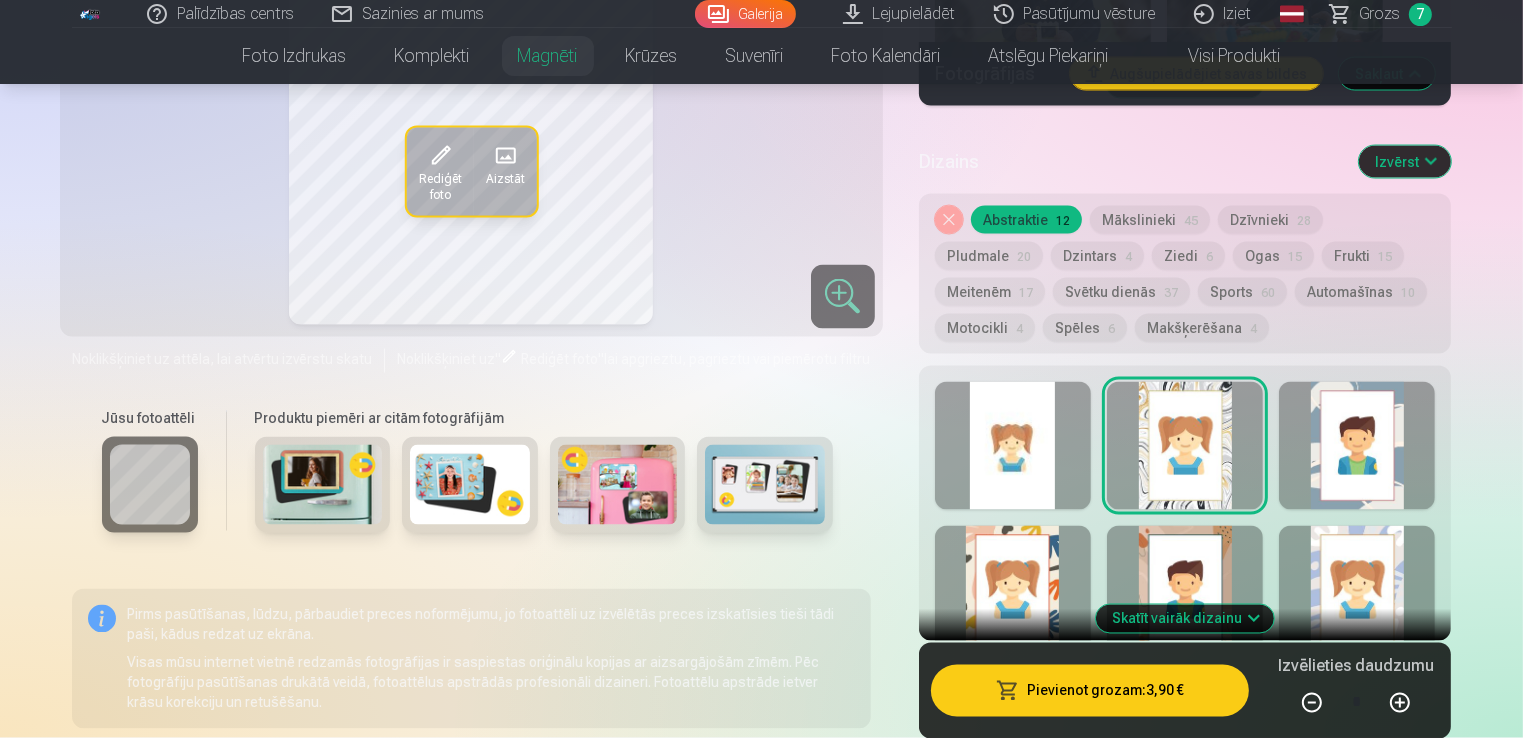 click at bounding box center [1357, 446] 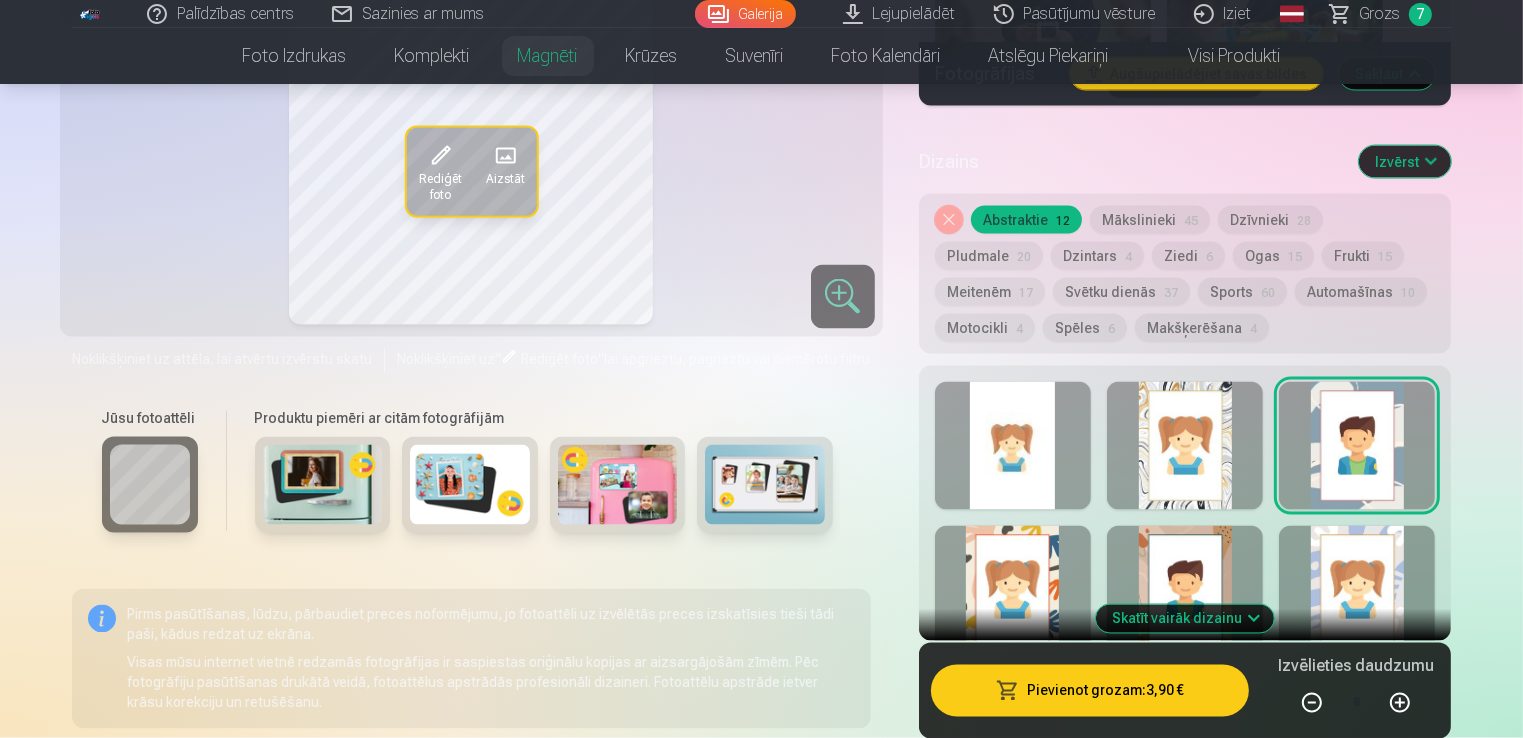 scroll, scrollTop: 3600, scrollLeft: 0, axis: vertical 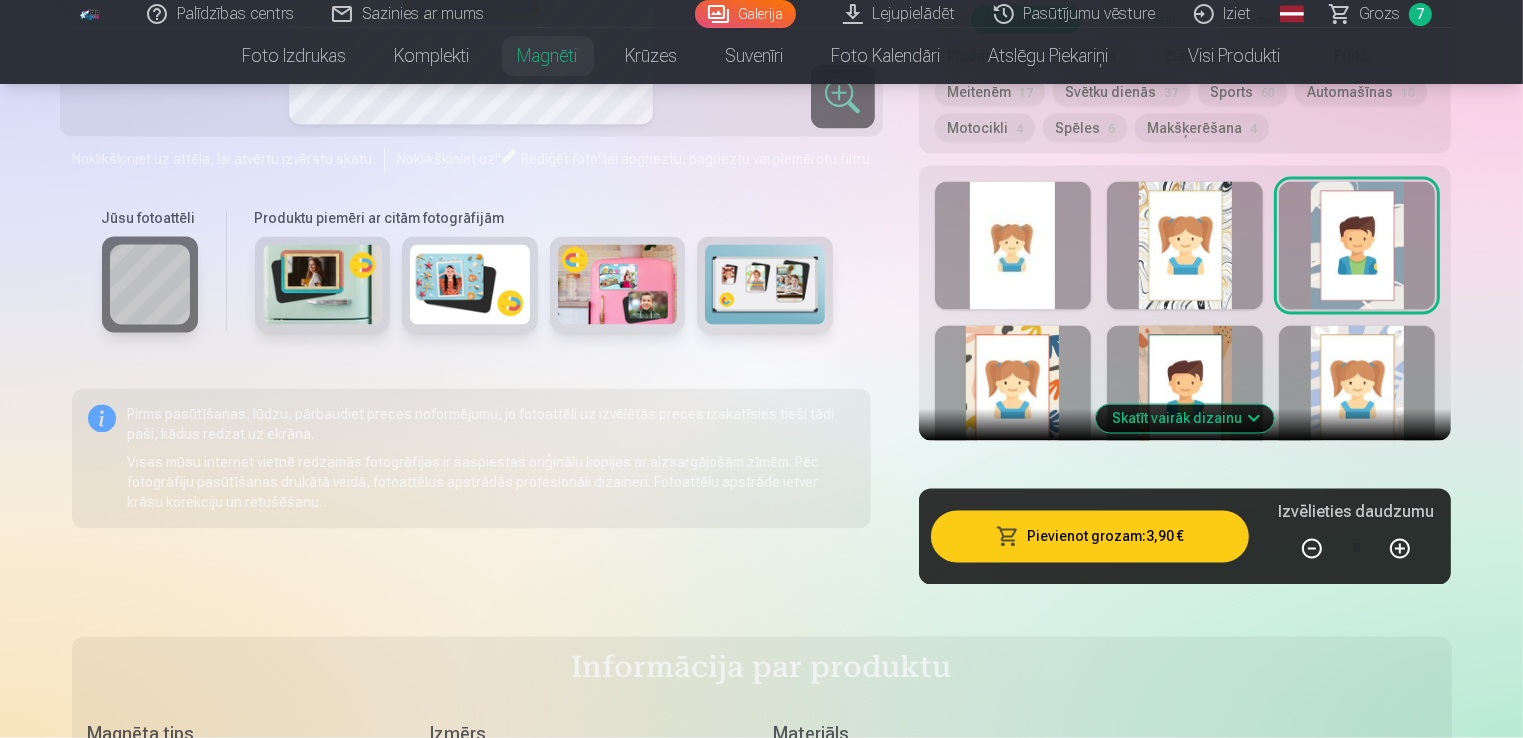 click at bounding box center [1013, 390] 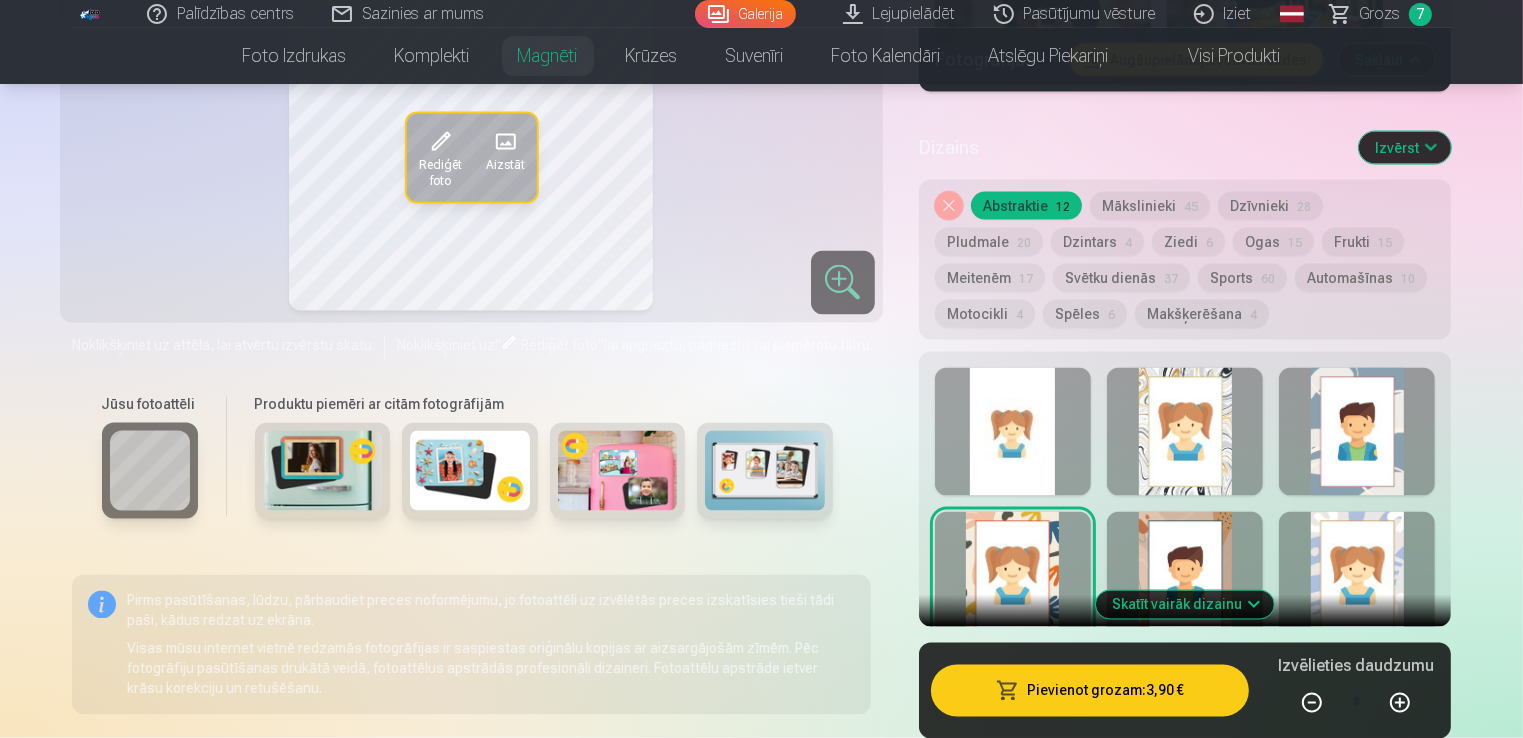 scroll, scrollTop: 3600, scrollLeft: 0, axis: vertical 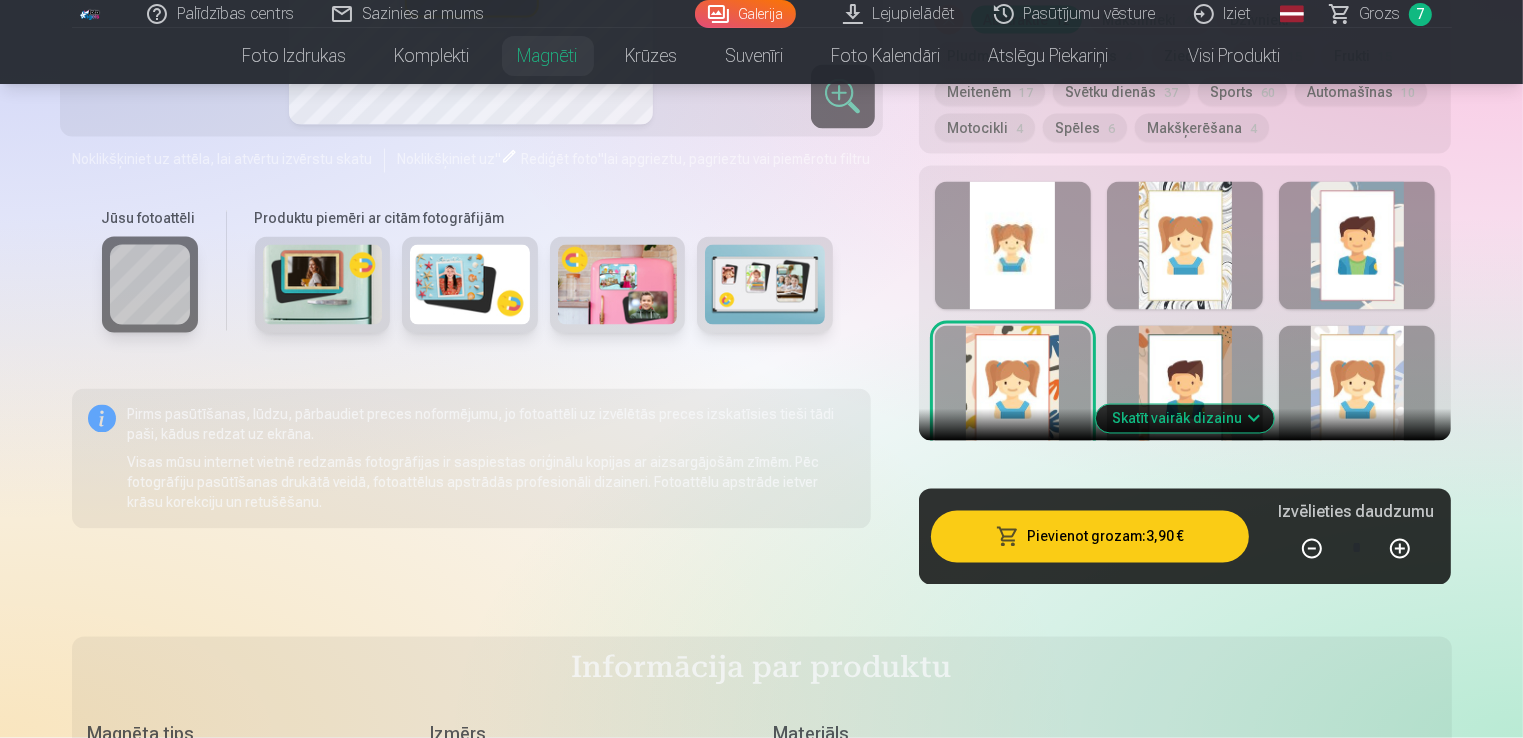 click at bounding box center (1185, 390) 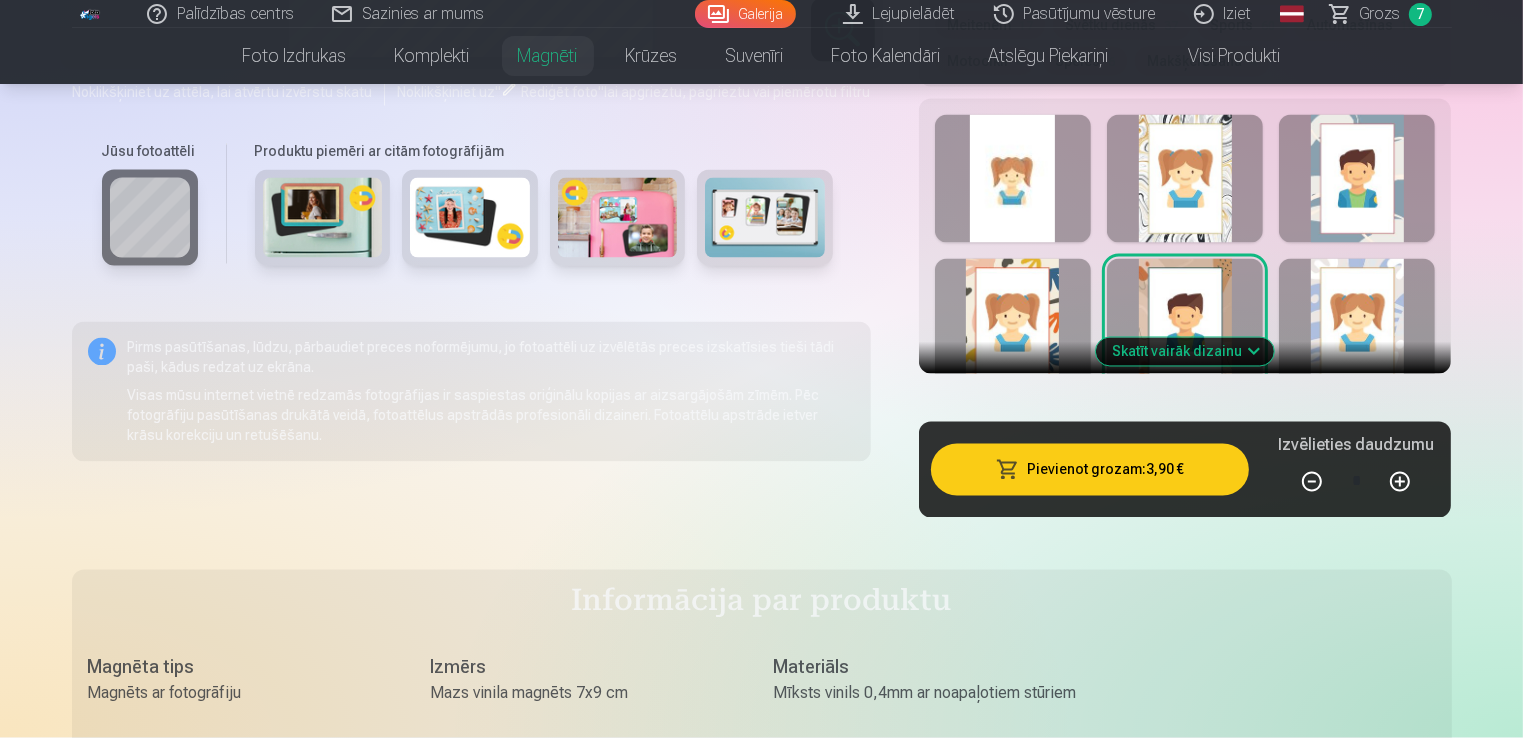 scroll, scrollTop: 3700, scrollLeft: 0, axis: vertical 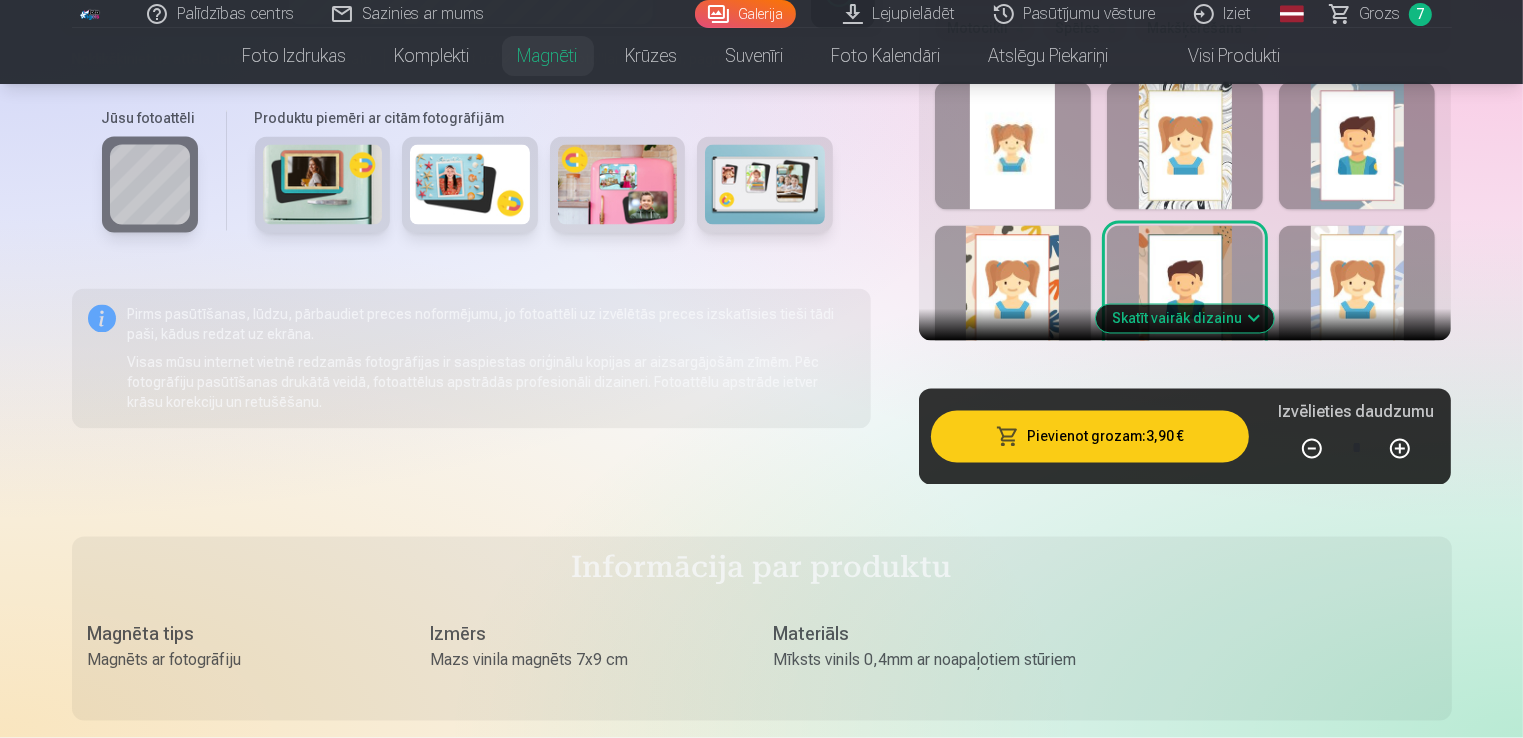 click at bounding box center [1357, 290] 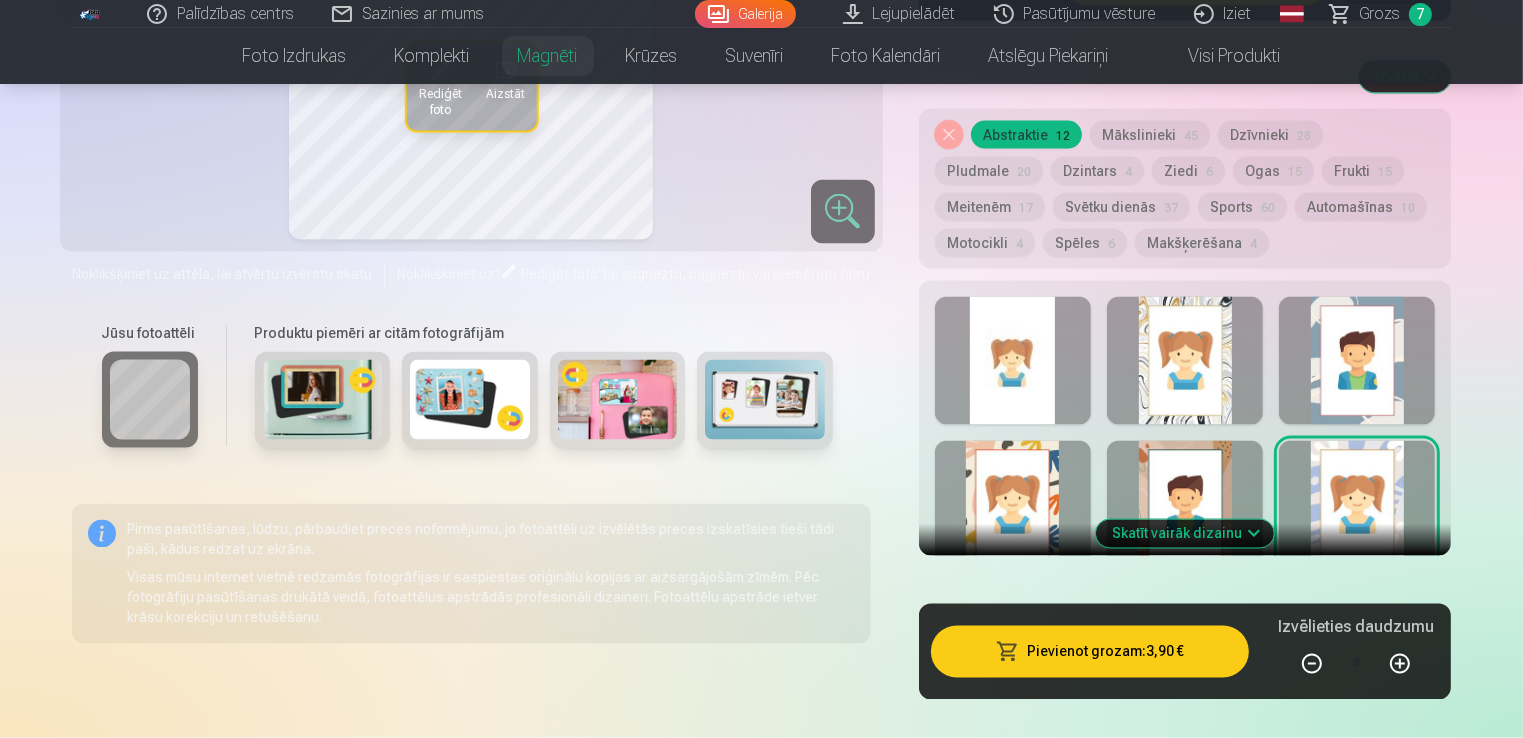 scroll, scrollTop: 3600, scrollLeft: 0, axis: vertical 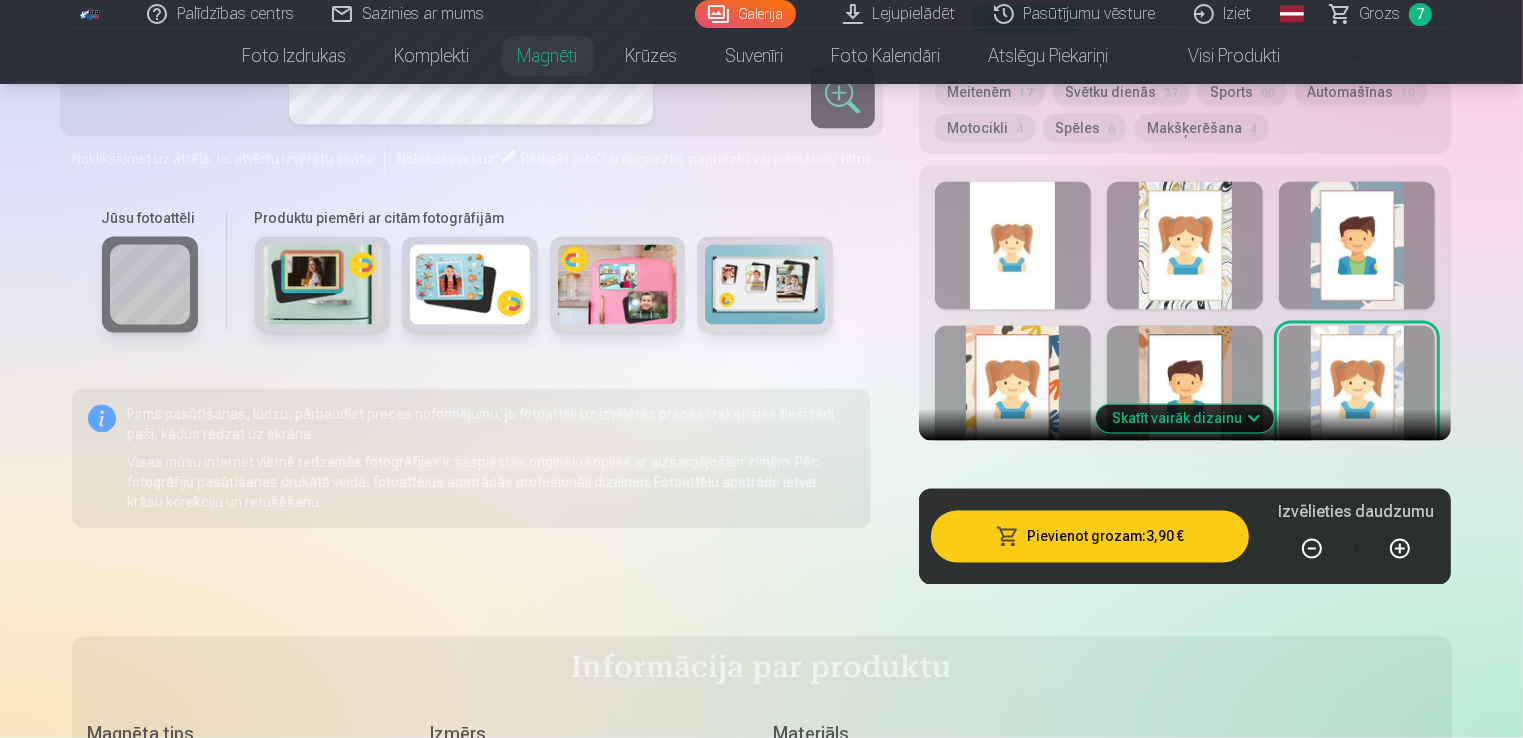 click on "Skatīt vairāk dizainu" at bounding box center (1185, 419) 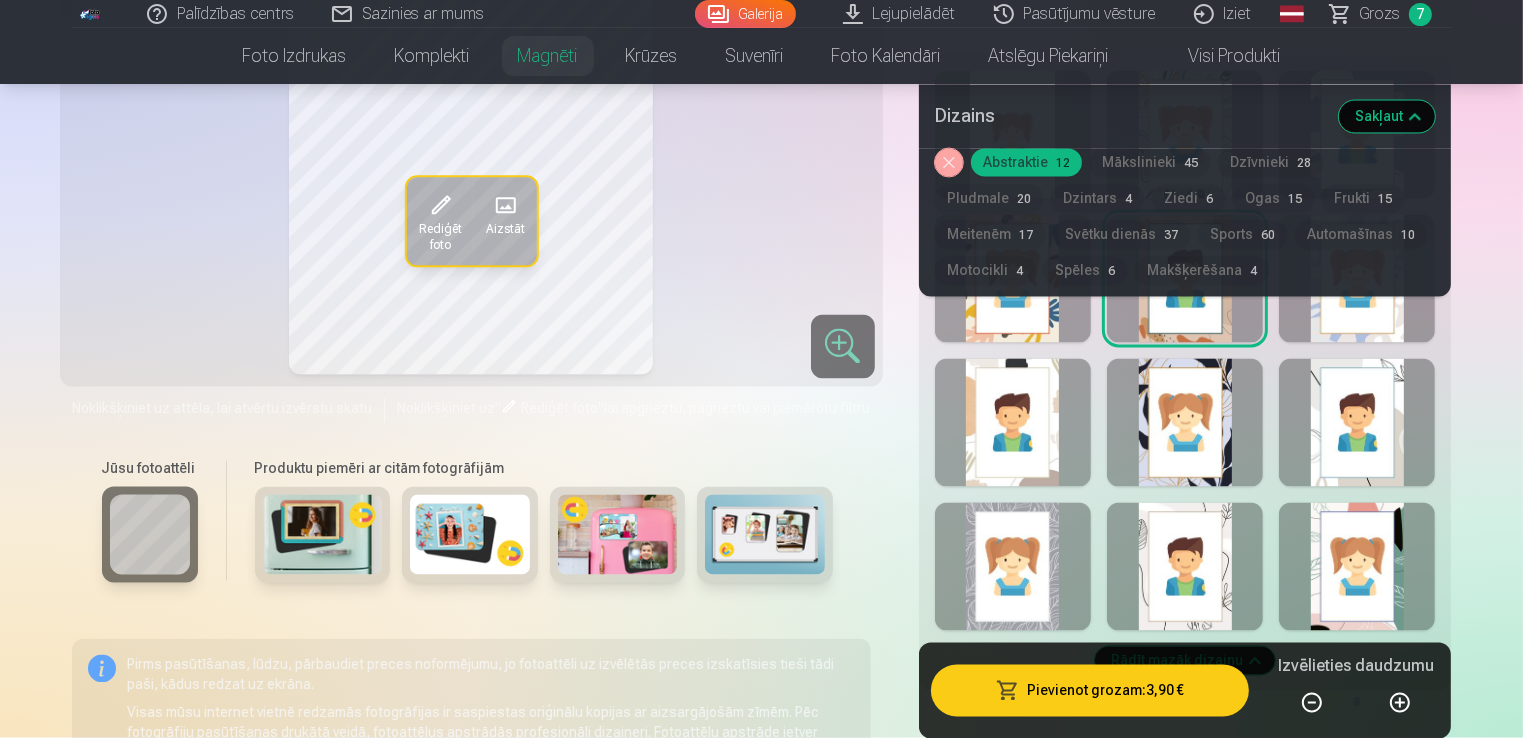 scroll, scrollTop: 3700, scrollLeft: 0, axis: vertical 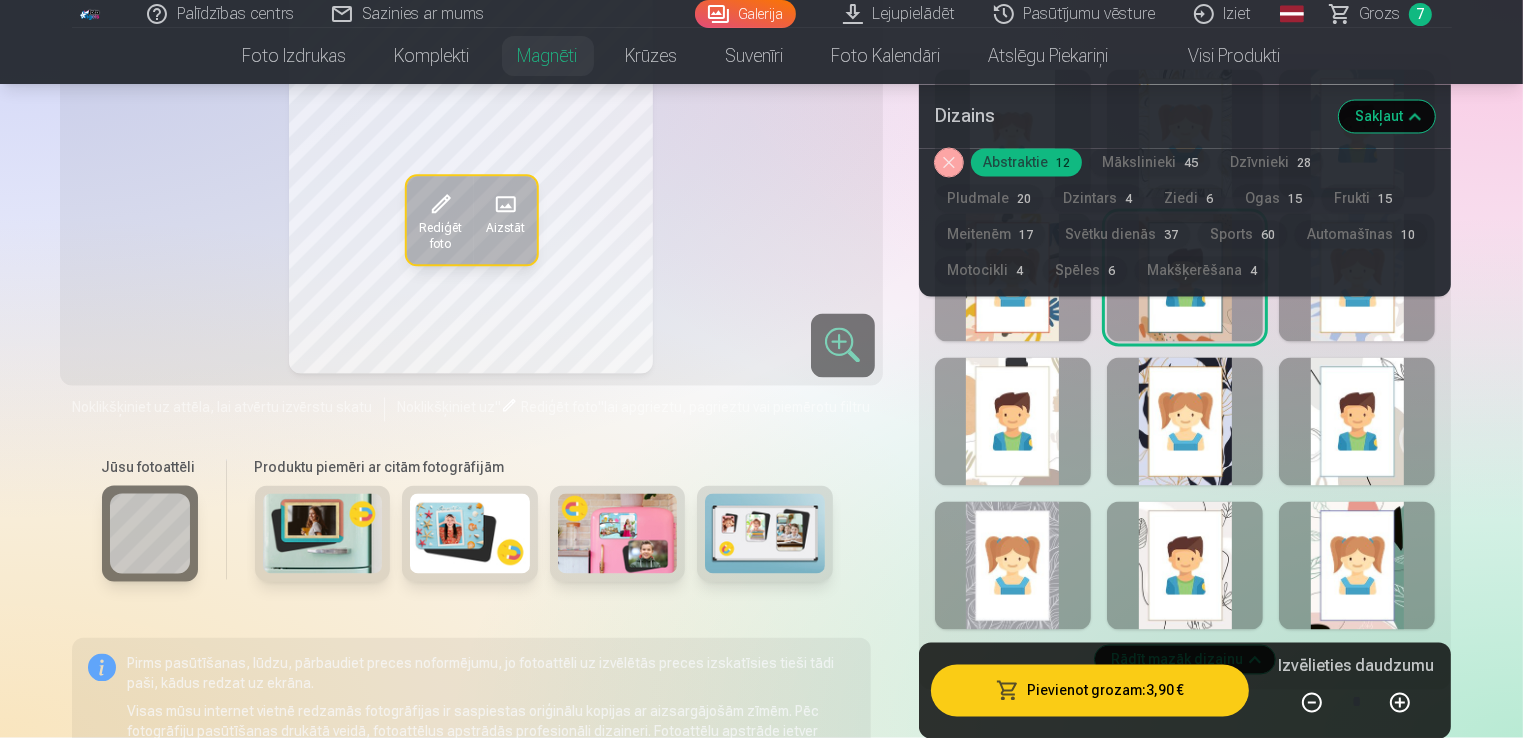 click at bounding box center (1013, 422) 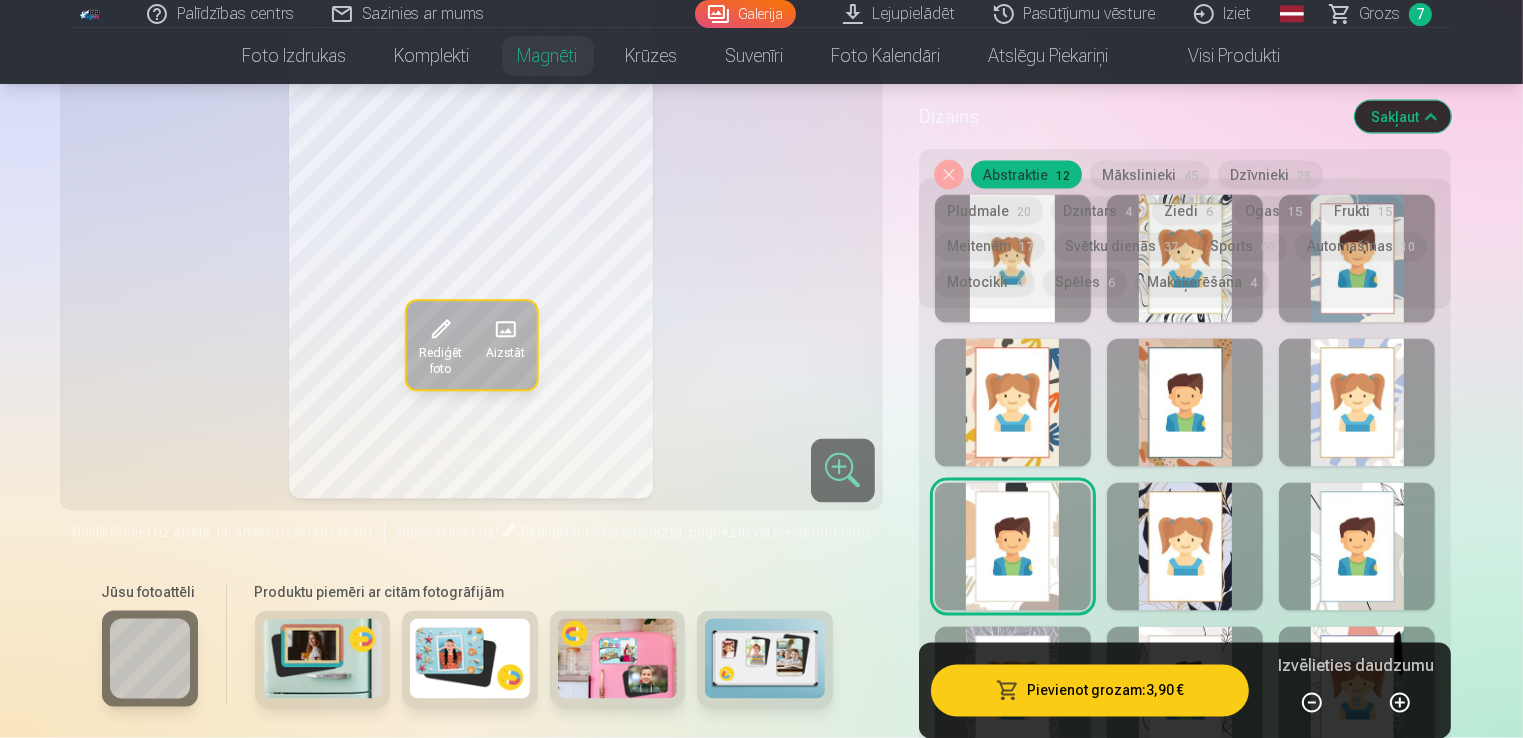 scroll, scrollTop: 3600, scrollLeft: 0, axis: vertical 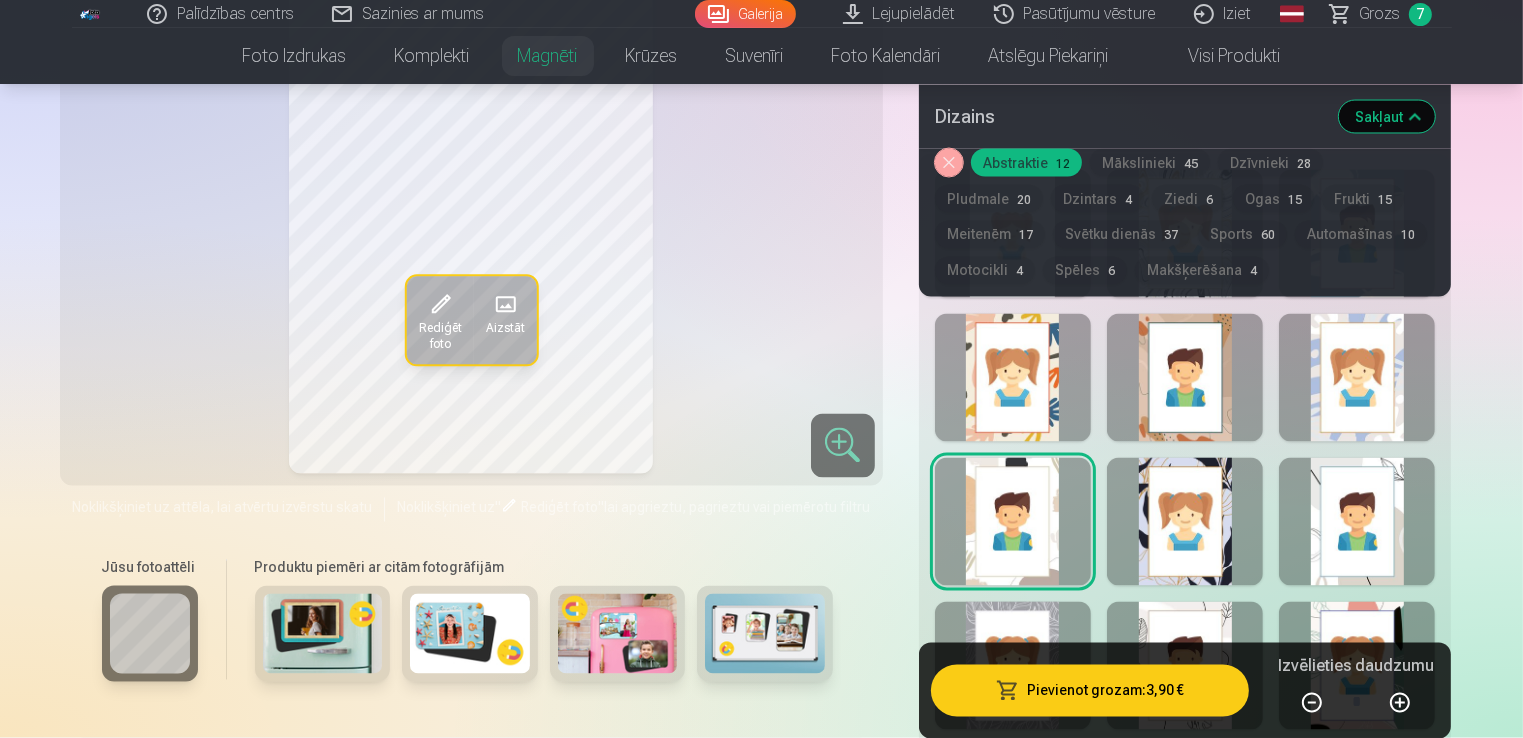 click at bounding box center (1185, 522) 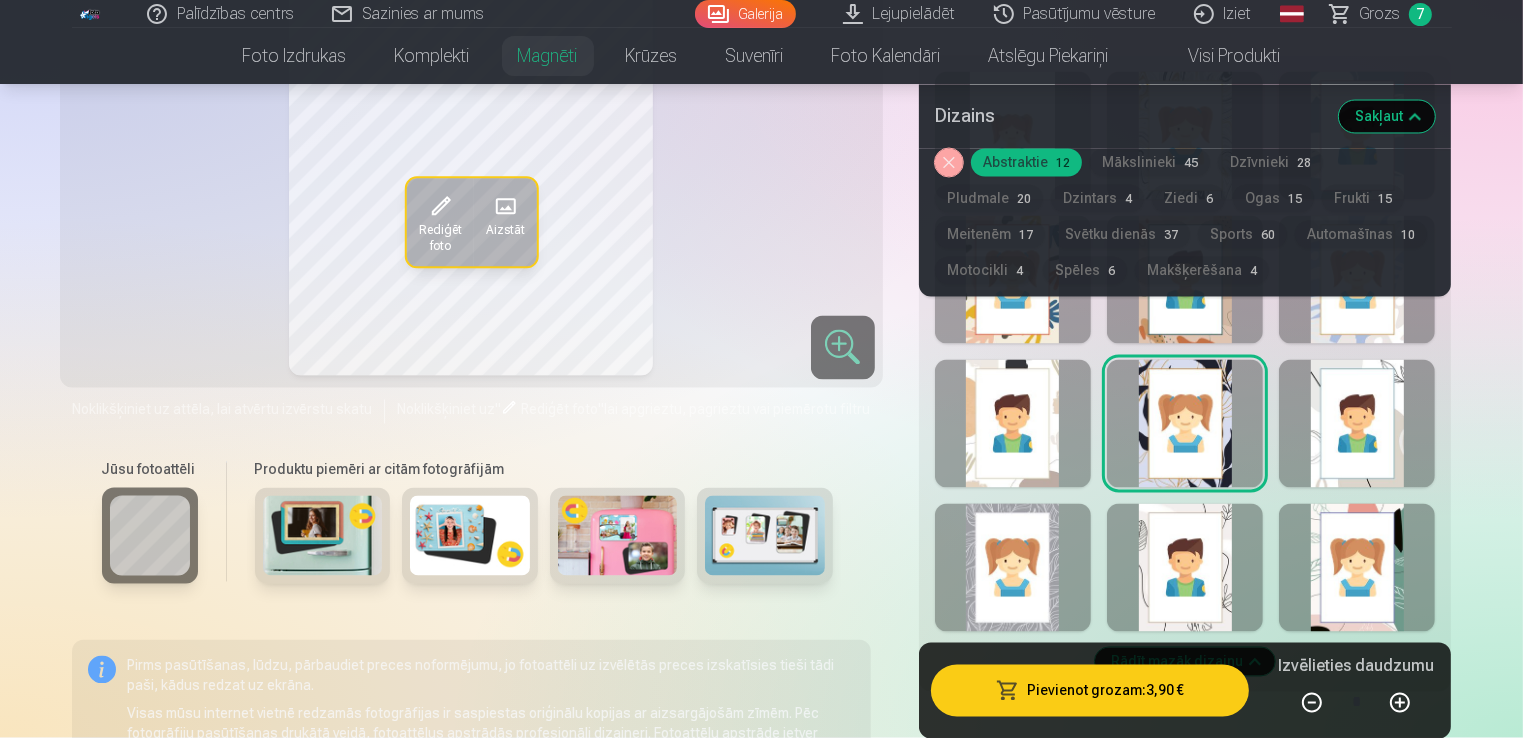 scroll, scrollTop: 3700, scrollLeft: 0, axis: vertical 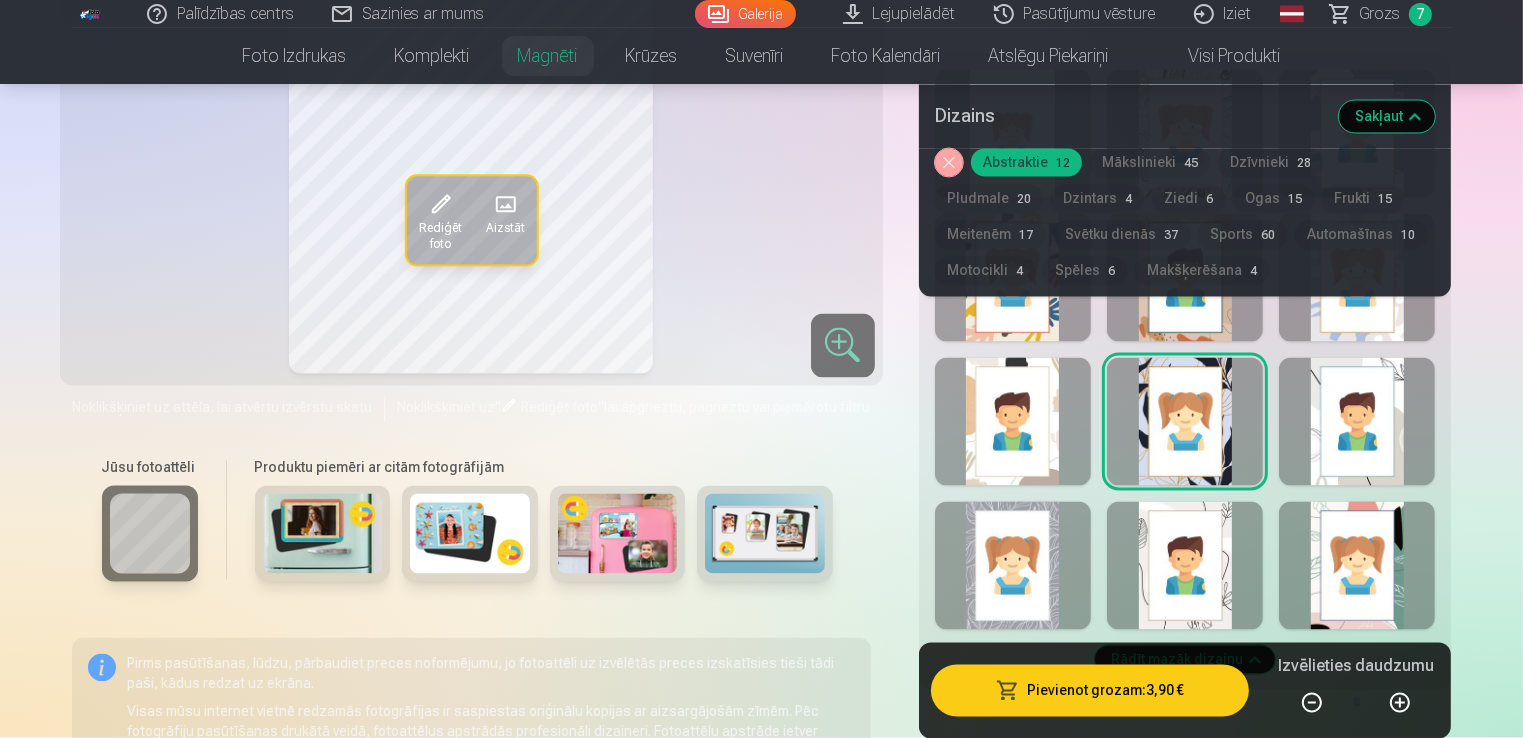 click at bounding box center (1357, 422) 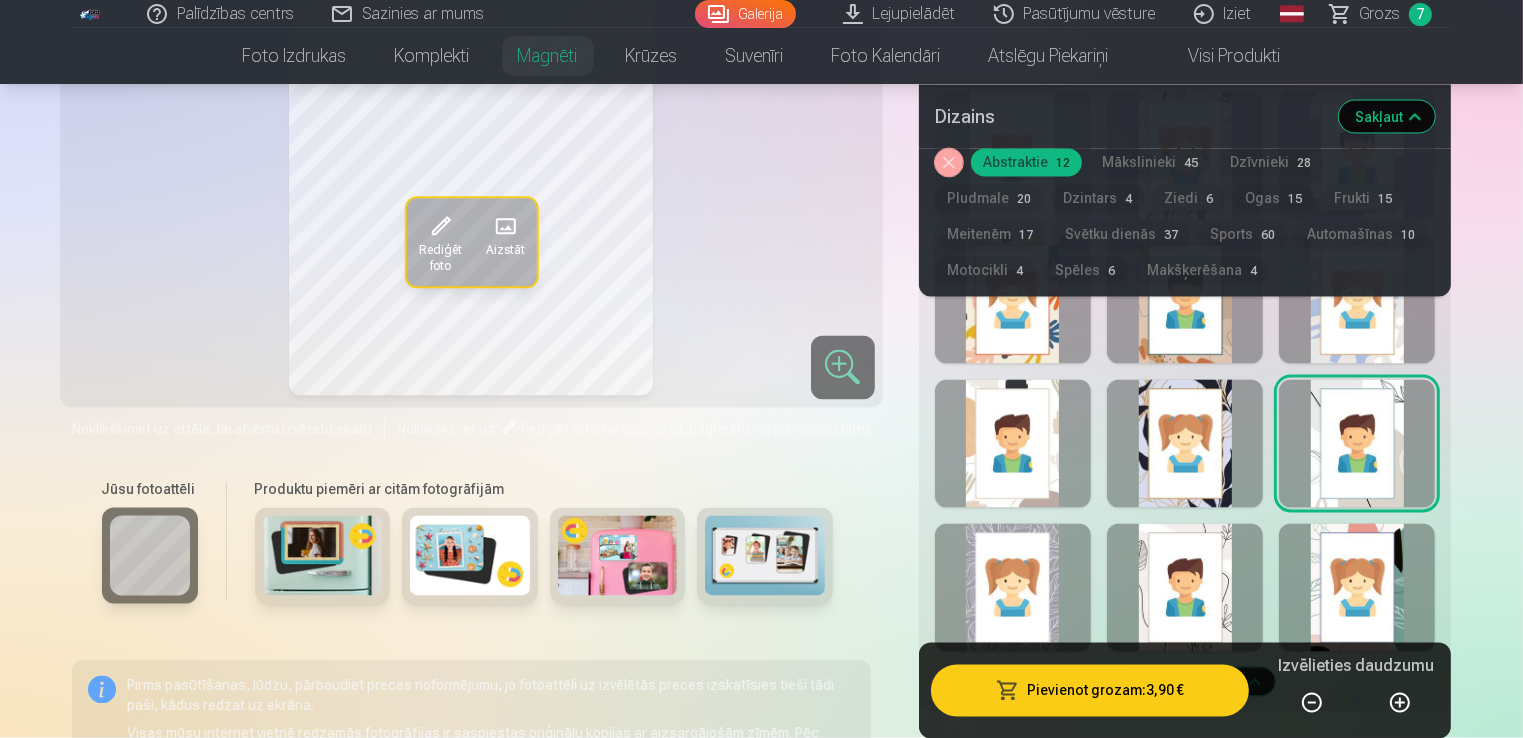 scroll, scrollTop: 3800, scrollLeft: 0, axis: vertical 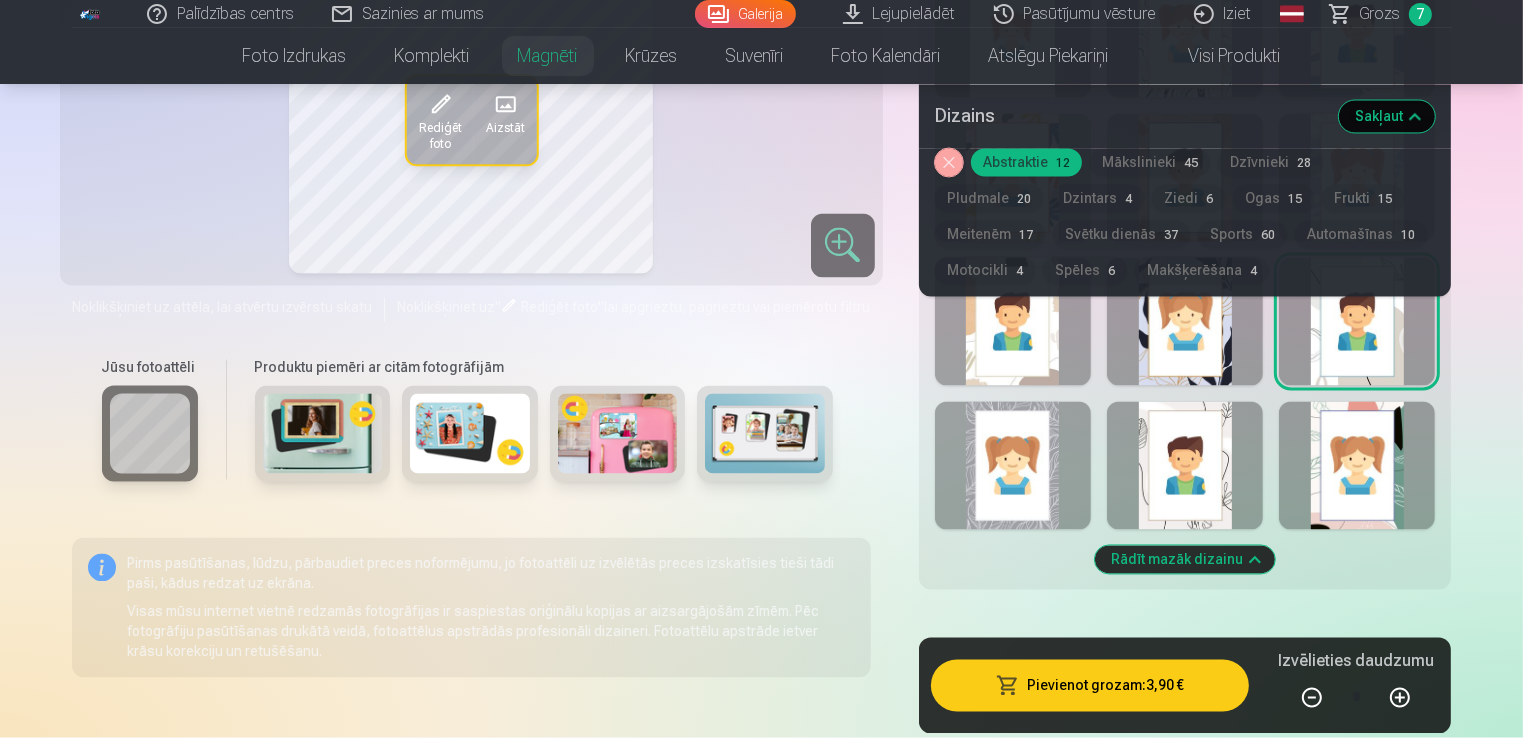 click at bounding box center [1013, 466] 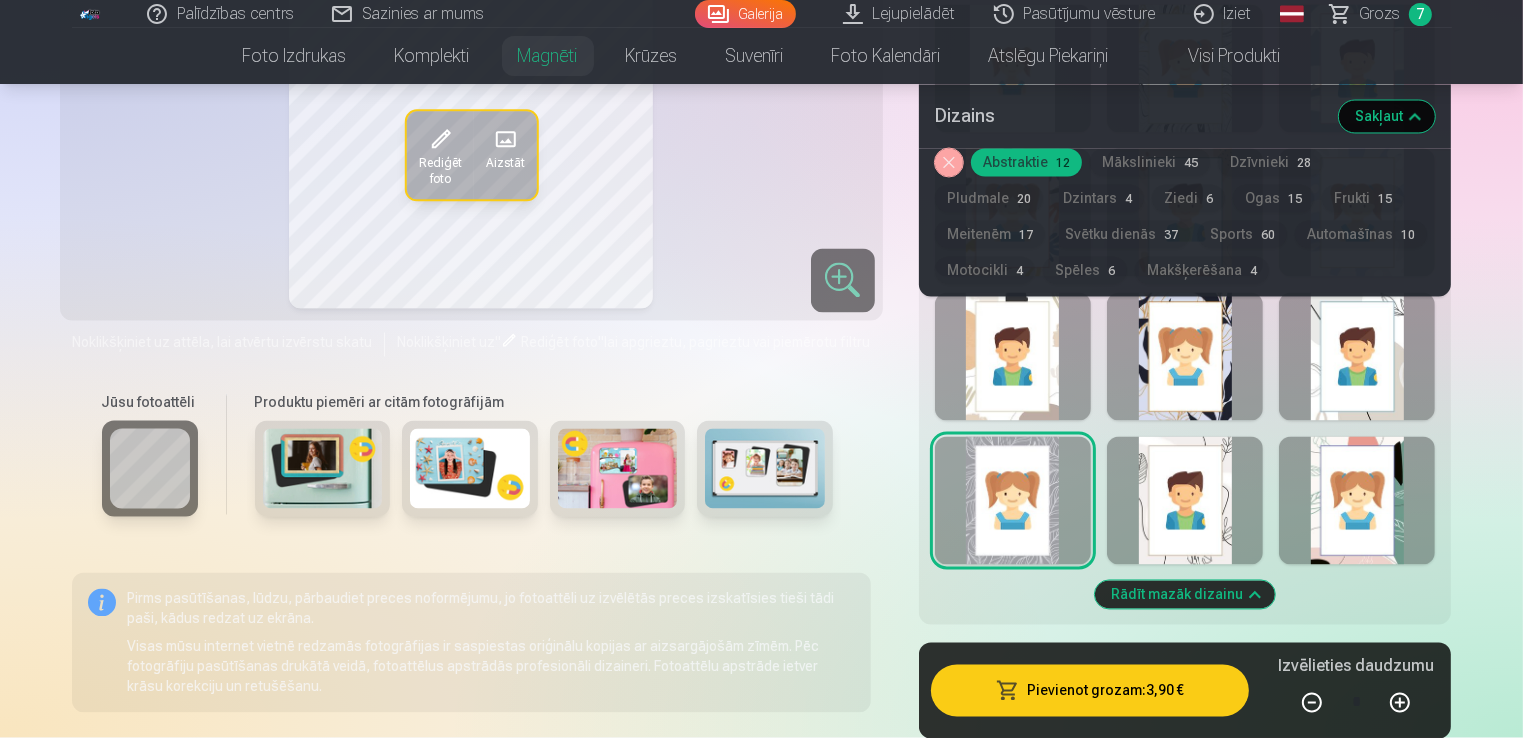 scroll, scrollTop: 3800, scrollLeft: 0, axis: vertical 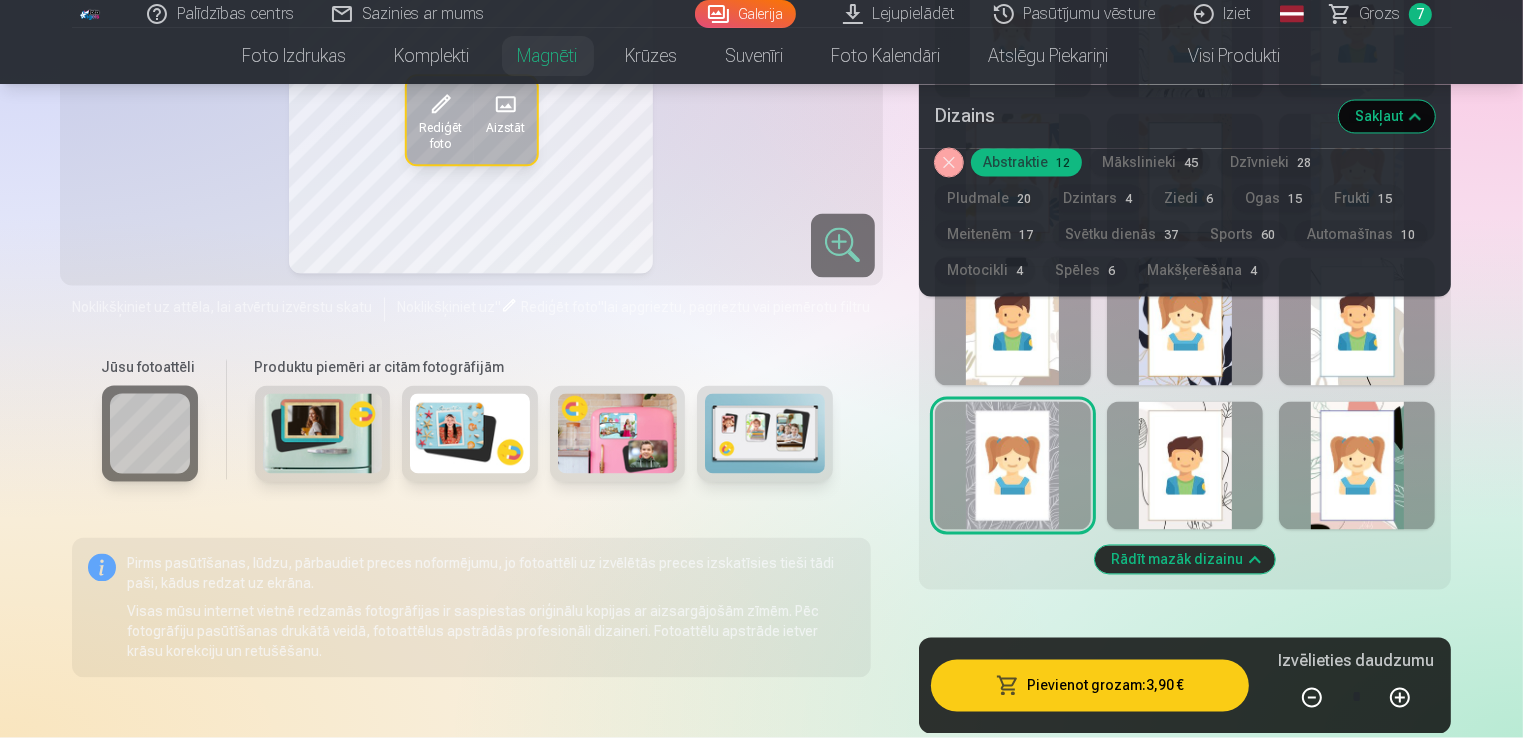 click at bounding box center [1185, 466] 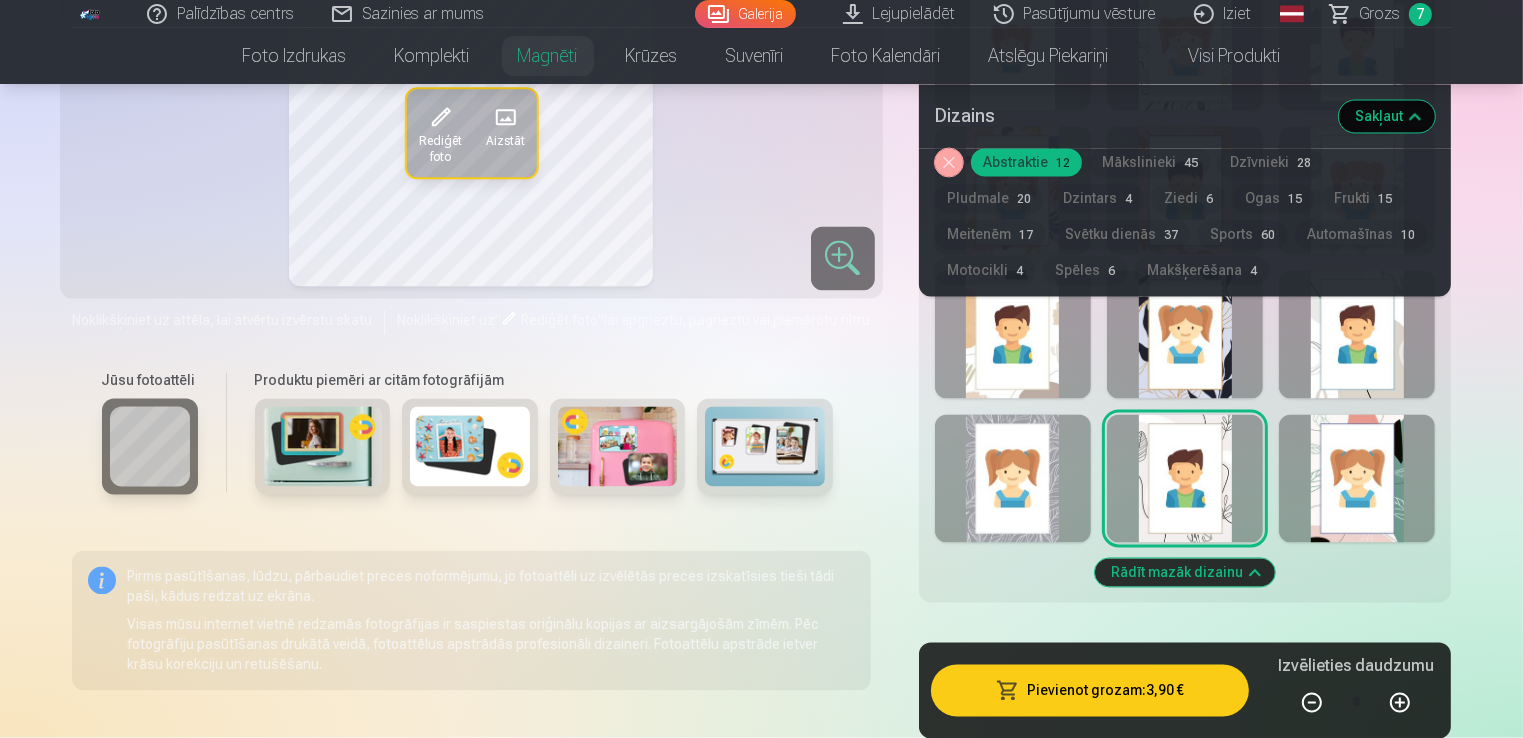 scroll, scrollTop: 3800, scrollLeft: 0, axis: vertical 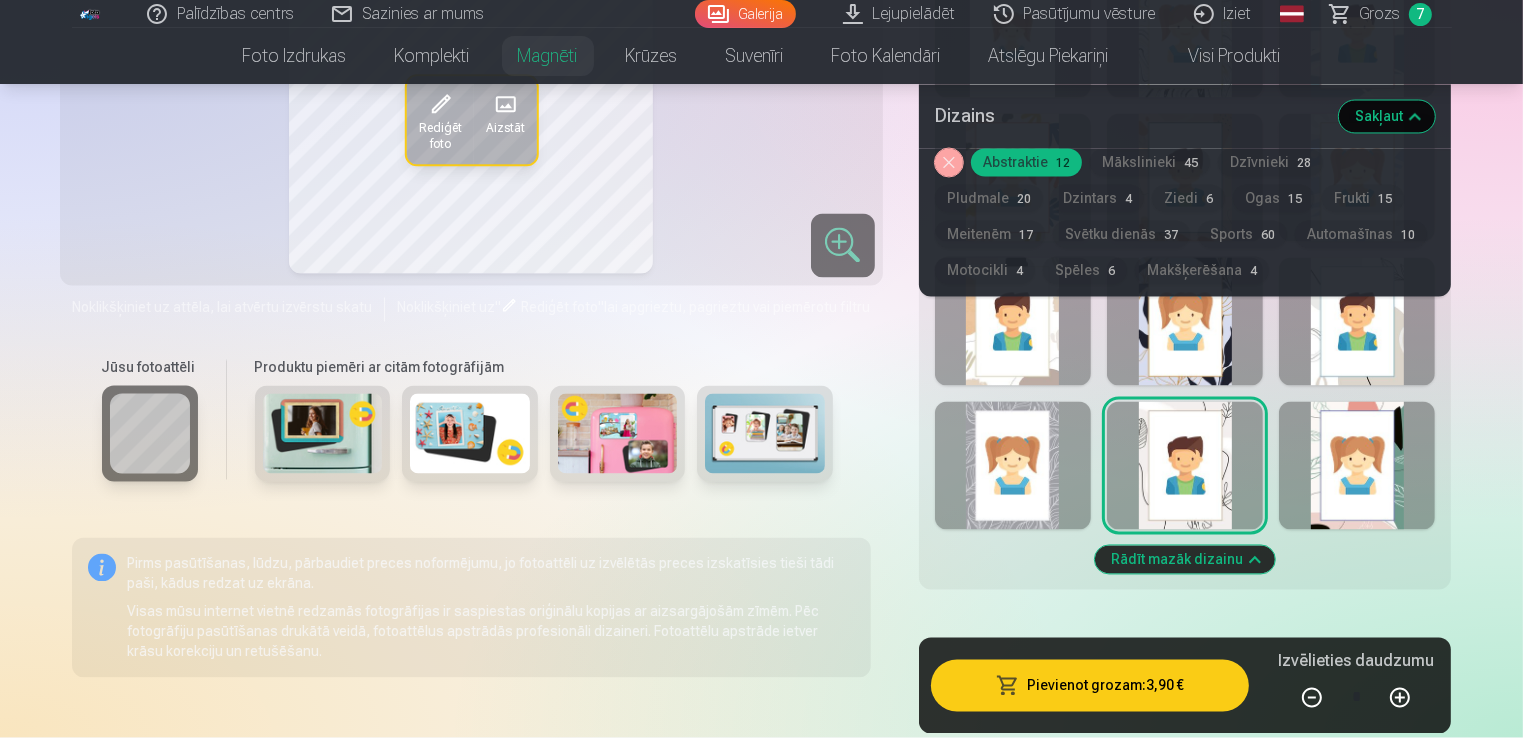 click at bounding box center (1357, 466) 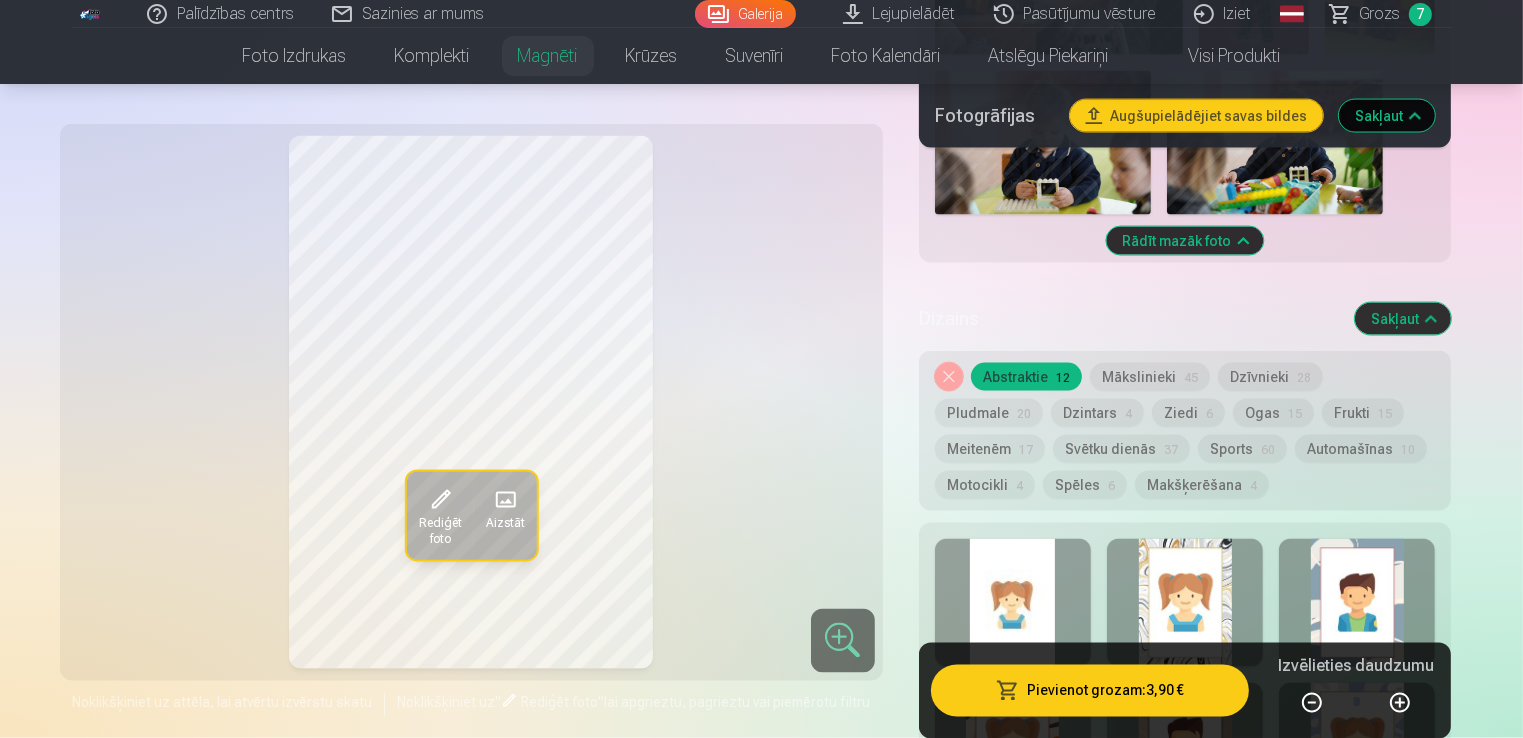 scroll, scrollTop: 2999, scrollLeft: 0, axis: vertical 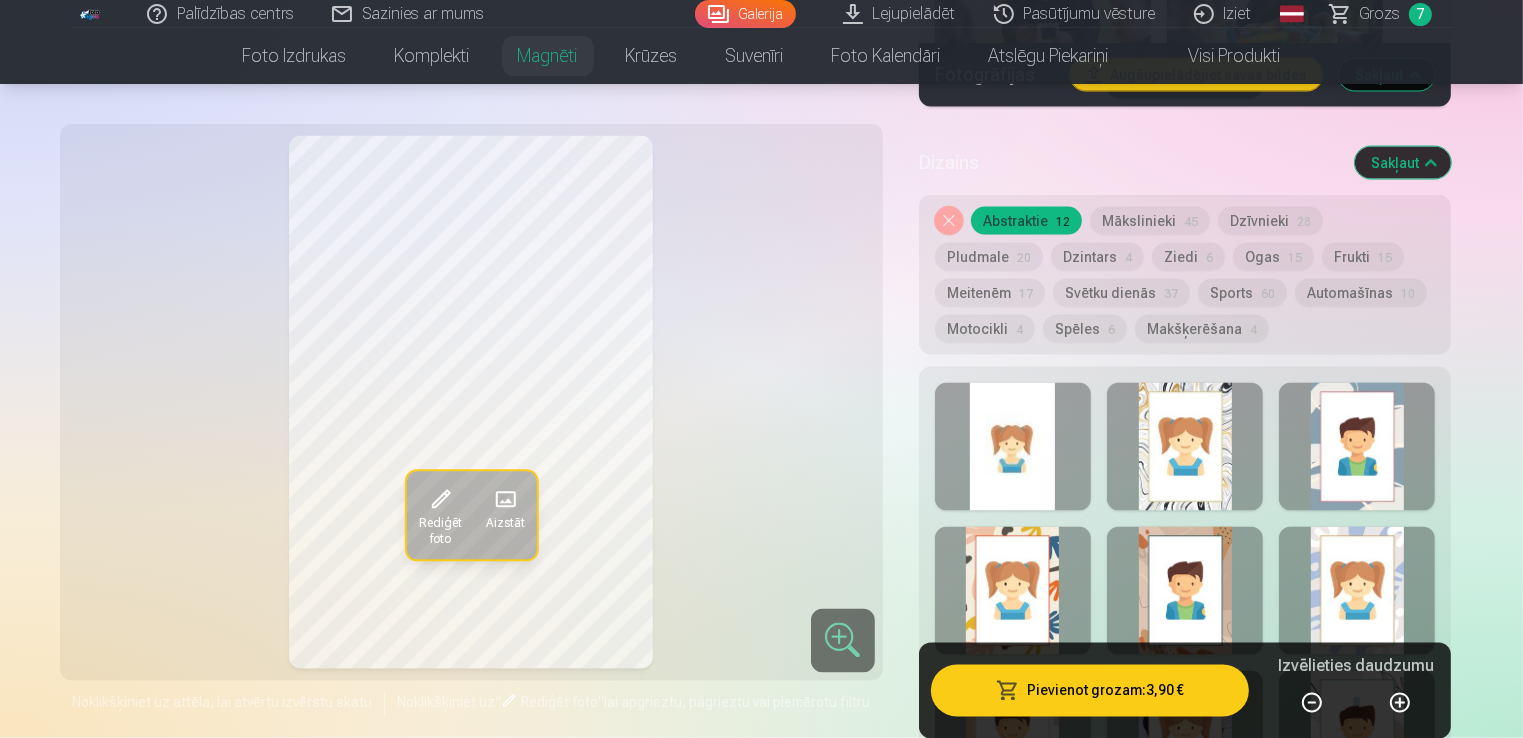 click at bounding box center (1013, 447) 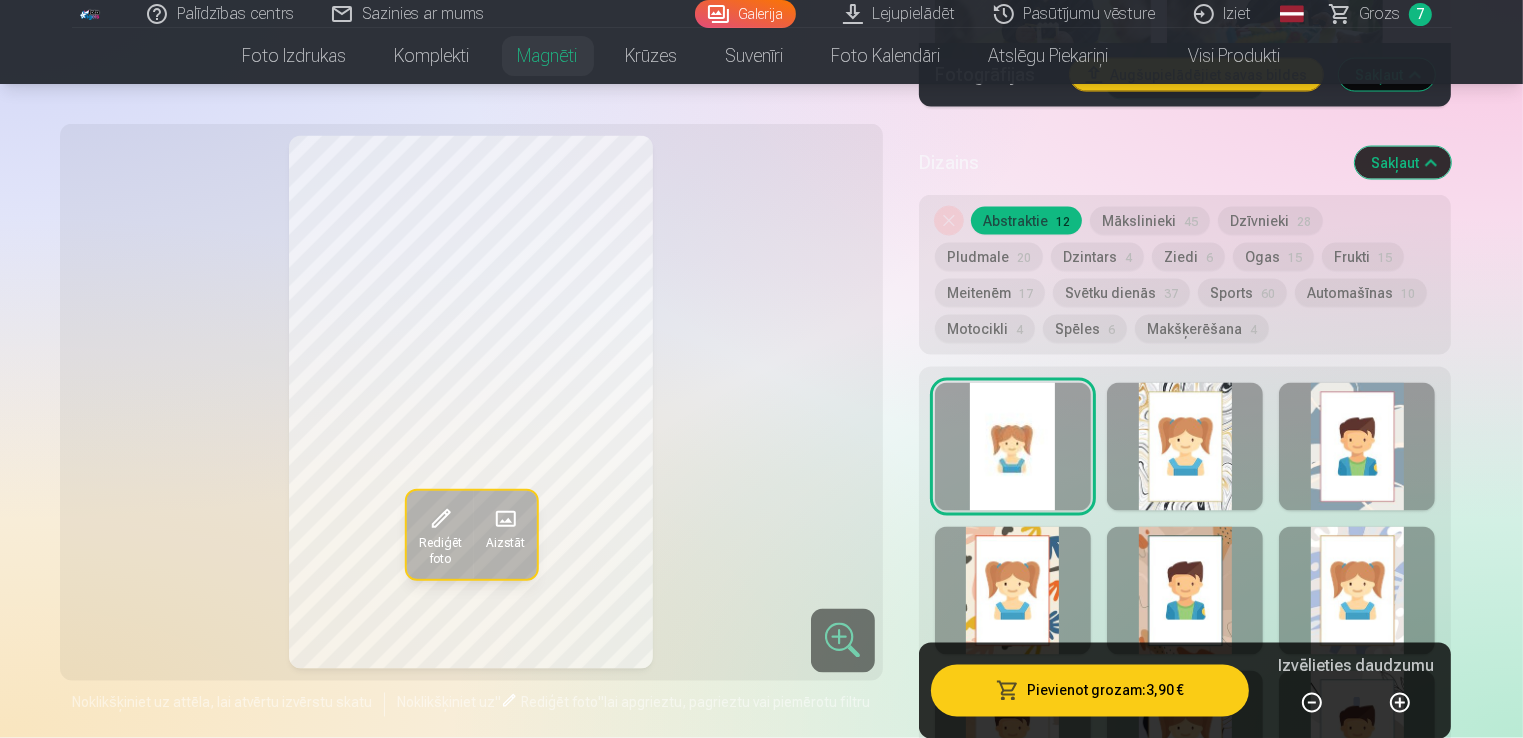 click on "Automašīnas 10" at bounding box center (1361, 293) 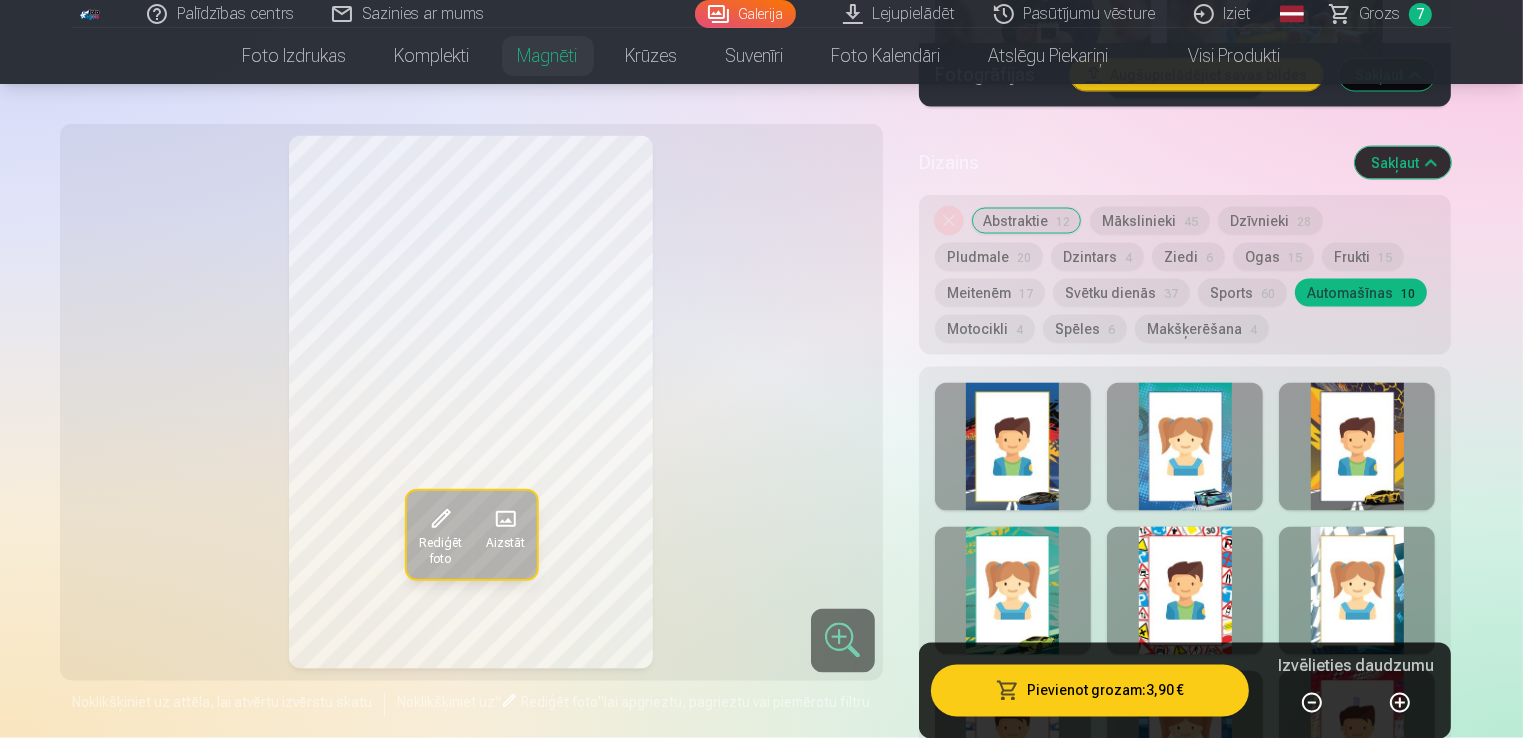 click at bounding box center (1185, 591) 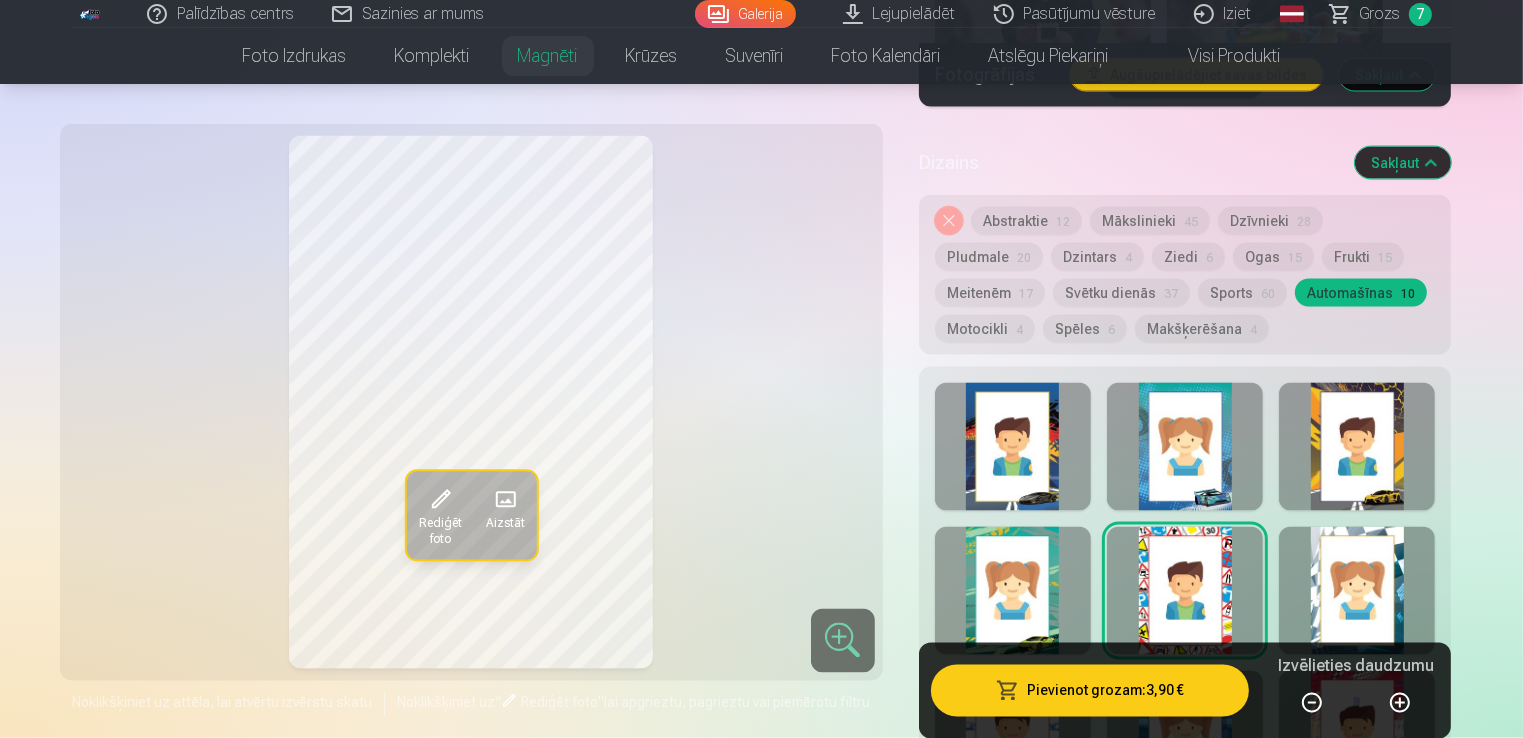 click at bounding box center [1357, 447] 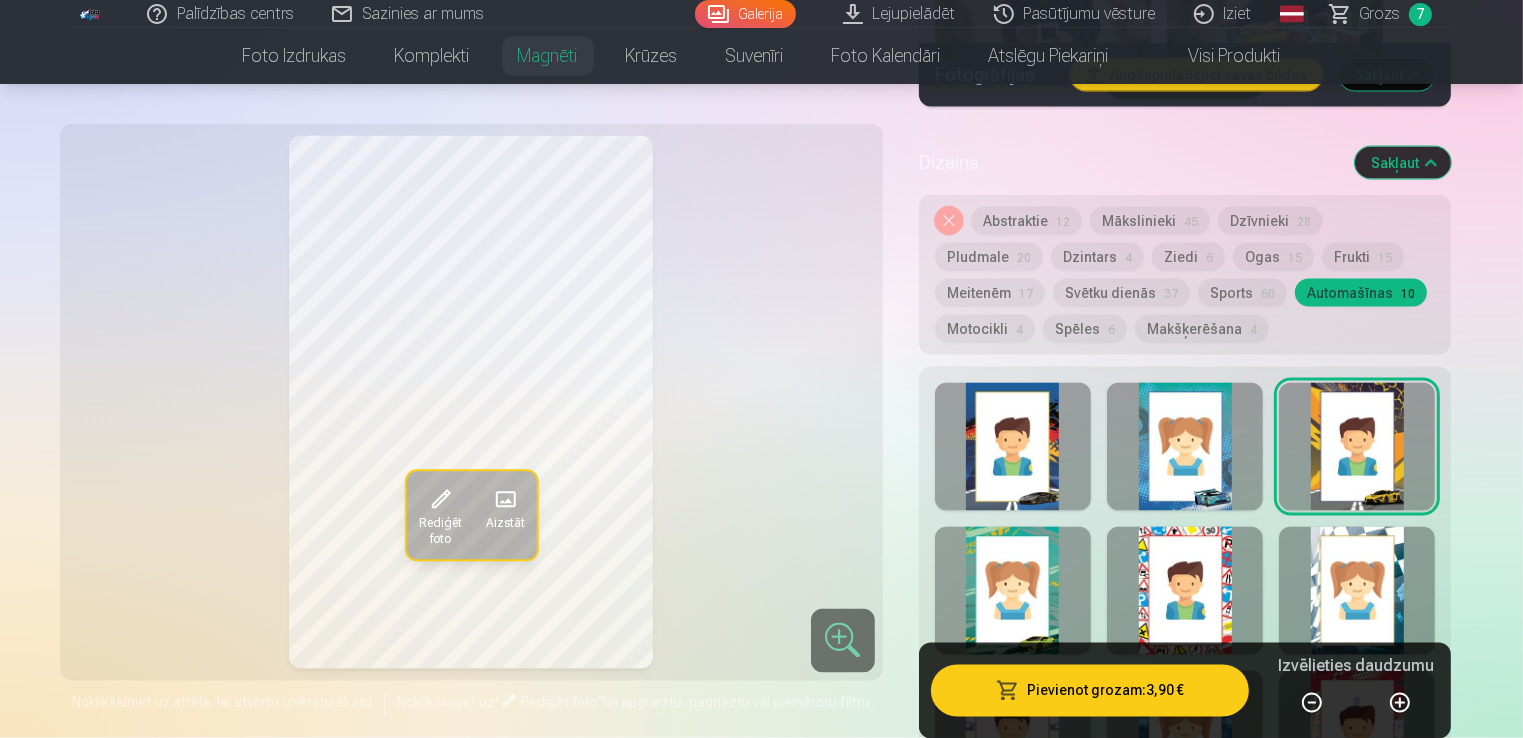 click at bounding box center (1185, 447) 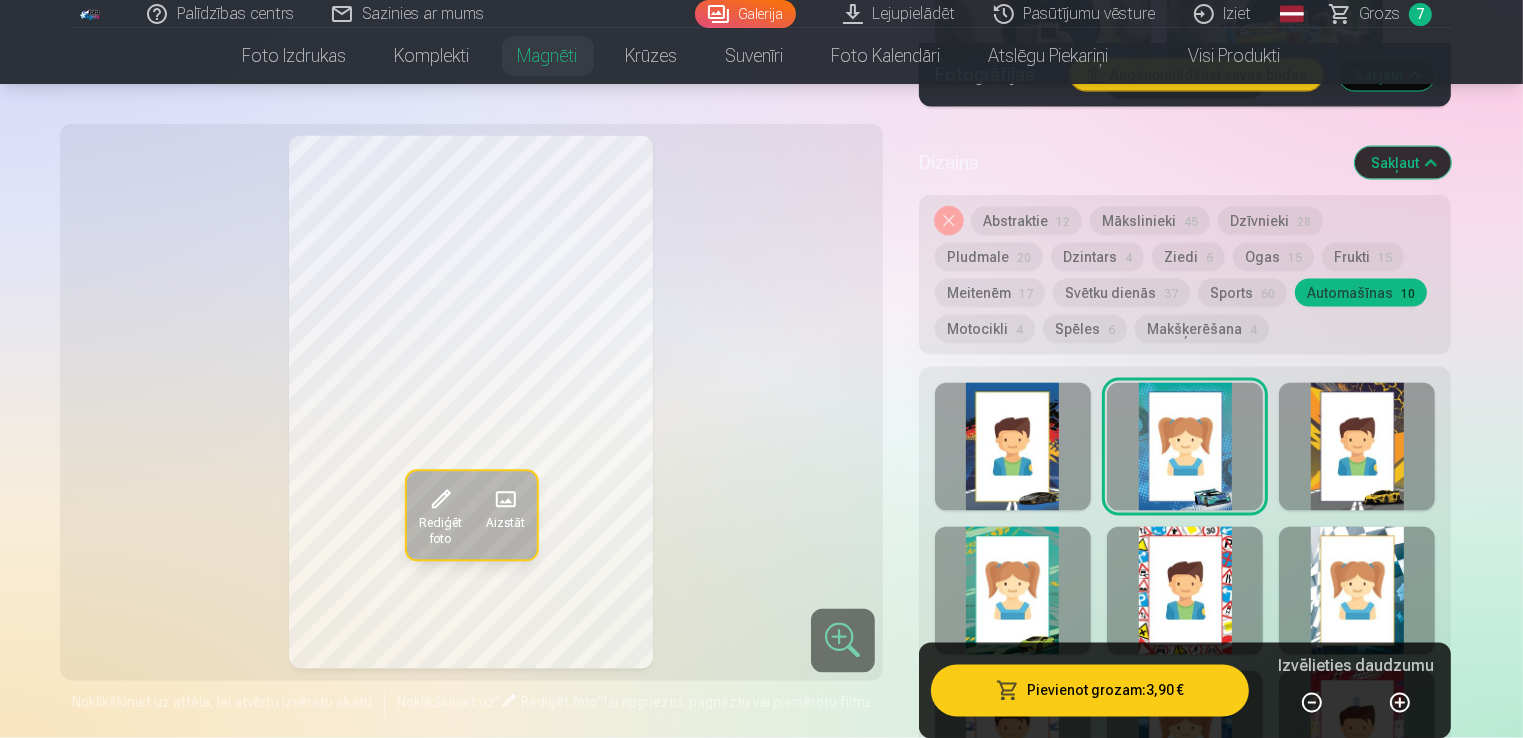 click at bounding box center [1013, 447] 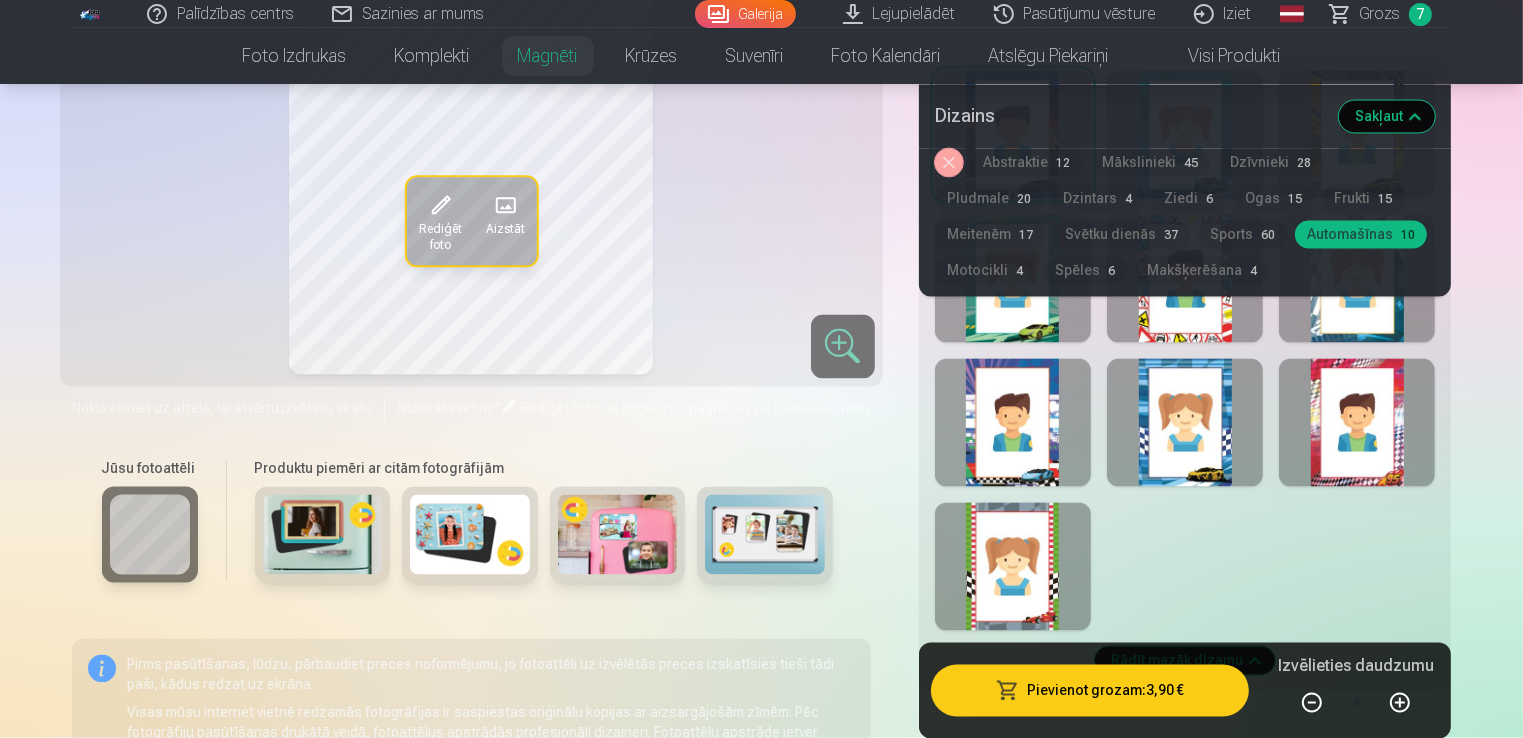 scroll, scrollTop: 3799, scrollLeft: 0, axis: vertical 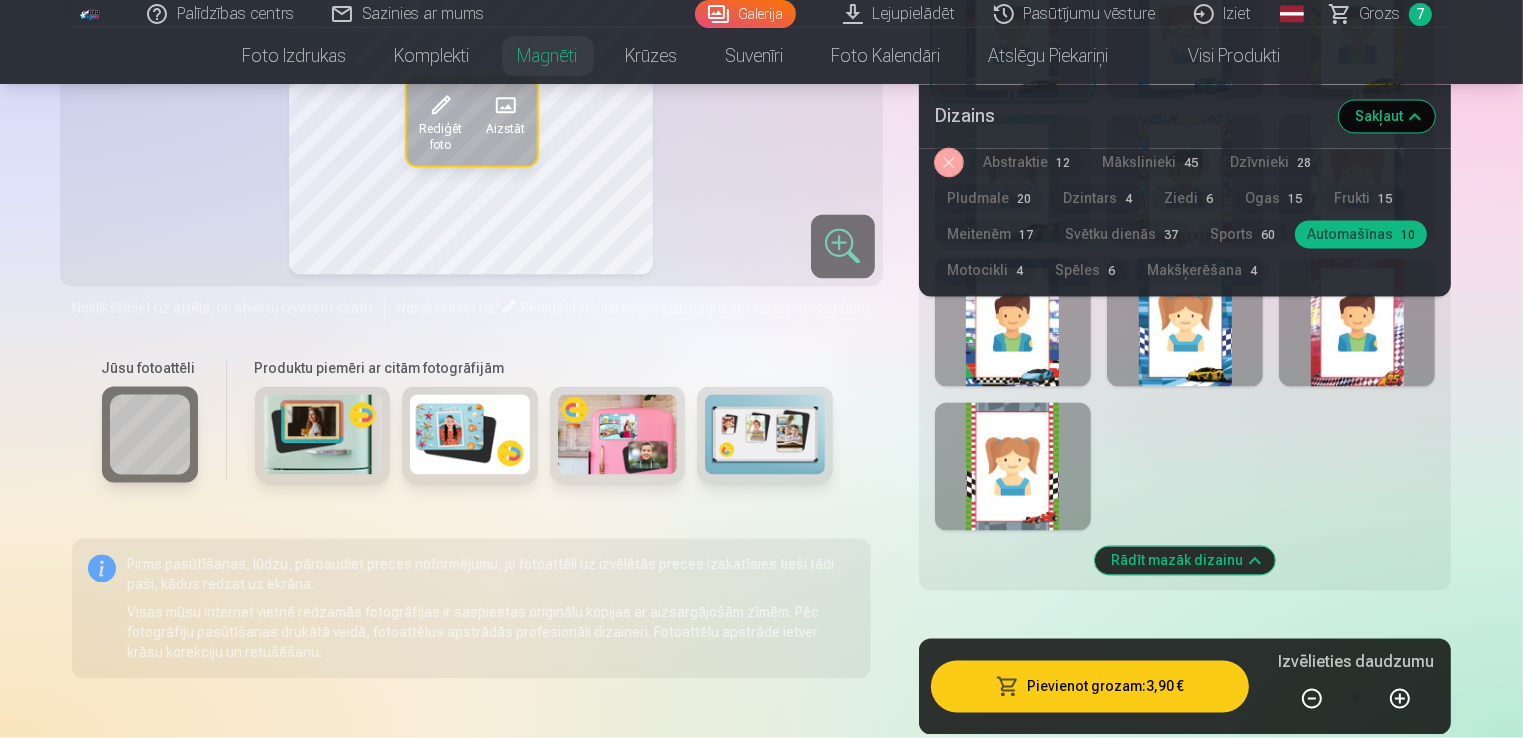 click at bounding box center [1013, 467] 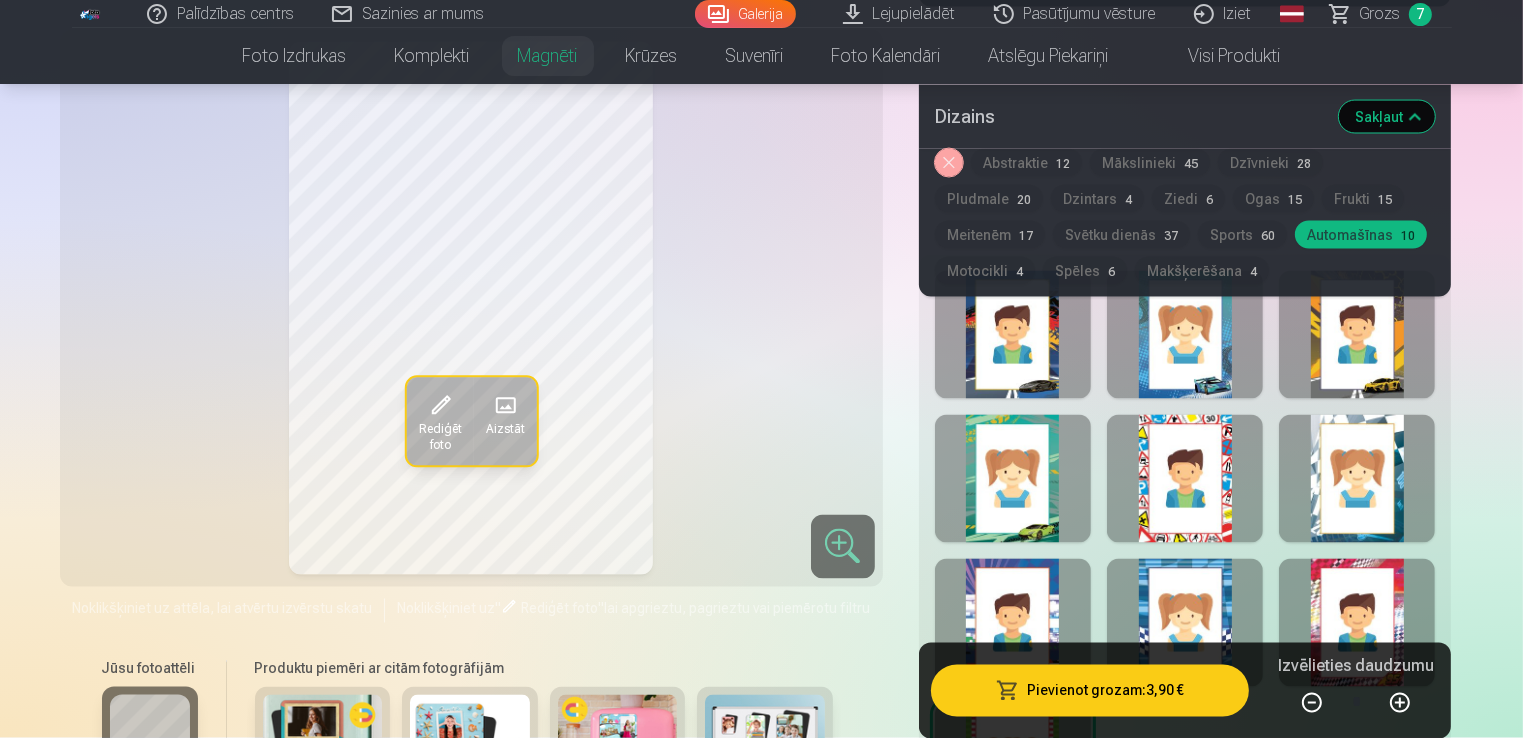 scroll, scrollTop: 3399, scrollLeft: 0, axis: vertical 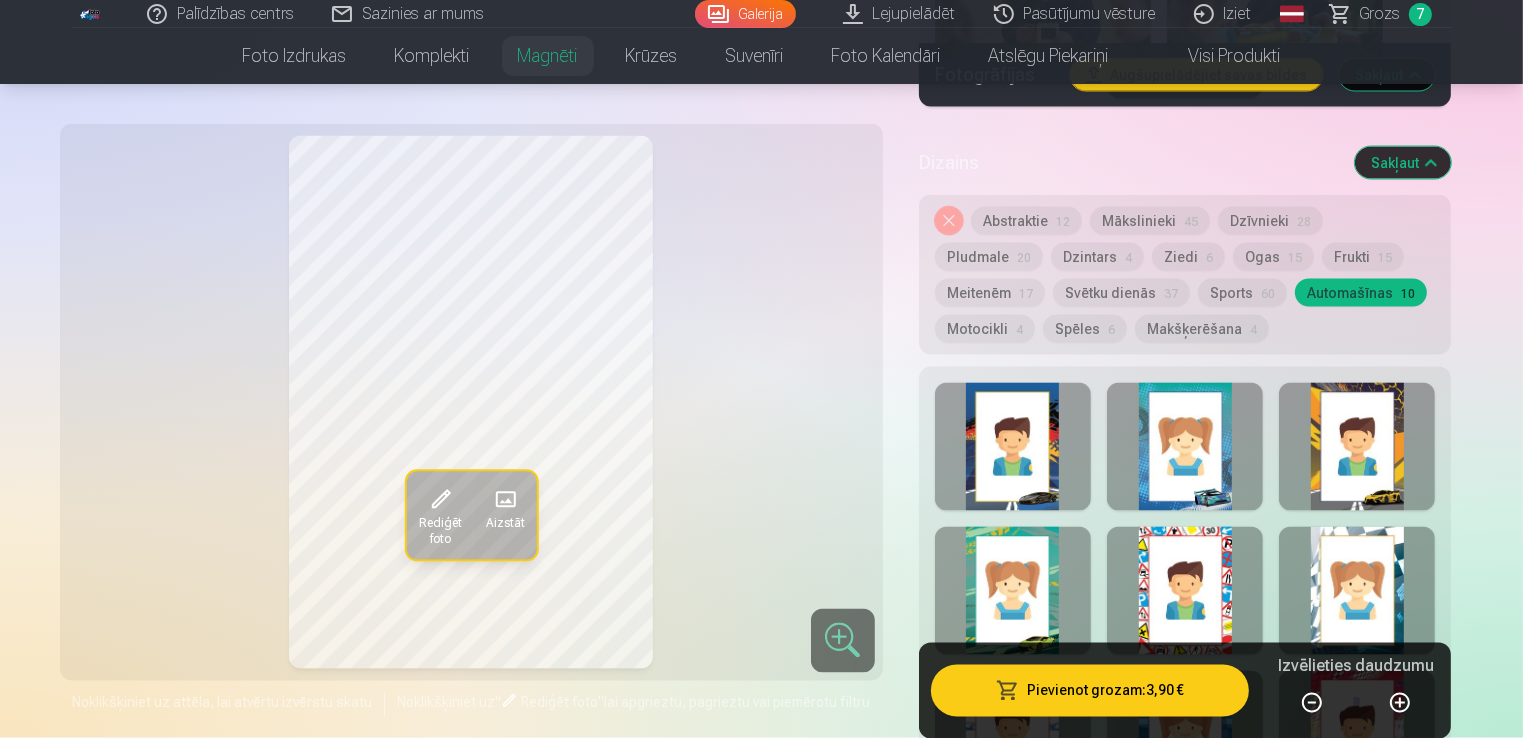 click on "Svētku dienās 37" at bounding box center [1121, 293] 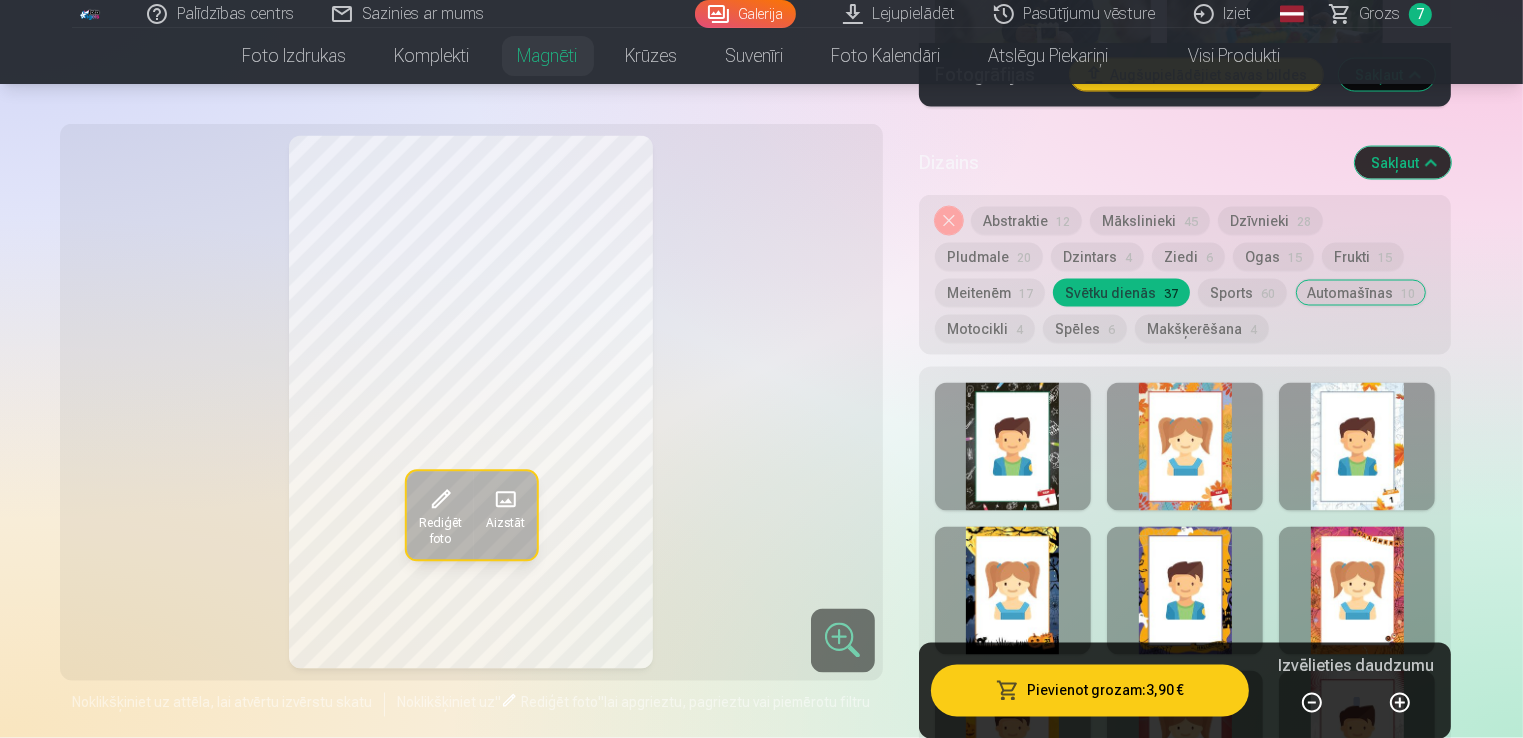 click on "Motocikli 4" at bounding box center [985, 329] 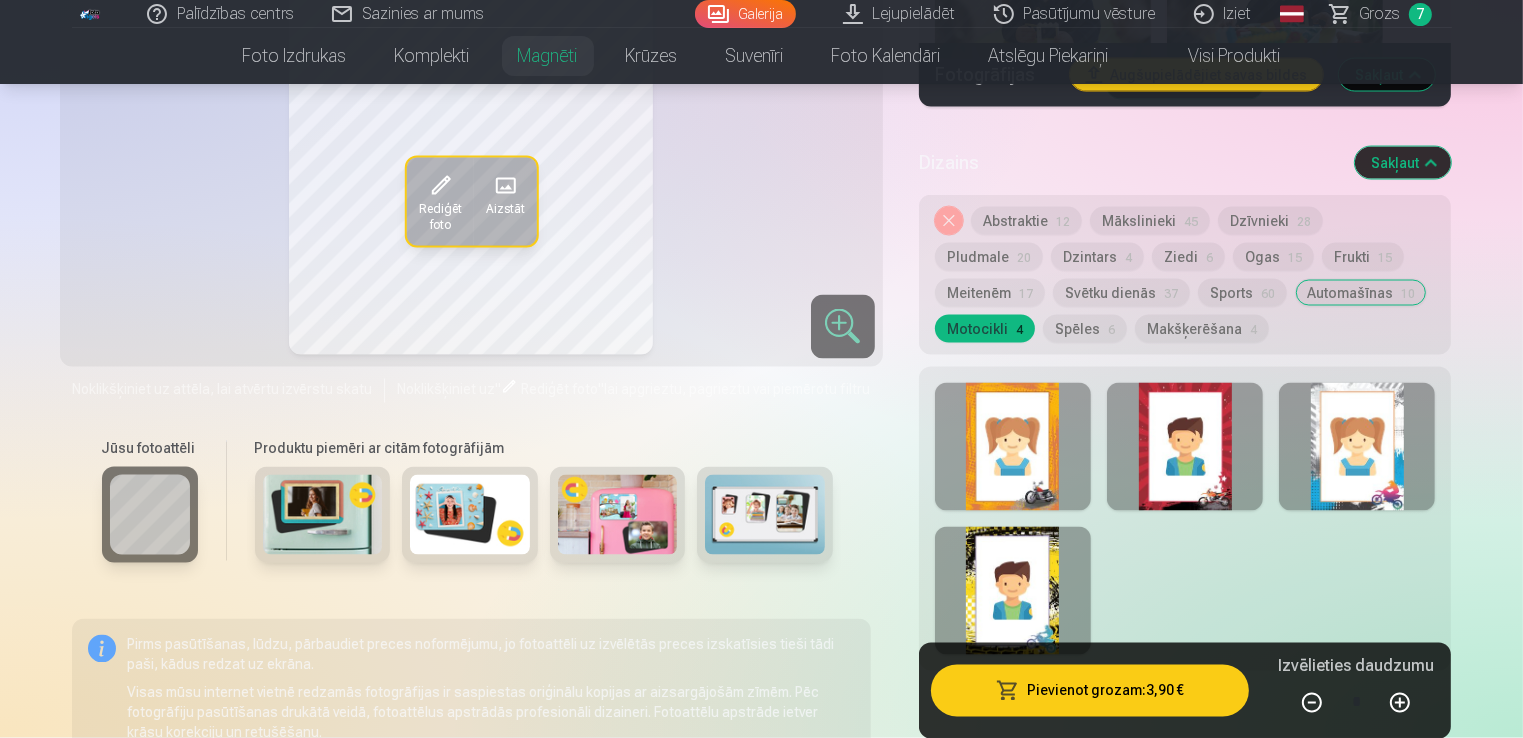 click at bounding box center (1013, 447) 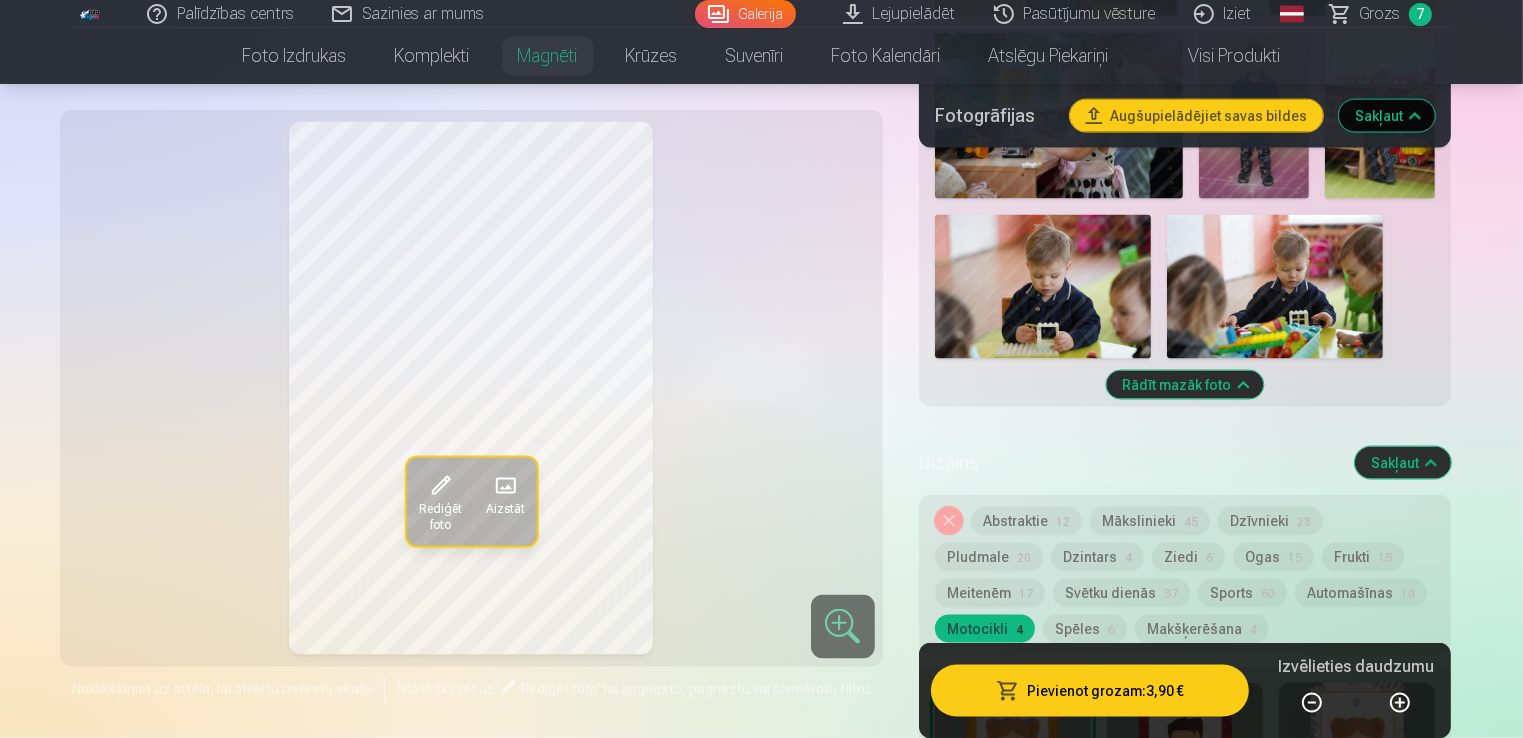 scroll, scrollTop: 3199, scrollLeft: 0, axis: vertical 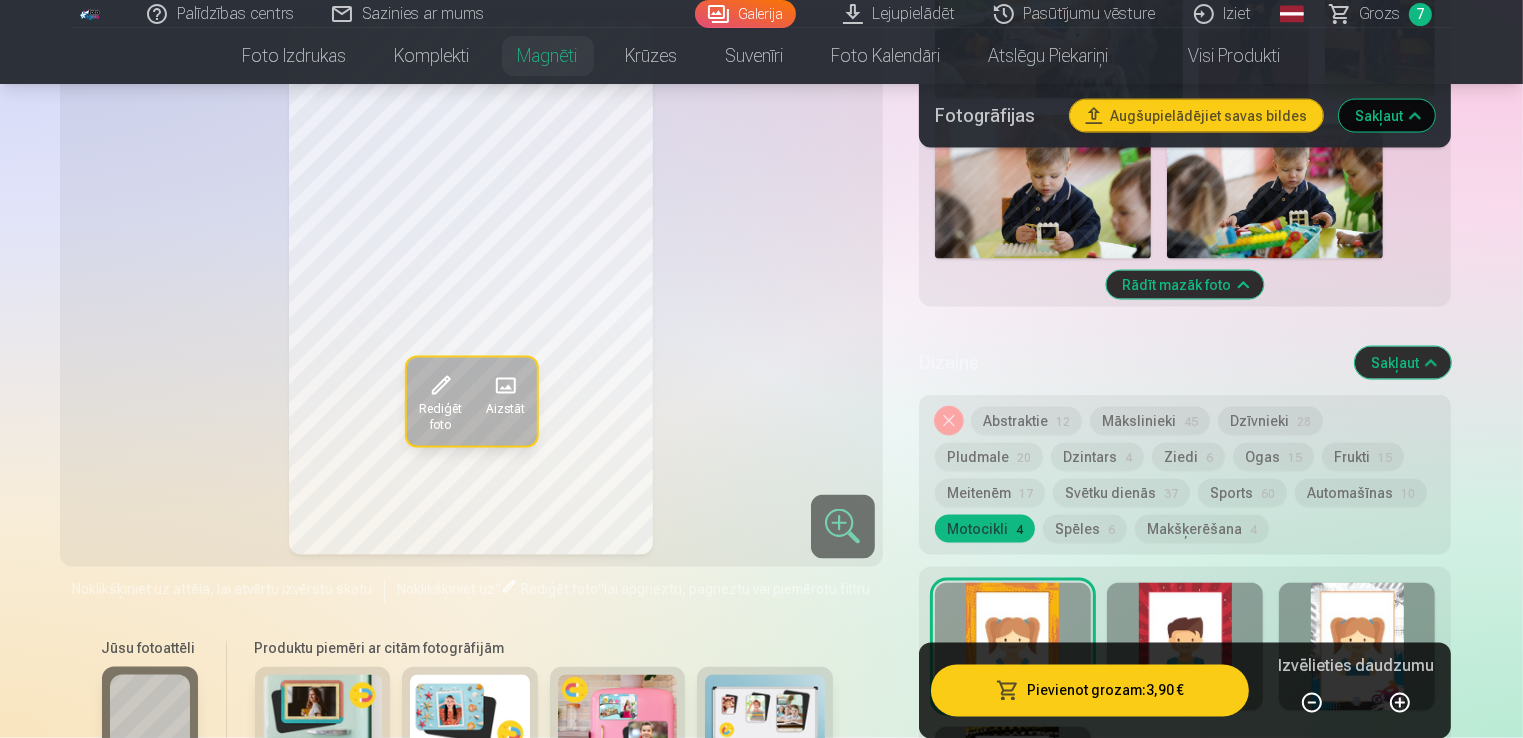 click on "Svētku dienās 37" at bounding box center [1121, 493] 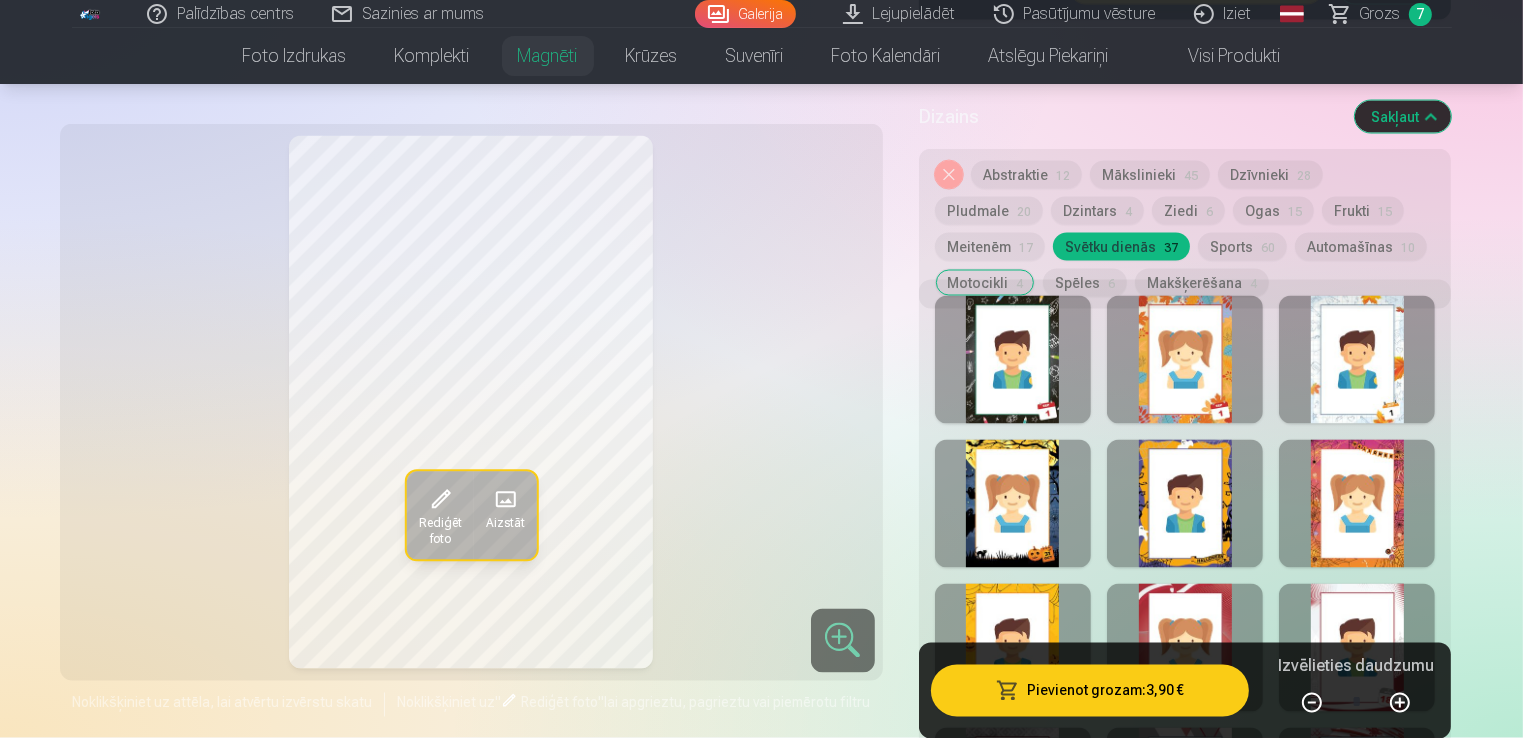 scroll, scrollTop: 3499, scrollLeft: 0, axis: vertical 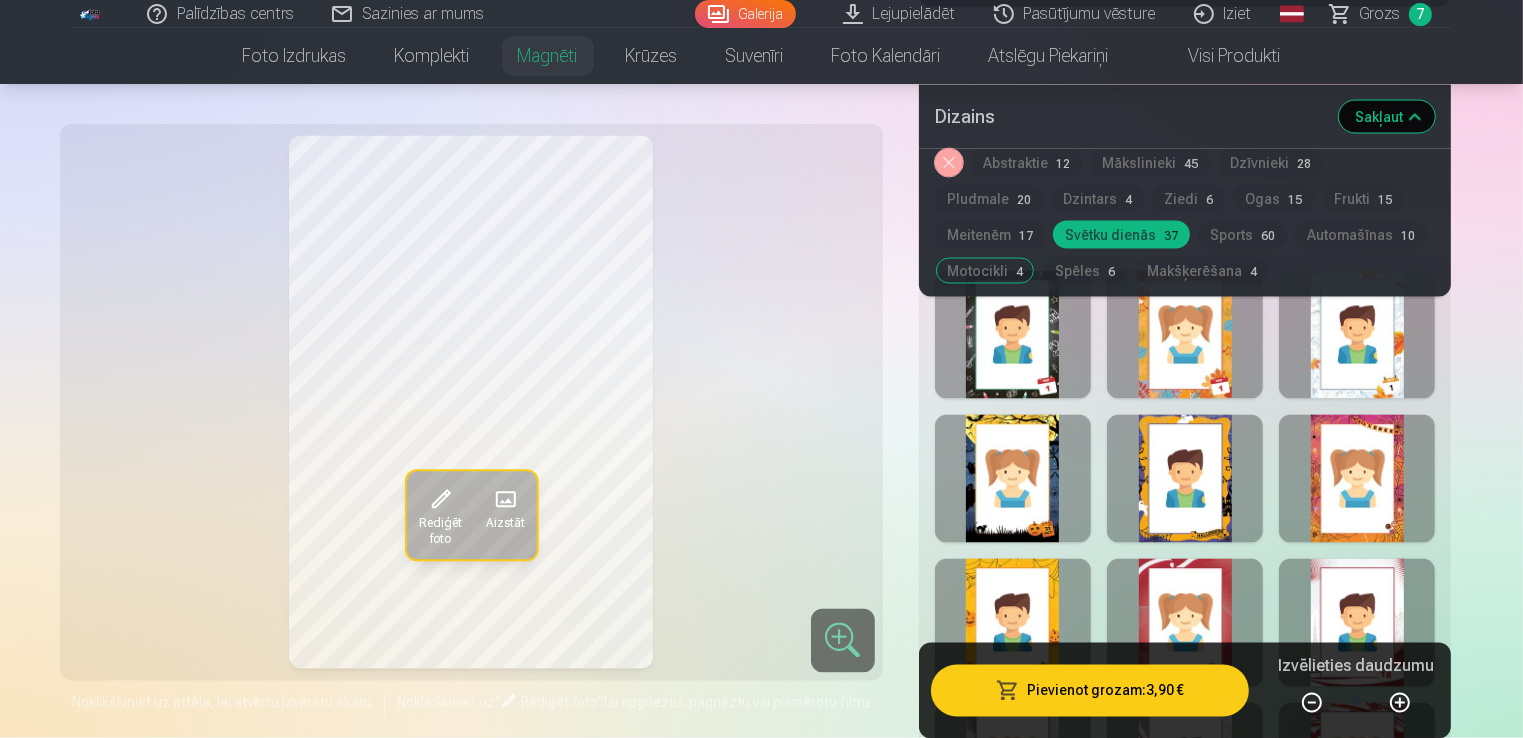 click at bounding box center (1013, 479) 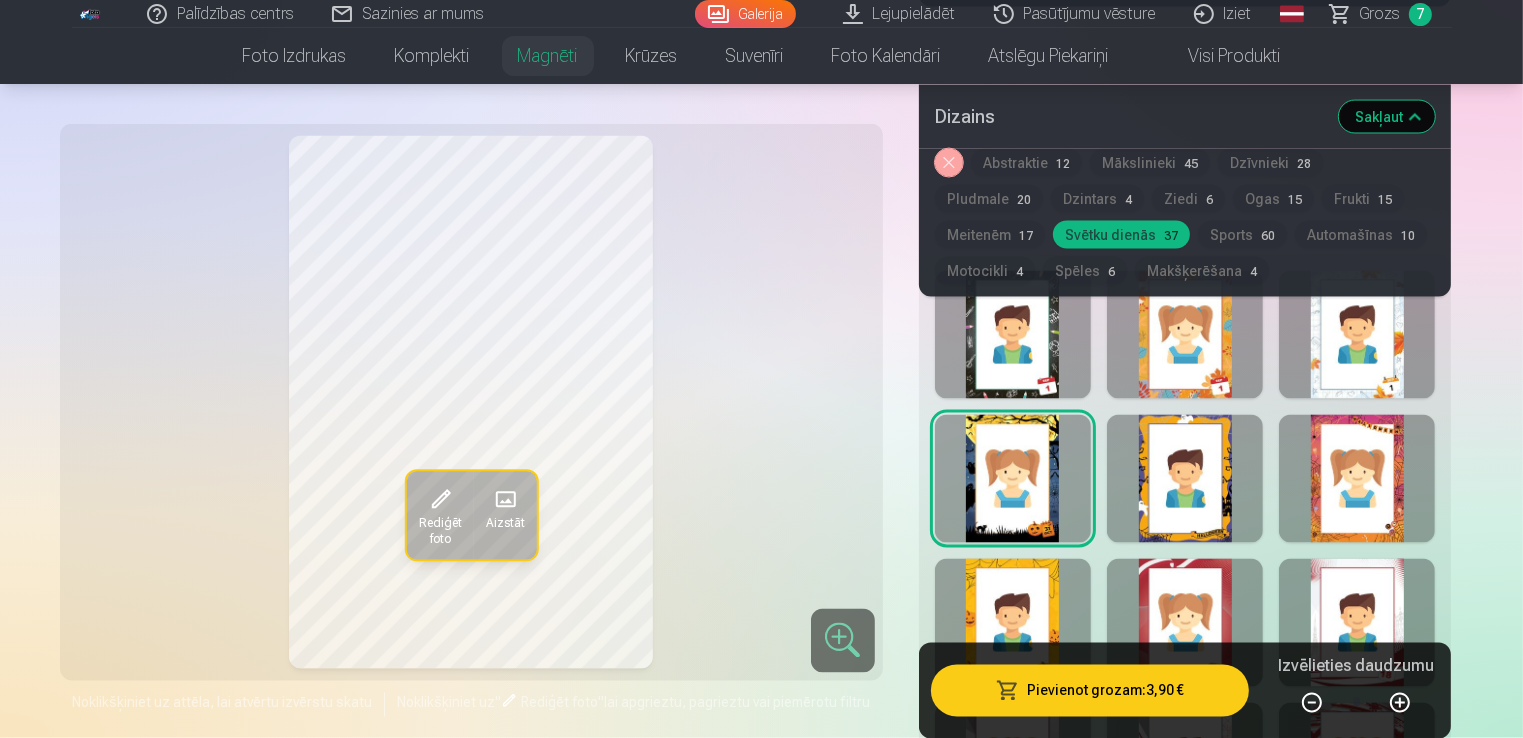 click at bounding box center [1185, 335] 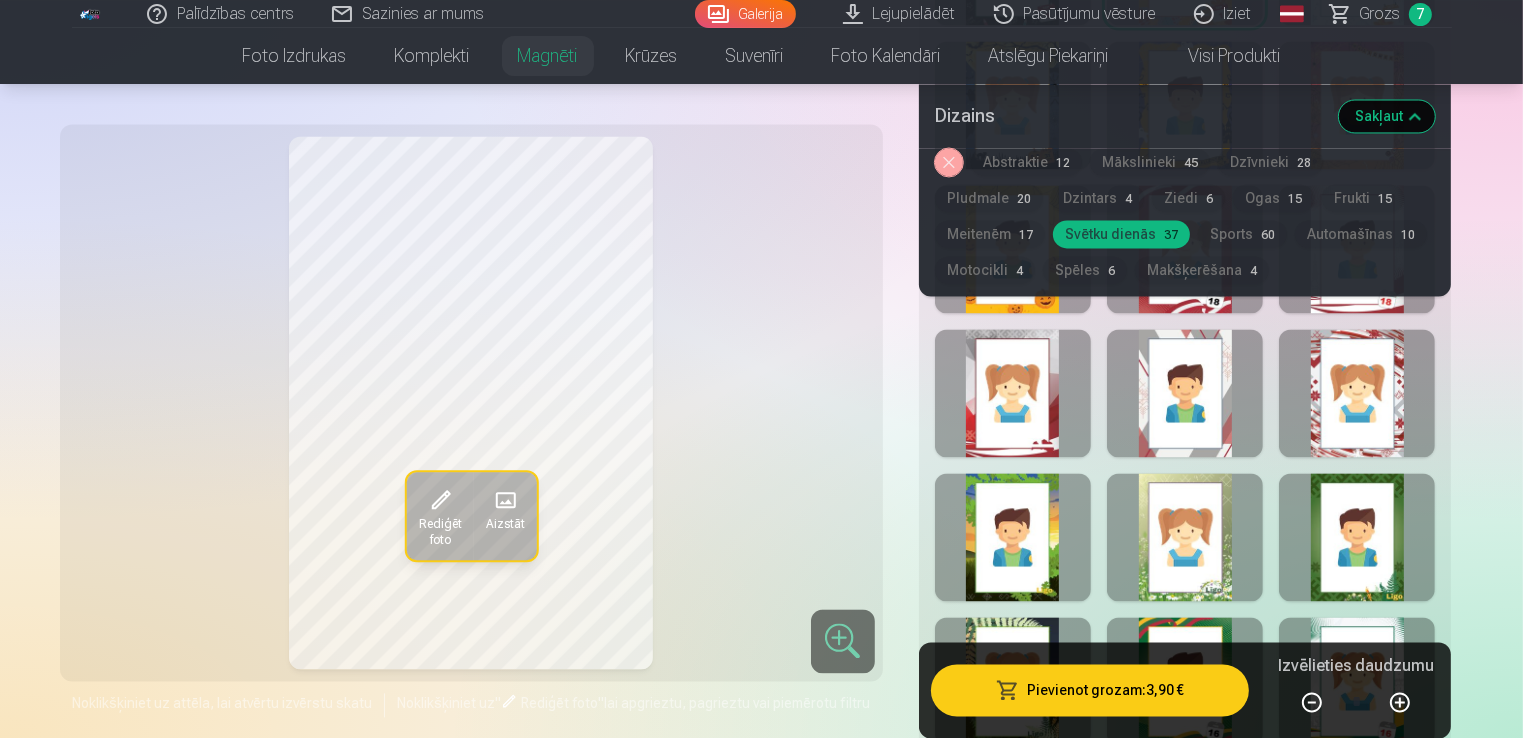 scroll, scrollTop: 3799, scrollLeft: 0, axis: vertical 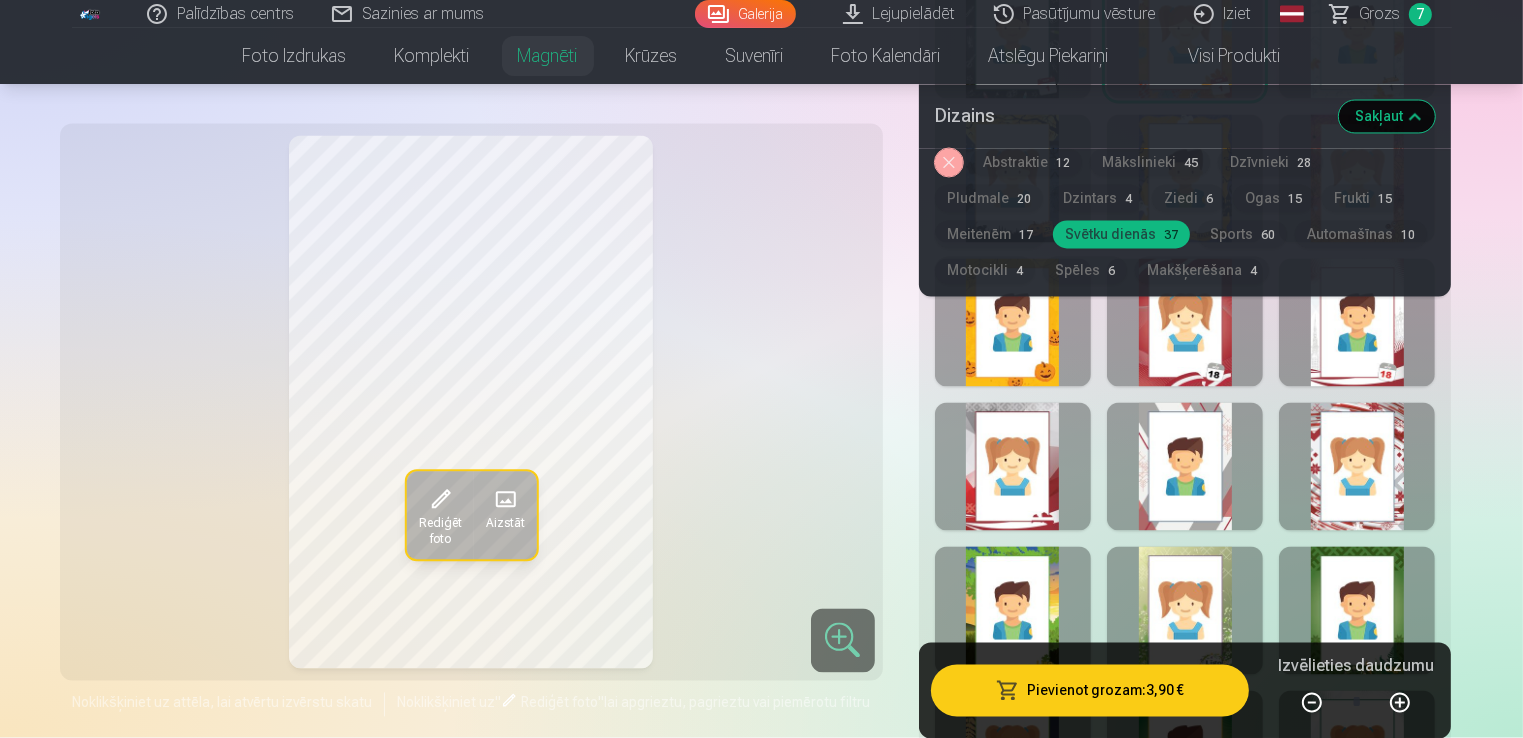 click on "Ogas 15" at bounding box center [1273, 198] 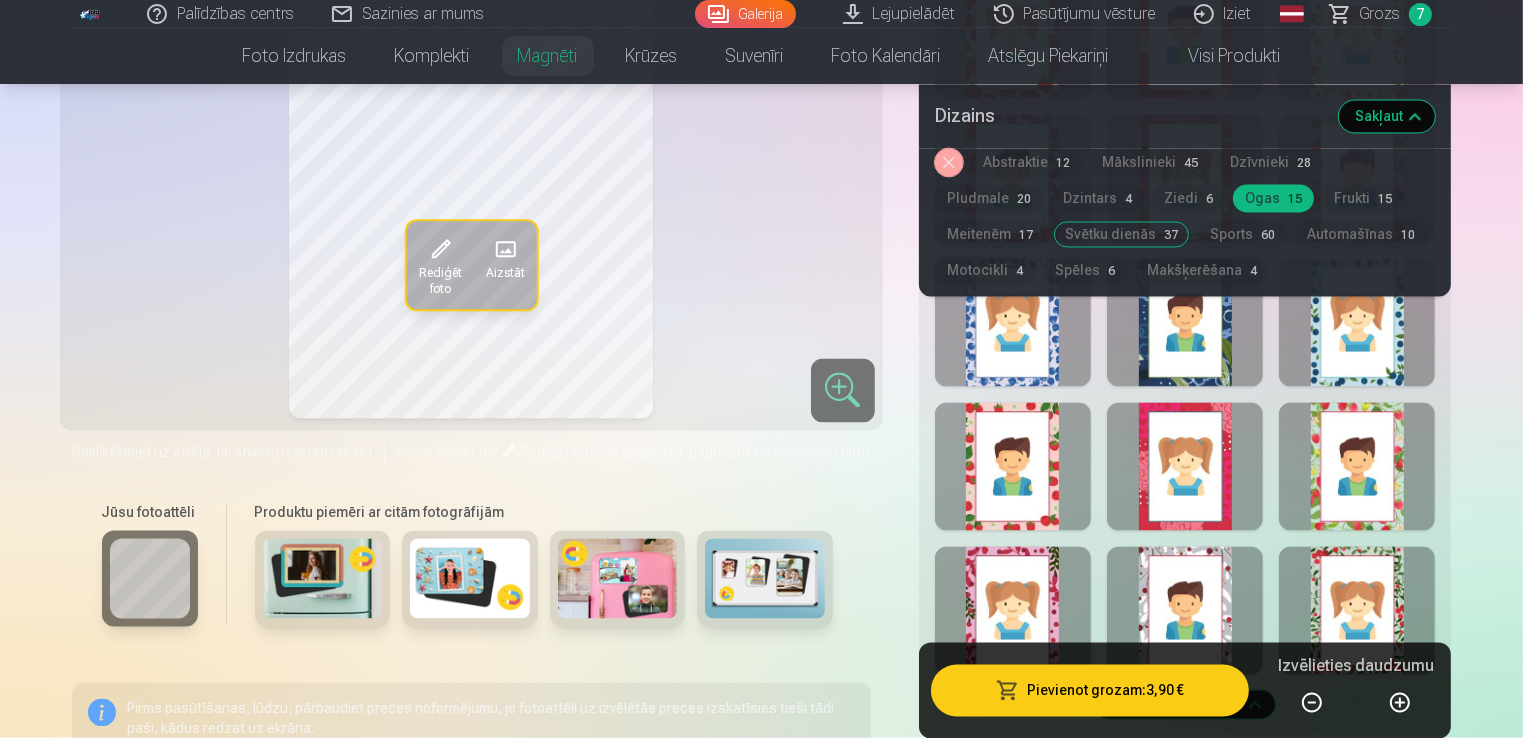 click at bounding box center (1185, 467) 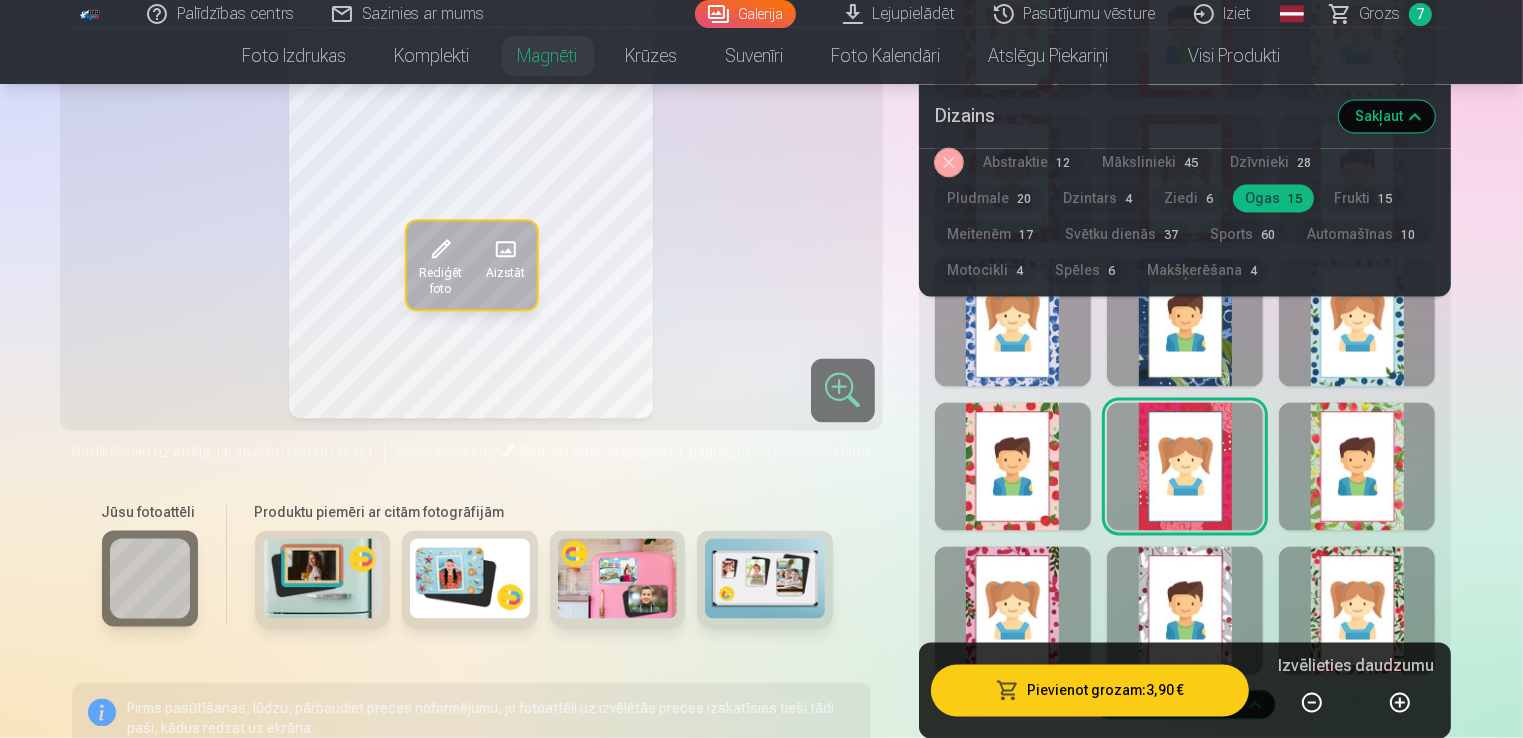 click on "Abstraktie 12" at bounding box center [1026, 162] 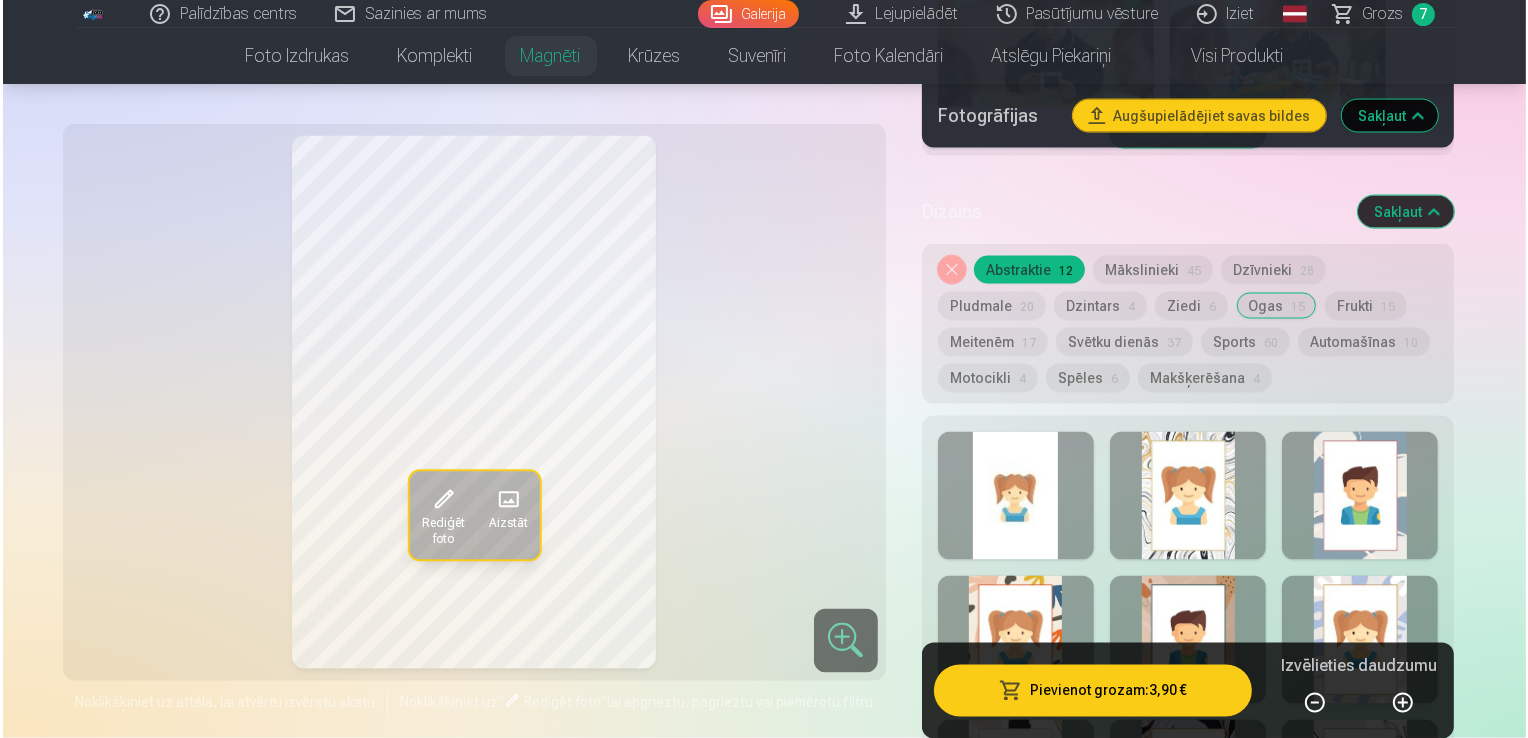 scroll, scrollTop: 3399, scrollLeft: 0, axis: vertical 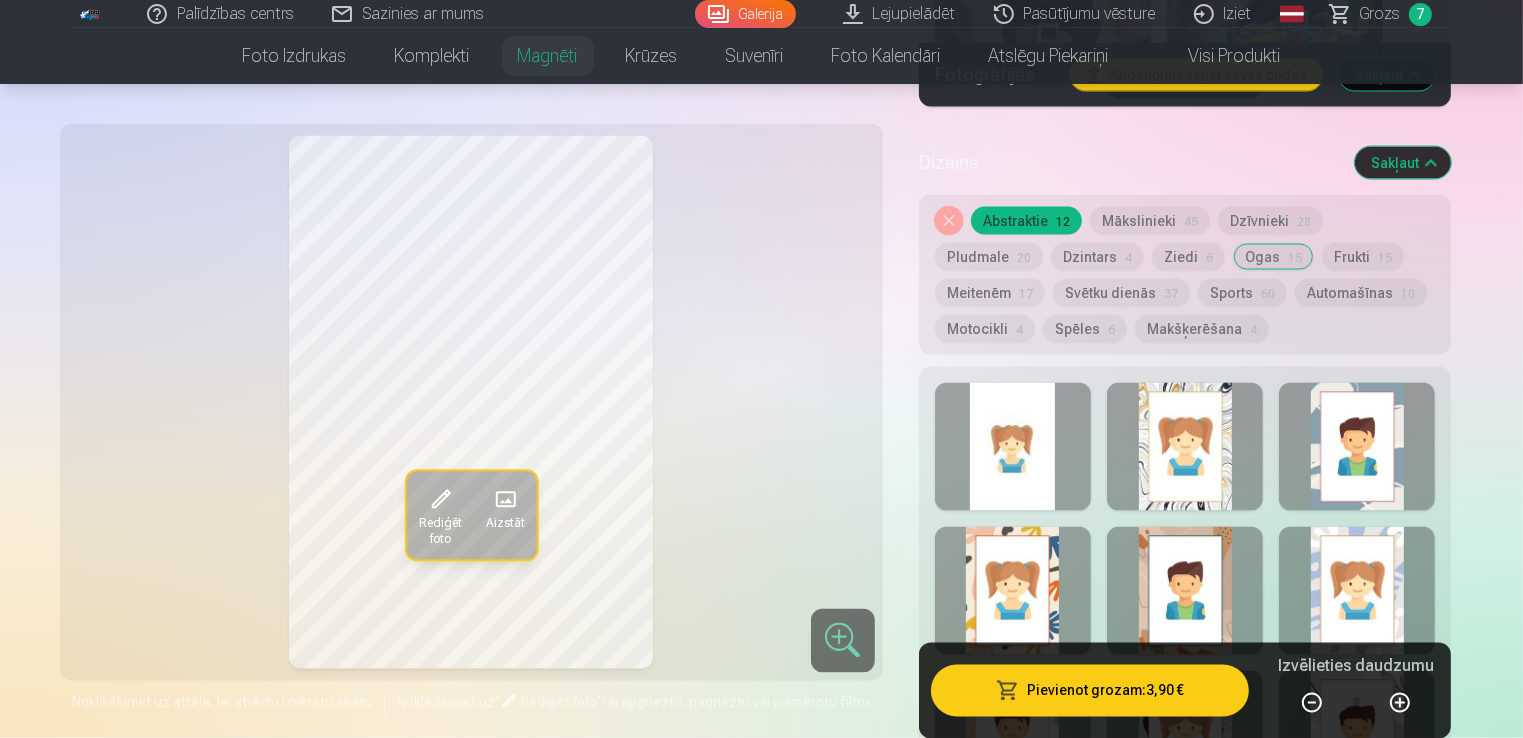 click at bounding box center (1013, 447) 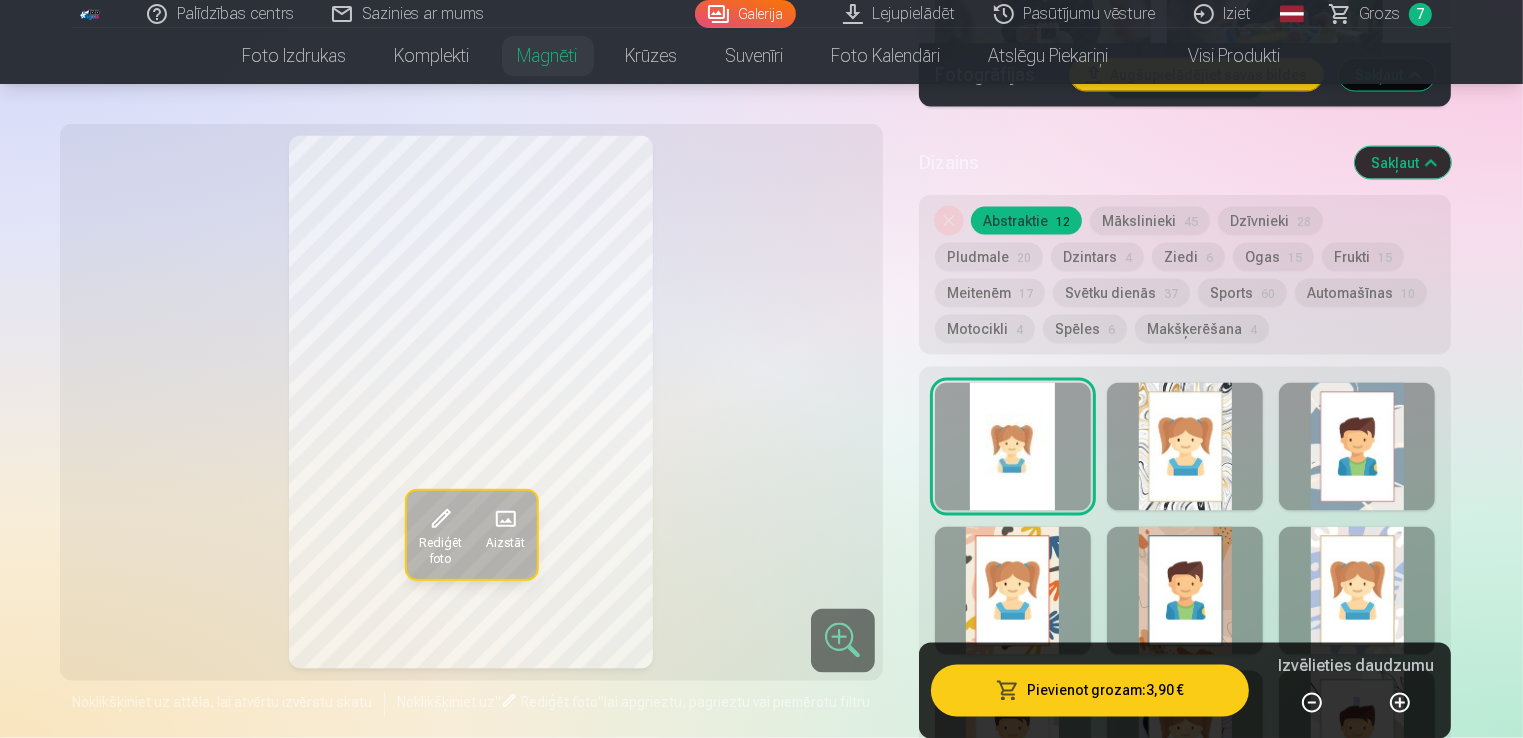 click on "Pievienot grozam :  3,90 €" at bounding box center (1090, 690) 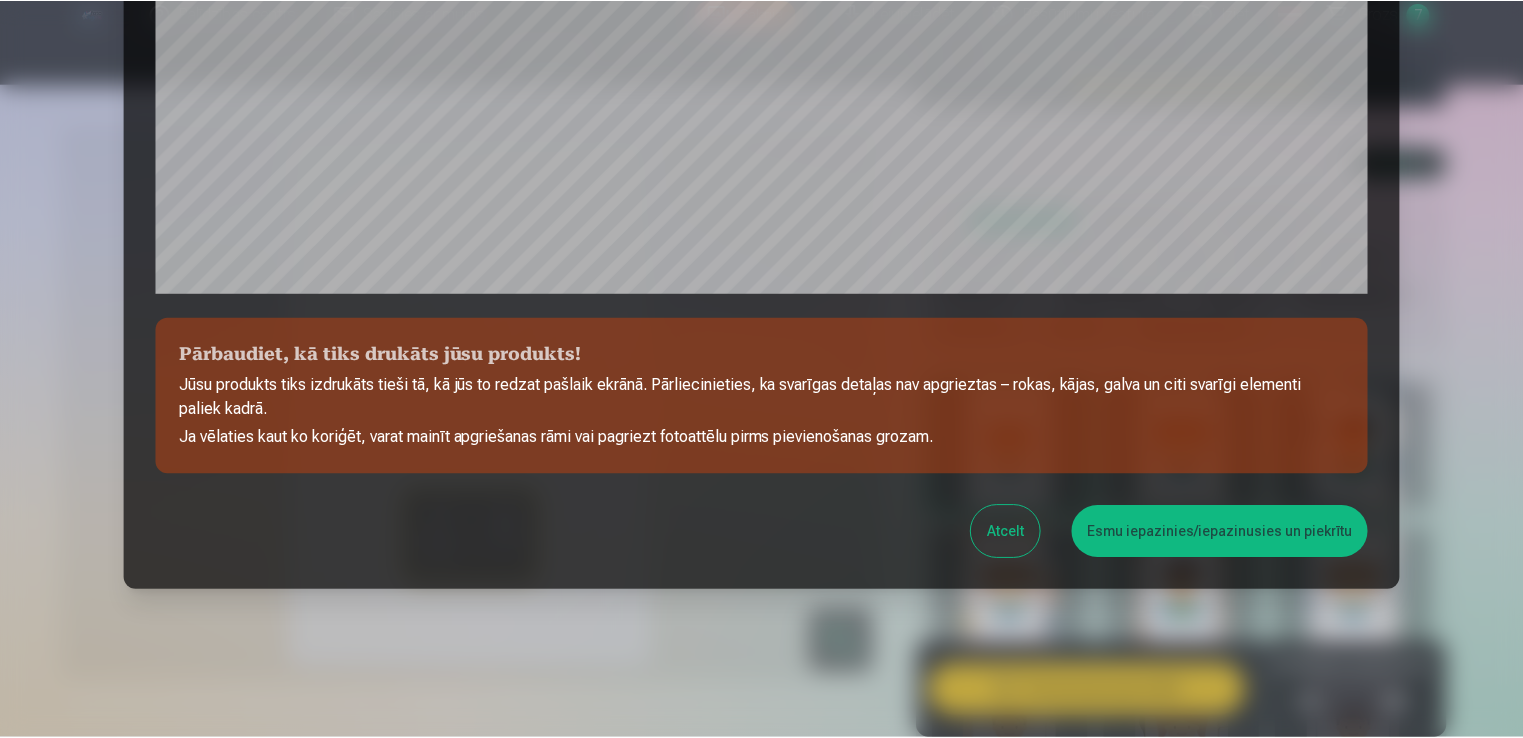 scroll, scrollTop: 701, scrollLeft: 0, axis: vertical 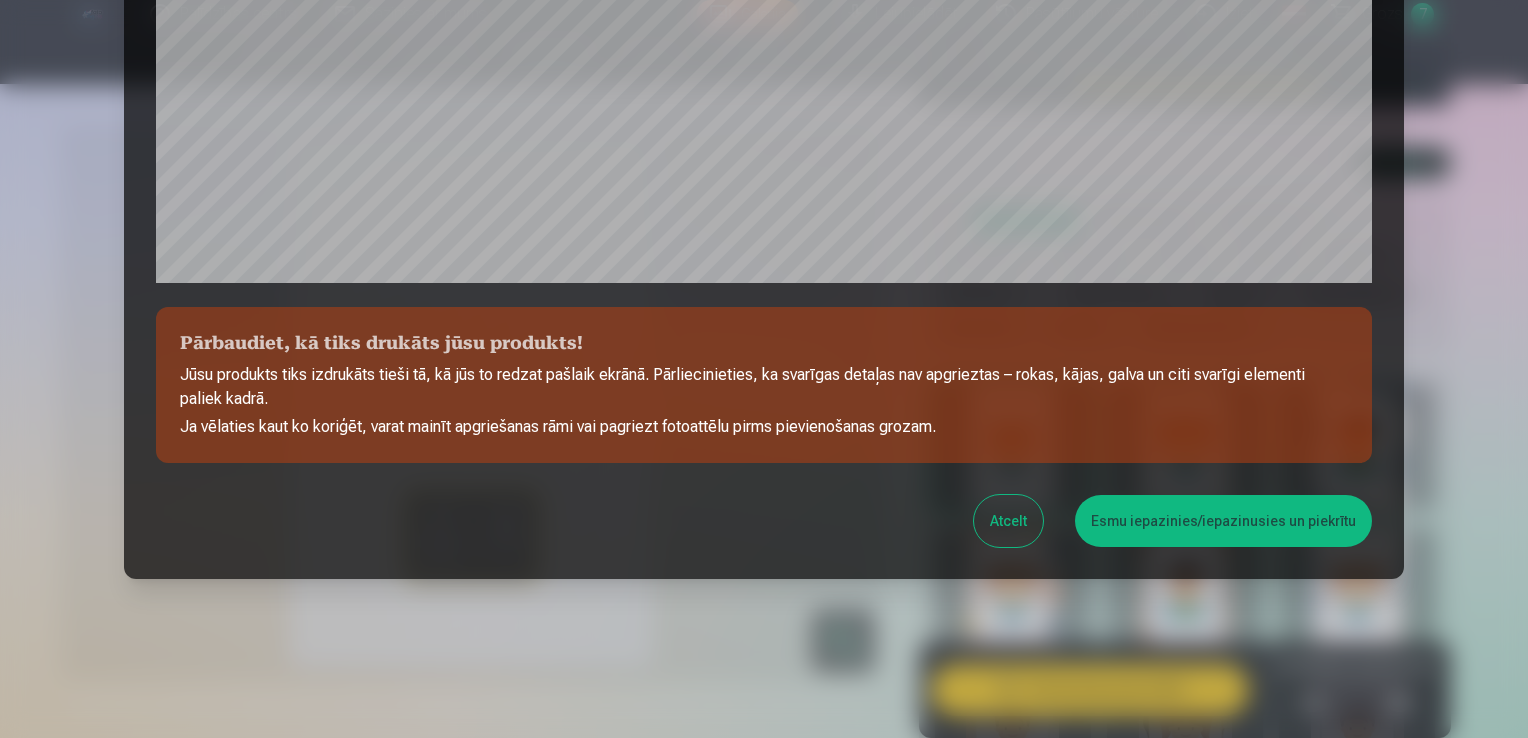 click on "Esmu iepazinies/iepazinusies un piekrītu" at bounding box center (1223, 521) 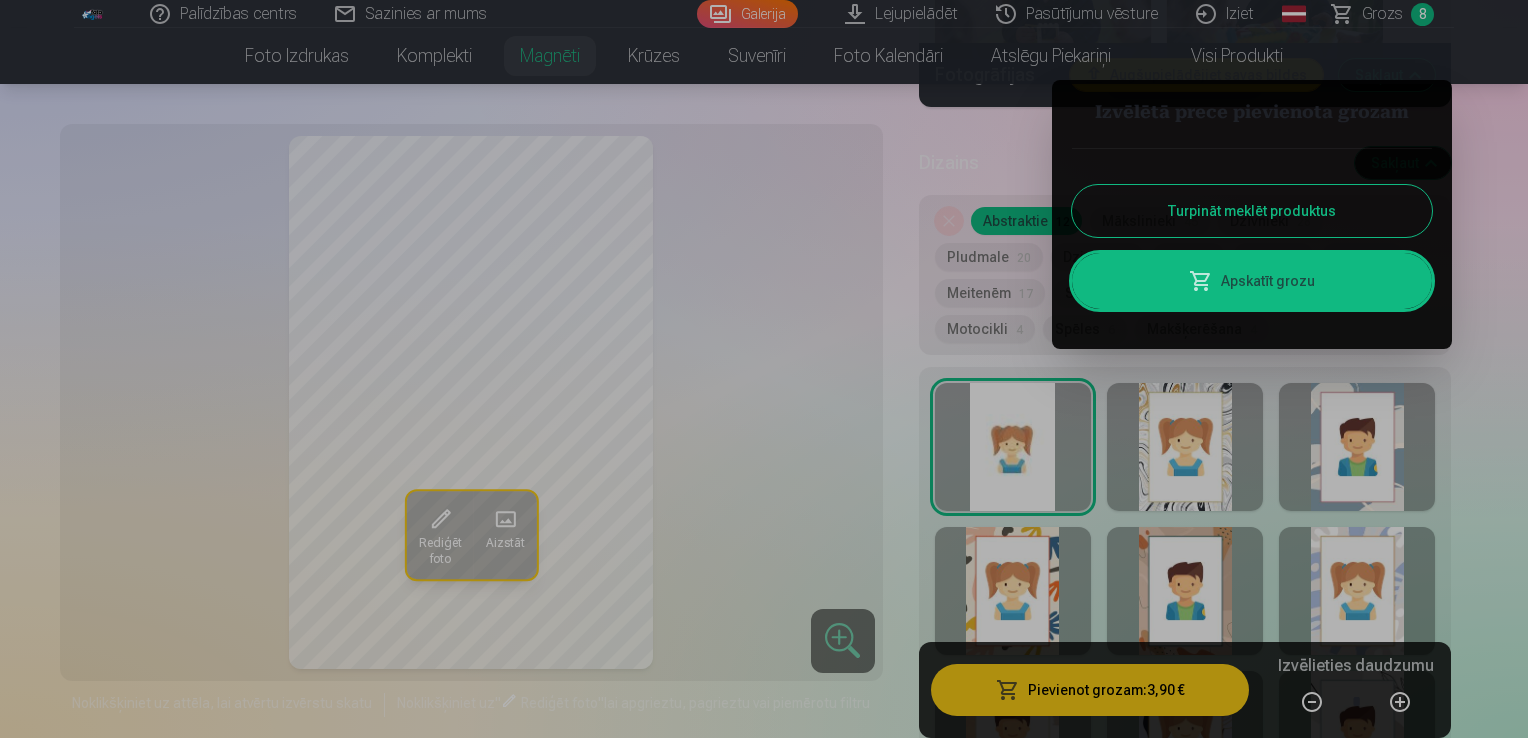 click on "Turpināt meklēt produktus" at bounding box center [1252, 211] 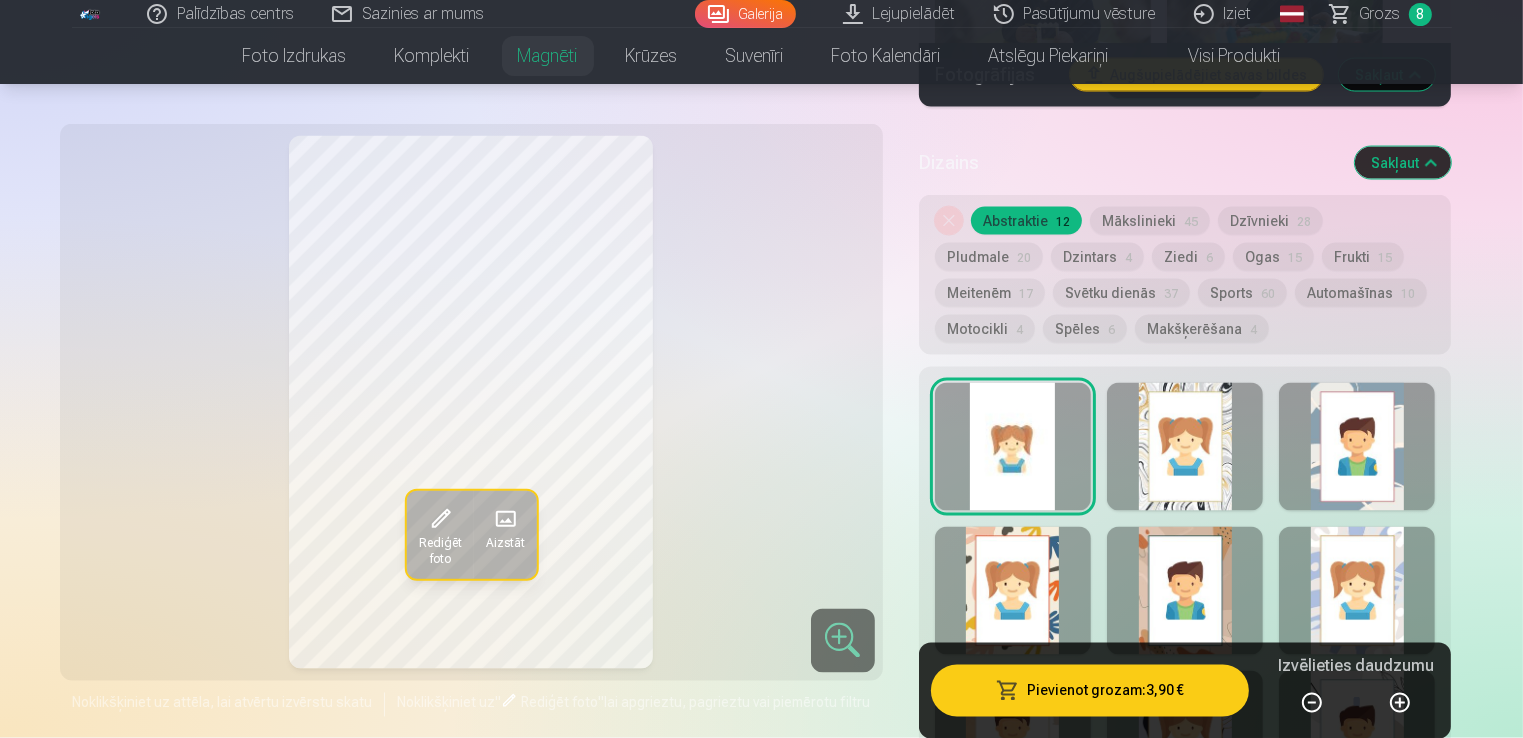 click on "Grozs" at bounding box center (1380, 14) 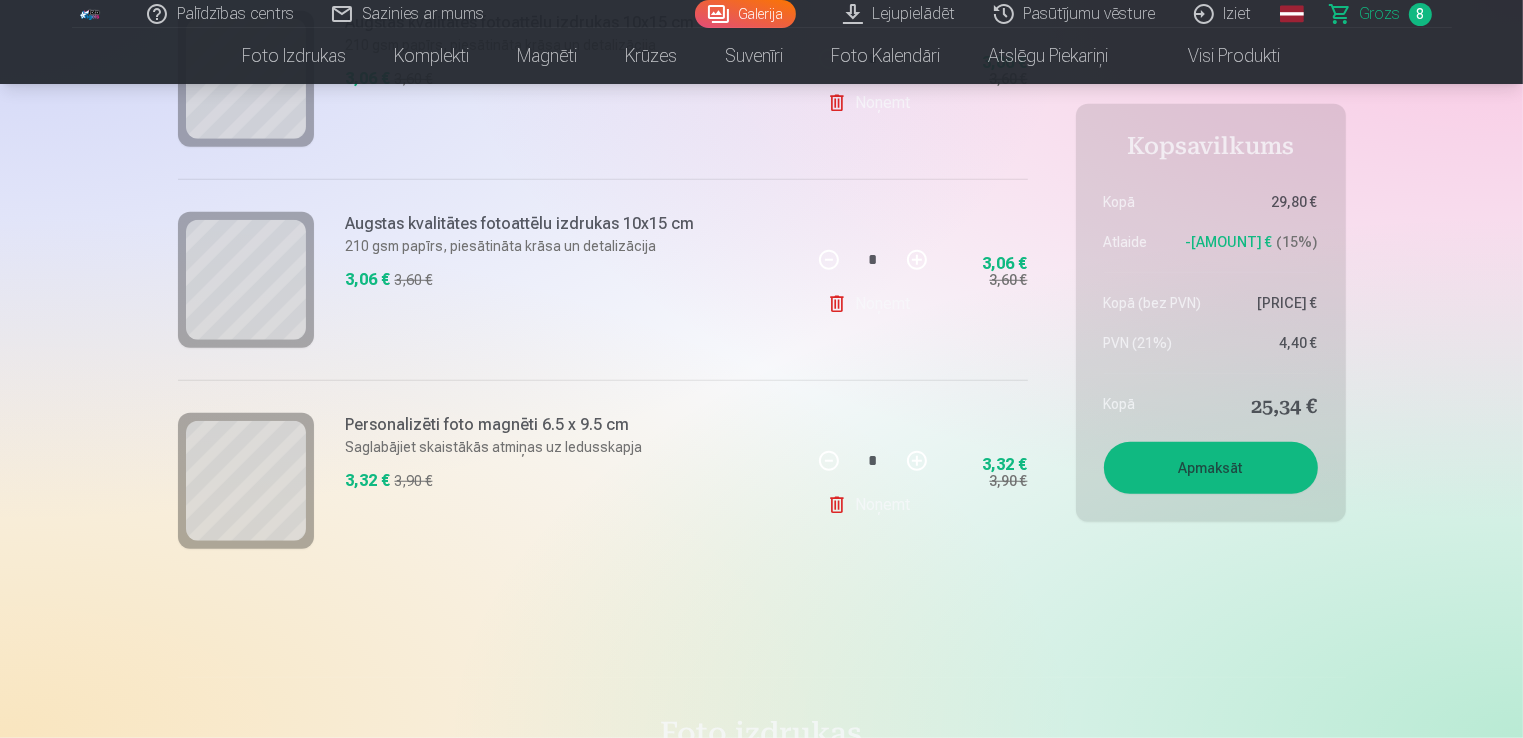 scroll, scrollTop: 1500, scrollLeft: 0, axis: vertical 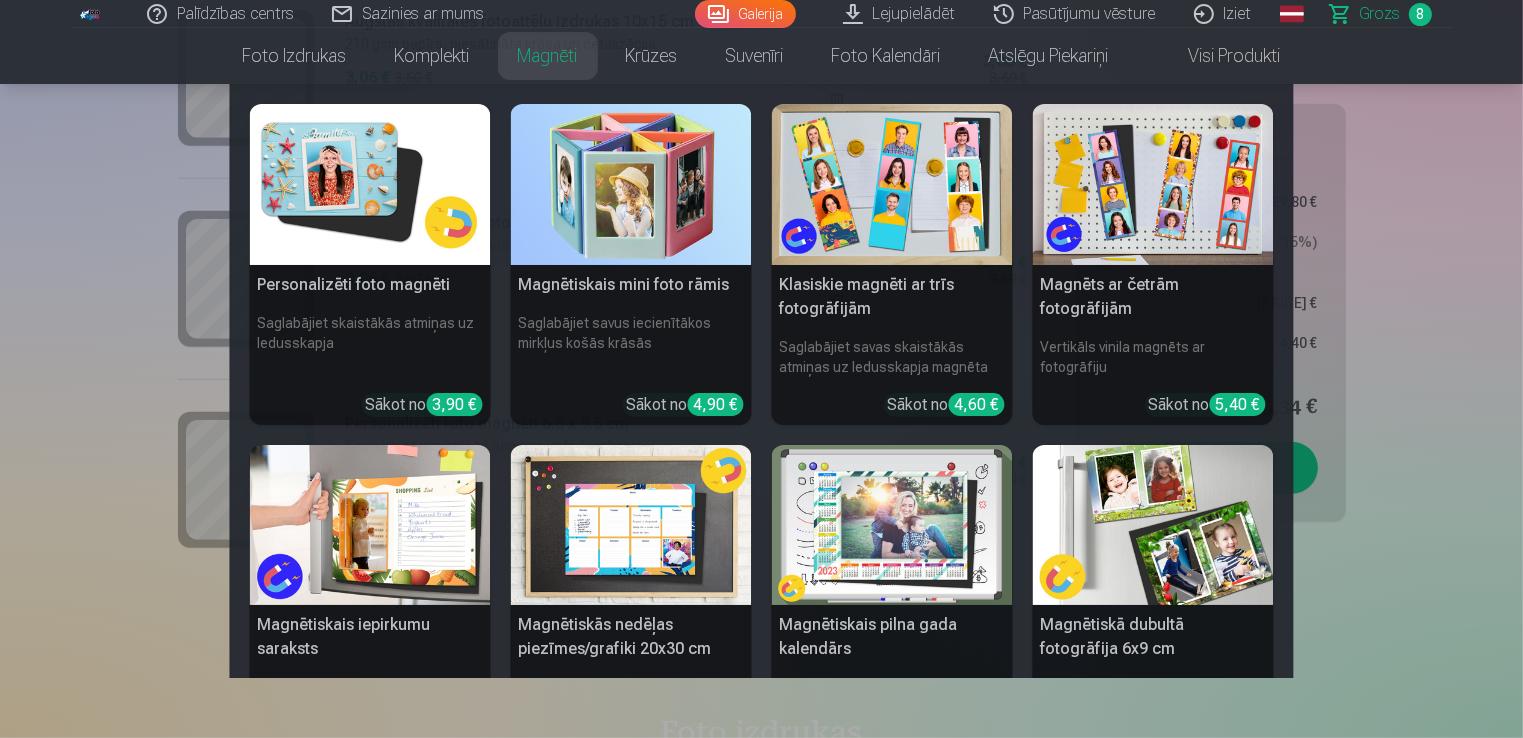 click on "Magnēti" at bounding box center [548, 56] 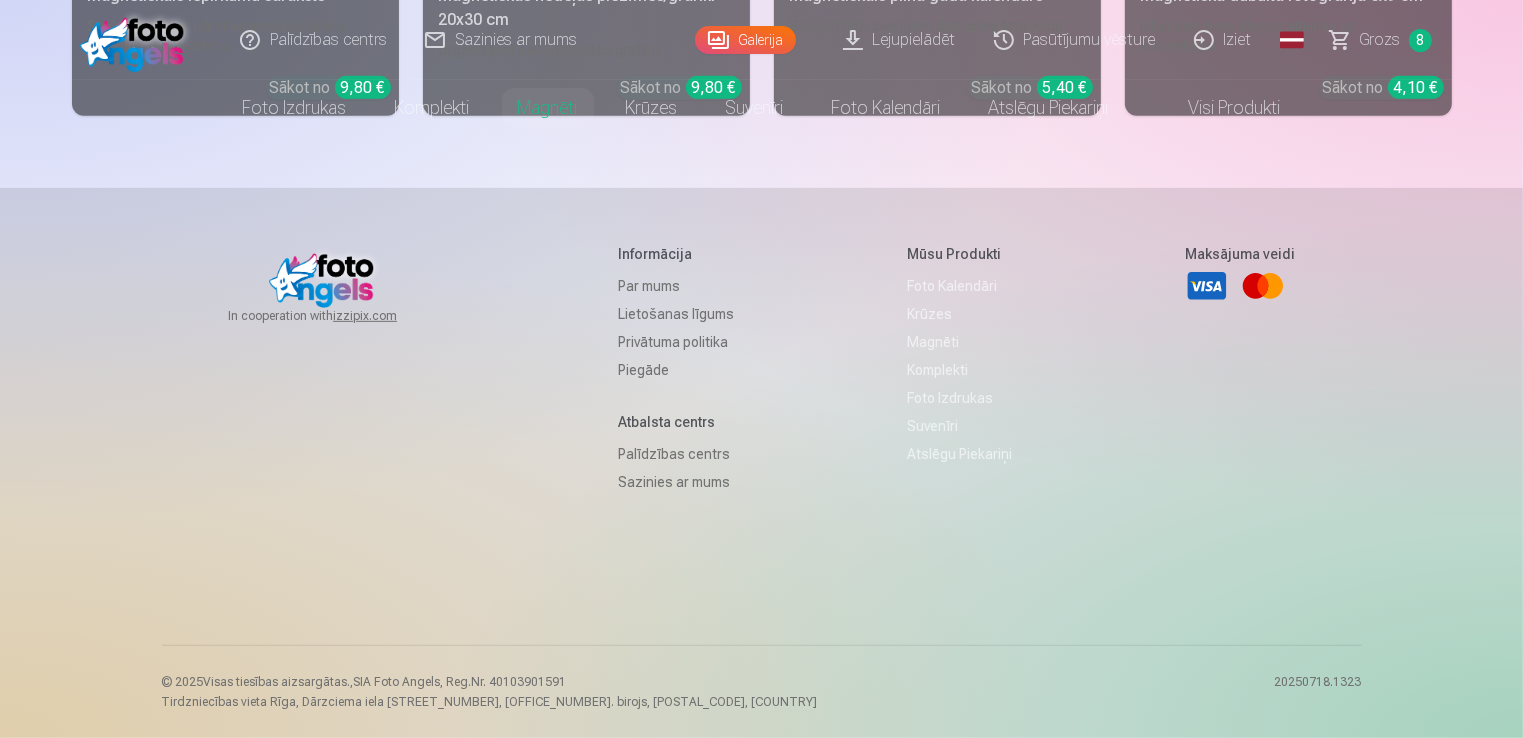 scroll, scrollTop: 0, scrollLeft: 0, axis: both 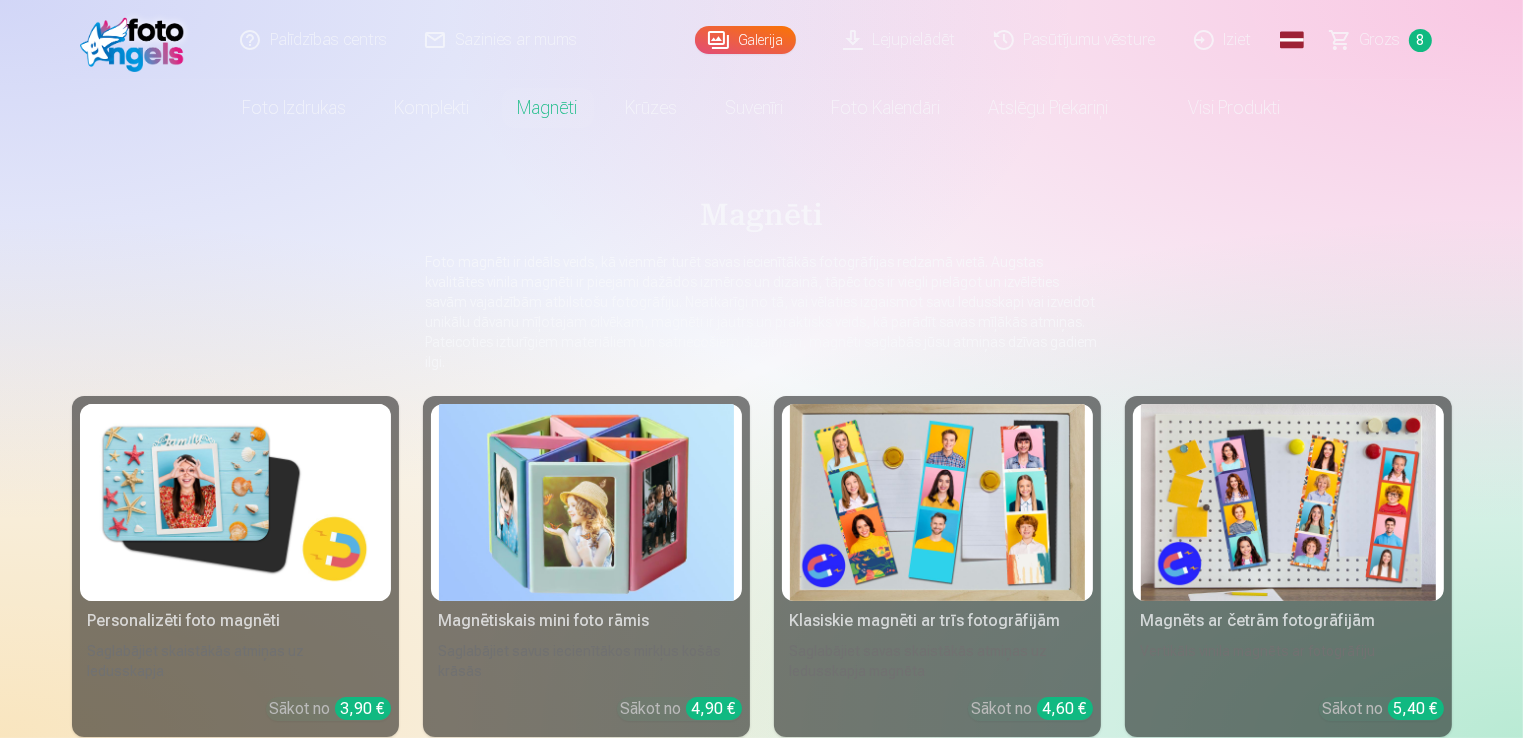 click at bounding box center (235, 502) 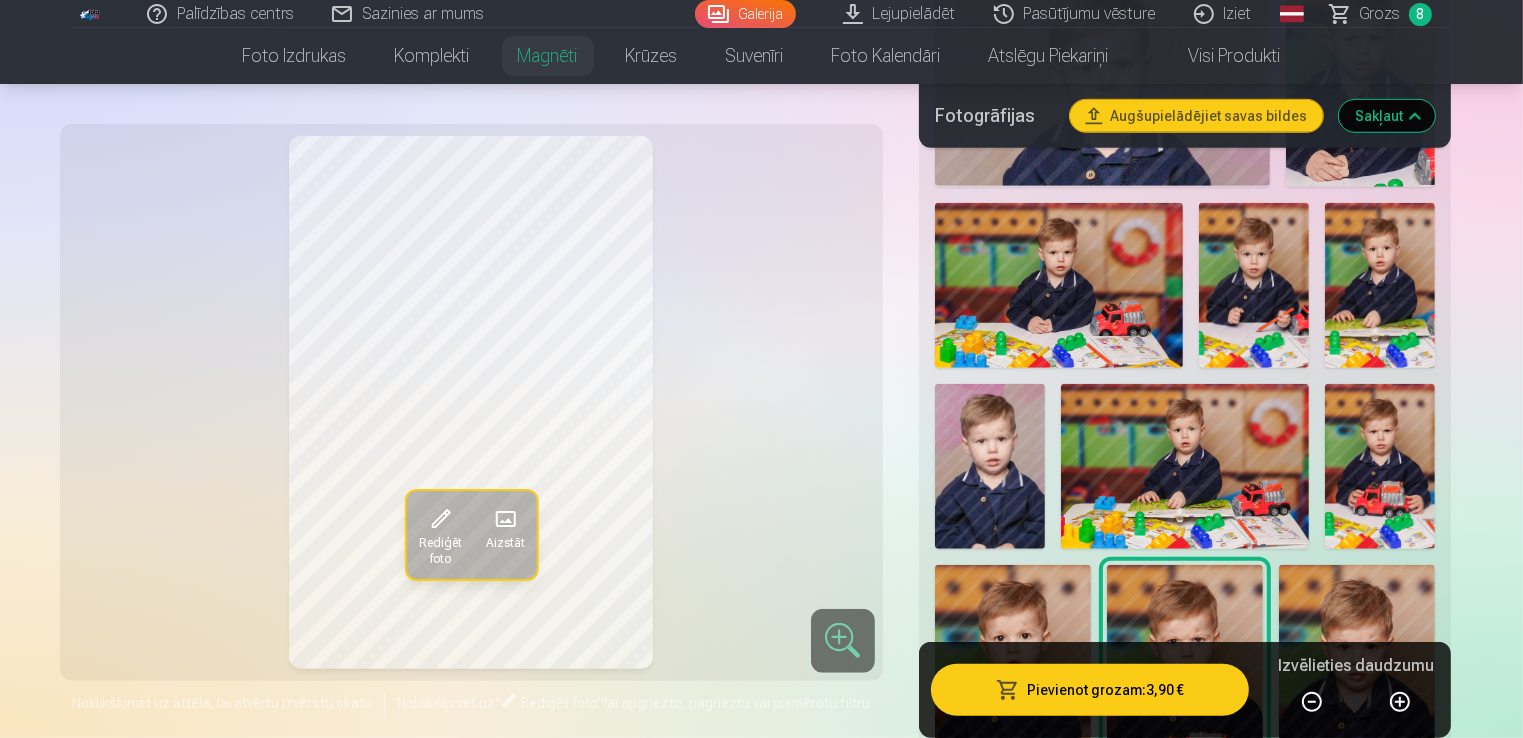 scroll, scrollTop: 1400, scrollLeft: 0, axis: vertical 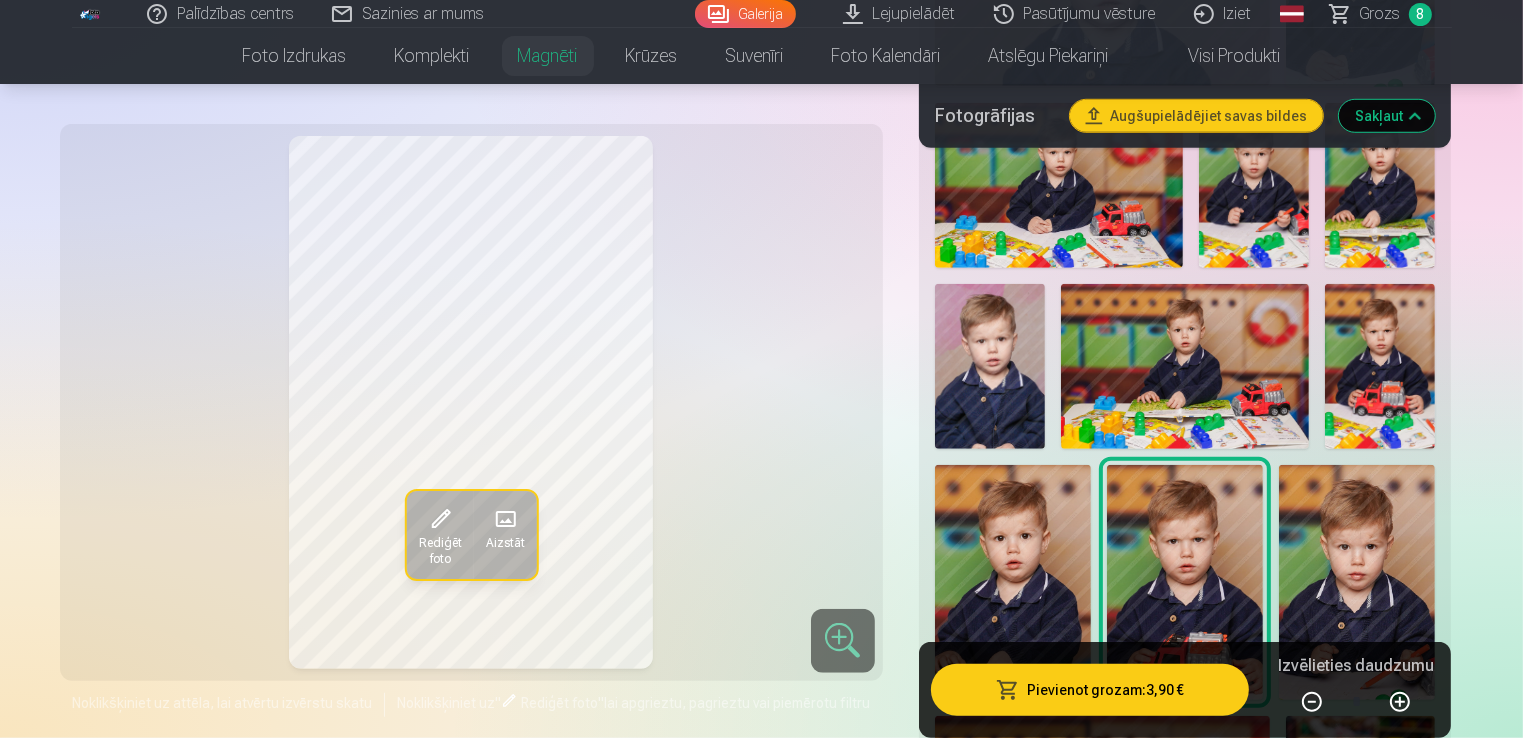 click at bounding box center [990, 366] 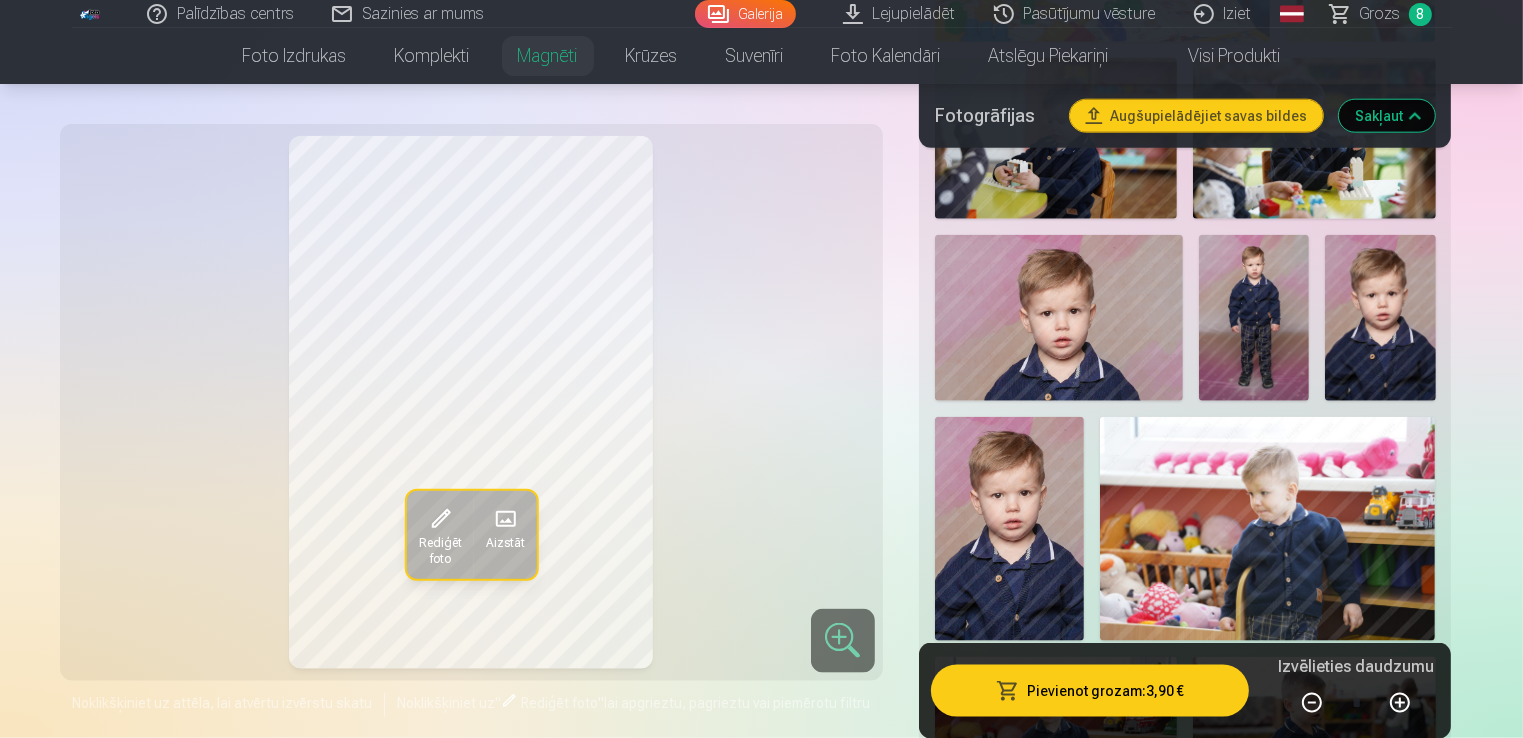 scroll, scrollTop: 2300, scrollLeft: 0, axis: vertical 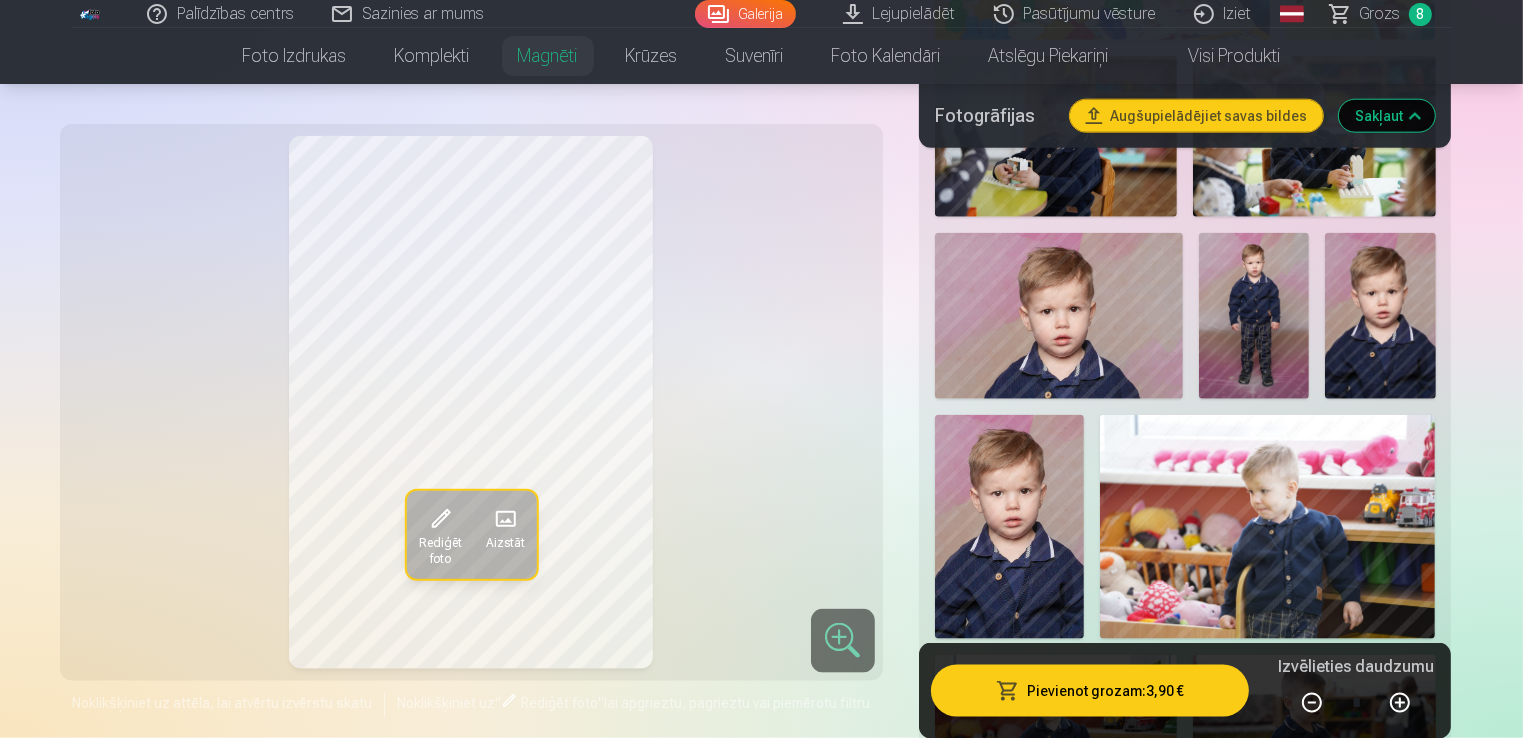 click at bounding box center [1185, -151] 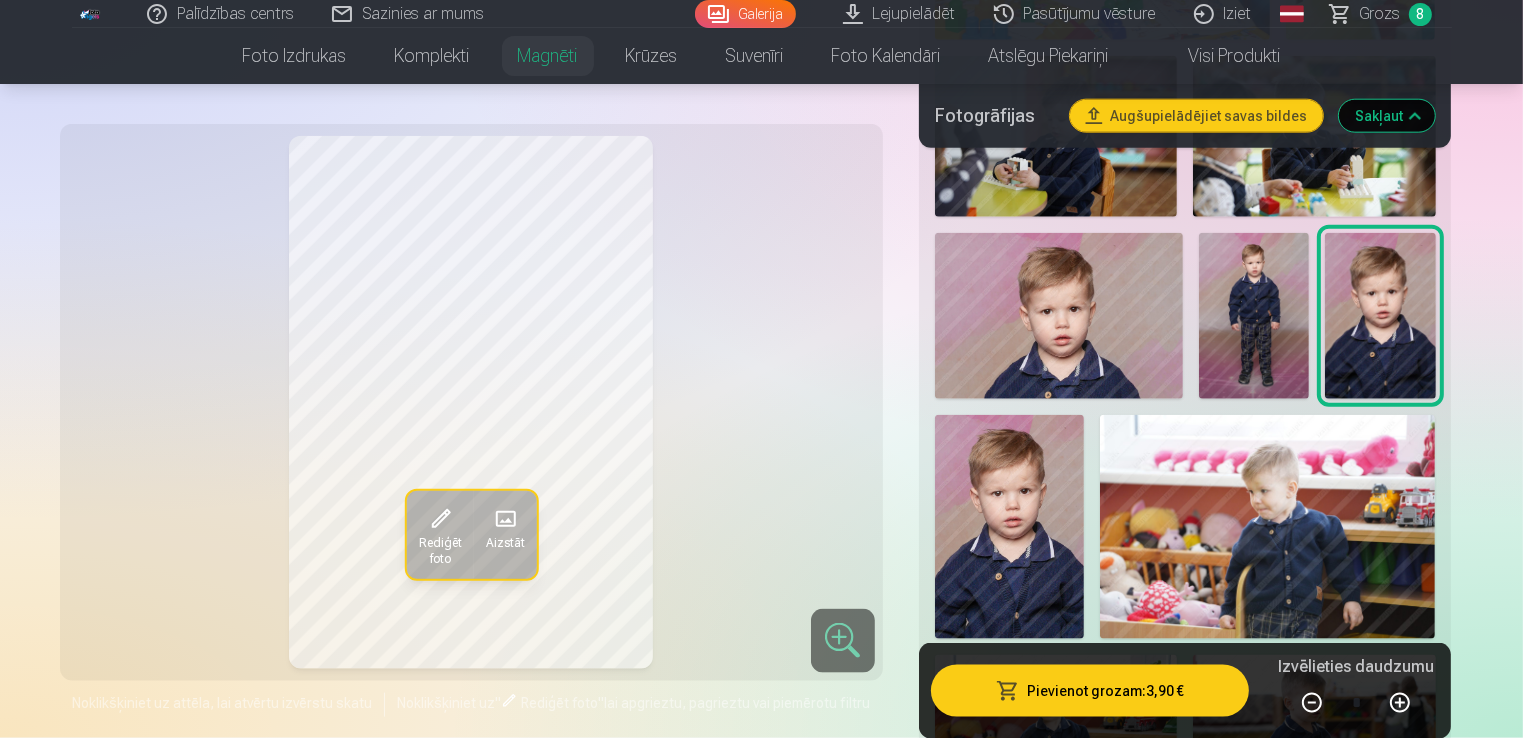 click at bounding box center (1009, 527) 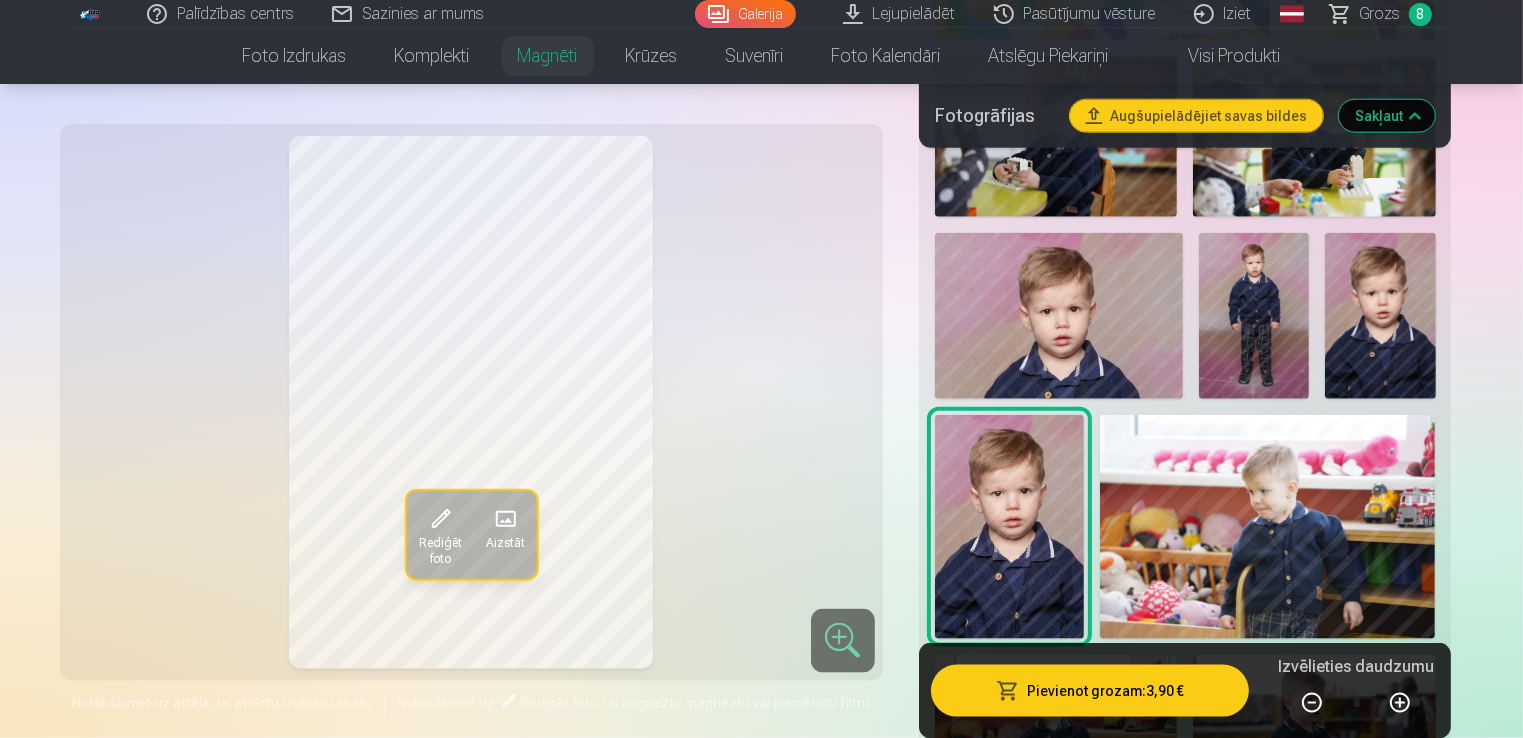 click at bounding box center (1254, 316) 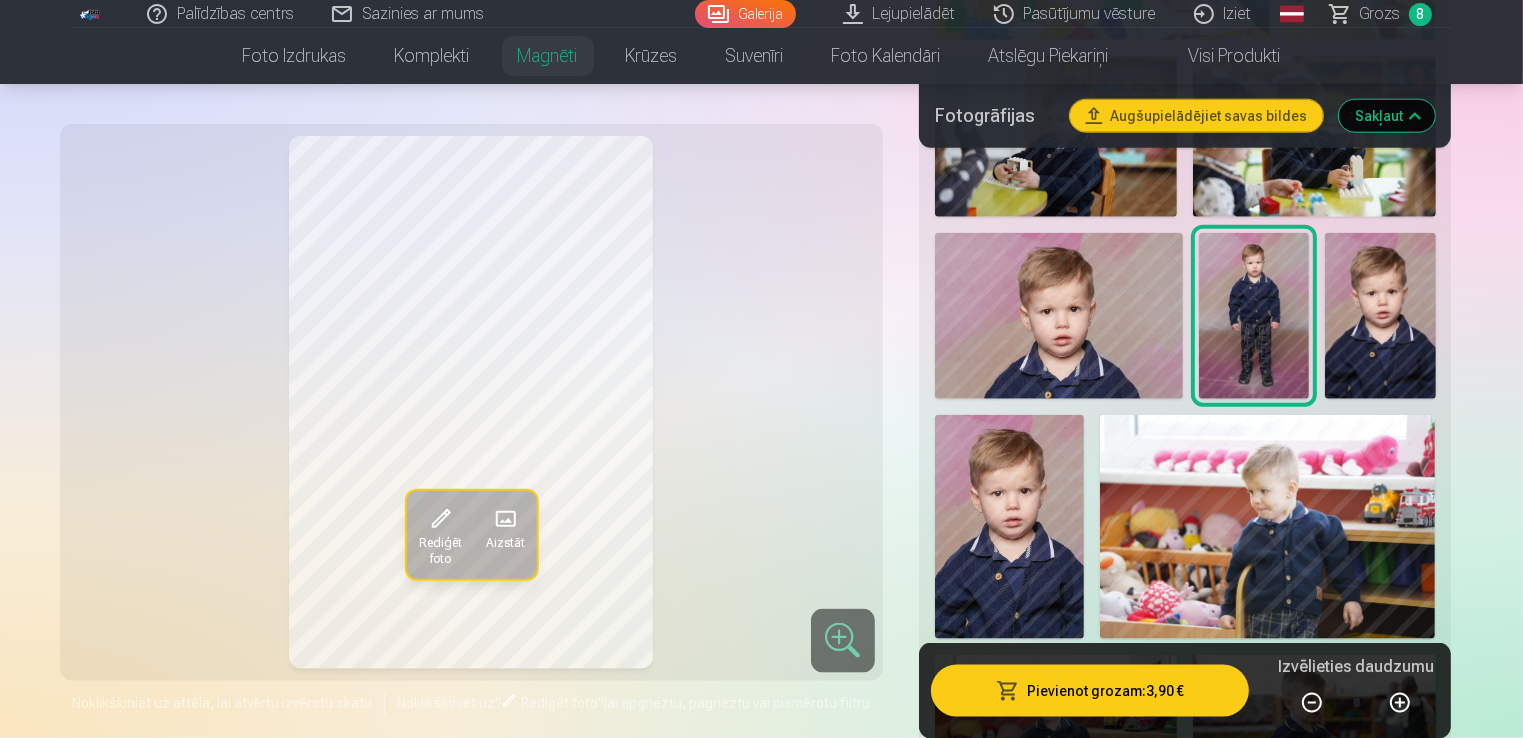 click at bounding box center [1009, 527] 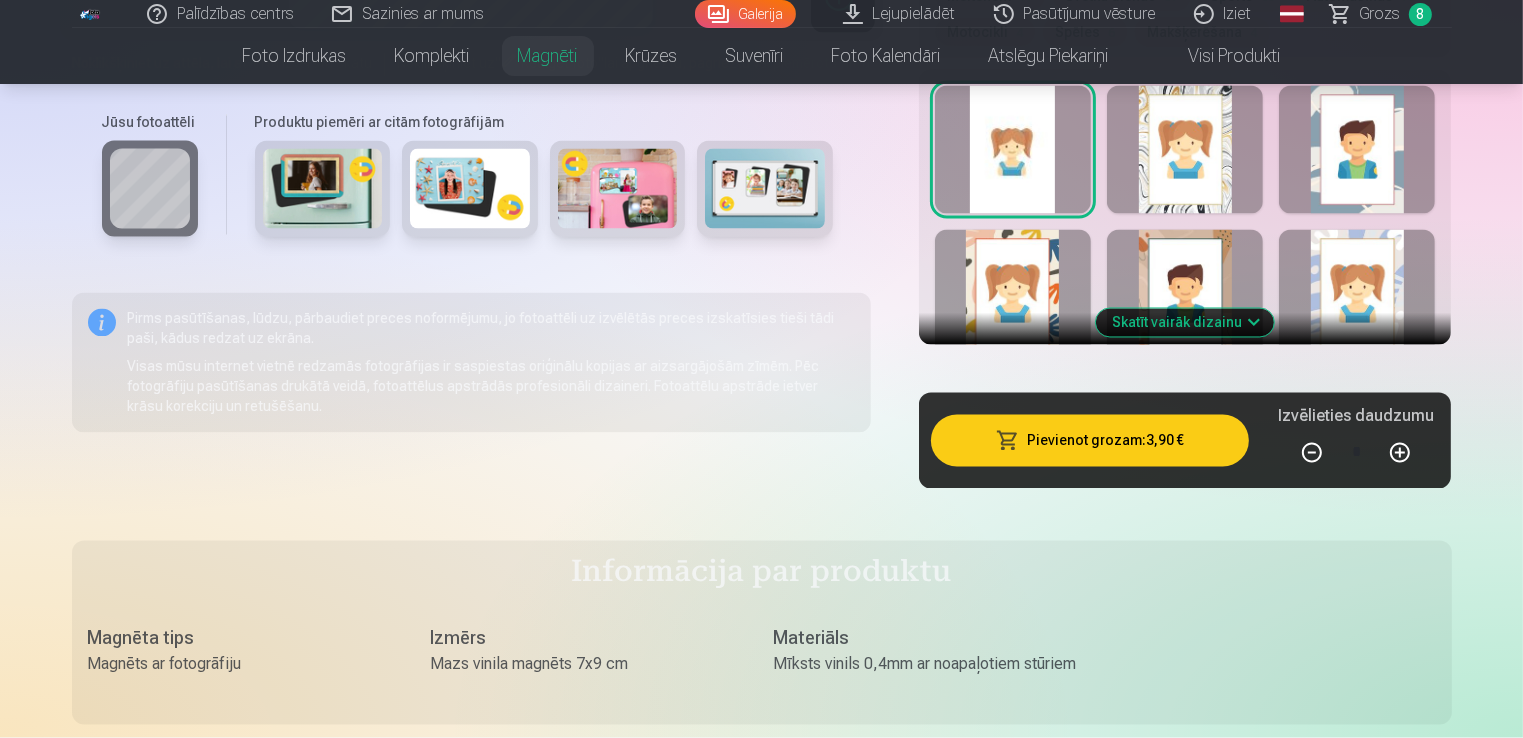 scroll, scrollTop: 3700, scrollLeft: 0, axis: vertical 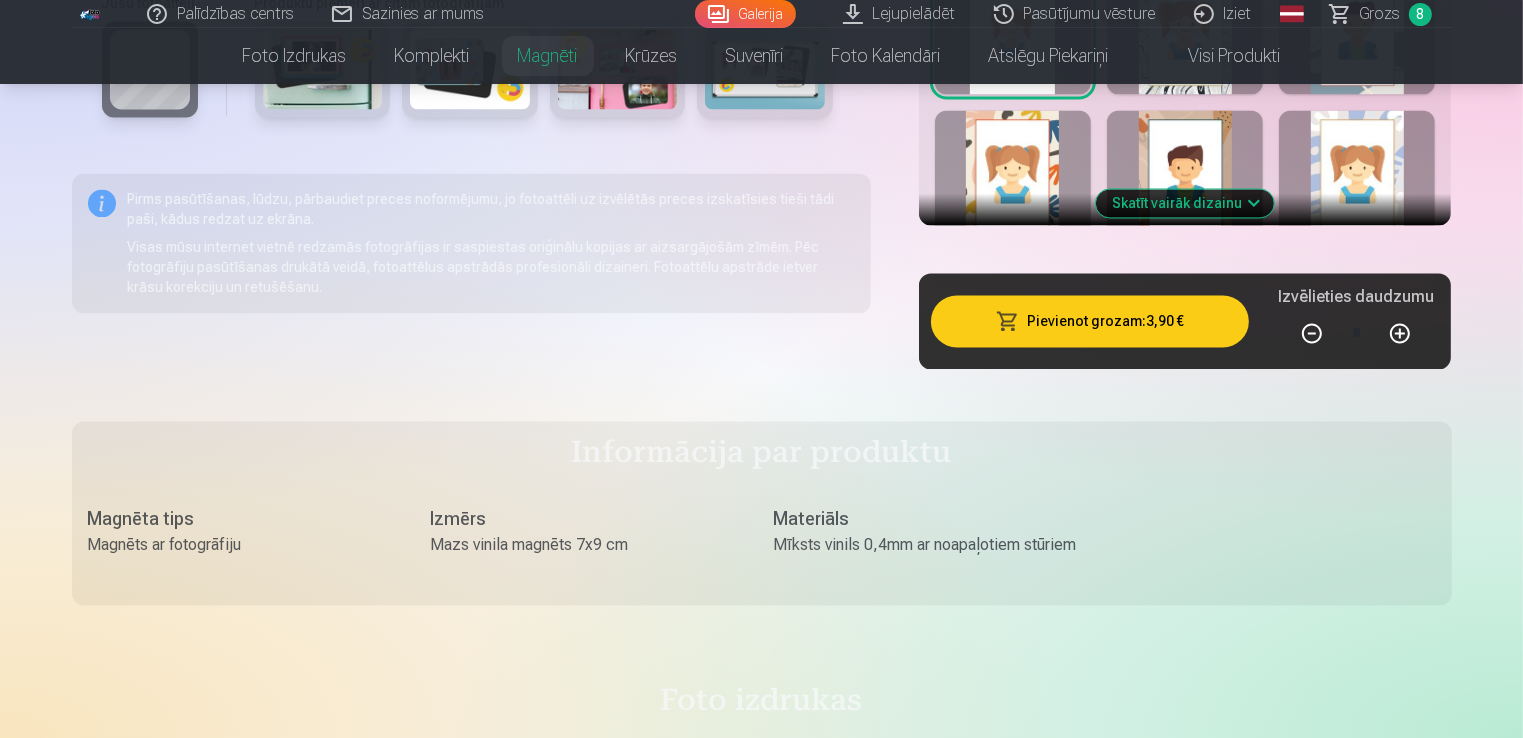 click on "Skatīt vairāk dizainu" at bounding box center (1185, 203) 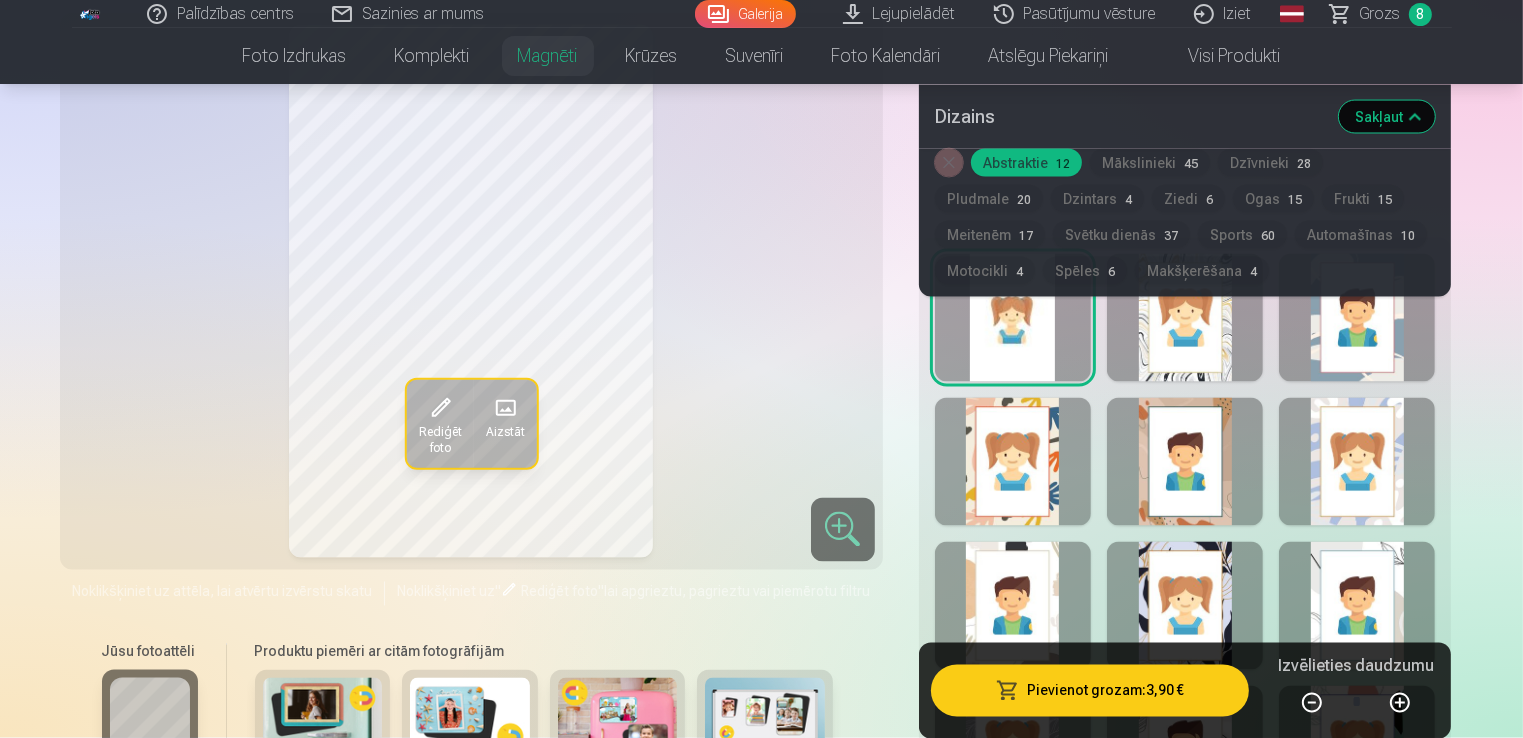 scroll, scrollTop: 3516, scrollLeft: 0, axis: vertical 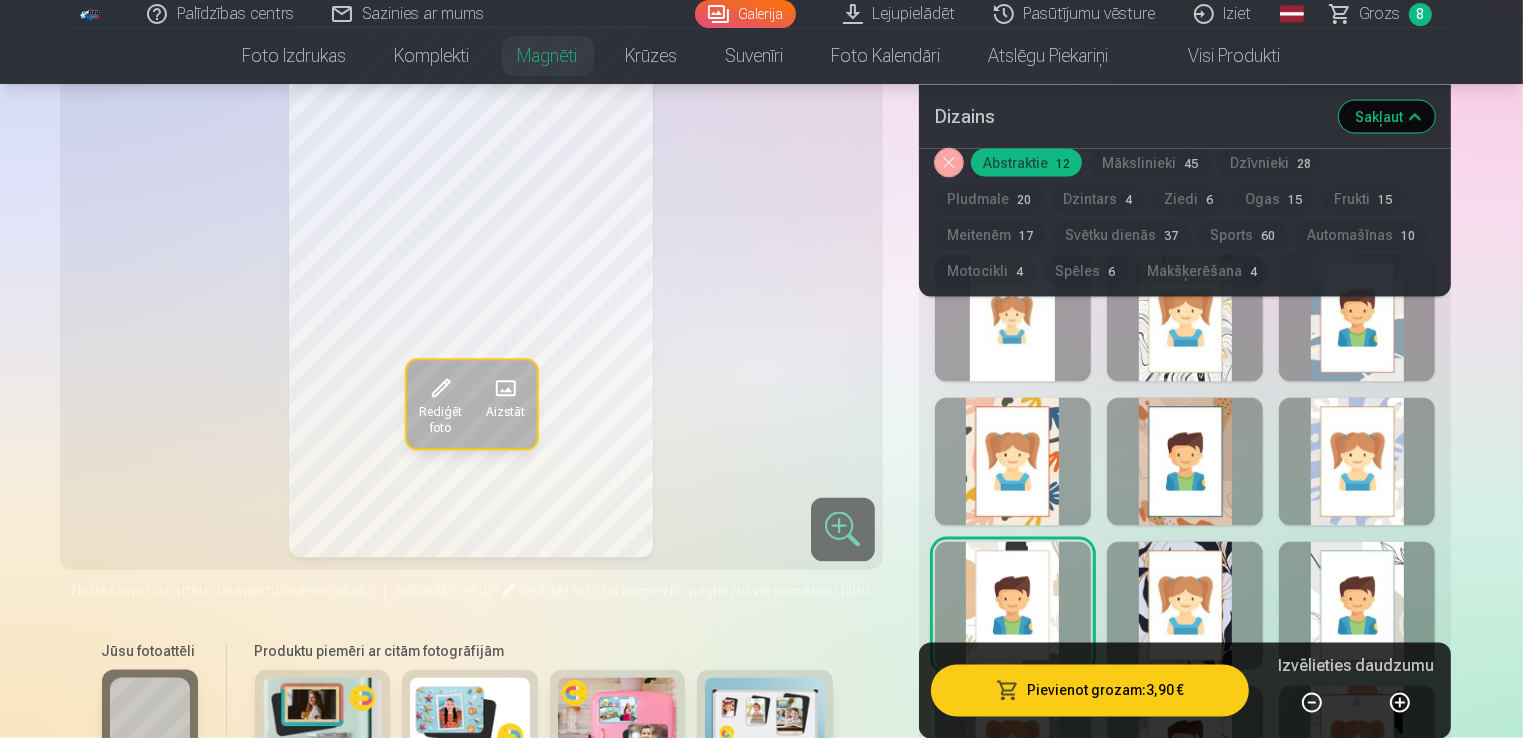 click at bounding box center (1357, 606) 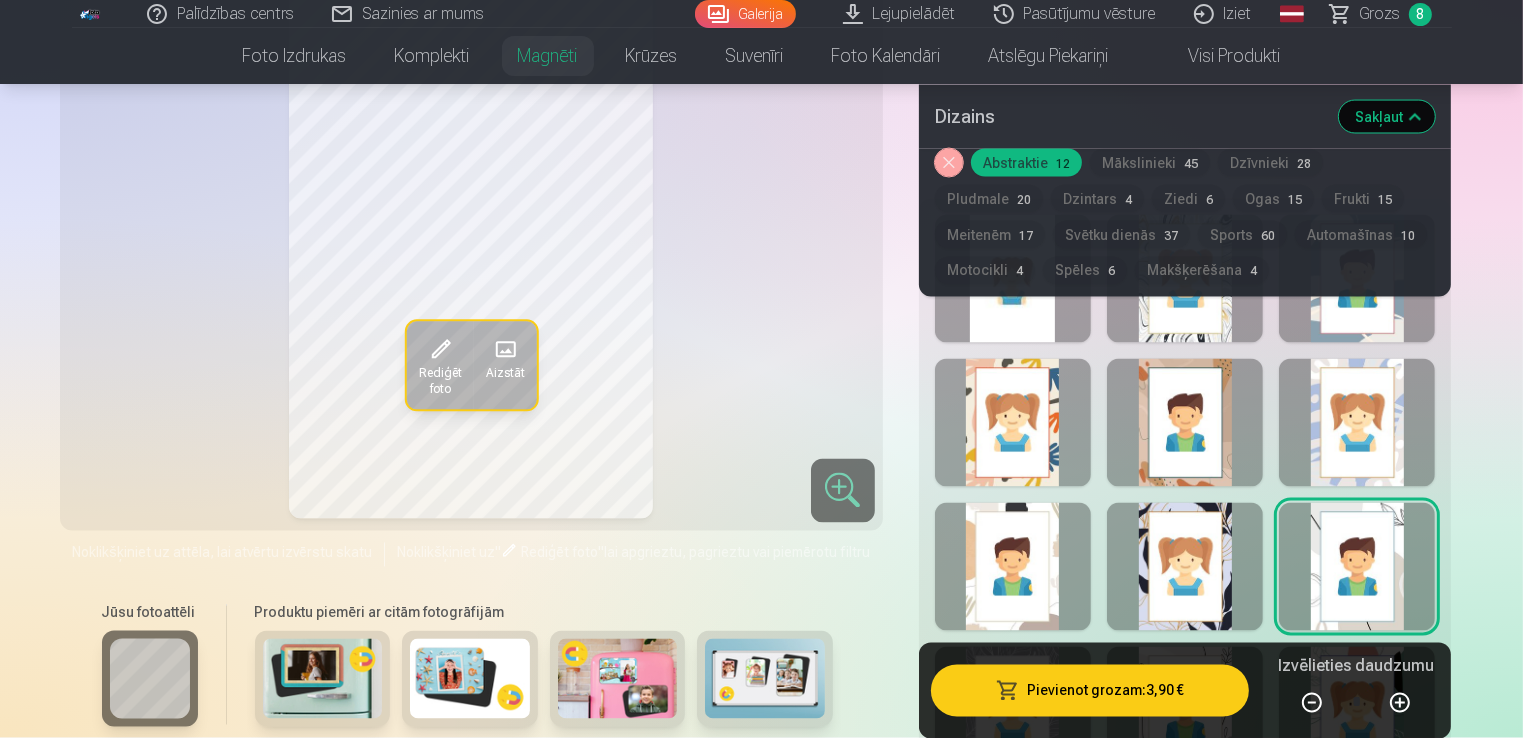 scroll, scrollTop: 3616, scrollLeft: 0, axis: vertical 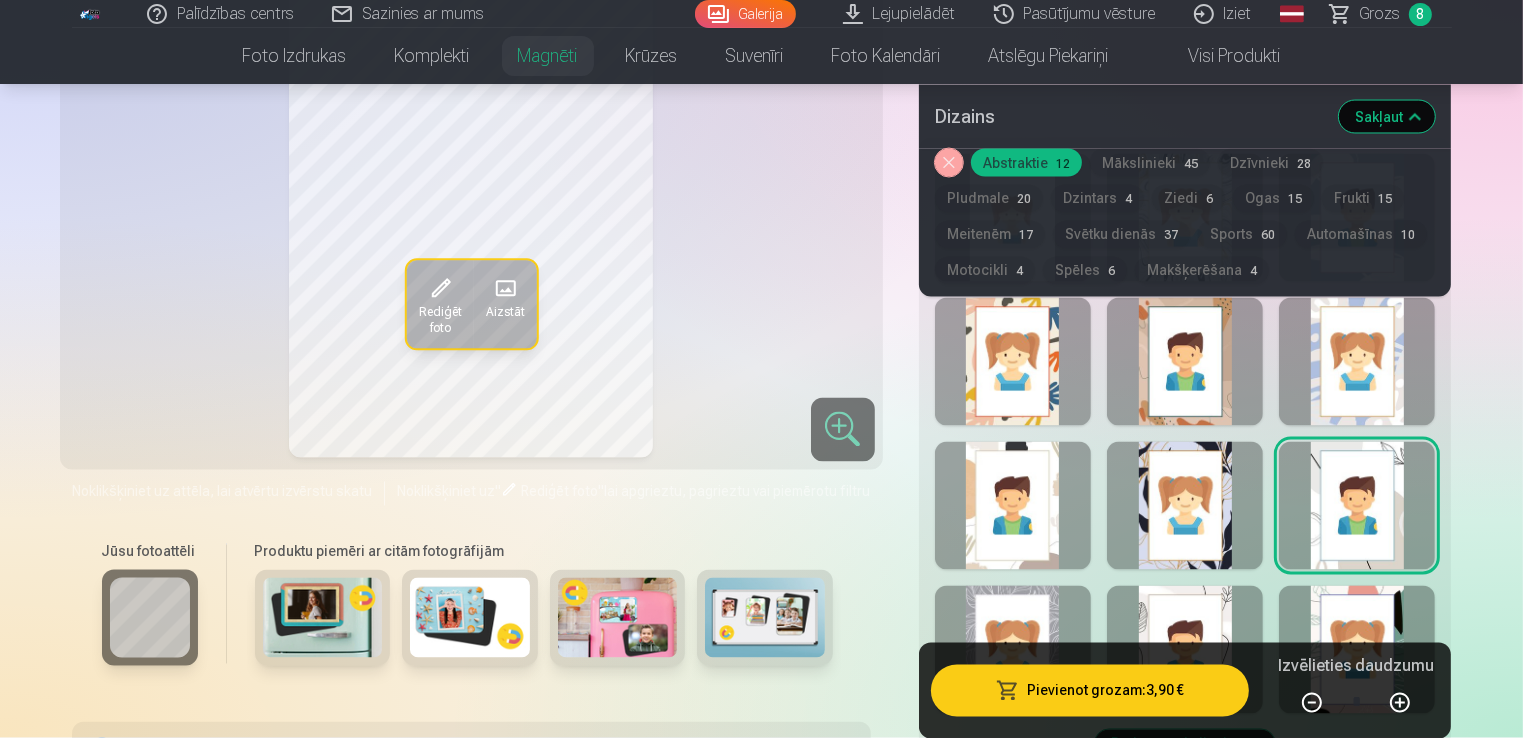 click at bounding box center [1013, 506] 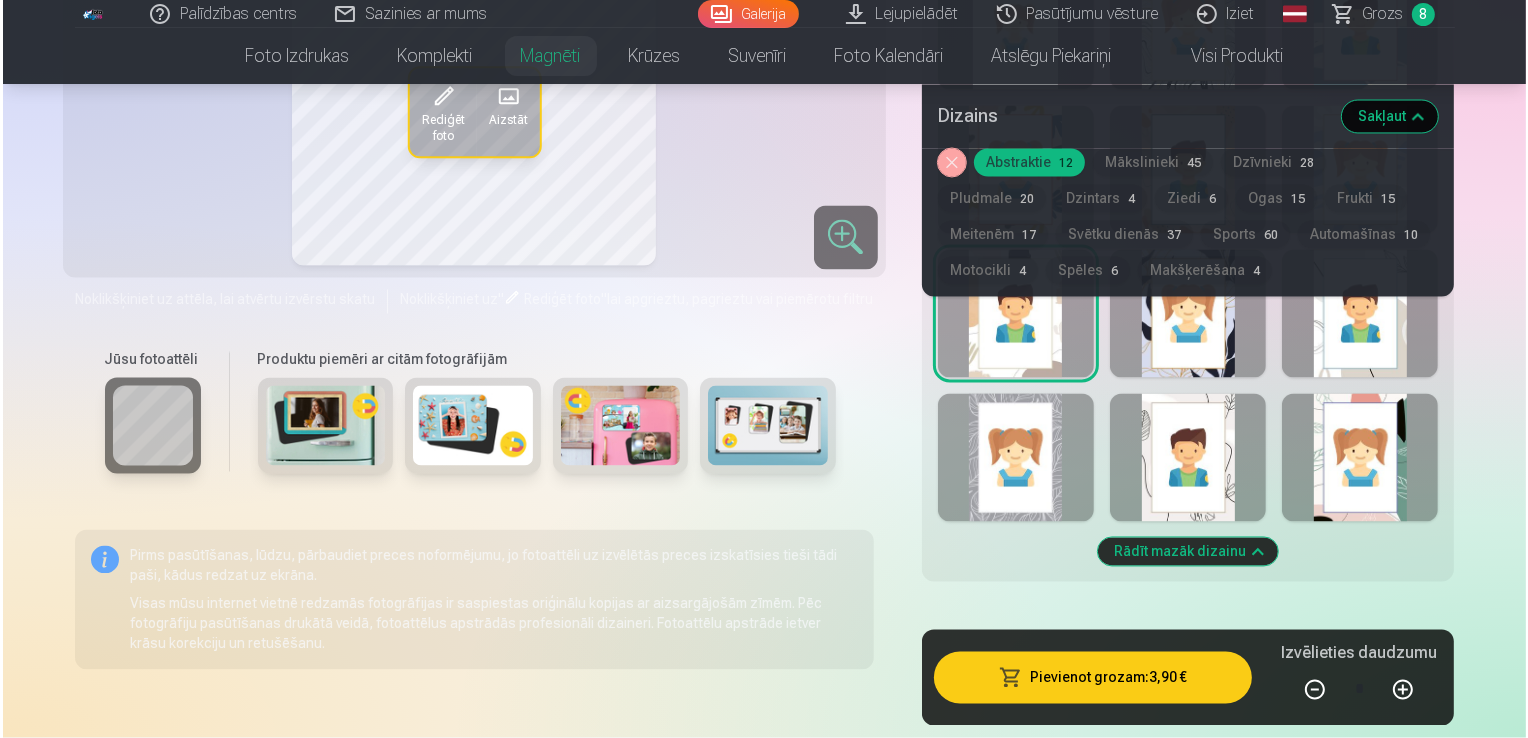 scroll, scrollTop: 4016, scrollLeft: 0, axis: vertical 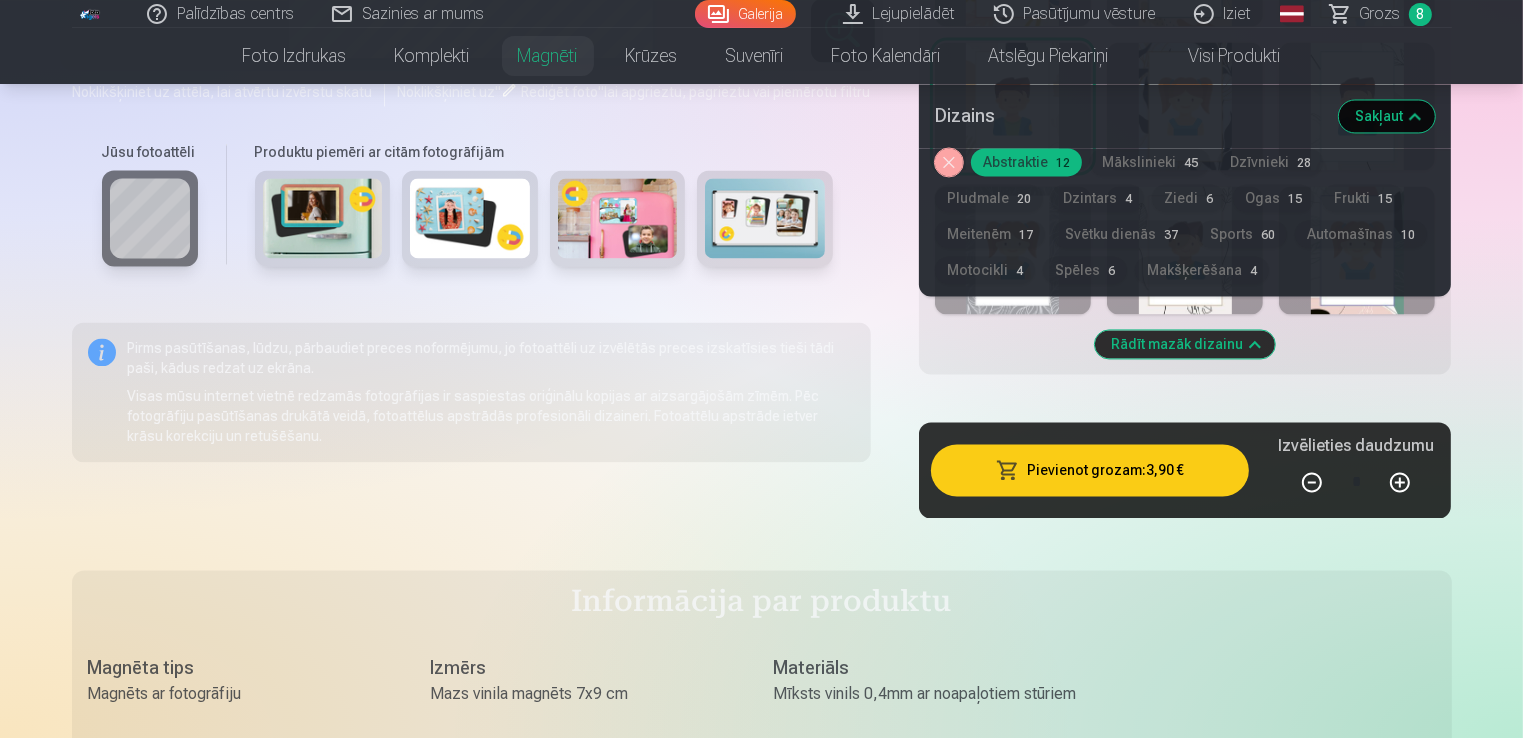click at bounding box center [1400, 482] 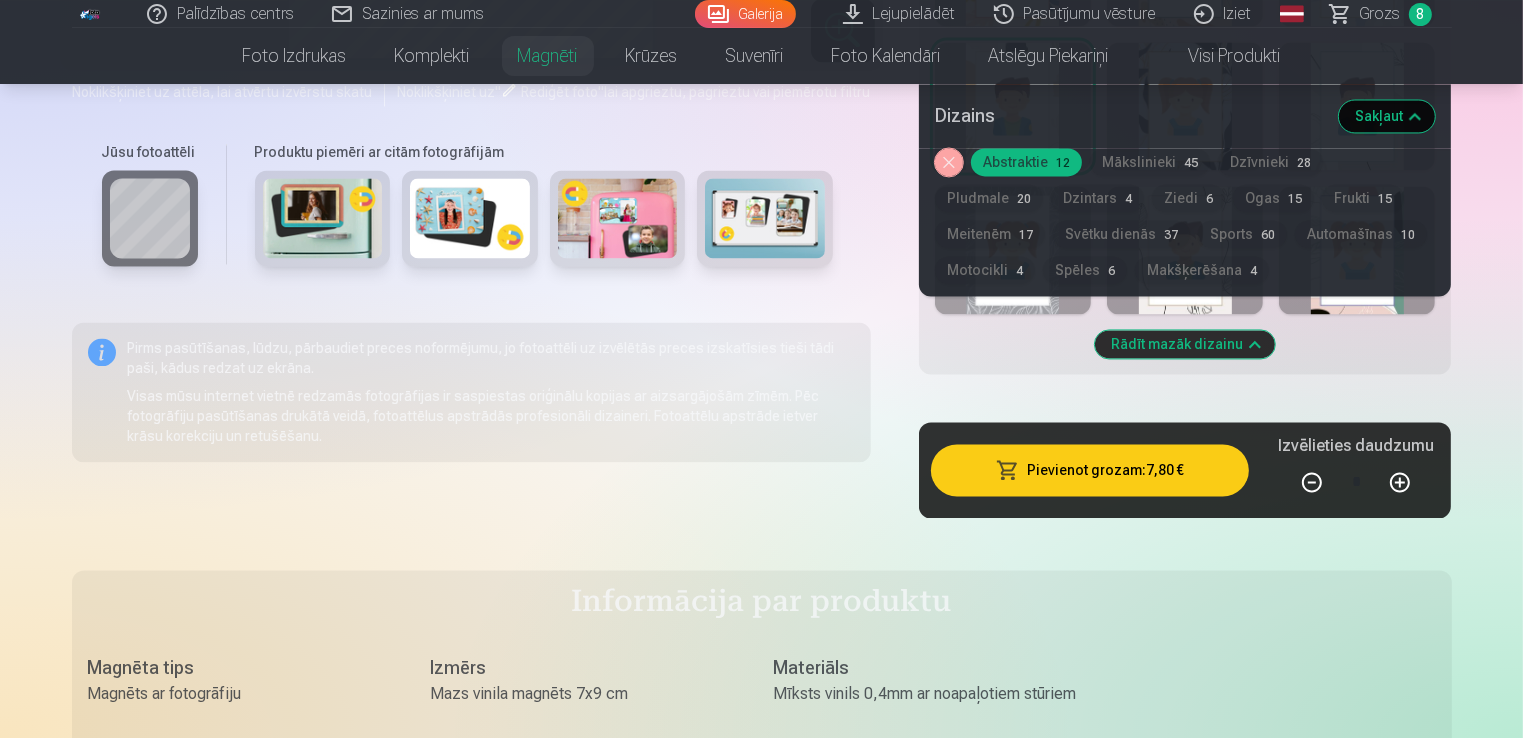 click at bounding box center [1400, 482] 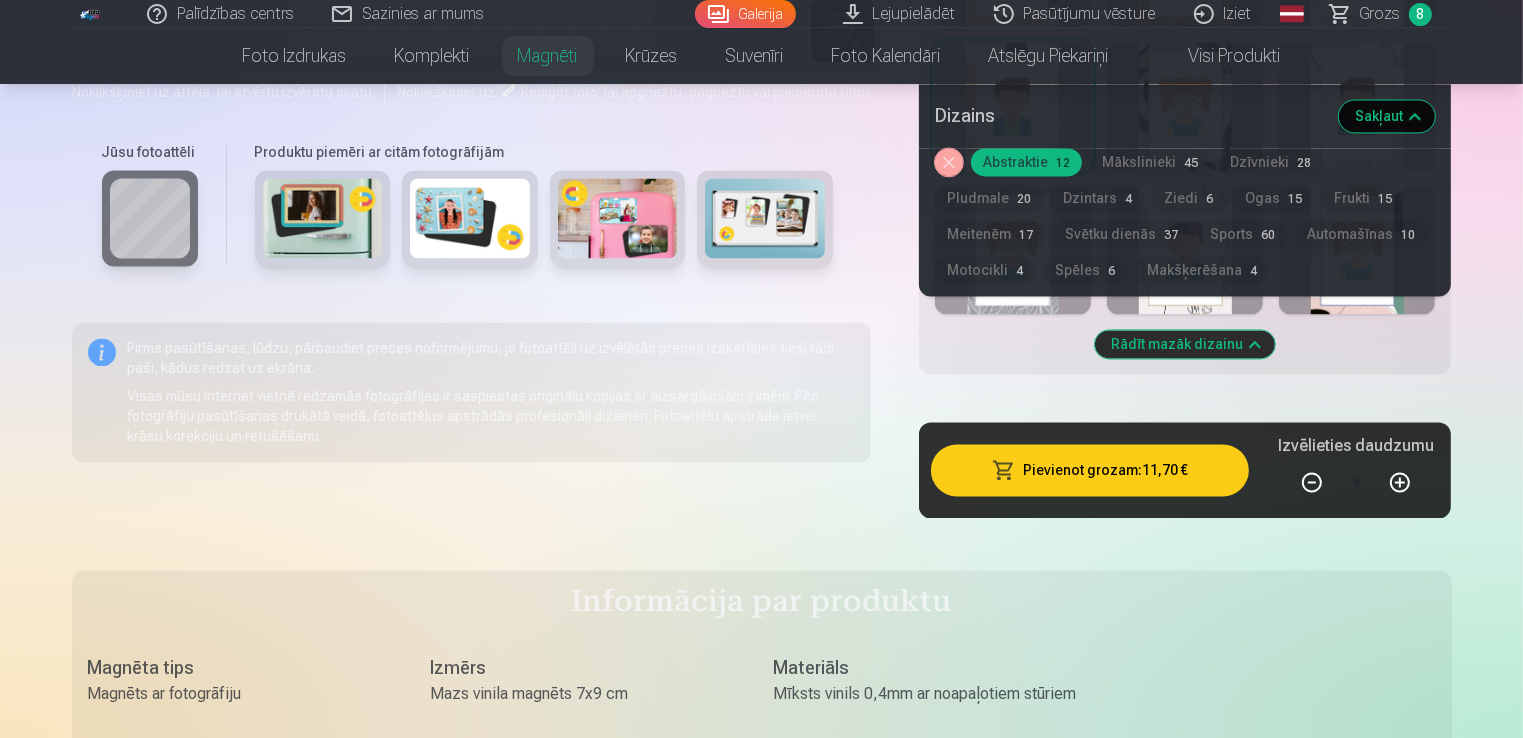click at bounding box center (1400, 482) 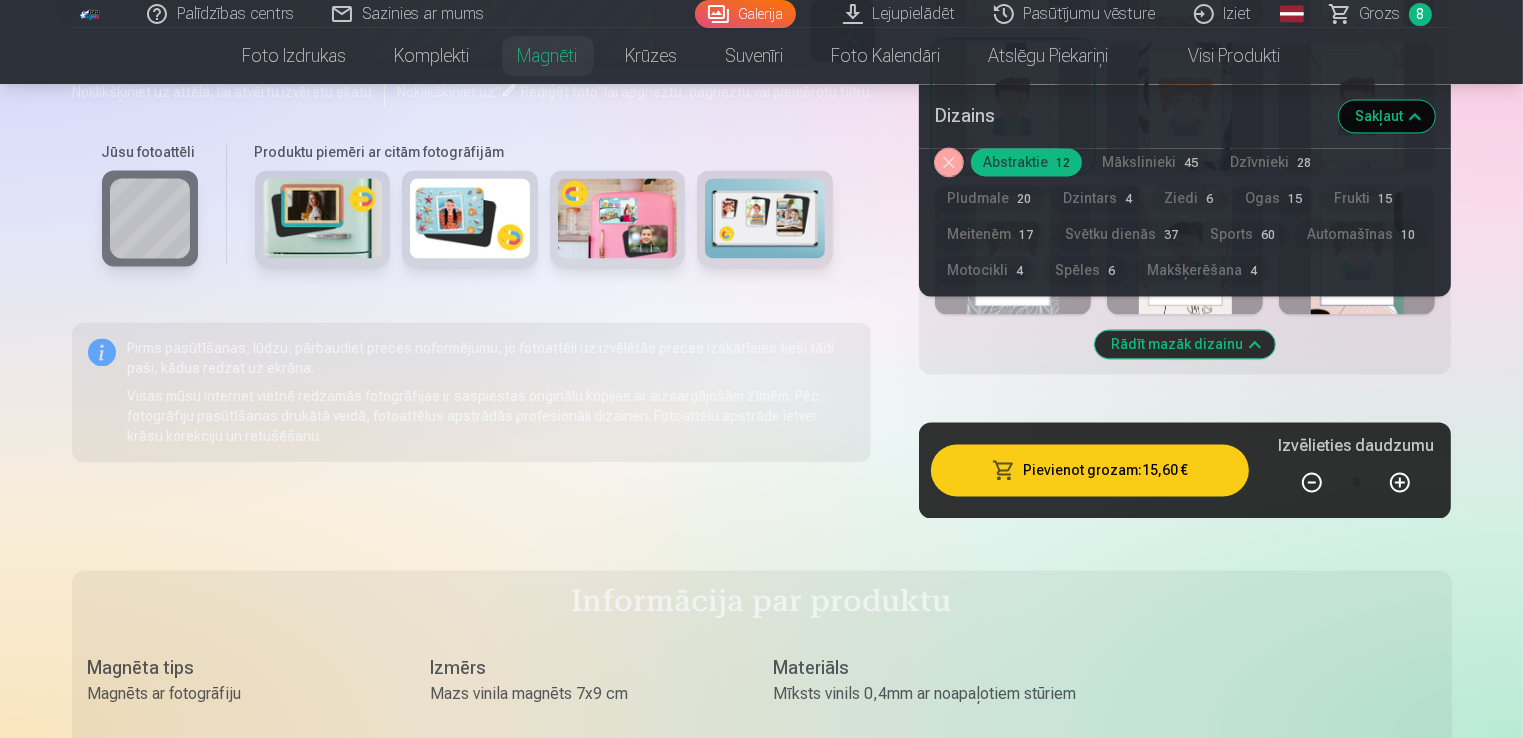 click on "Pievienot grozam :  15,60 €" at bounding box center (1090, 470) 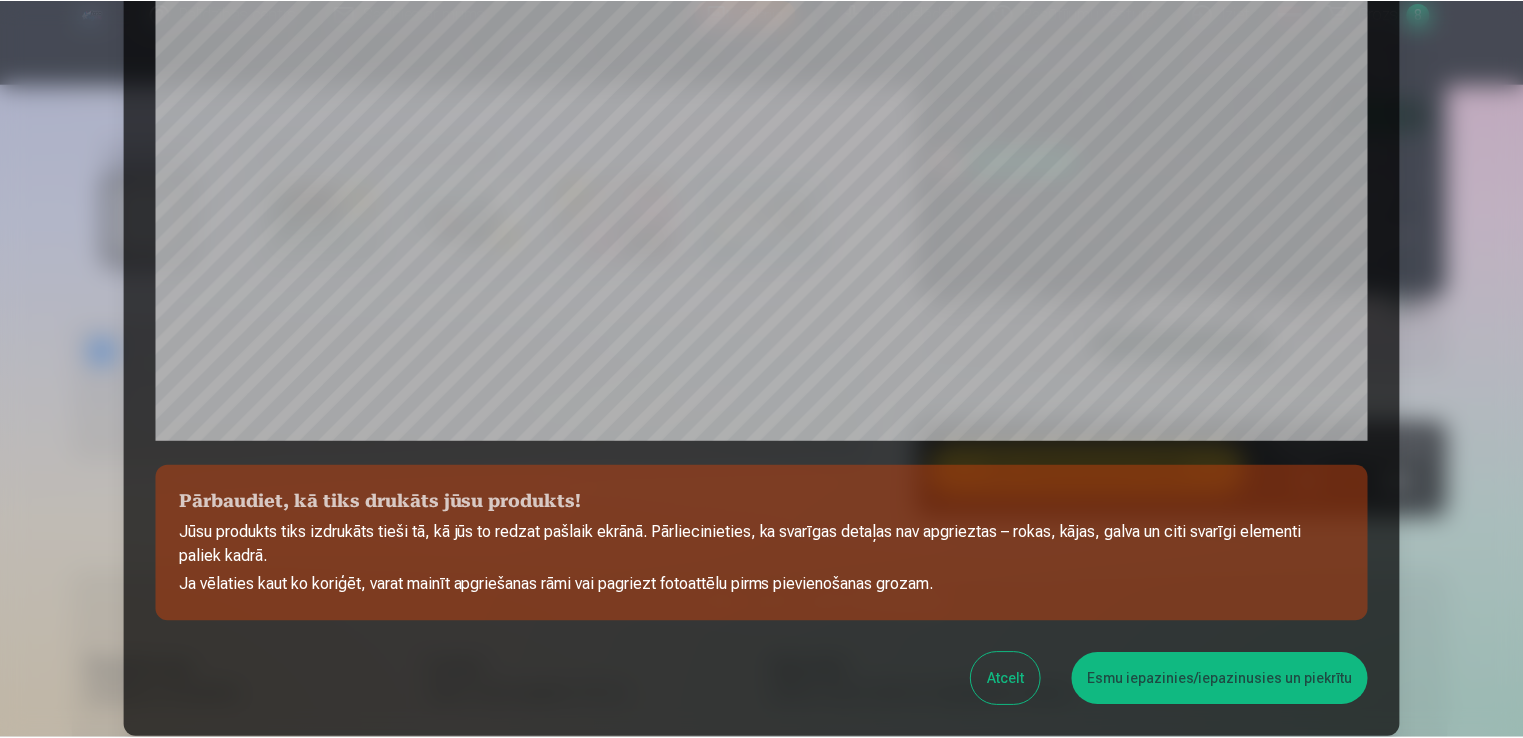 scroll, scrollTop: 601, scrollLeft: 0, axis: vertical 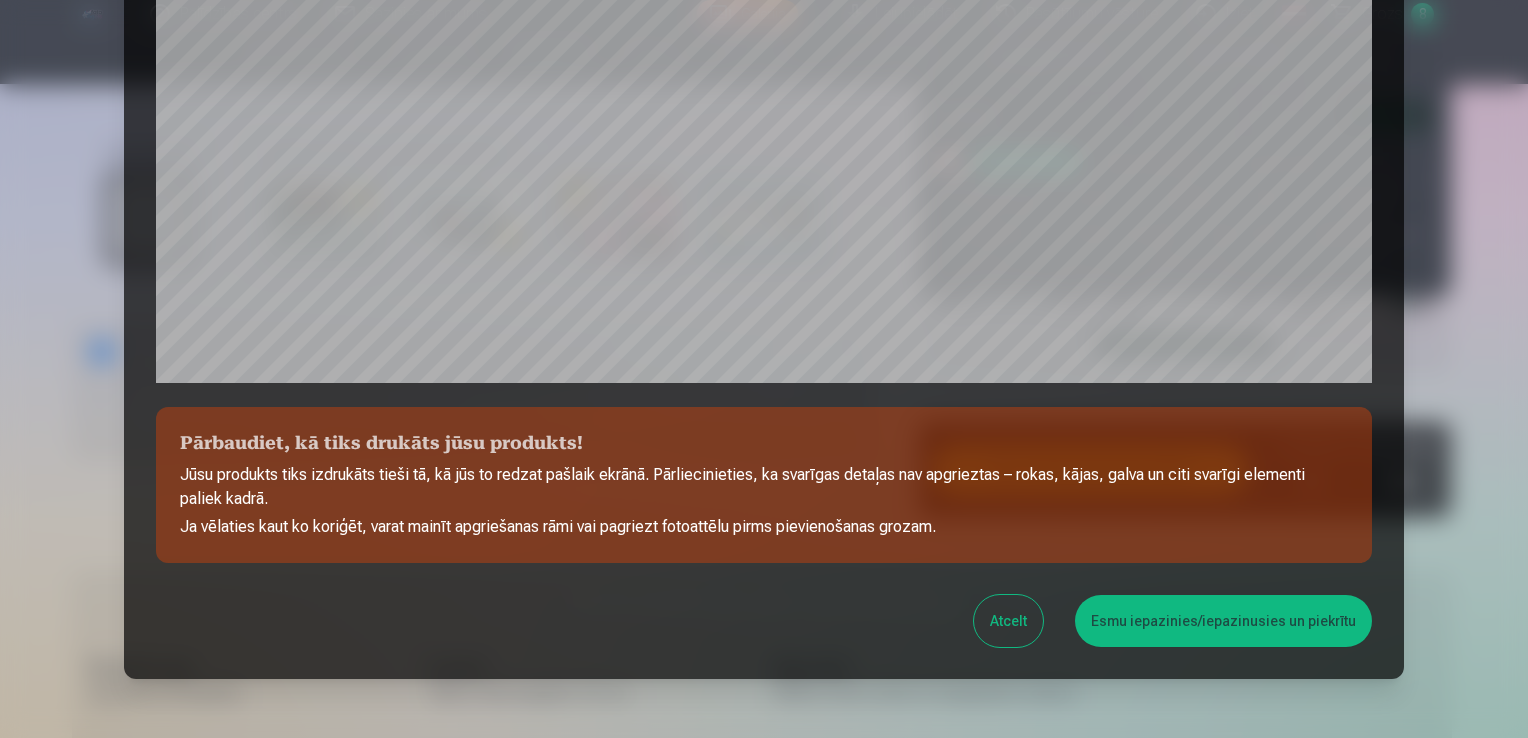 click on "Esmu iepazinies/iepazinusies un piekrītu" at bounding box center [1223, 621] 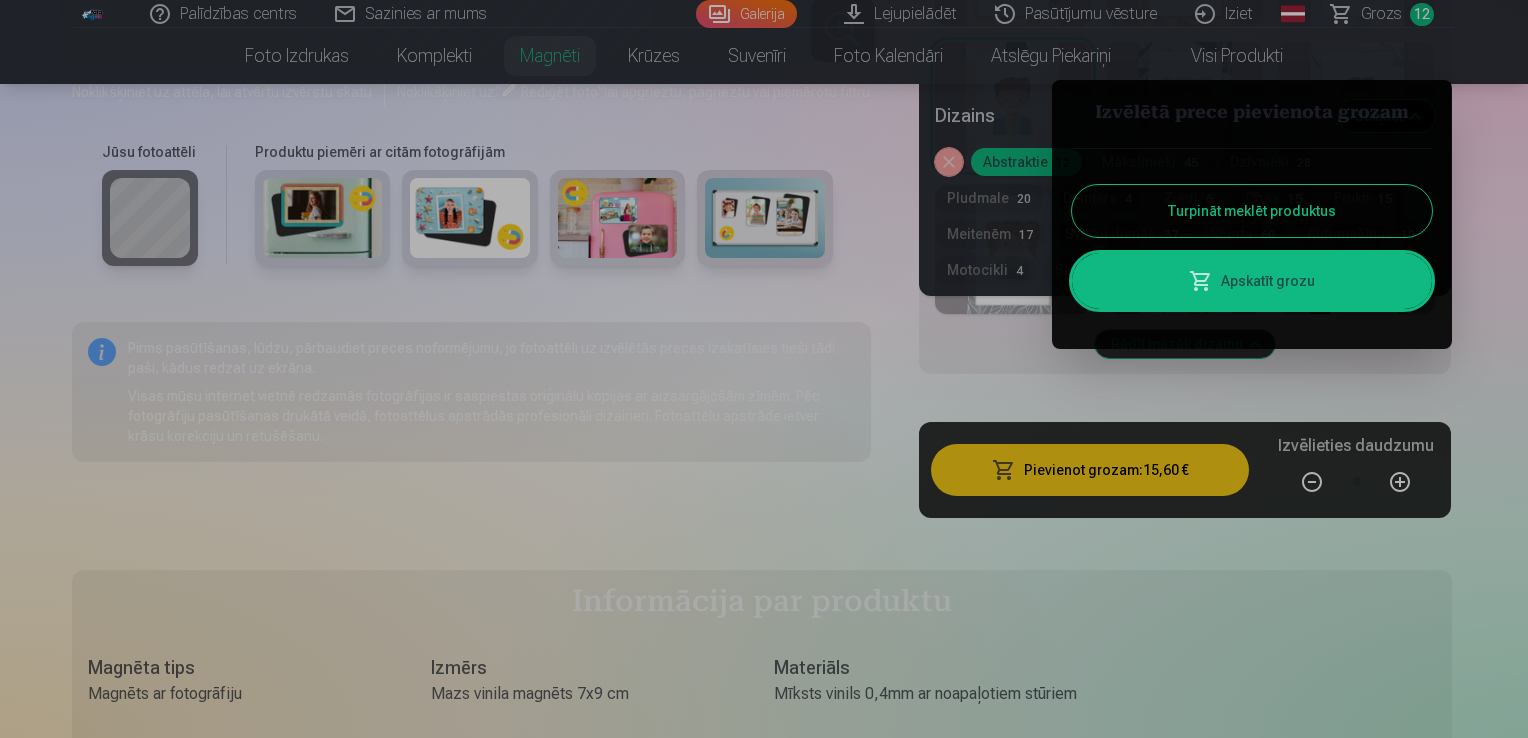 click on "Turpināt meklēt produktus" at bounding box center (1252, 211) 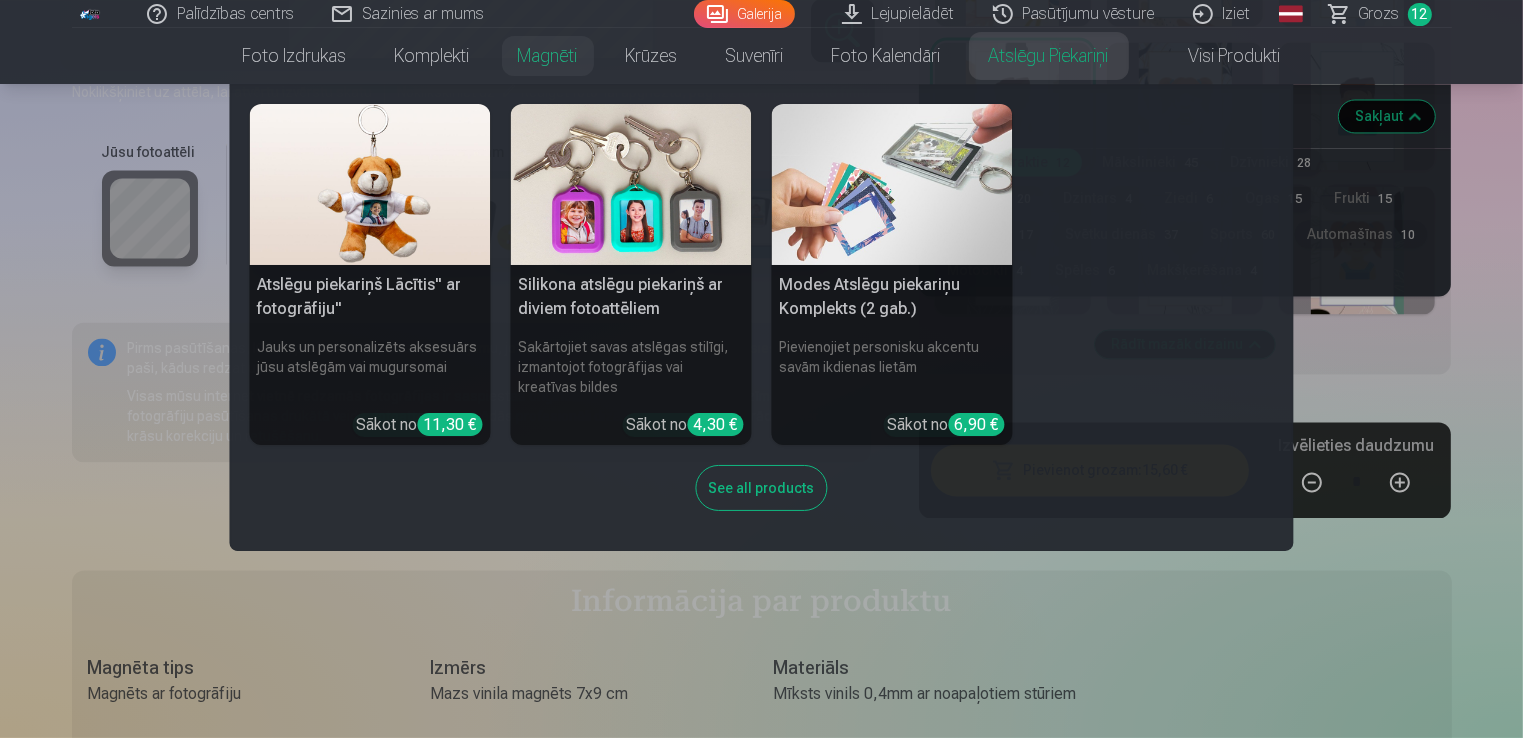 click on "Atslēgu piekariņi" at bounding box center [1049, 56] 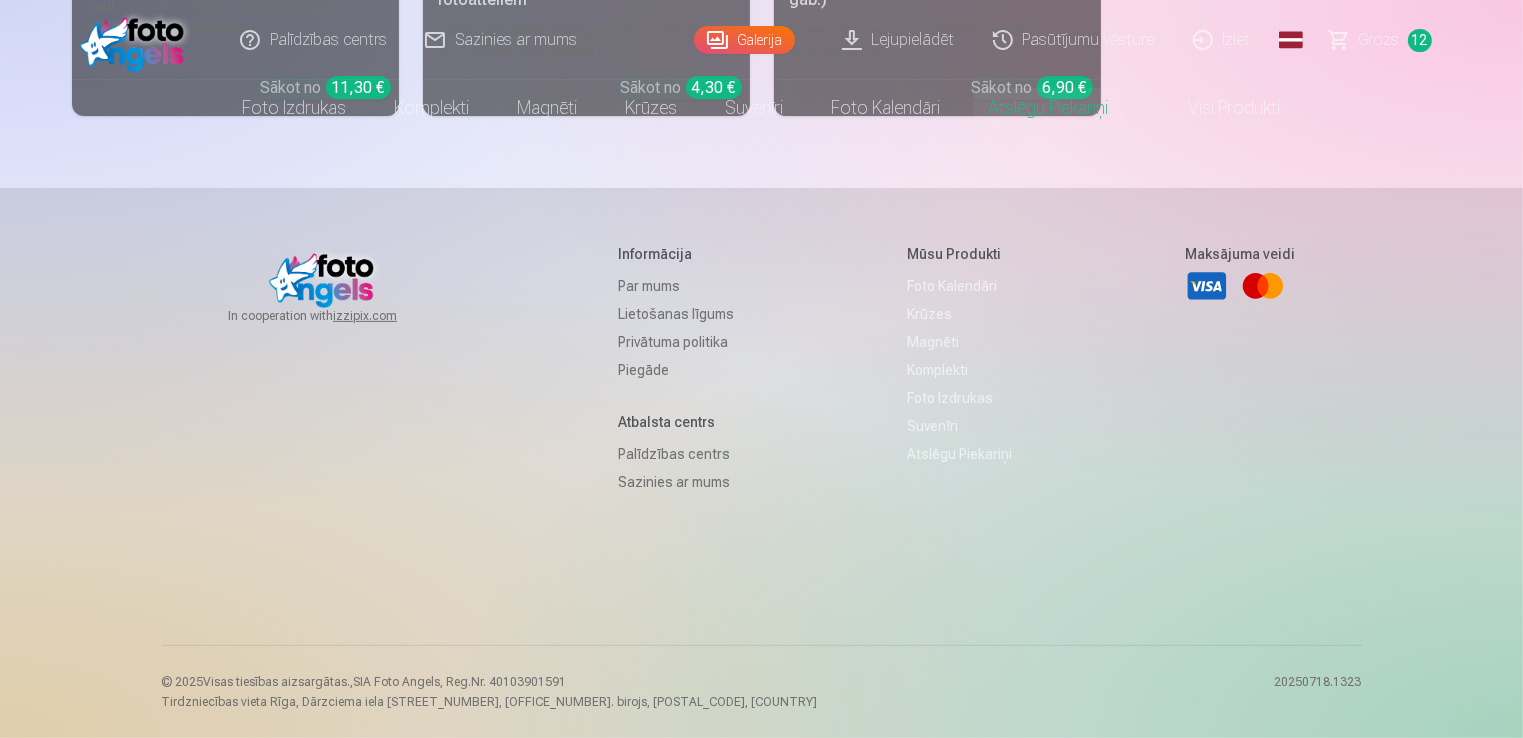 scroll, scrollTop: 0, scrollLeft: 0, axis: both 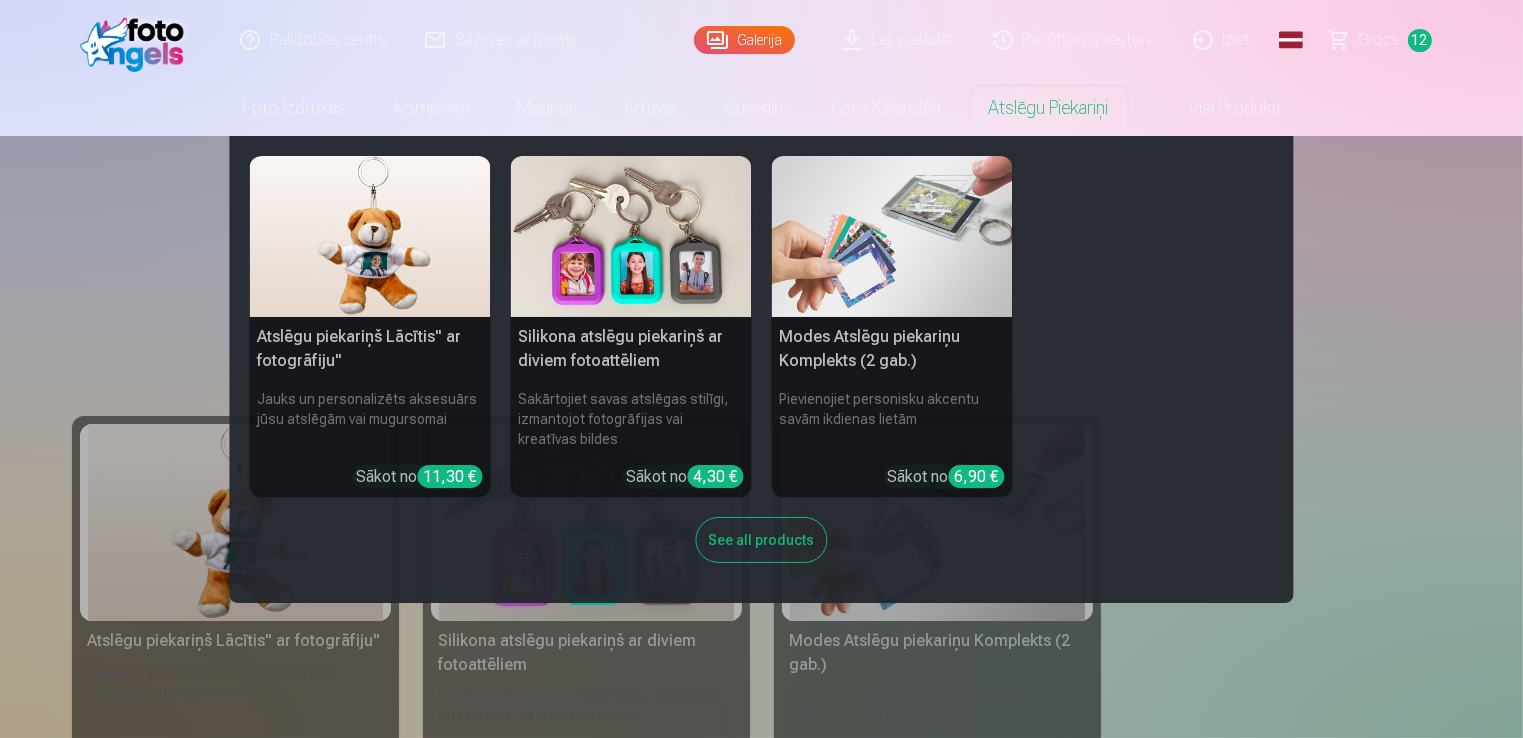 click at bounding box center [892, 236] 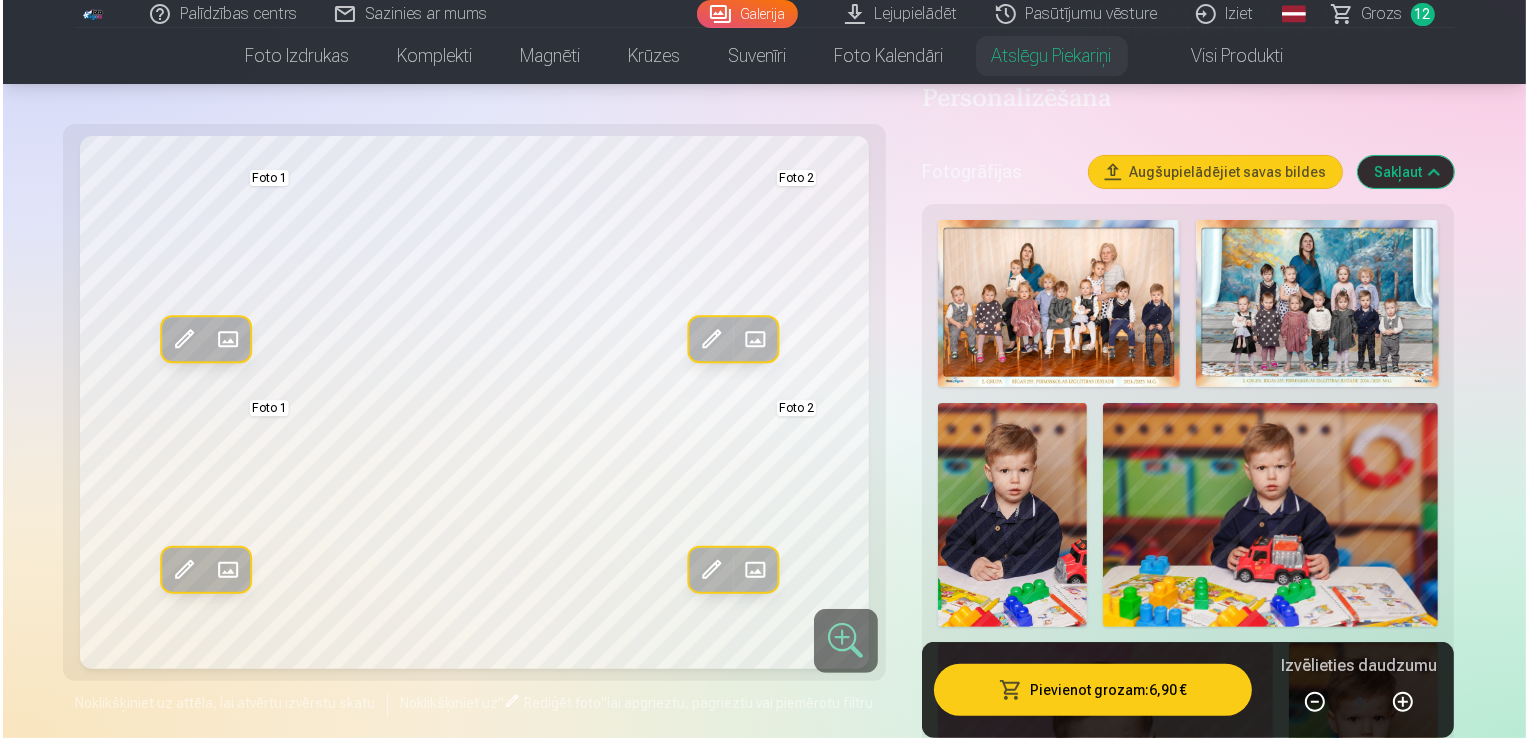 scroll, scrollTop: 400, scrollLeft: 0, axis: vertical 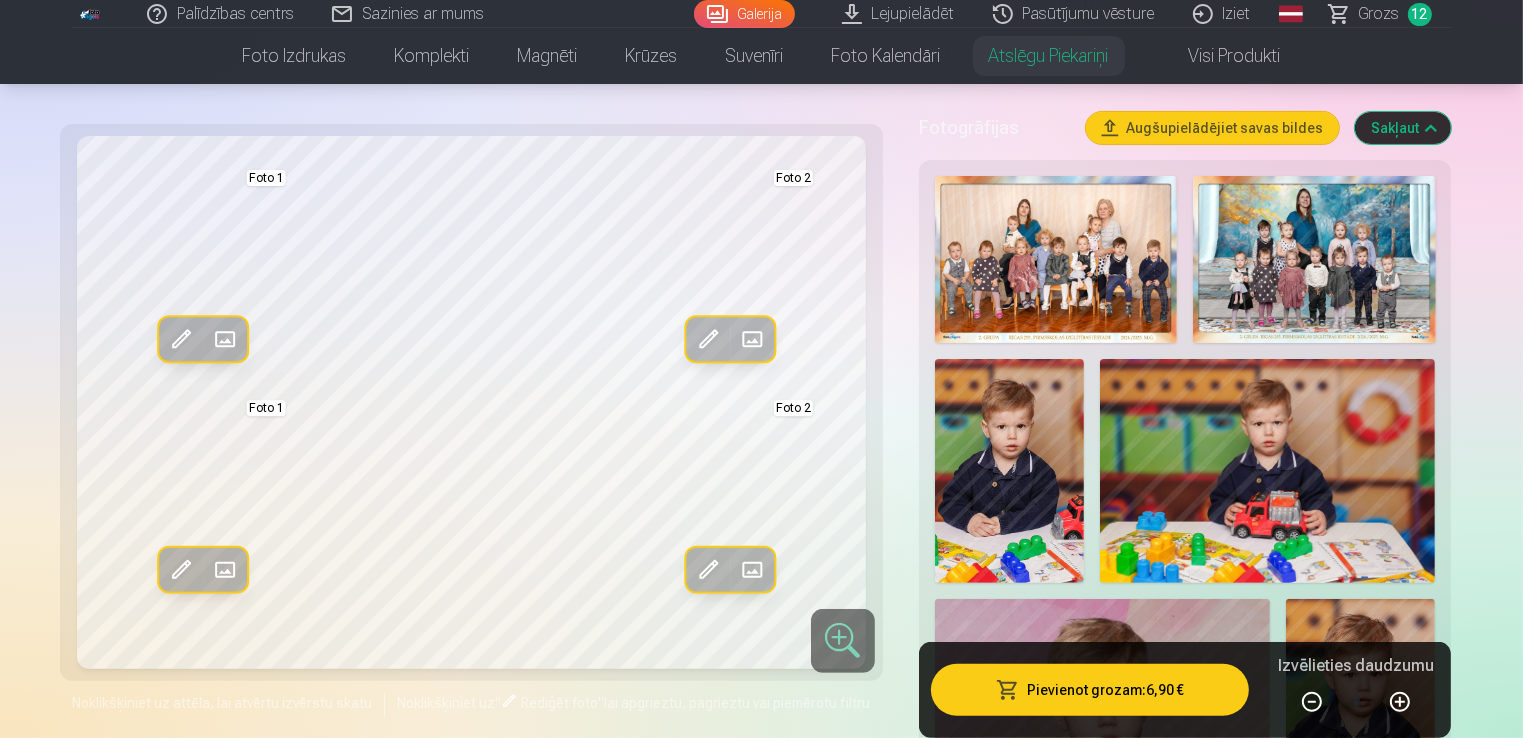 click at bounding box center (224, 570) 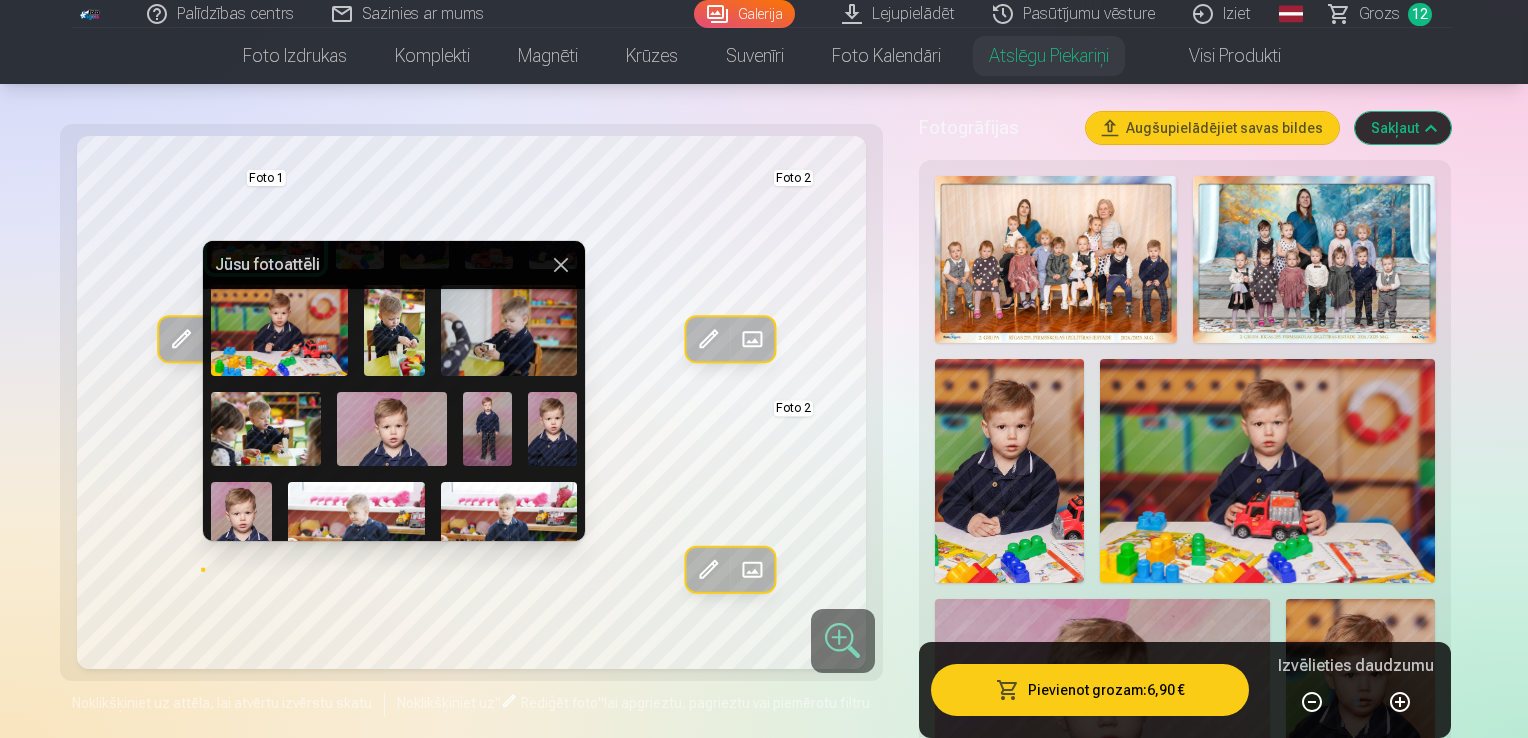scroll, scrollTop: 385, scrollLeft: 0, axis: vertical 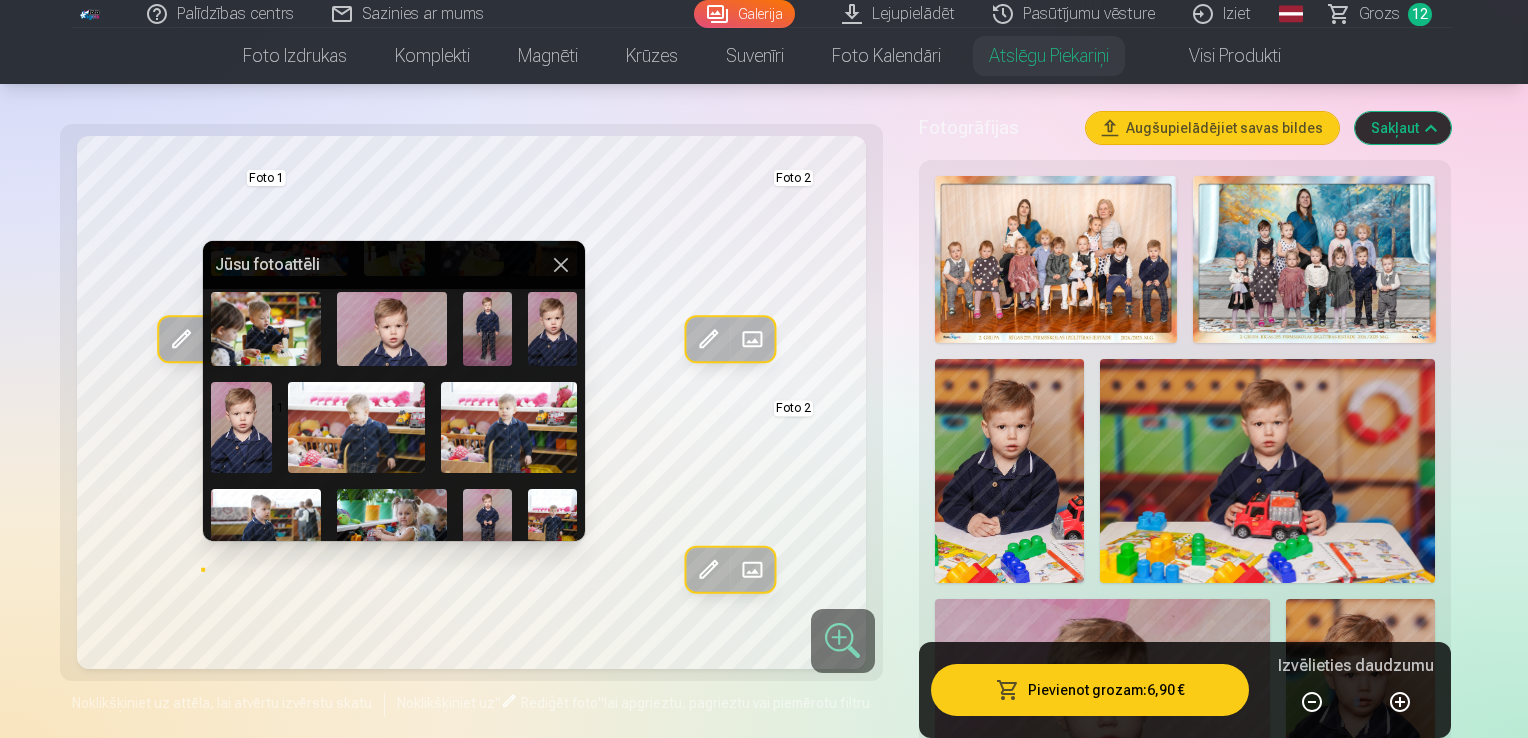 click at bounding box center [241, 427] 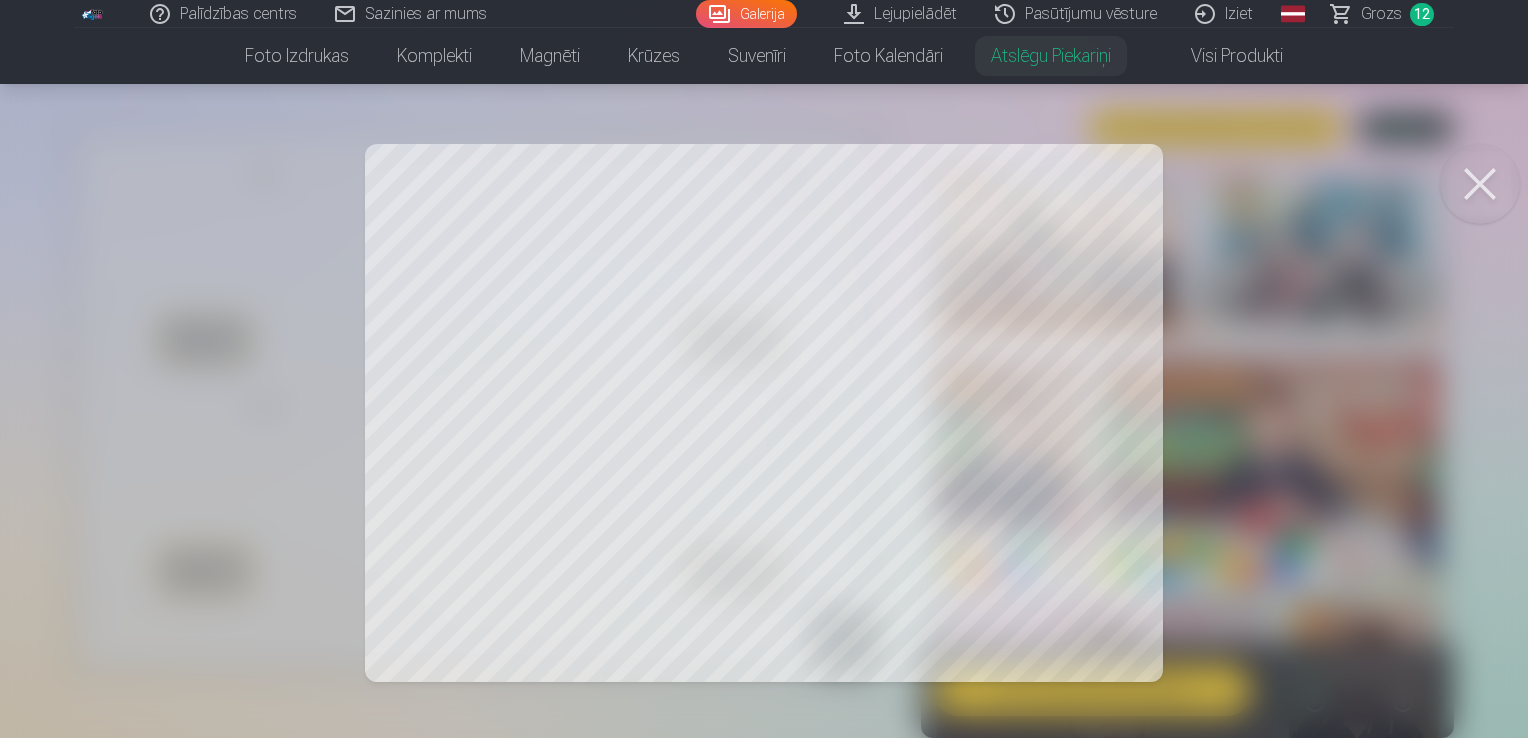 click at bounding box center [764, 369] 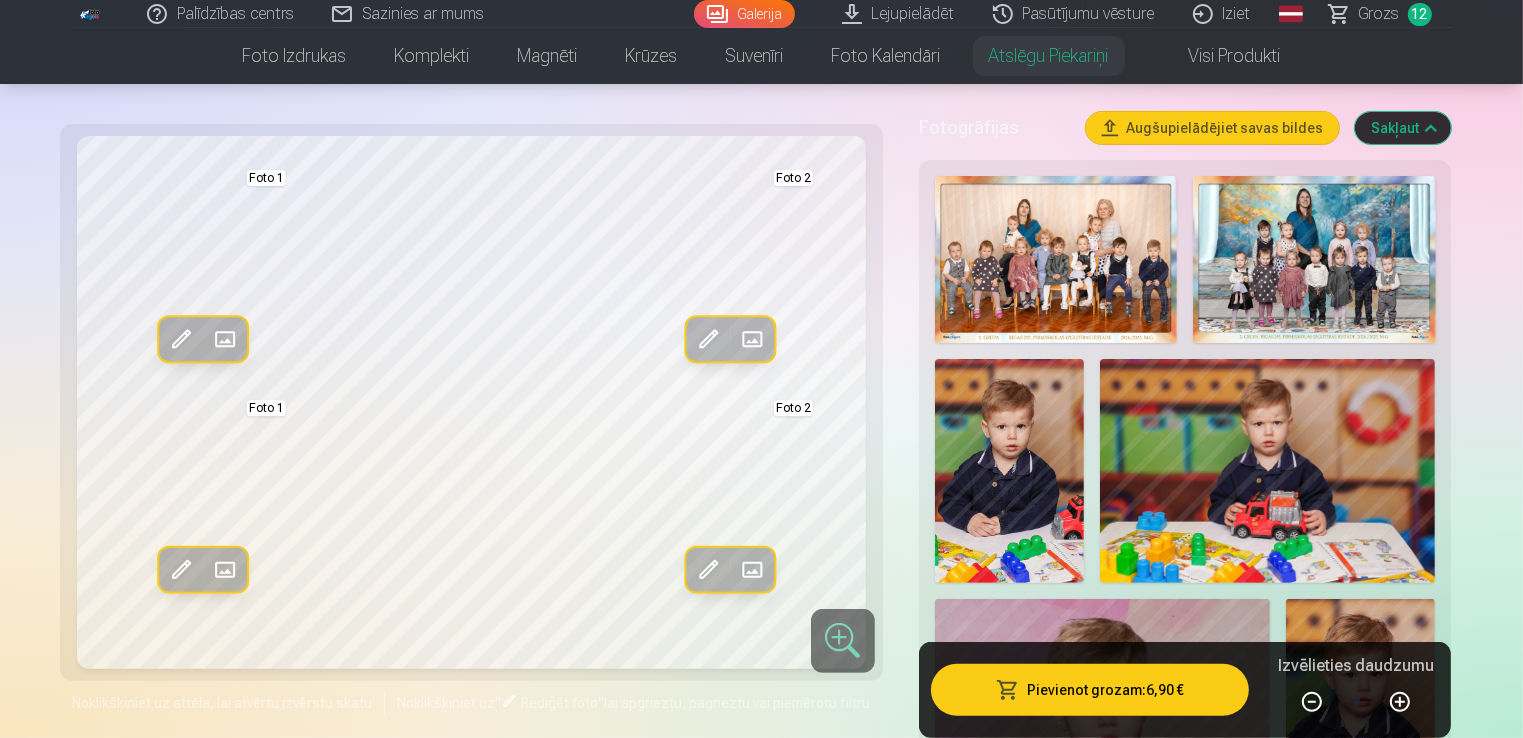 drag, startPoint x: 484, startPoint y: 520, endPoint x: 181, endPoint y: 573, distance: 307.6004 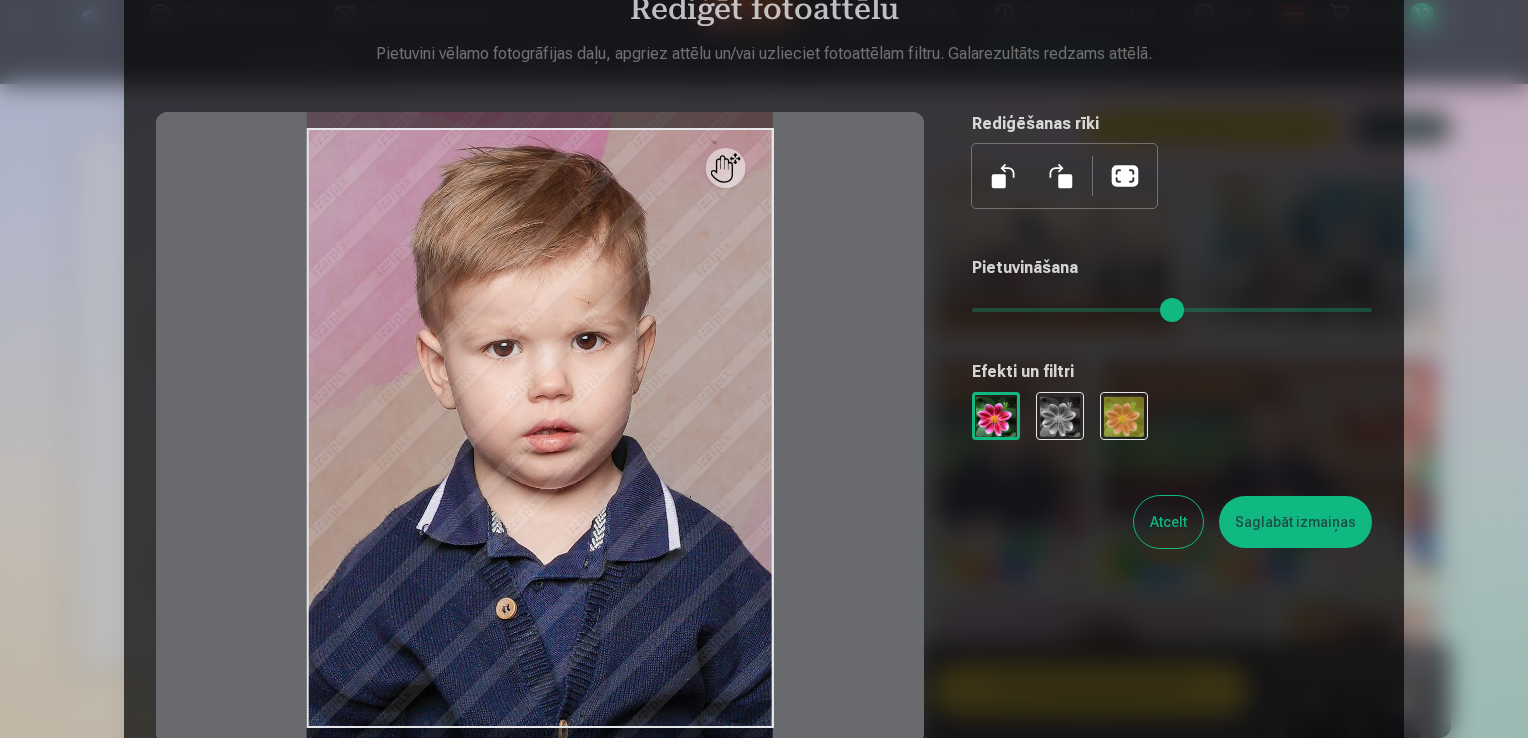 scroll, scrollTop: 76, scrollLeft: 0, axis: vertical 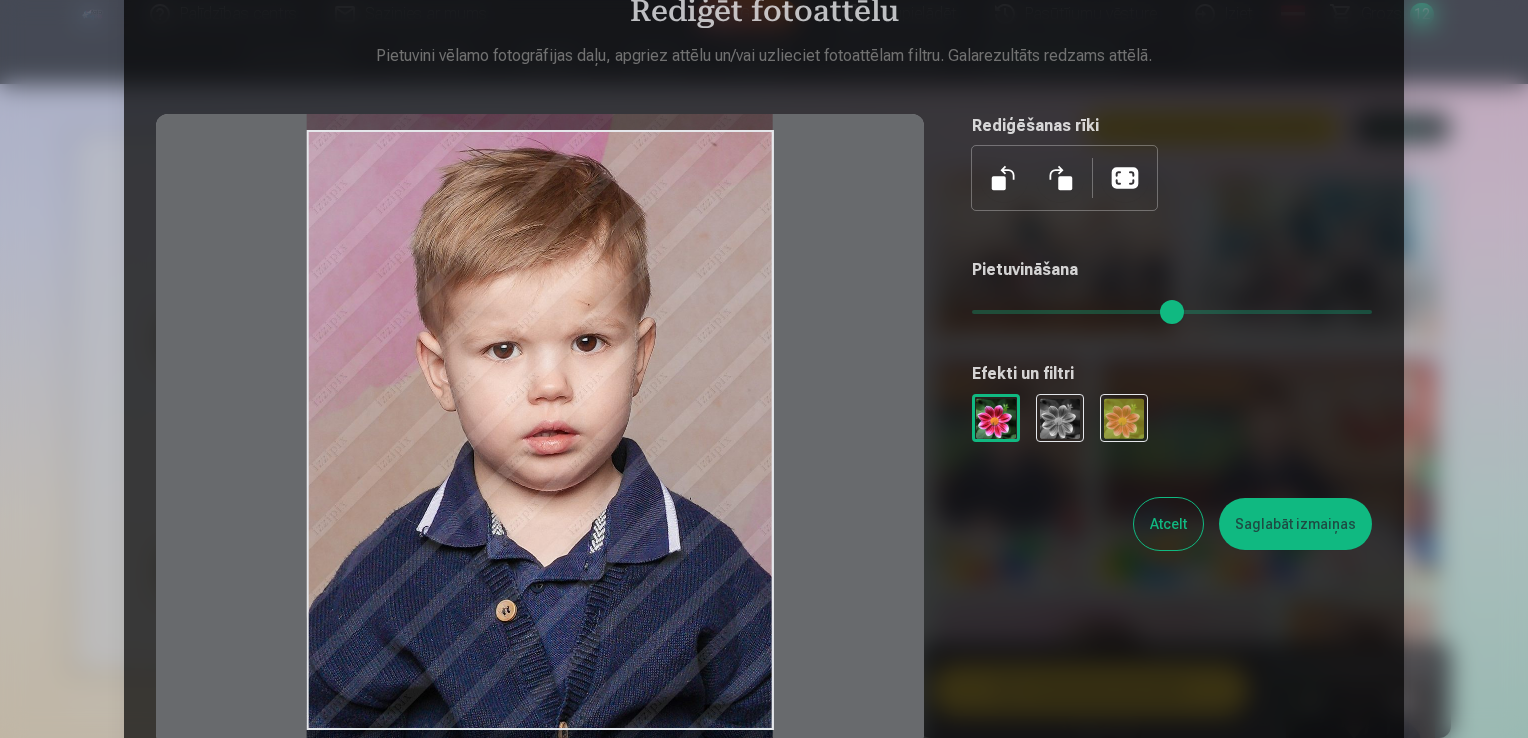 click at bounding box center [540, 430] 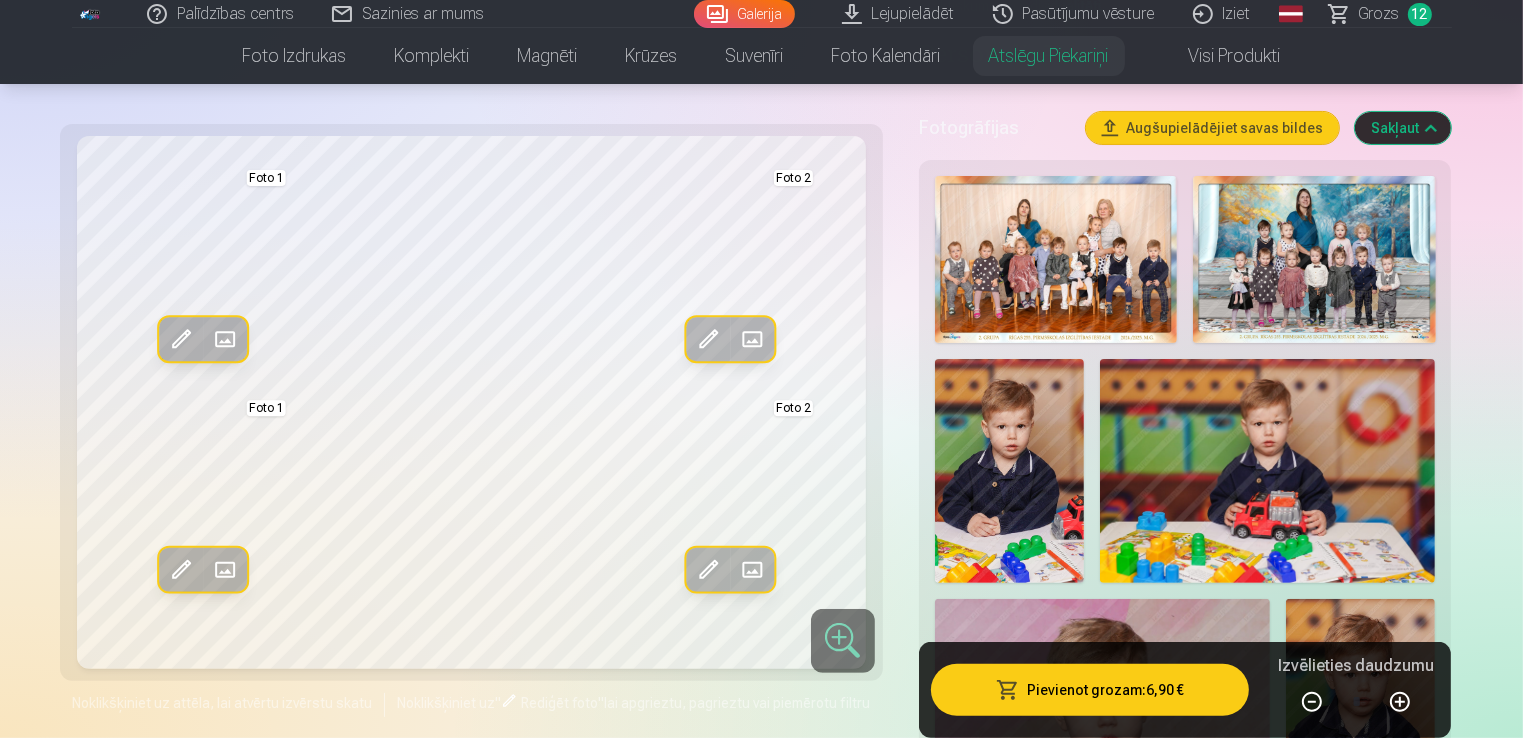 click at bounding box center [752, 570] 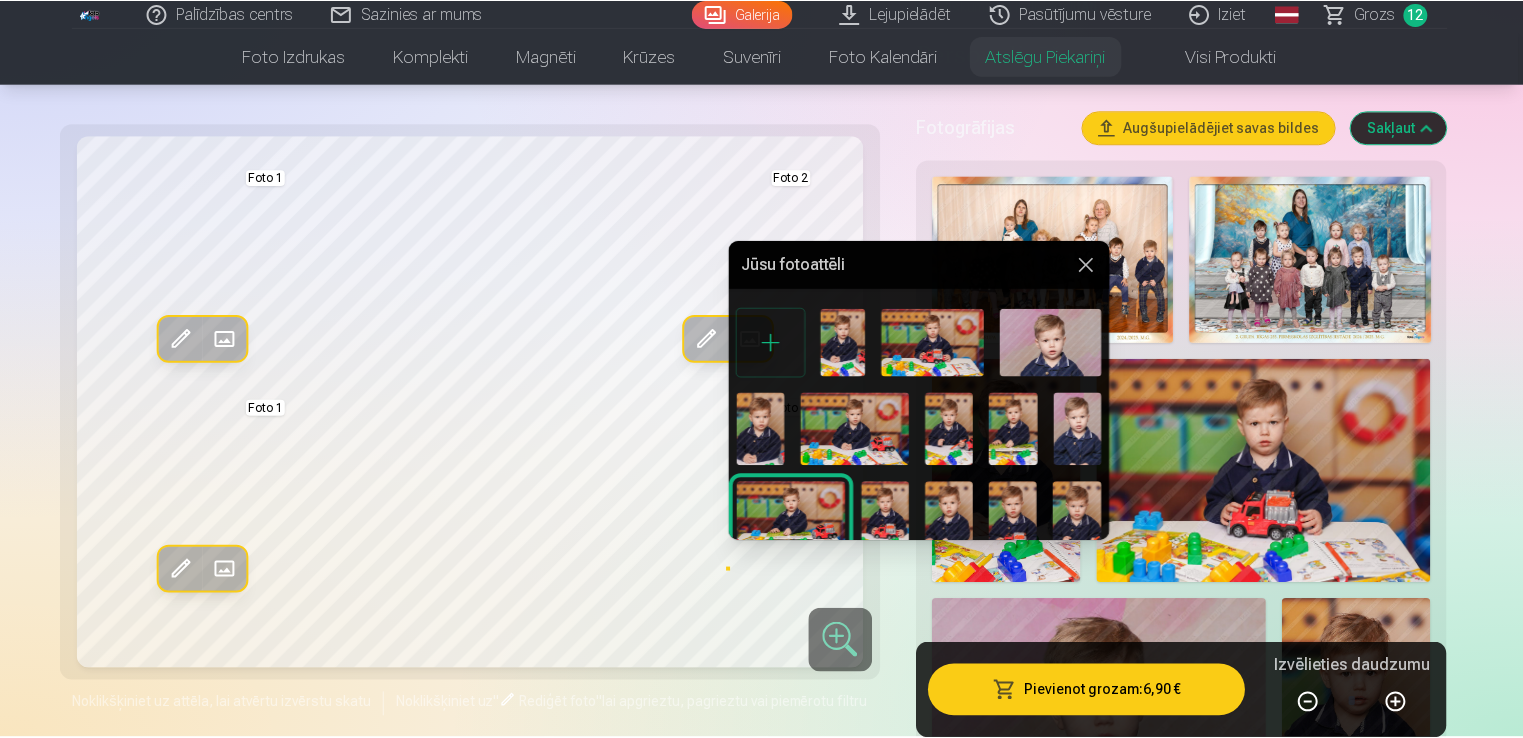 scroll, scrollTop: 100, scrollLeft: 0, axis: vertical 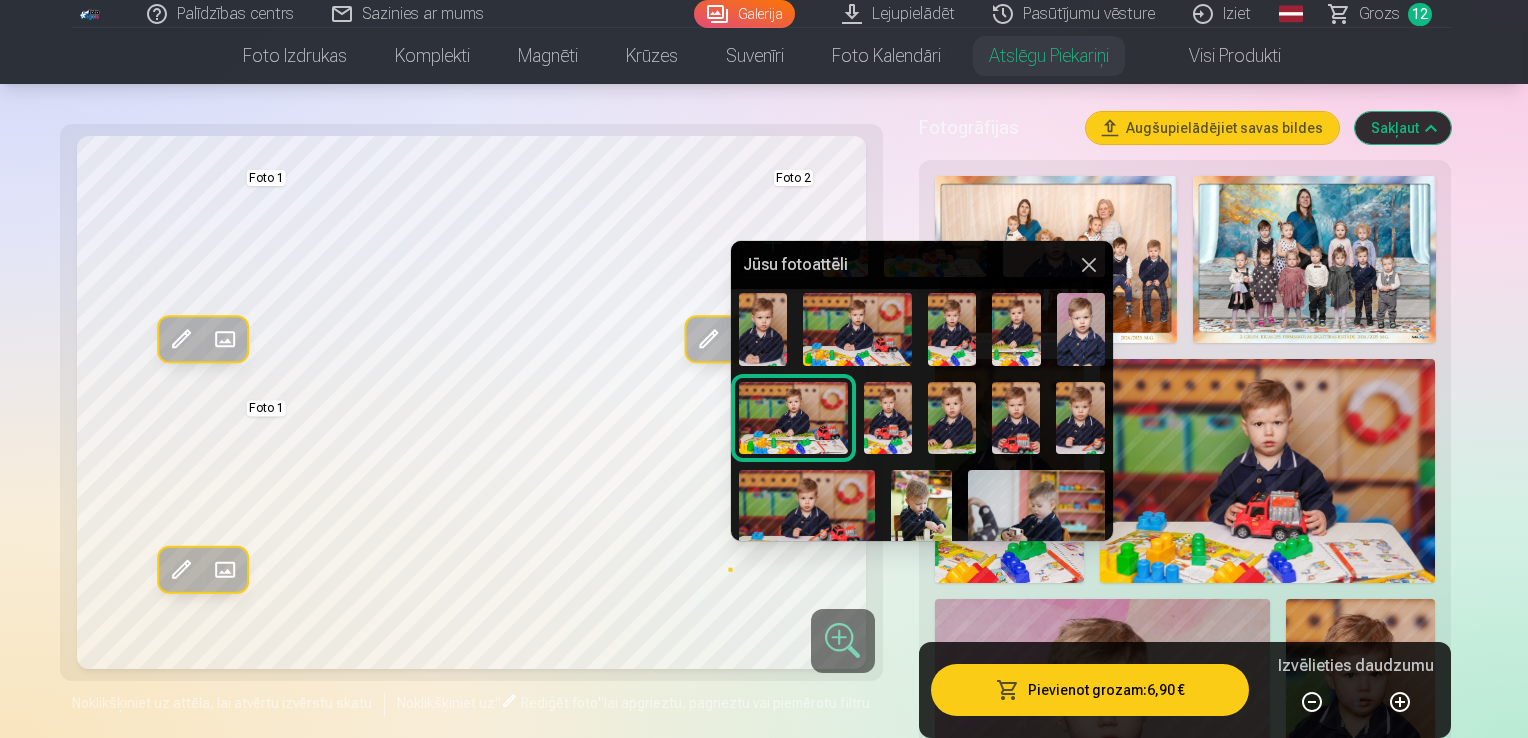 click at bounding box center (1016, 418) 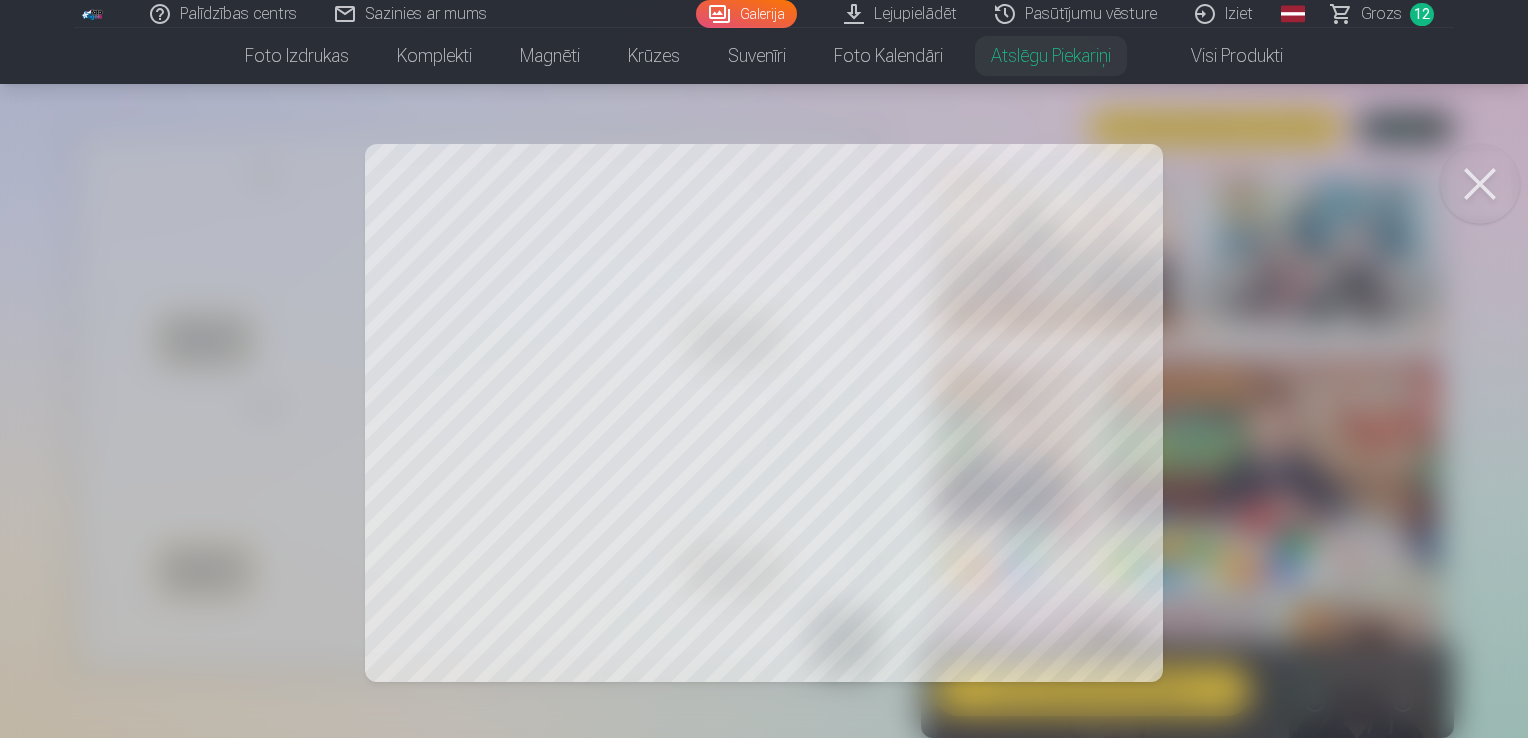 click at bounding box center (1480, 184) 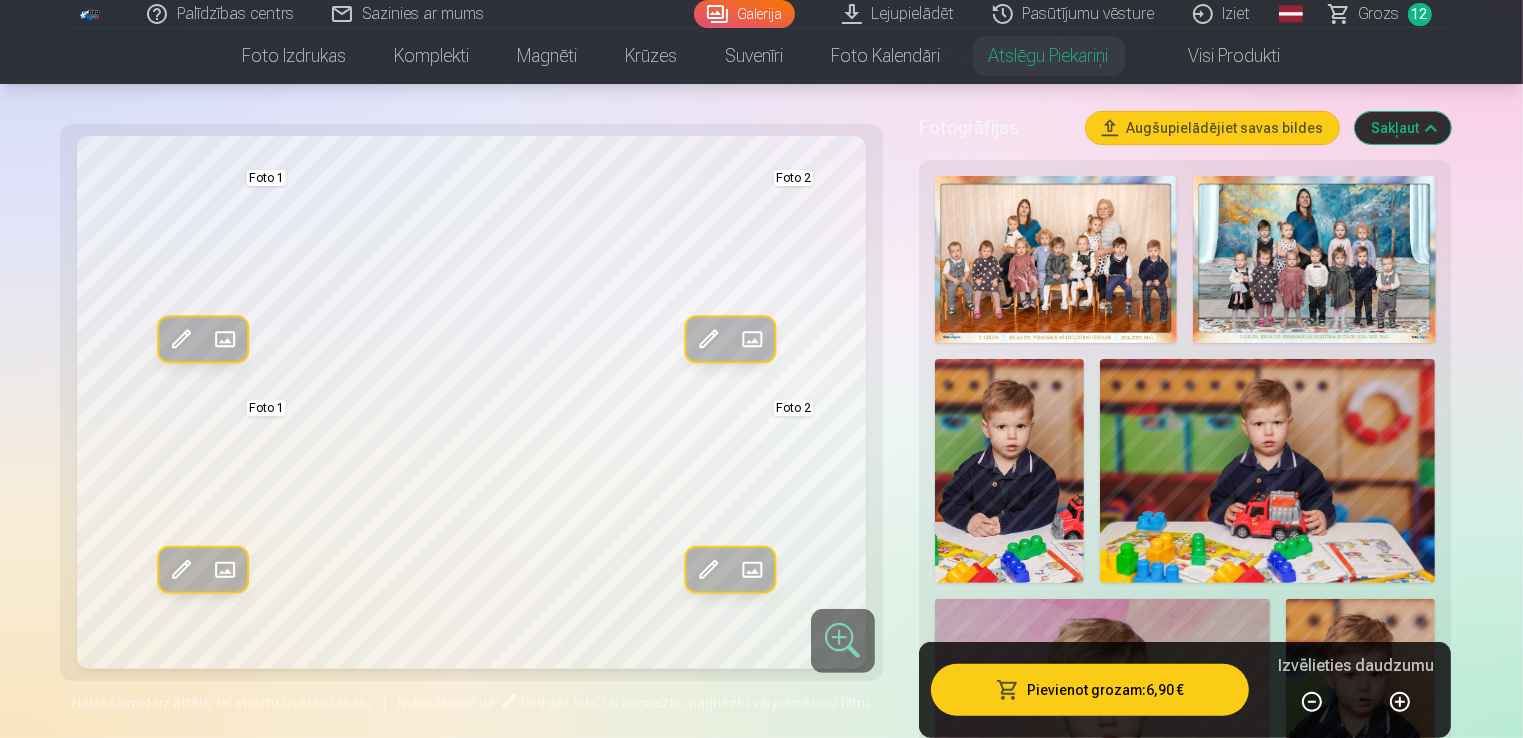 click on "Aizstāt" at bounding box center (752, 570) 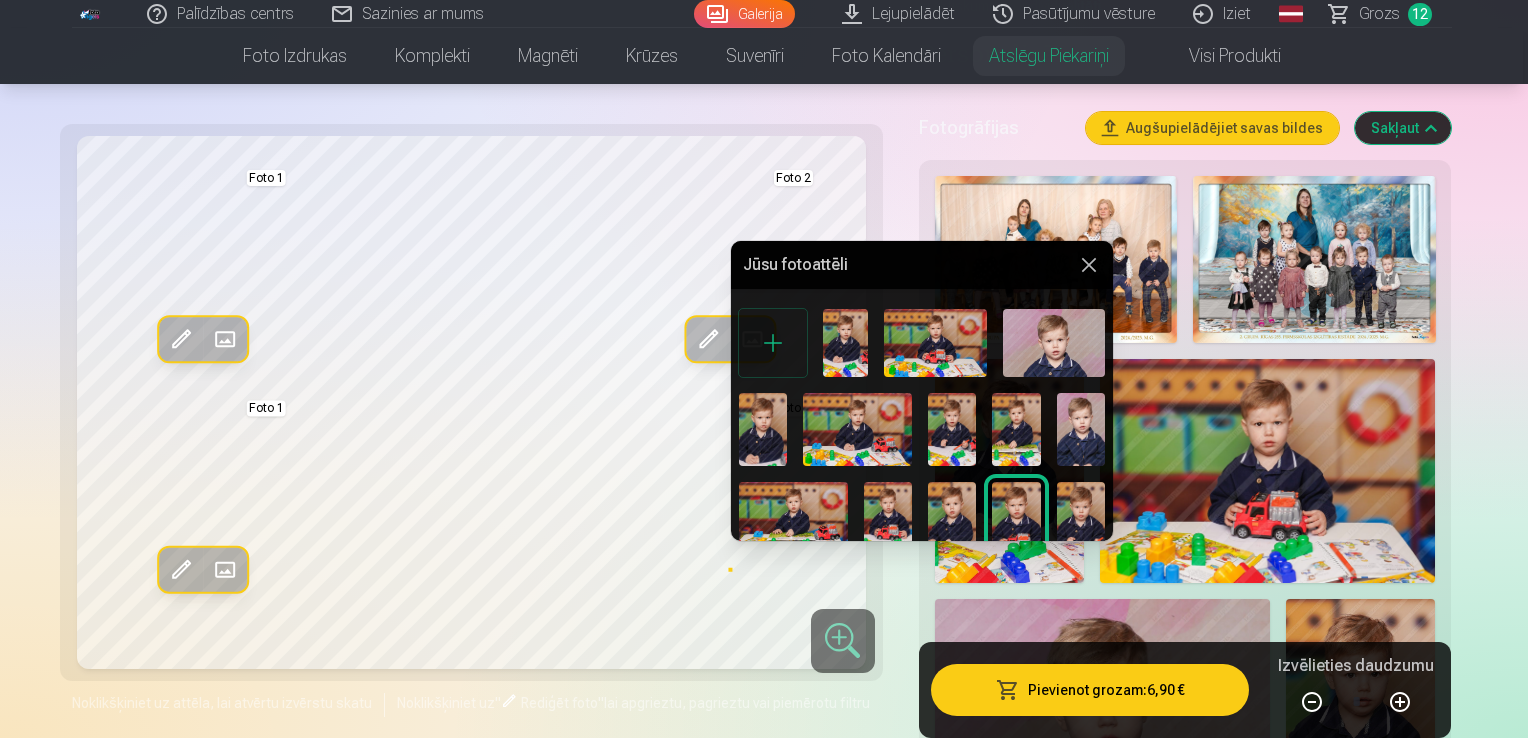 click at bounding box center [763, 429] 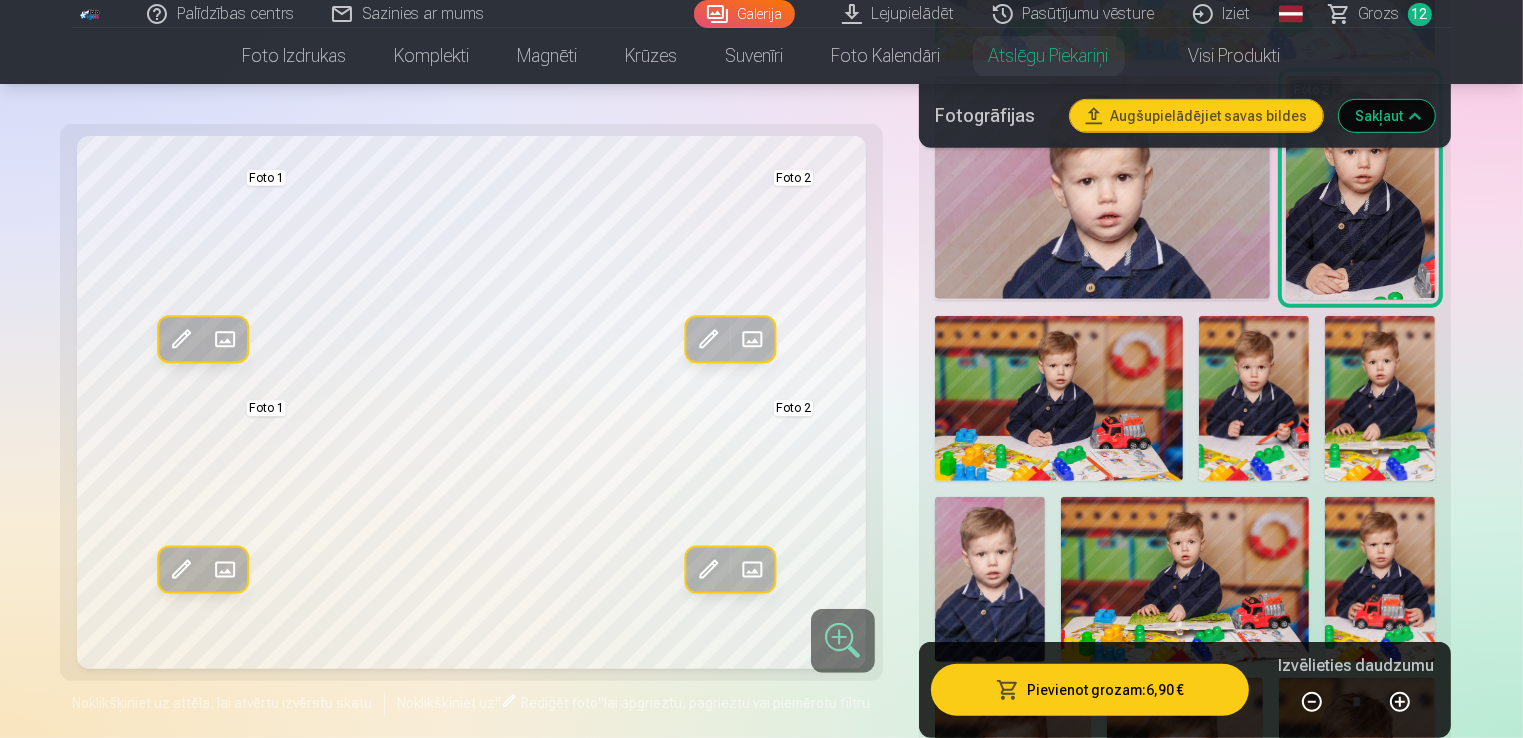 scroll, scrollTop: 900, scrollLeft: 0, axis: vertical 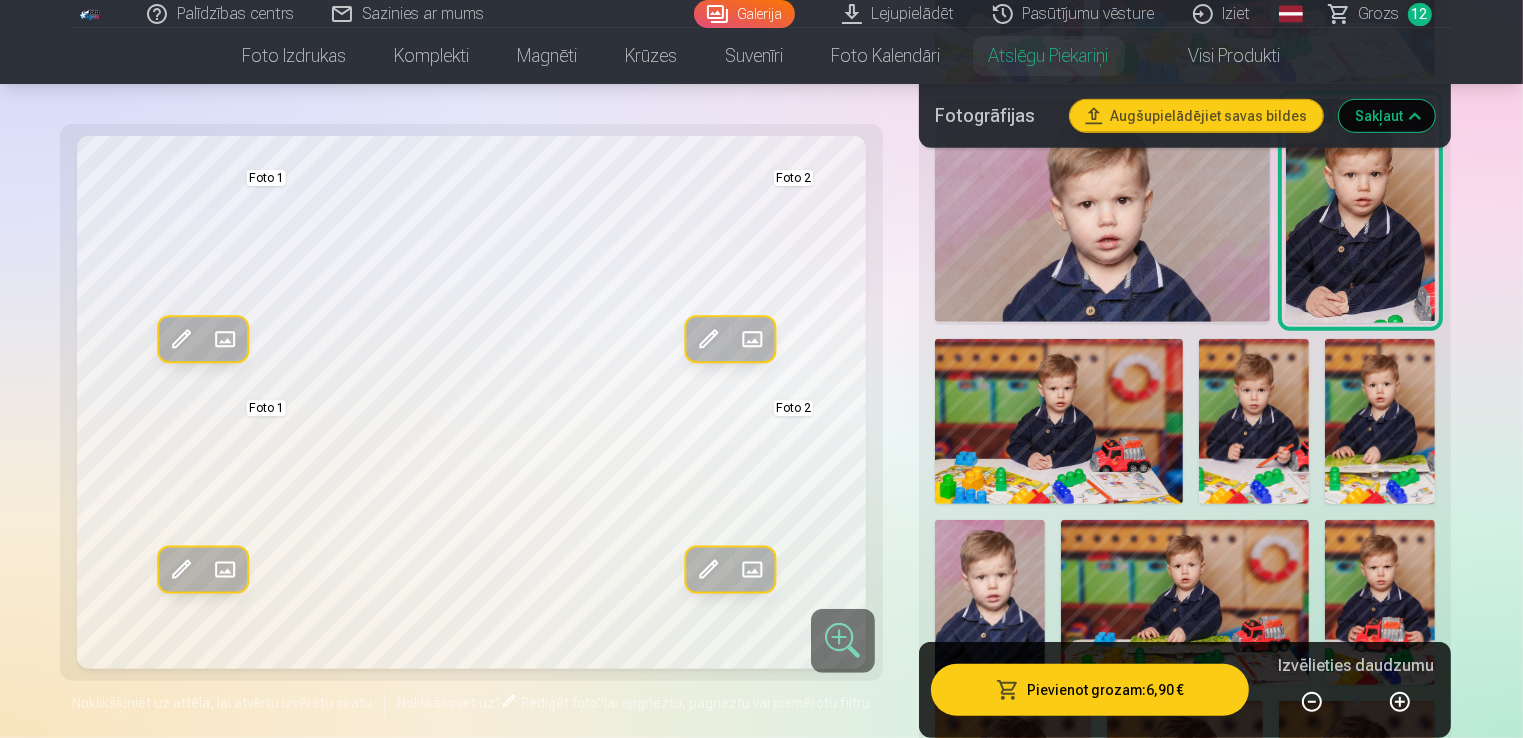click at bounding box center [1059, 421] 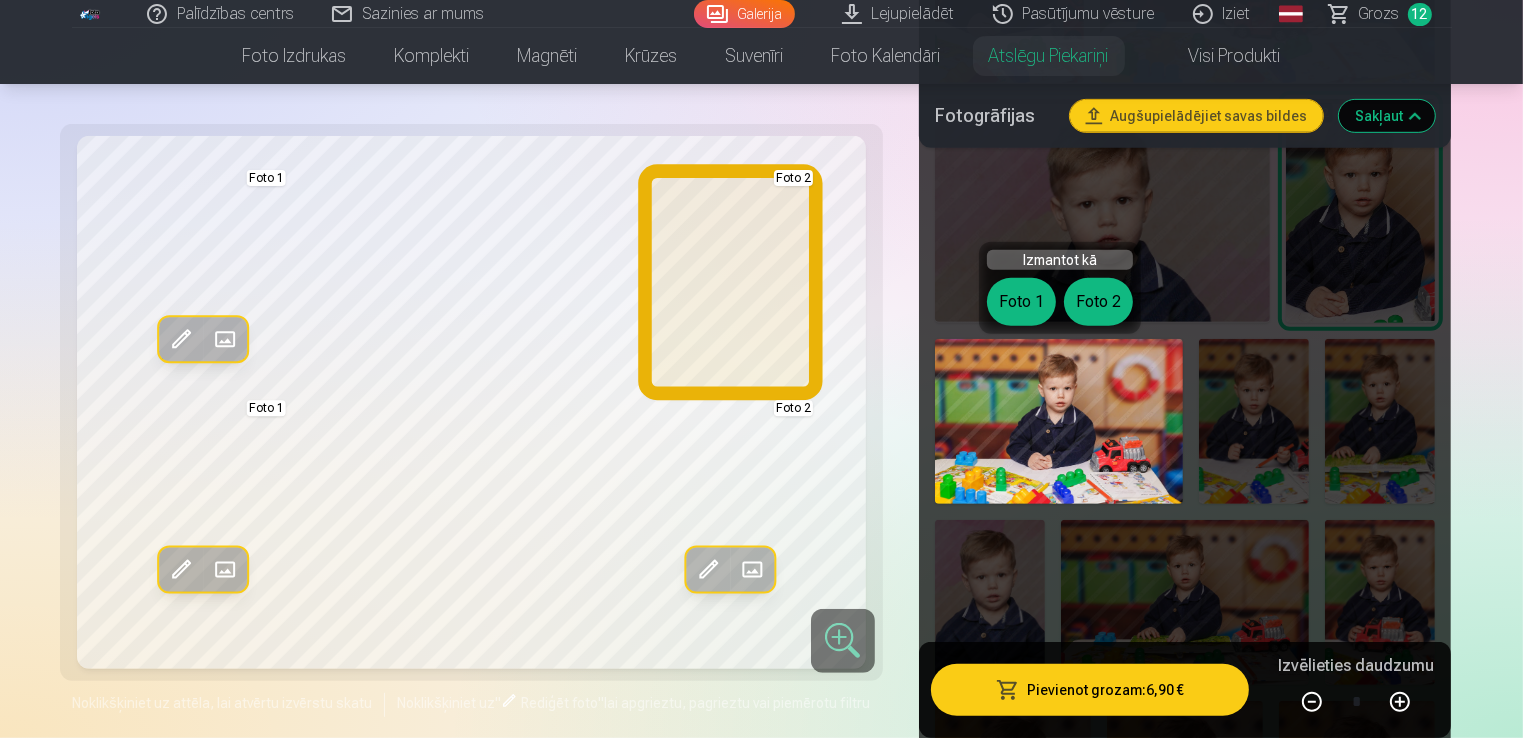 click on "Foto   2" at bounding box center (1098, 302) 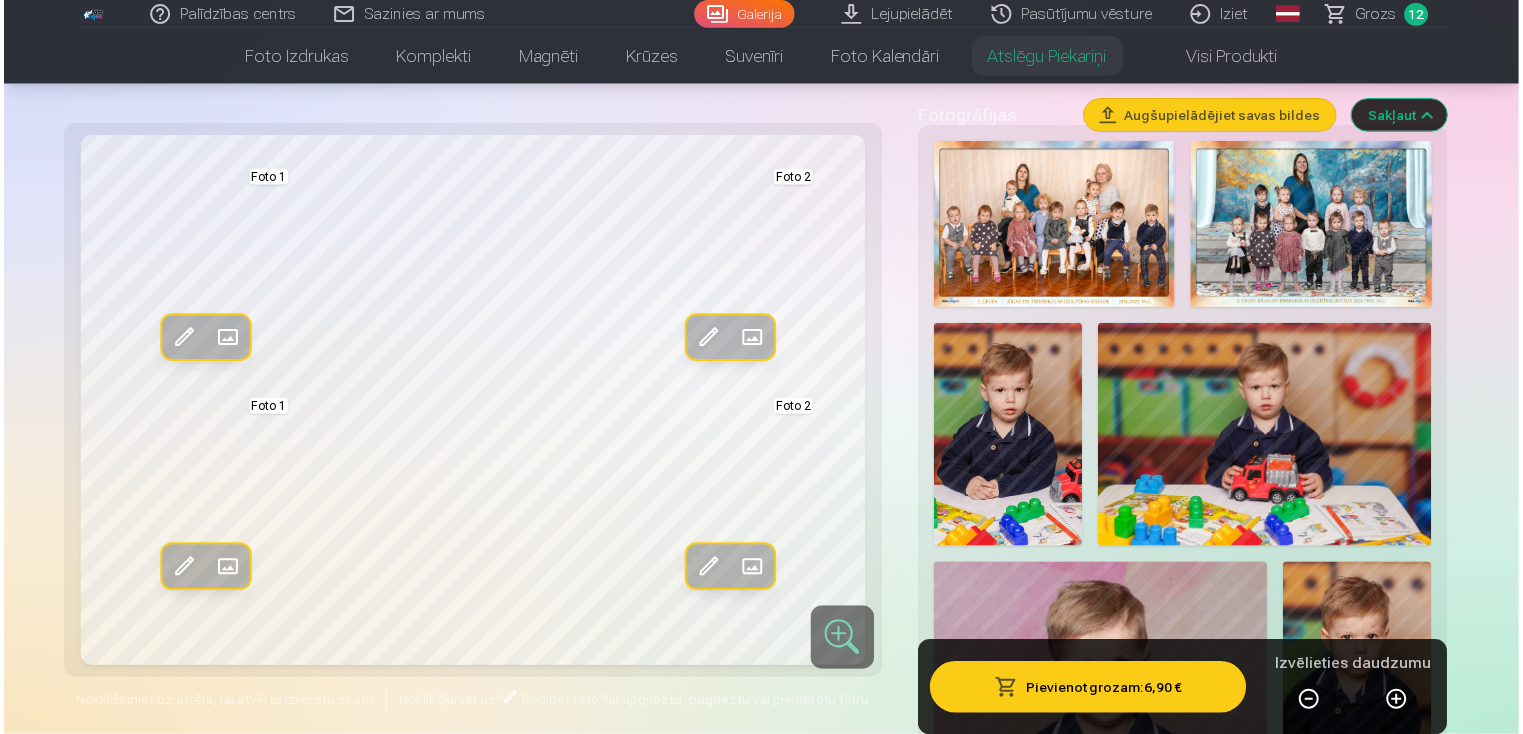 scroll, scrollTop: 400, scrollLeft: 0, axis: vertical 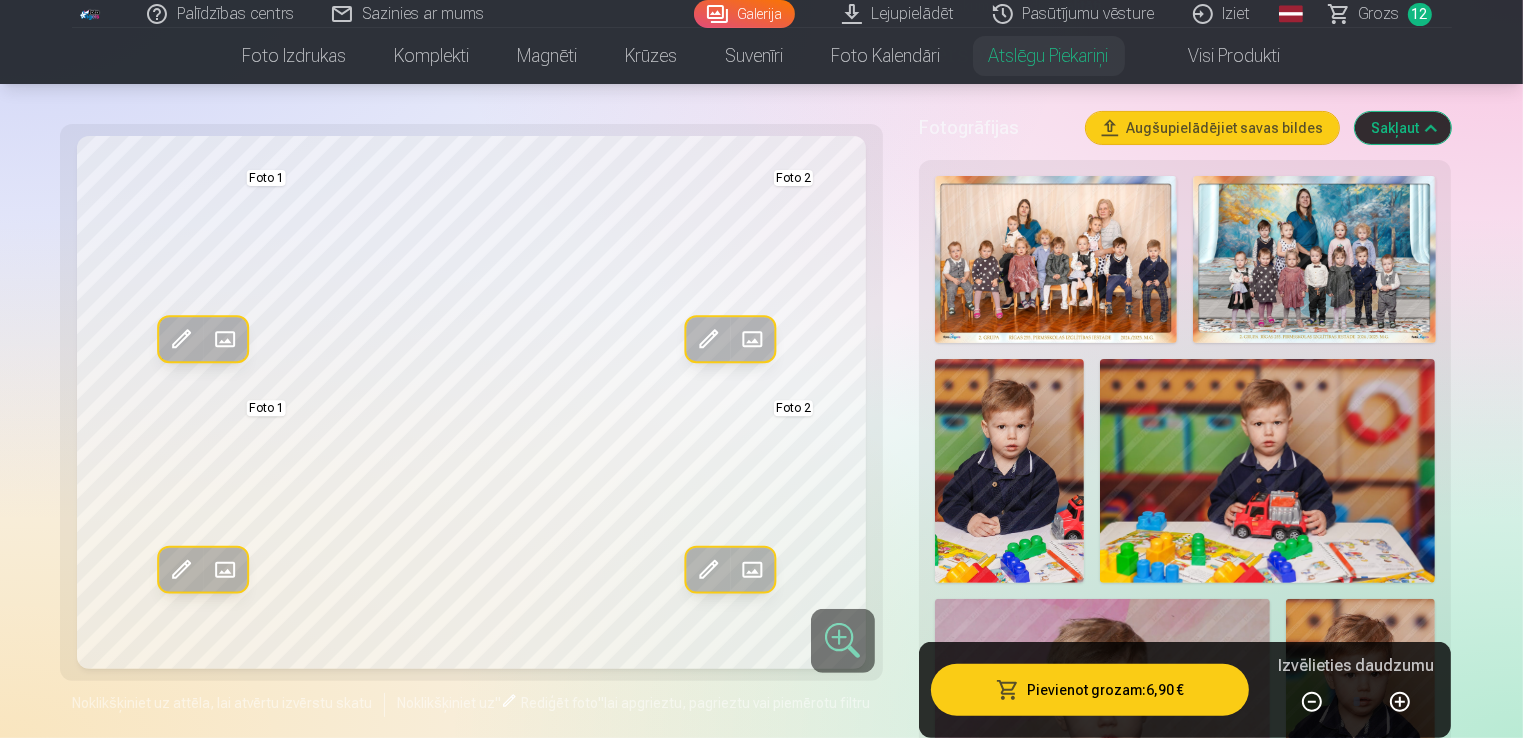 click at bounding box center [1268, 471] 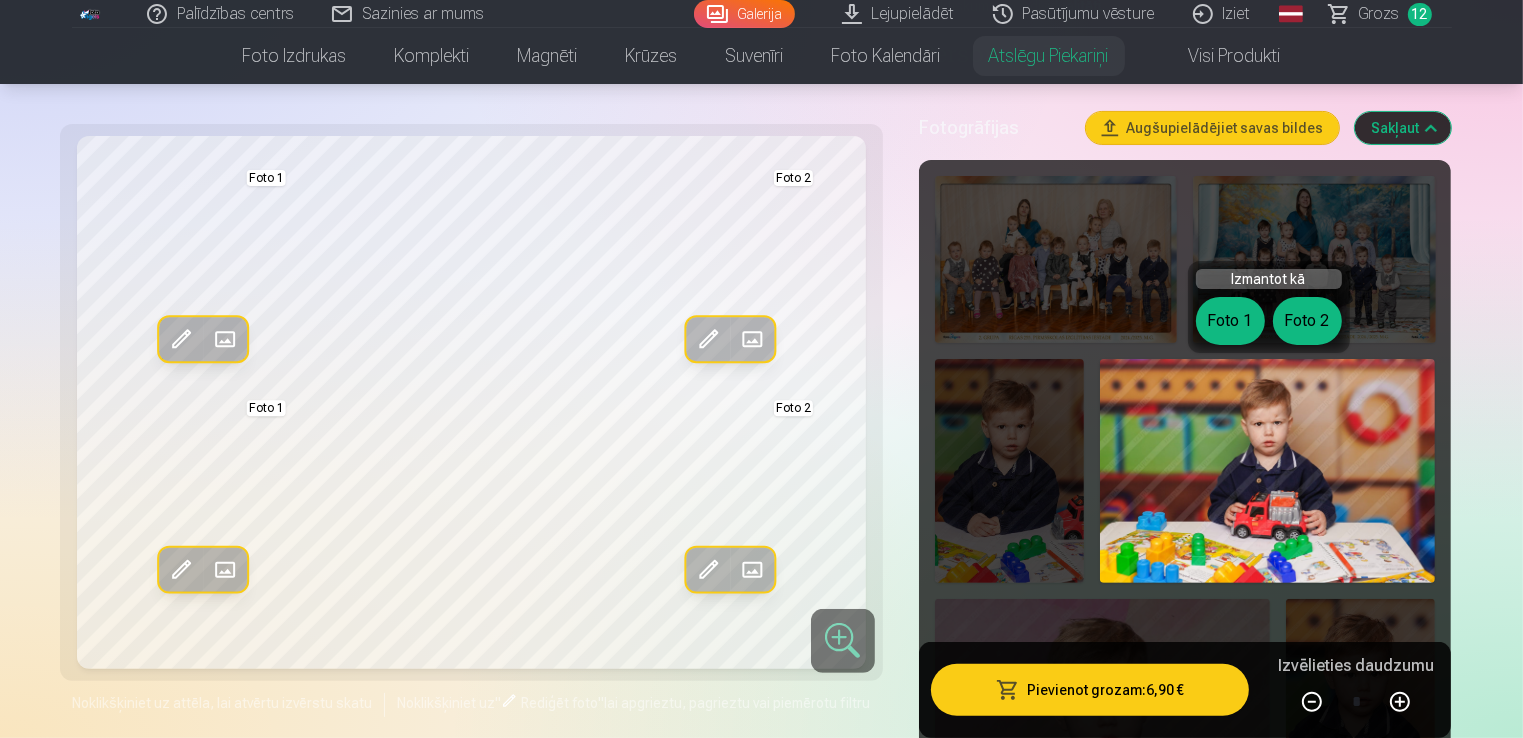 drag, startPoint x: 1262, startPoint y: 472, endPoint x: 1399, endPoint y: 244, distance: 265.99435 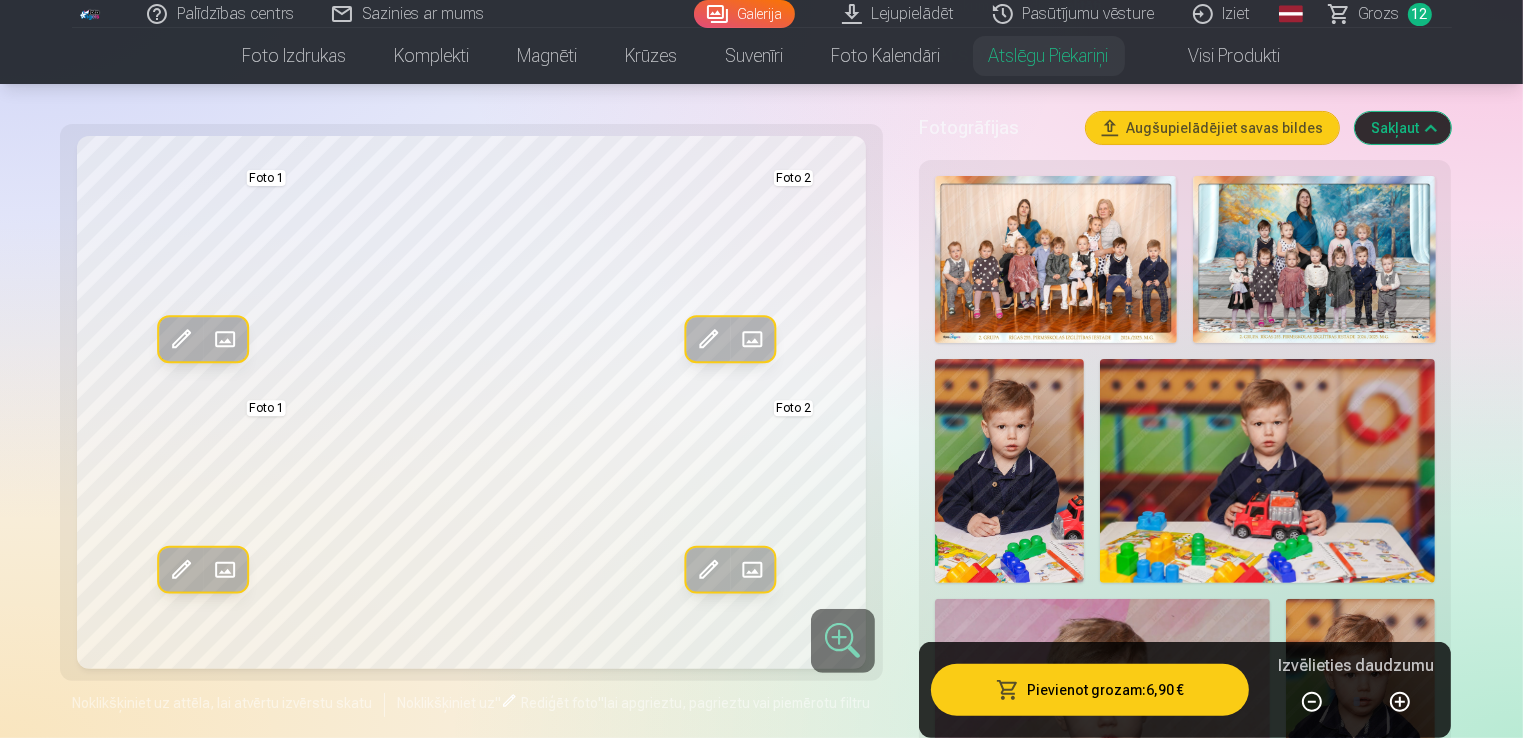 click at bounding box center [1268, 471] 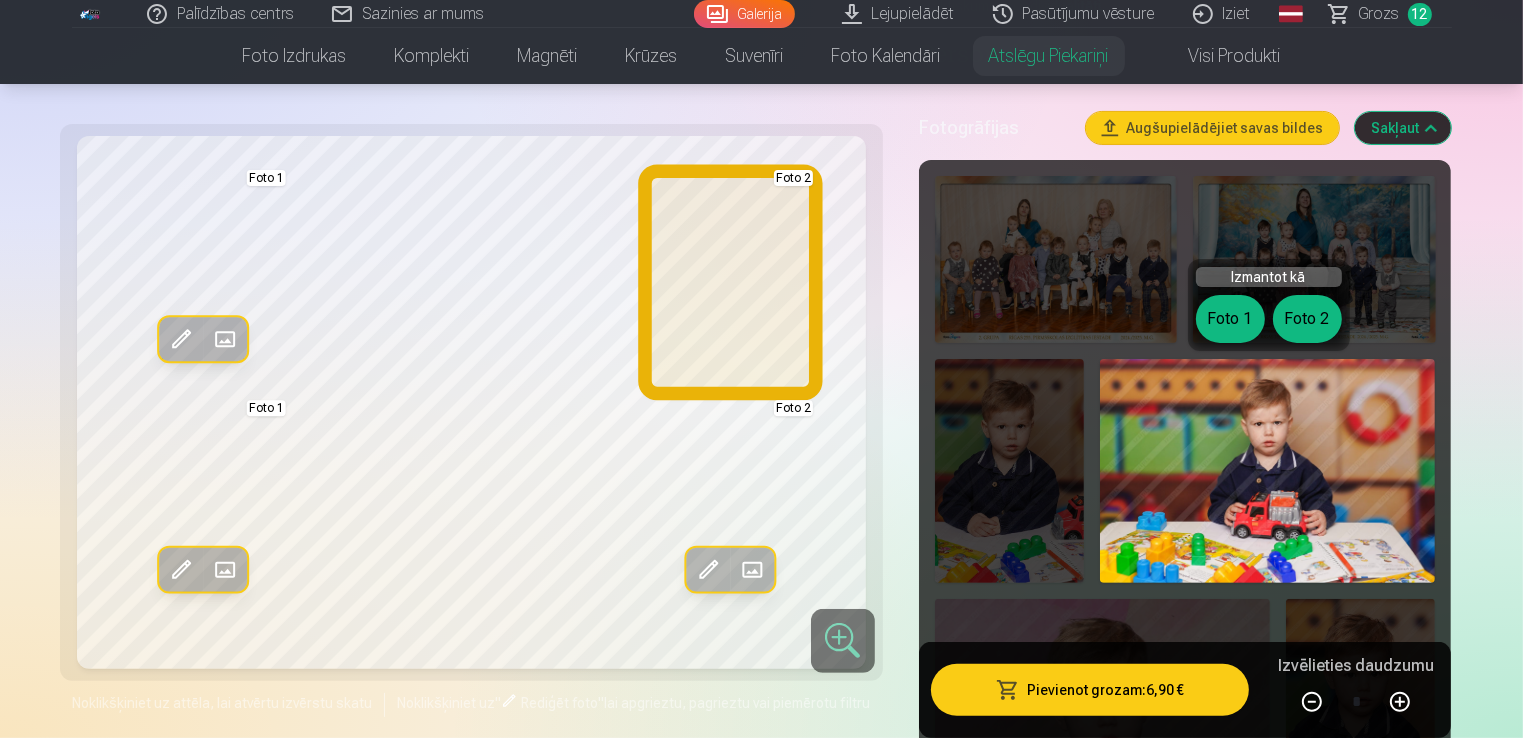 click on "Foto   2" at bounding box center [1307, 319] 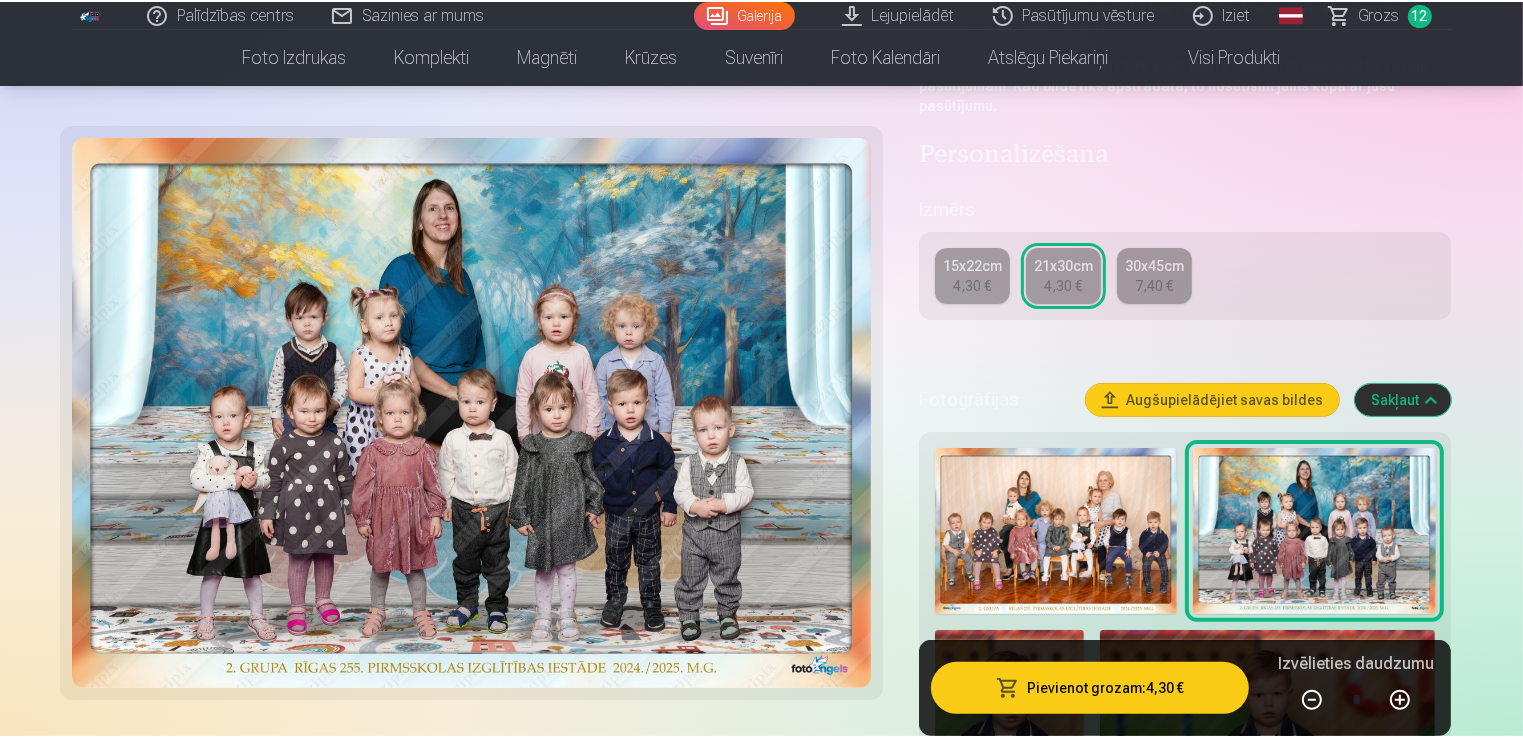 scroll, scrollTop: 0, scrollLeft: 0, axis: both 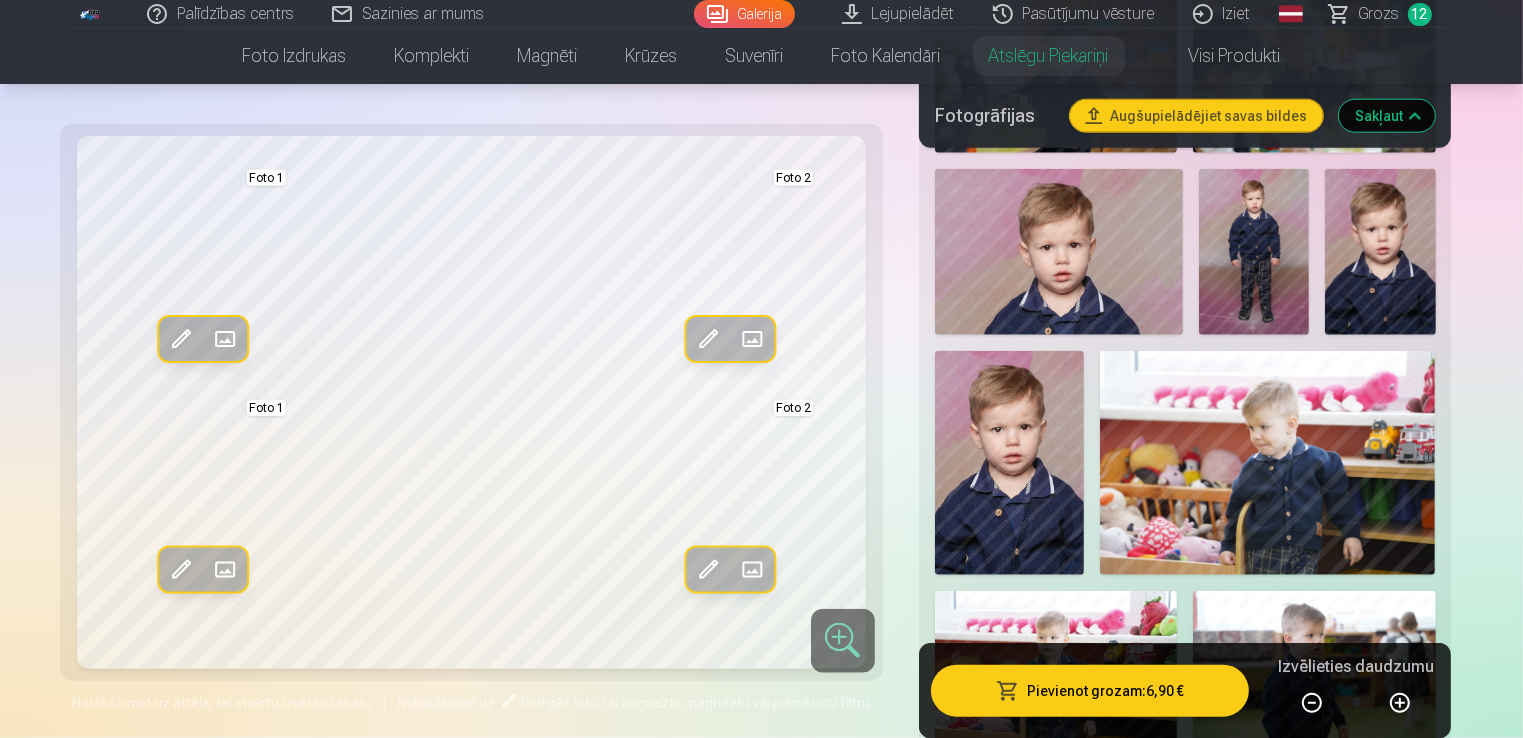 click at bounding box center (1009, 463) 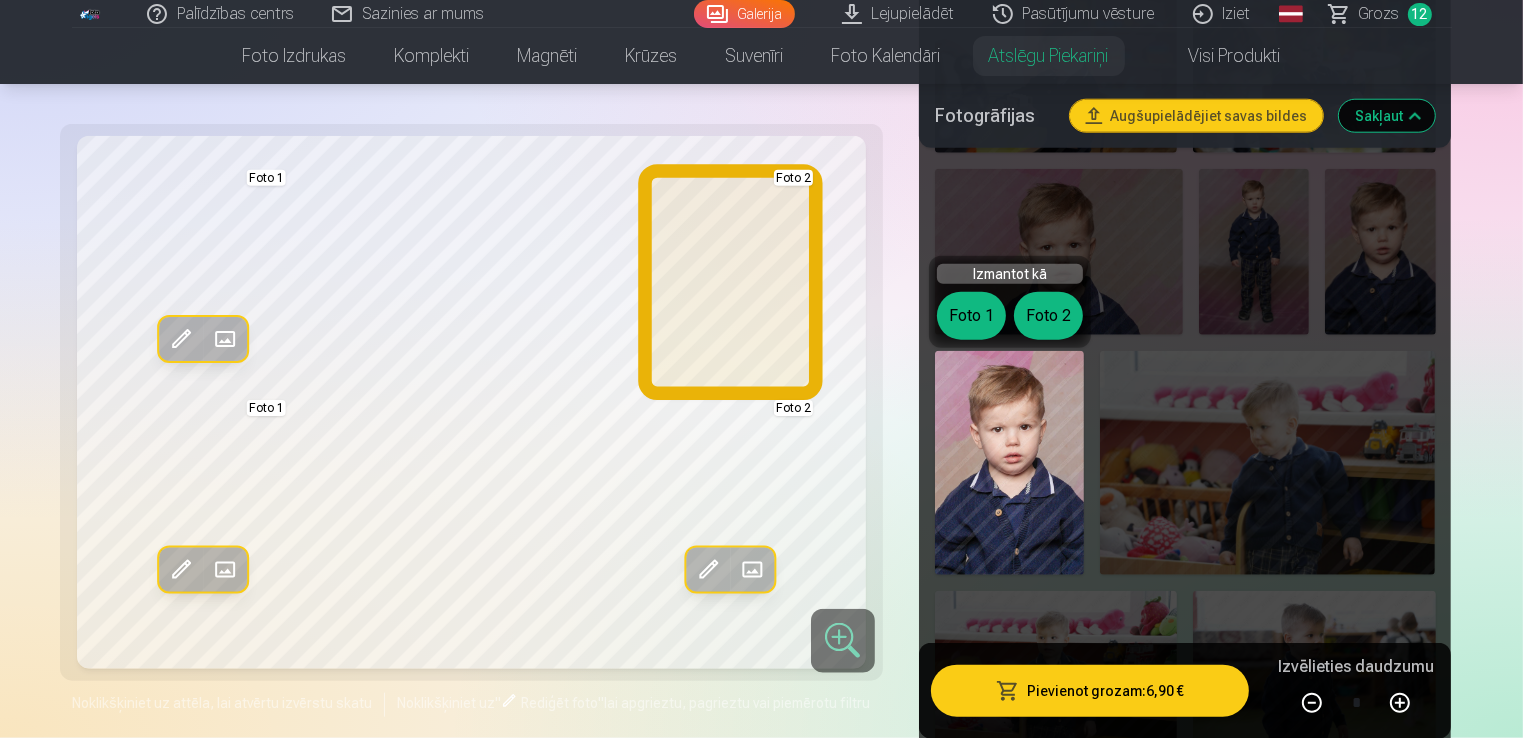 click on "Foto   2" at bounding box center (1048, 316) 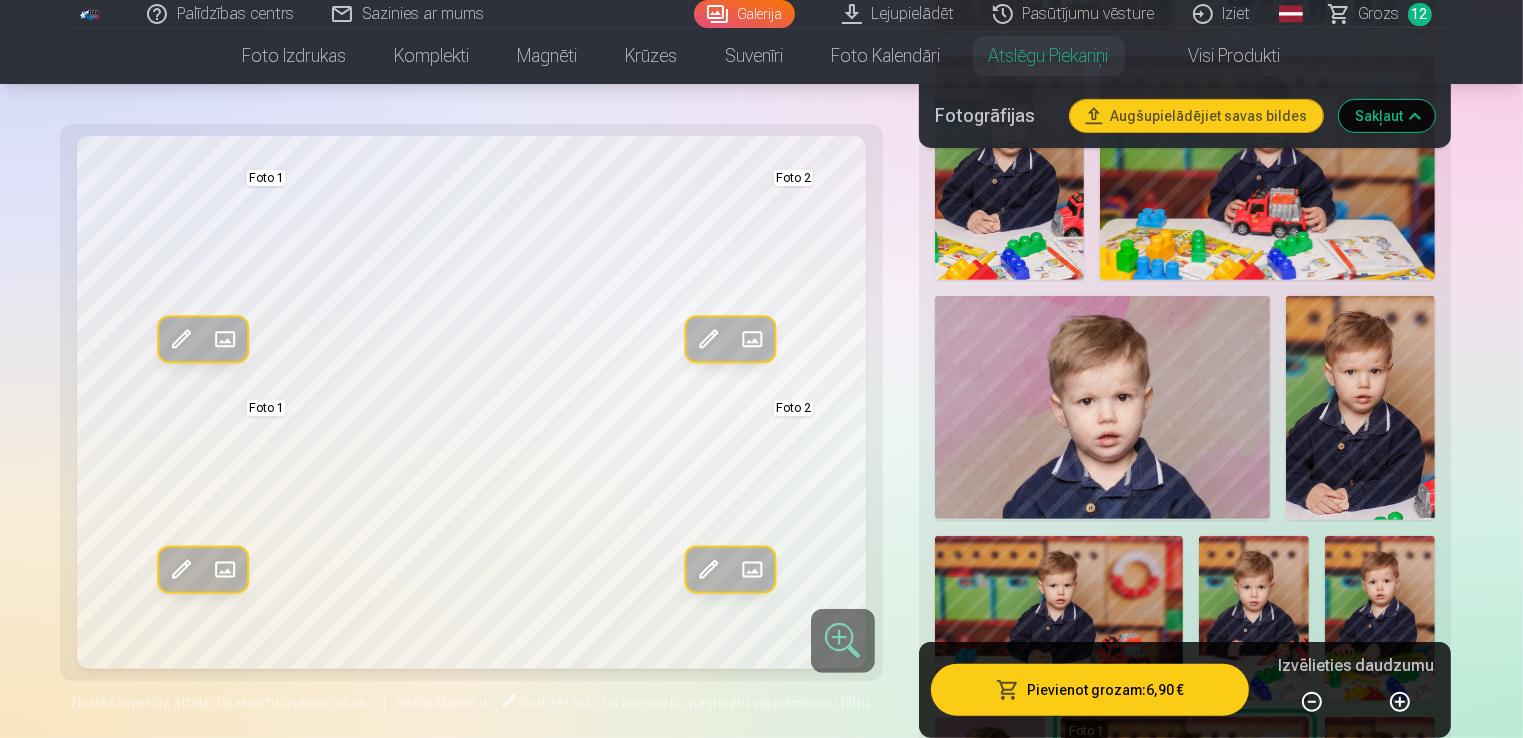 scroll, scrollTop: 700, scrollLeft: 0, axis: vertical 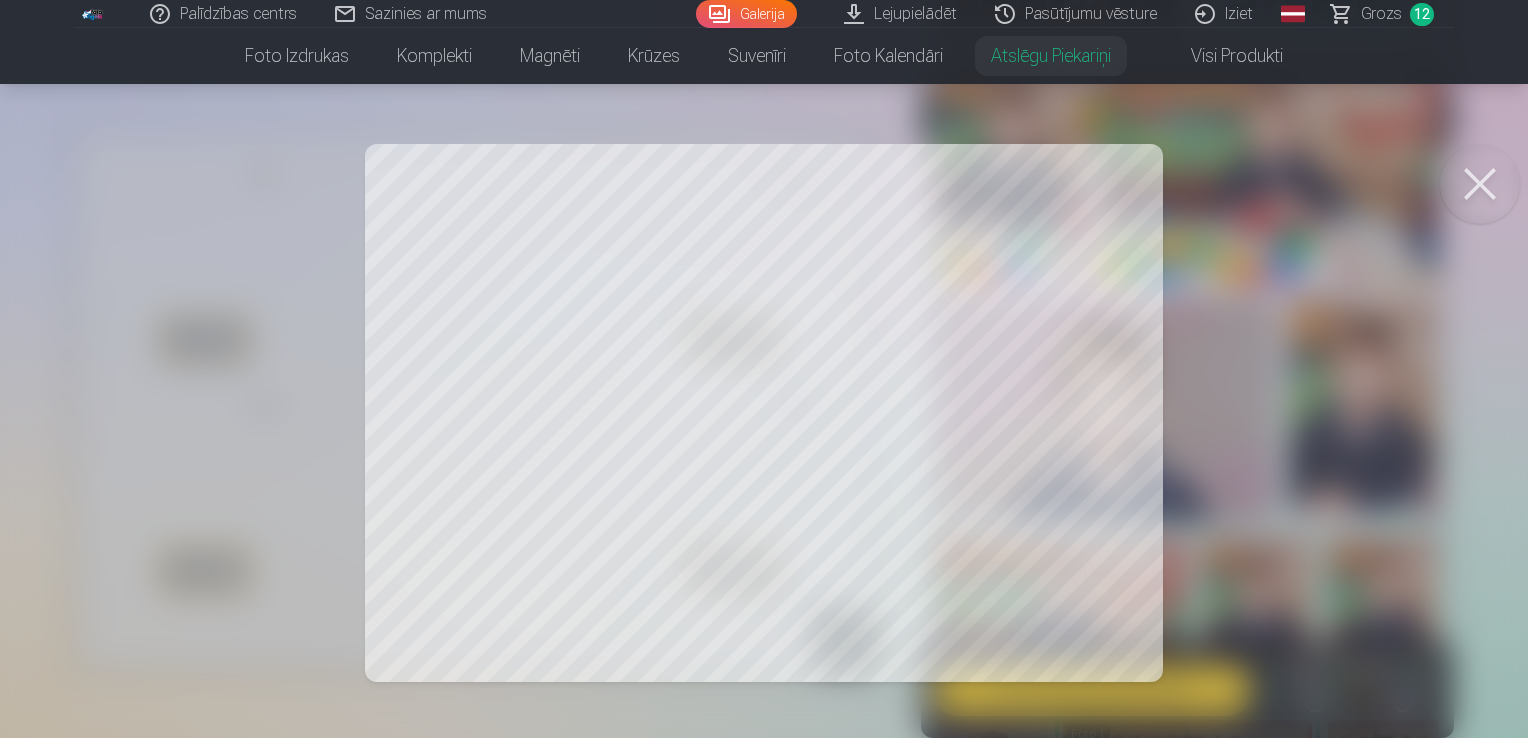 click at bounding box center (1480, 184) 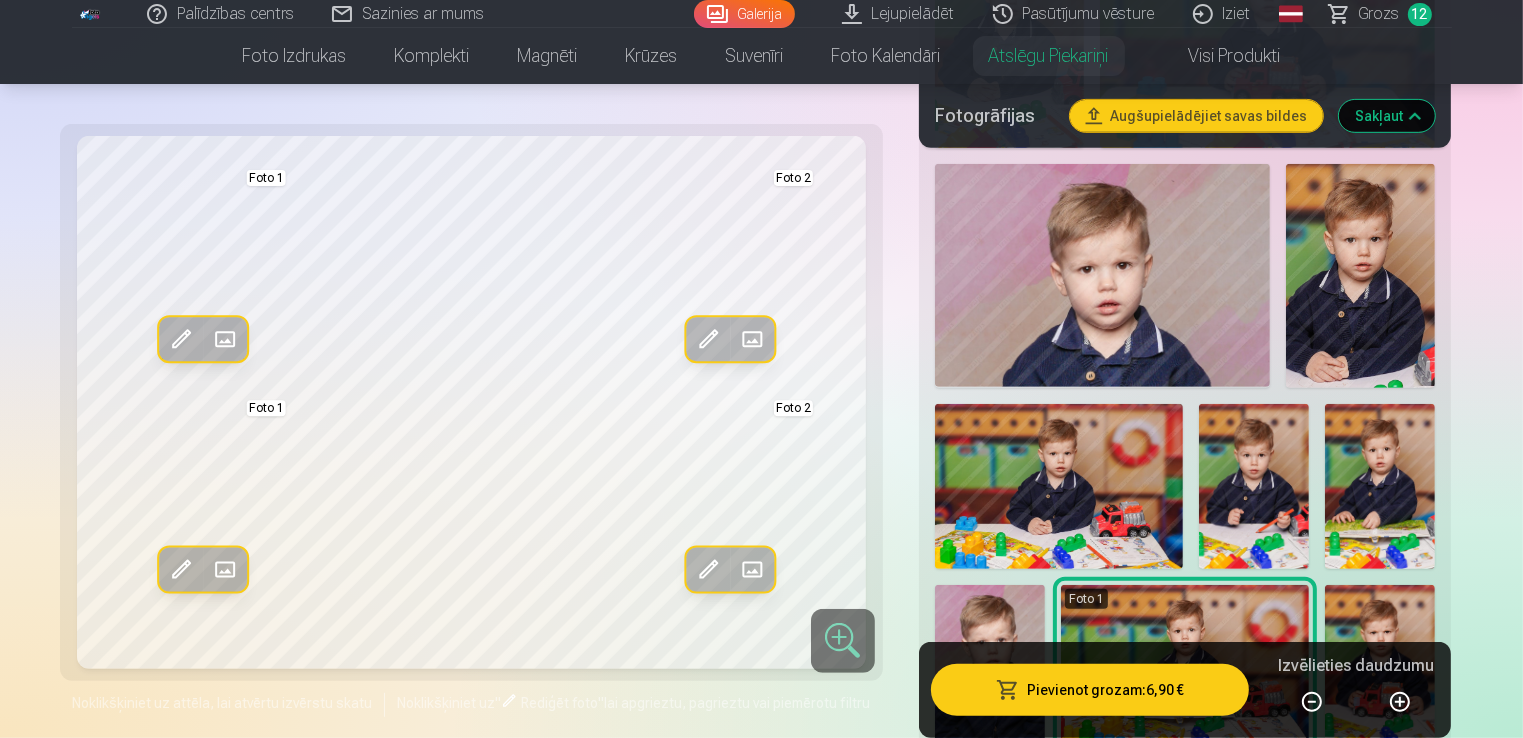 scroll, scrollTop: 800, scrollLeft: 0, axis: vertical 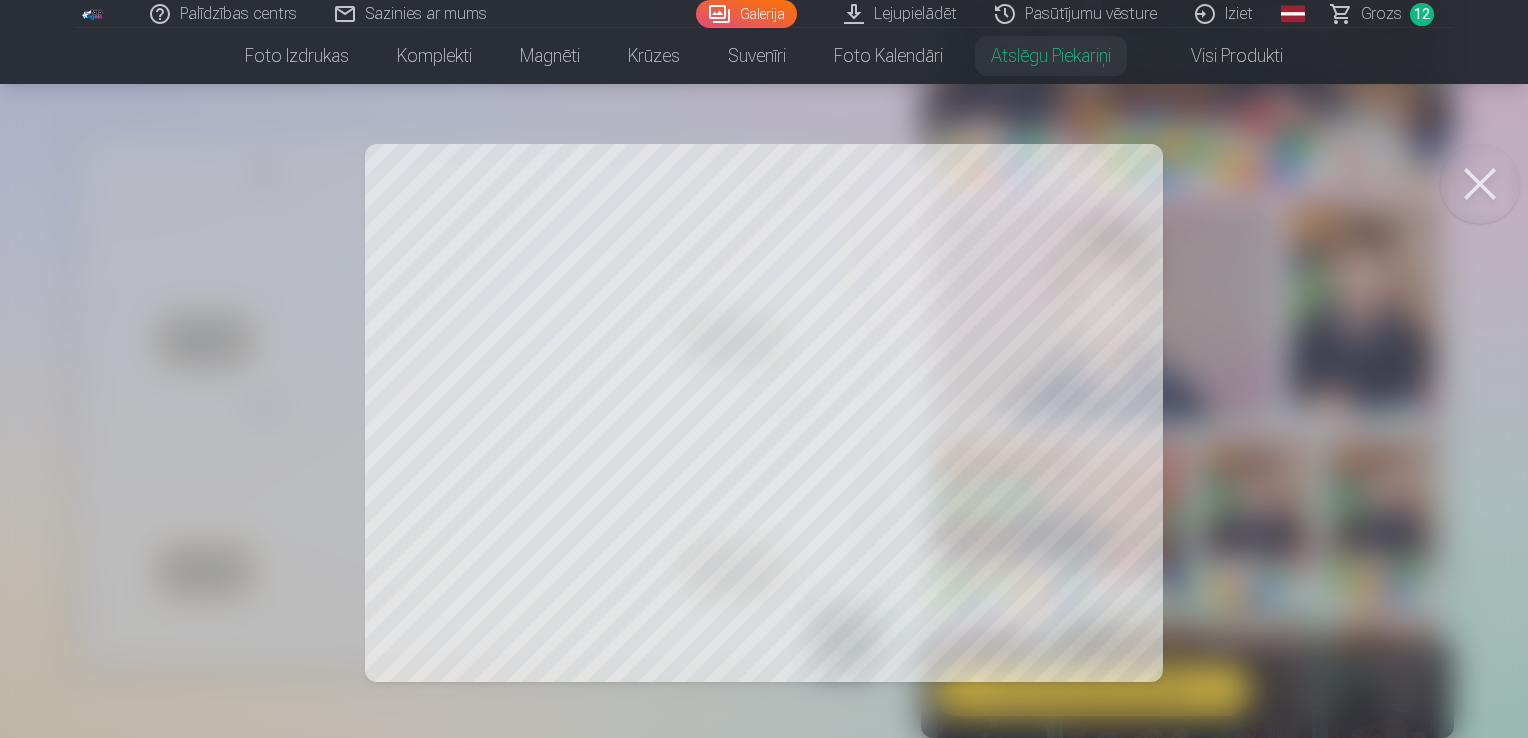 click at bounding box center [1480, 184] 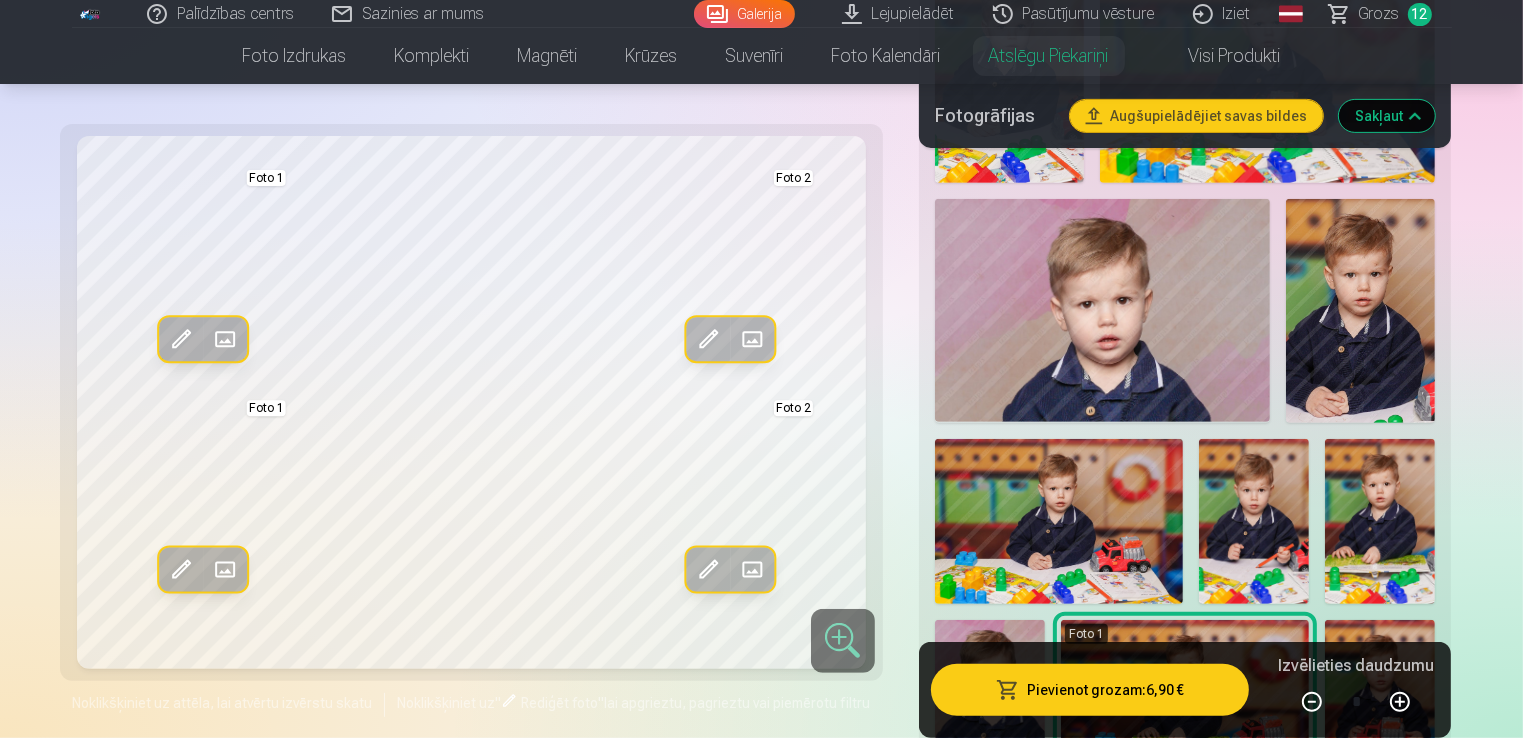 click at bounding box center [1360, 311] 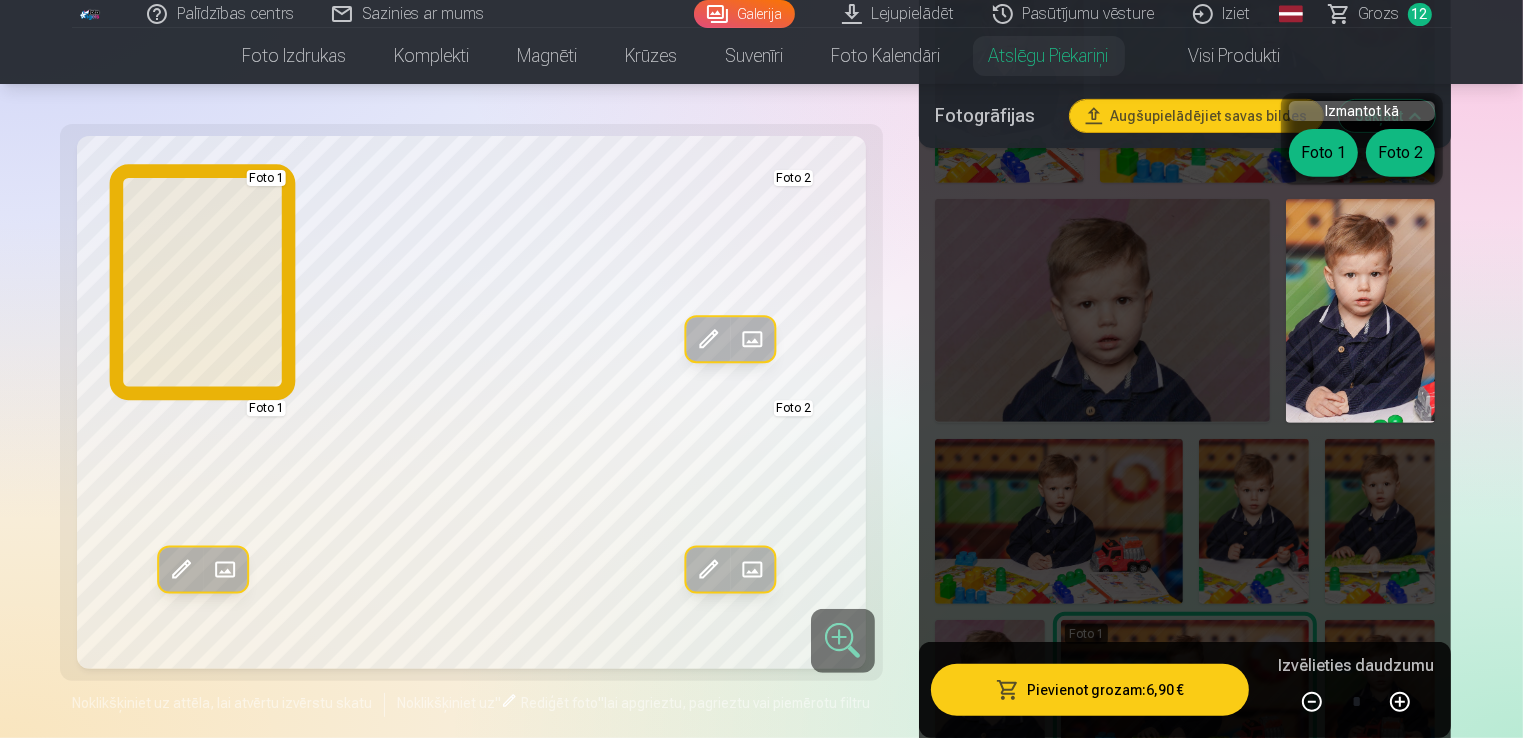 click on "Foto   1" at bounding box center [1323, 153] 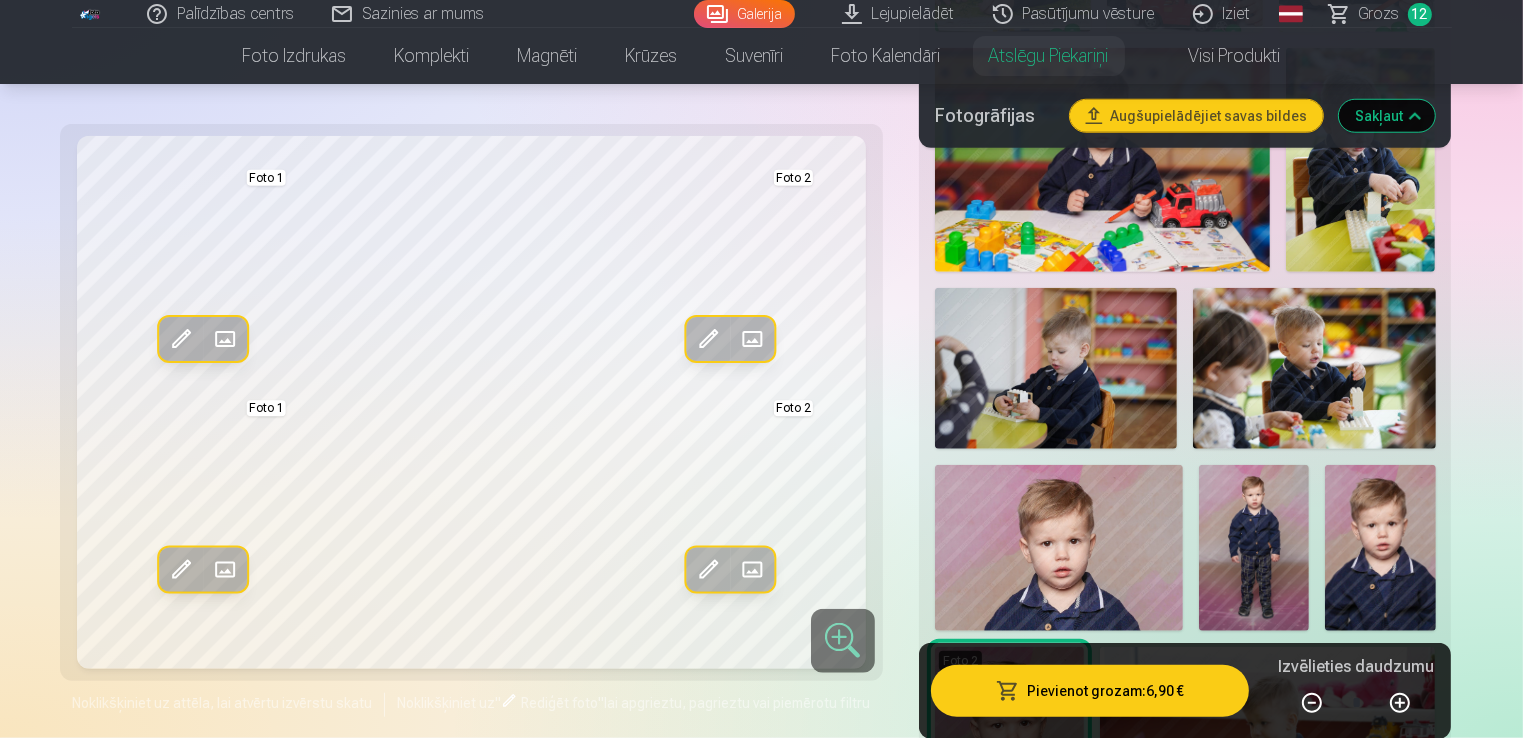 scroll, scrollTop: 1900, scrollLeft: 0, axis: vertical 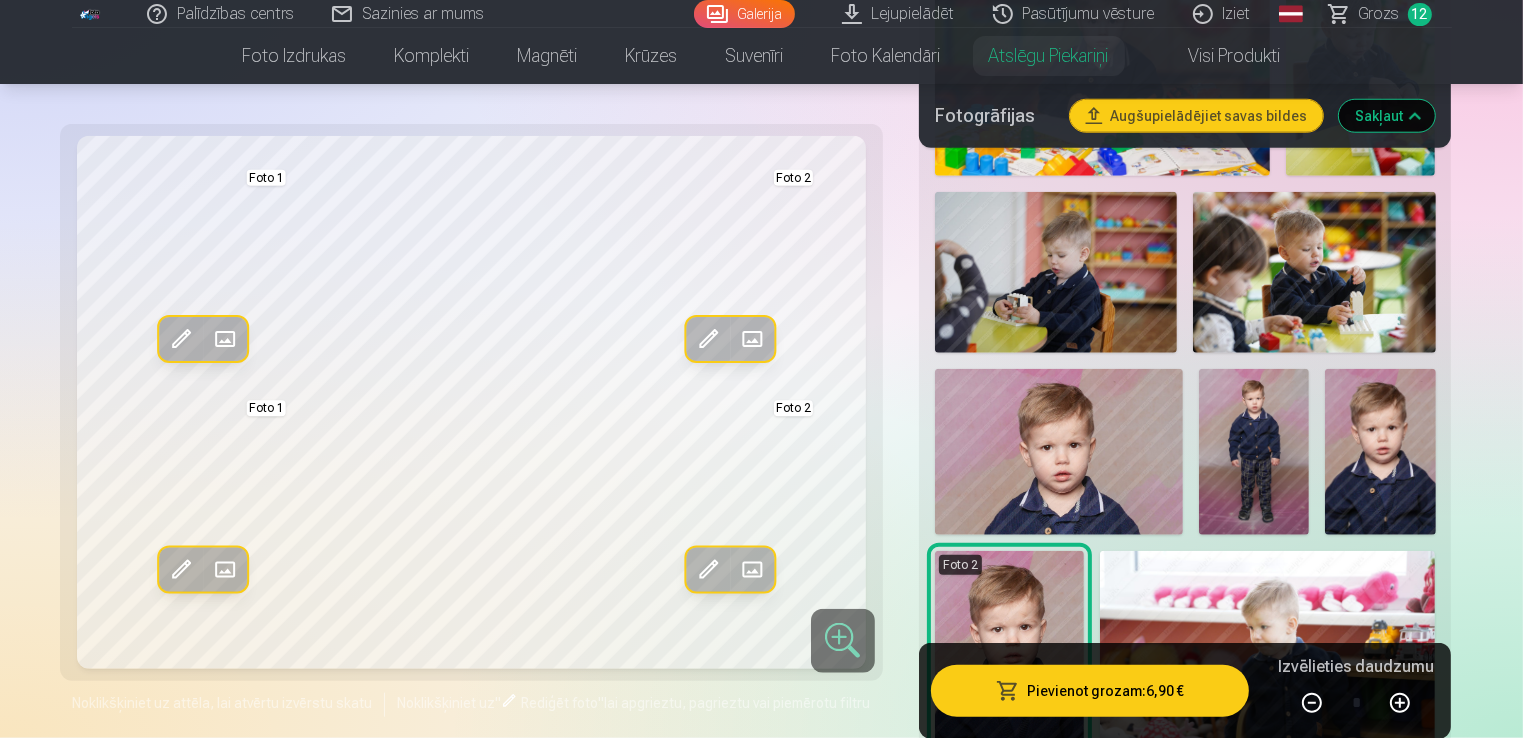 click at bounding box center [1254, 452] 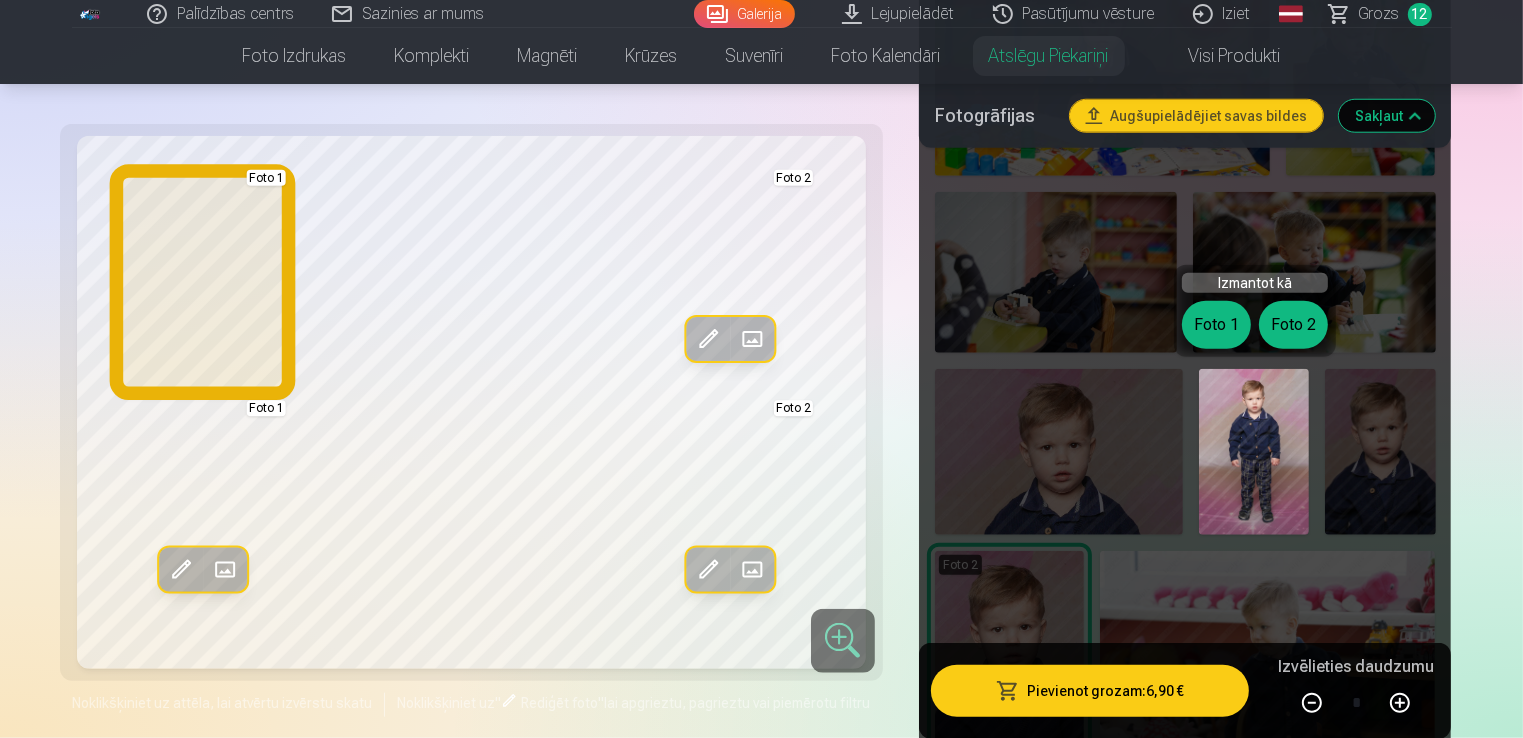 click on "Foto   1" at bounding box center [1216, 325] 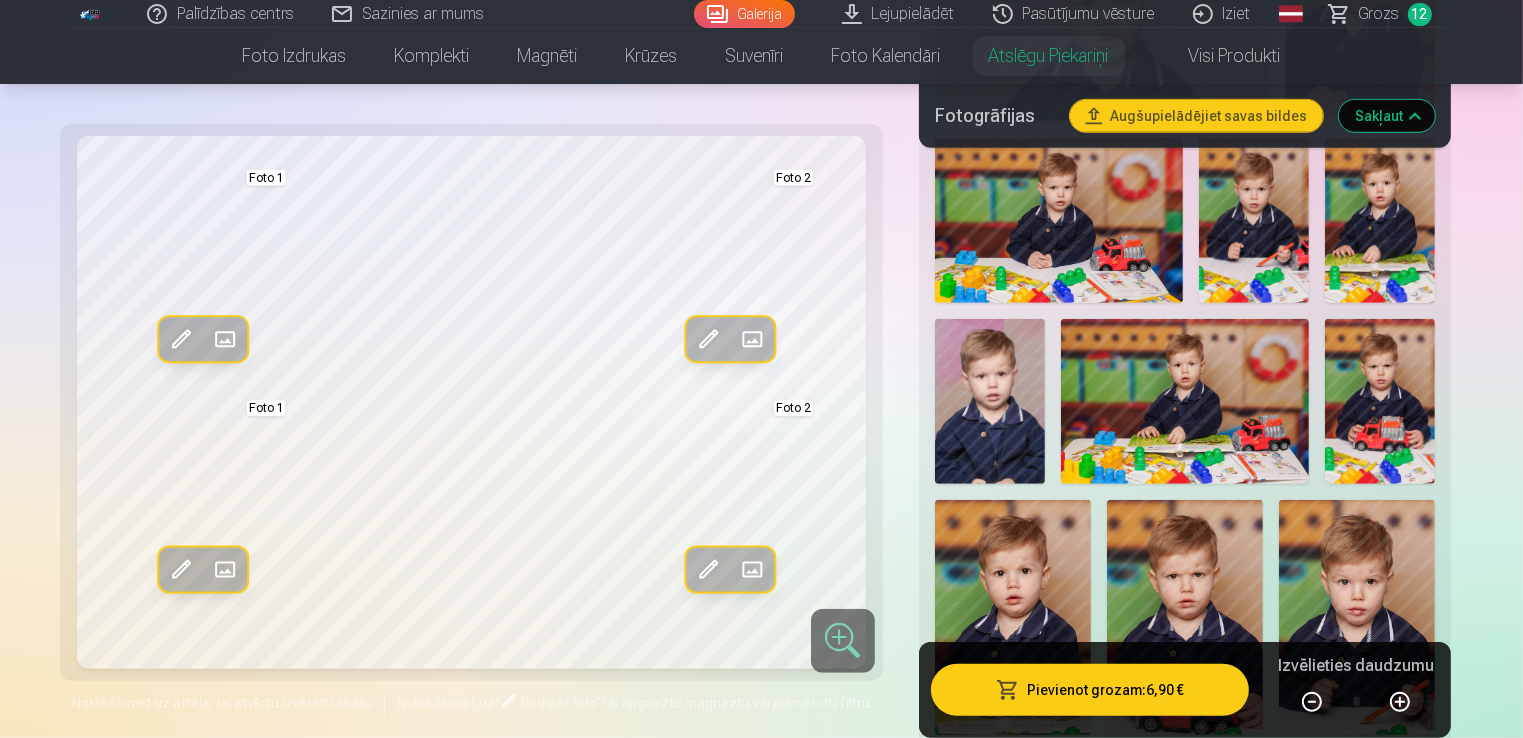scroll, scrollTop: 1400, scrollLeft: 0, axis: vertical 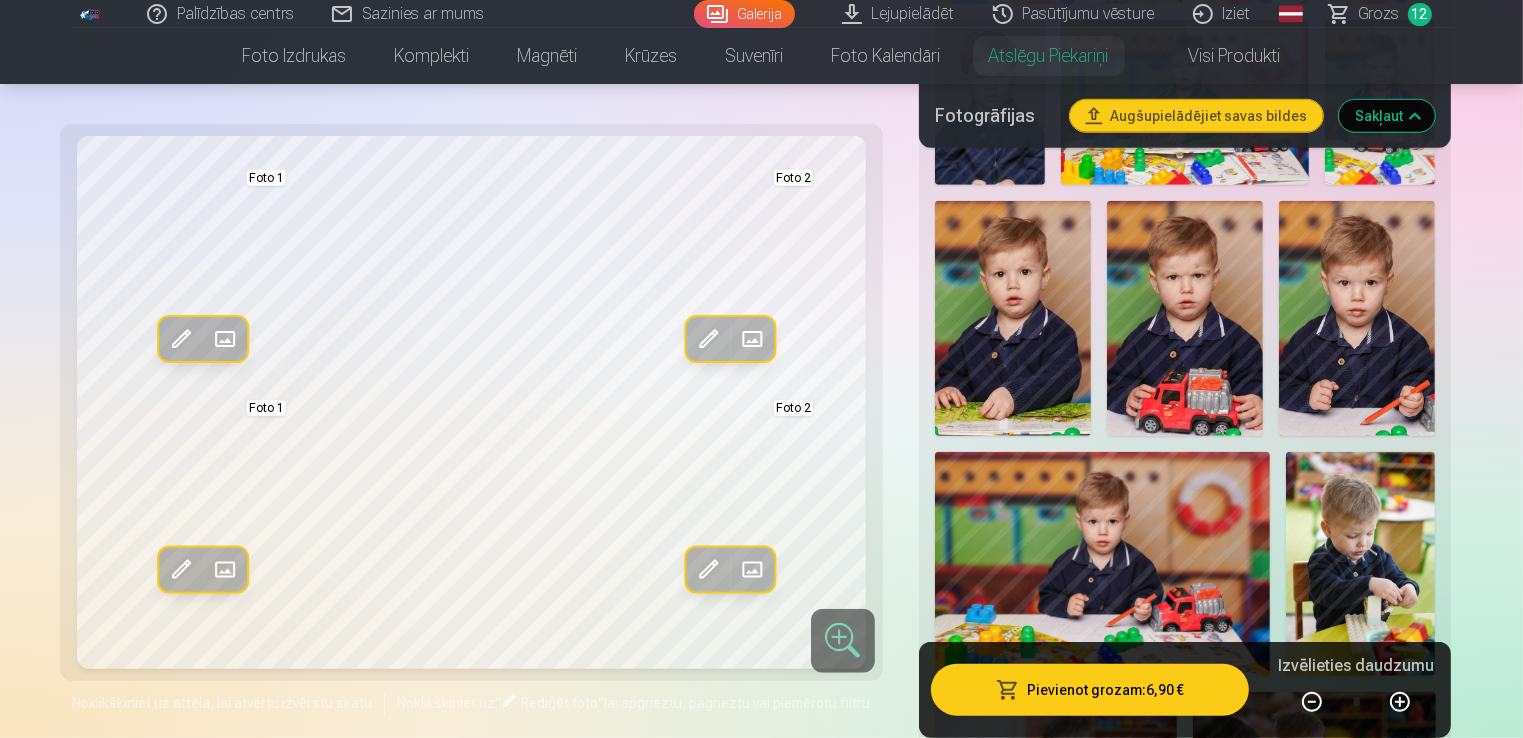 click at bounding box center (1357, 318) 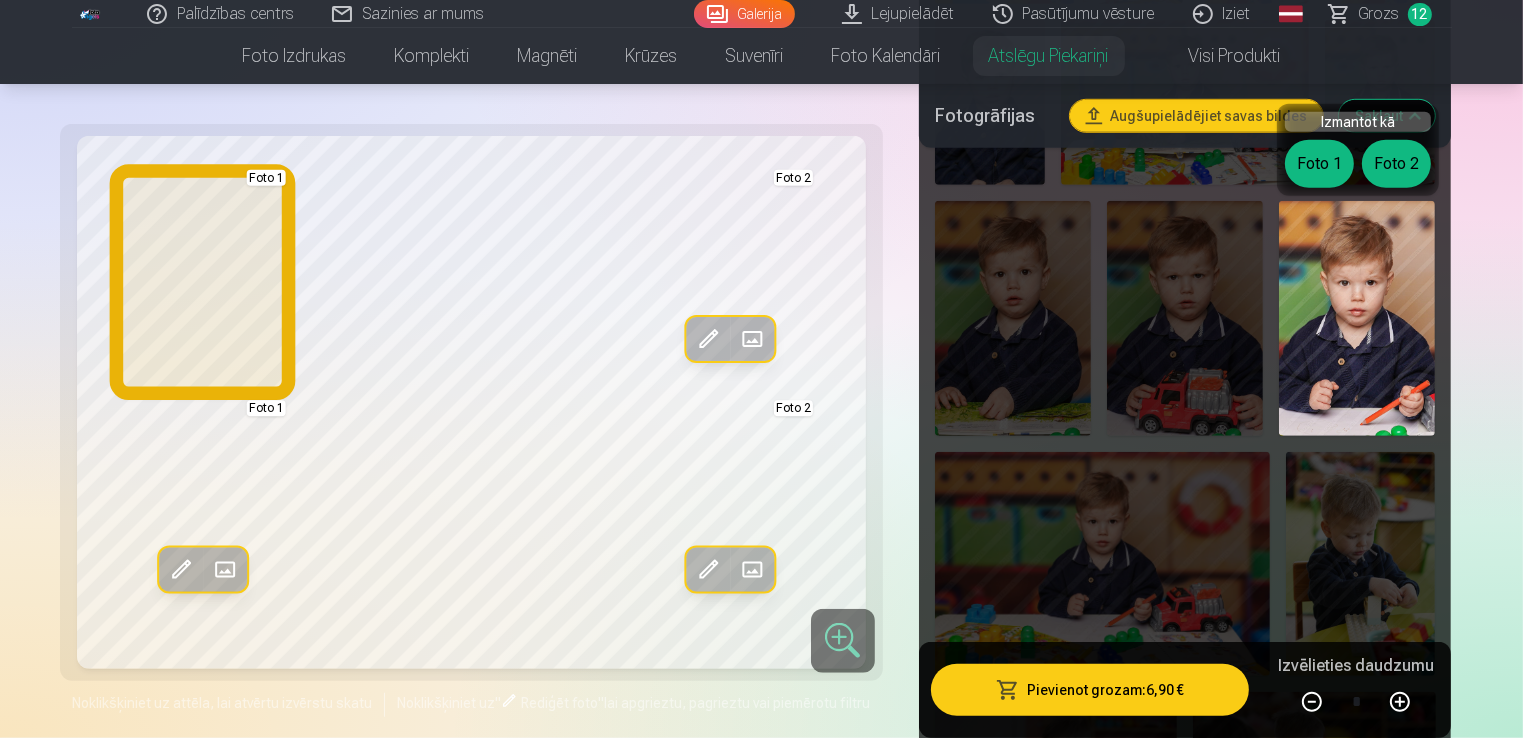 click on "Foto   1" at bounding box center (1319, 164) 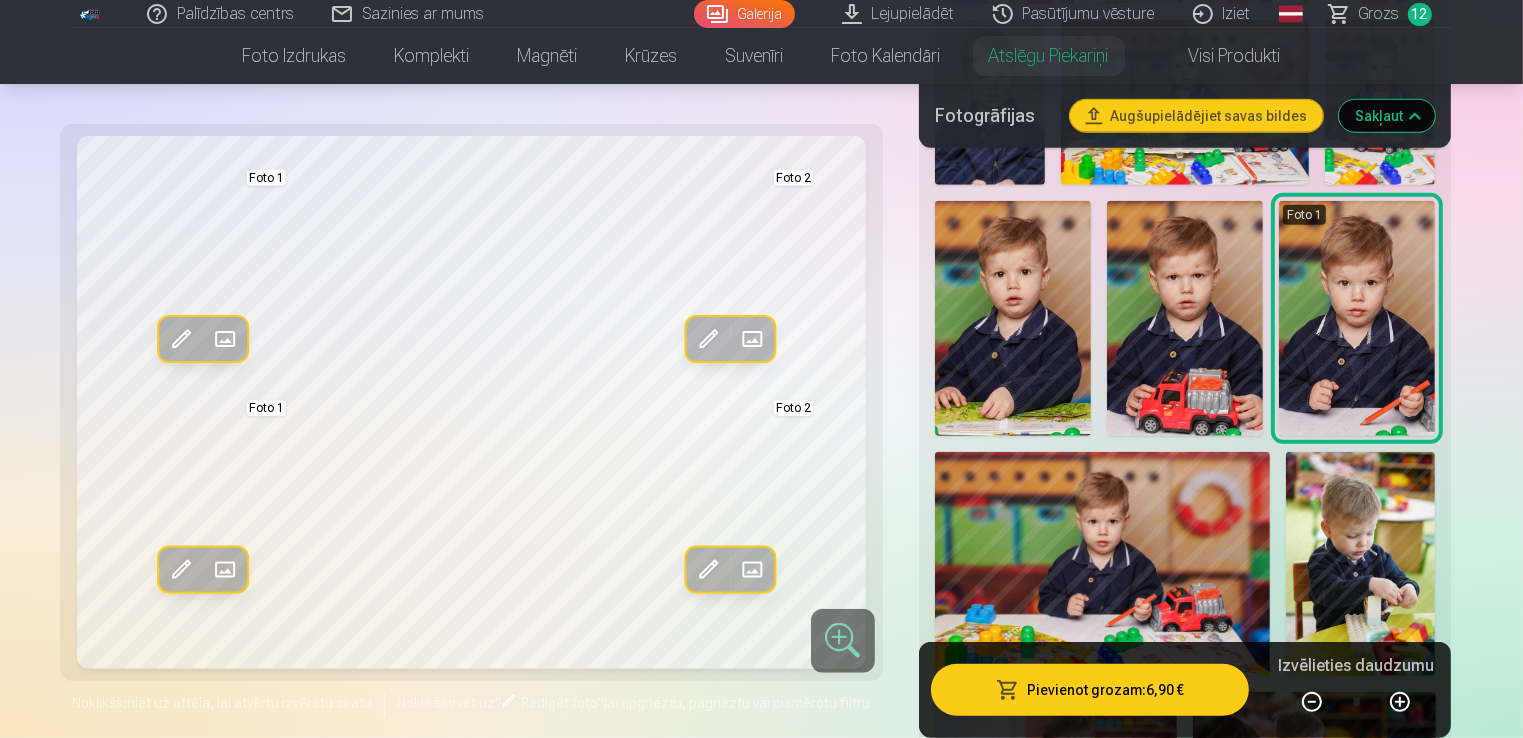 drag, startPoint x: 1070, startPoint y: 115, endPoint x: 963, endPoint y: 157, distance: 114.947815 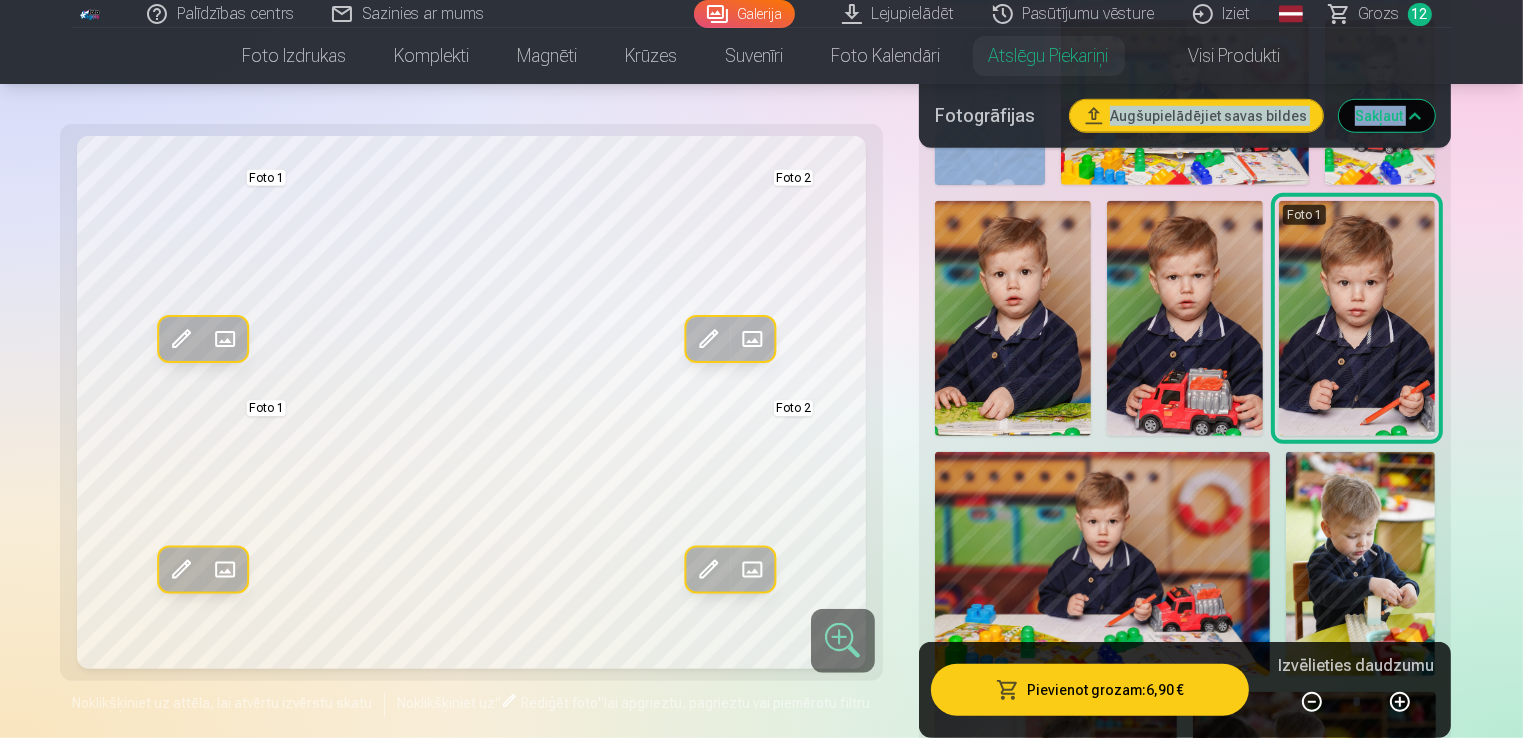 click at bounding box center (1103, 564) 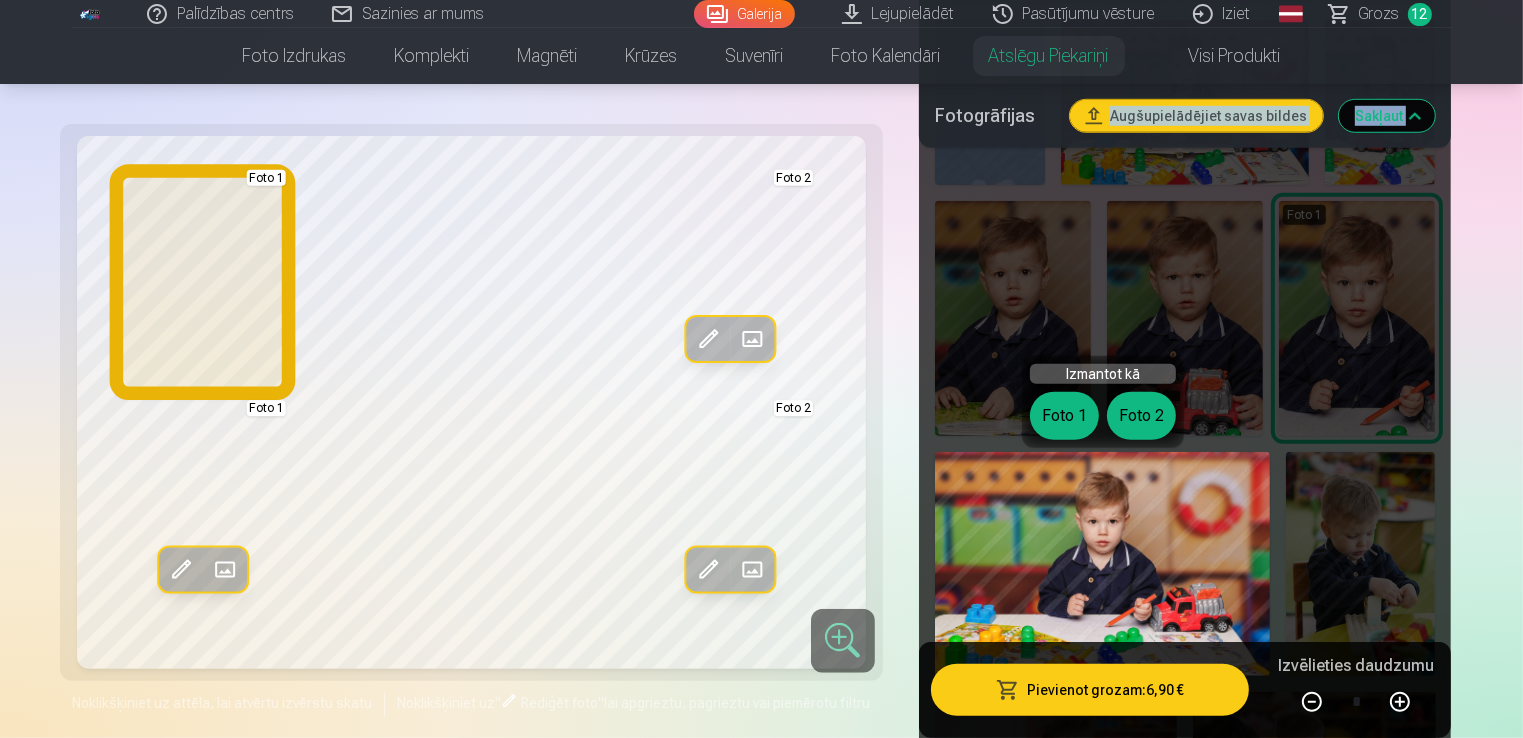 click on "Foto   1" at bounding box center (1064, 416) 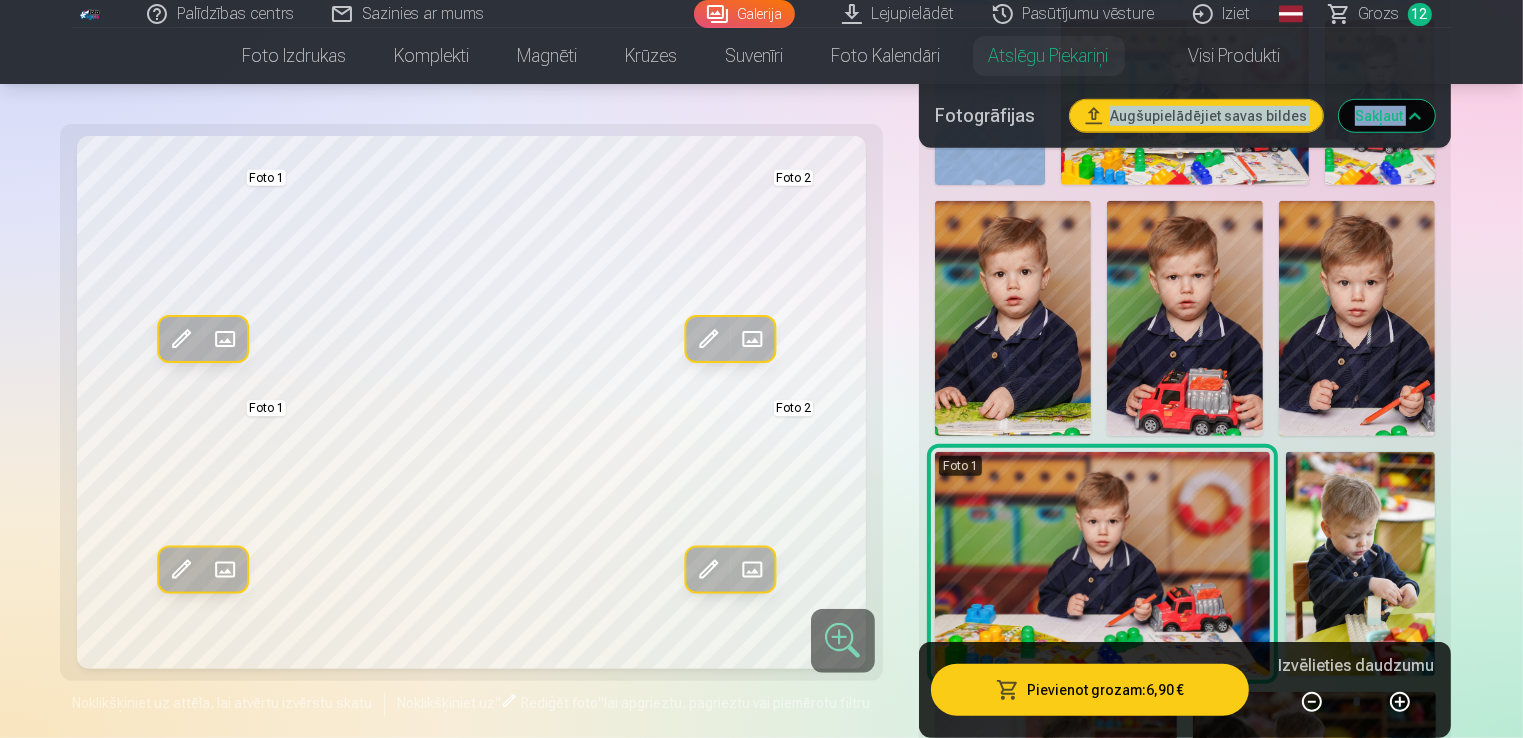 click at bounding box center [1357, 318] 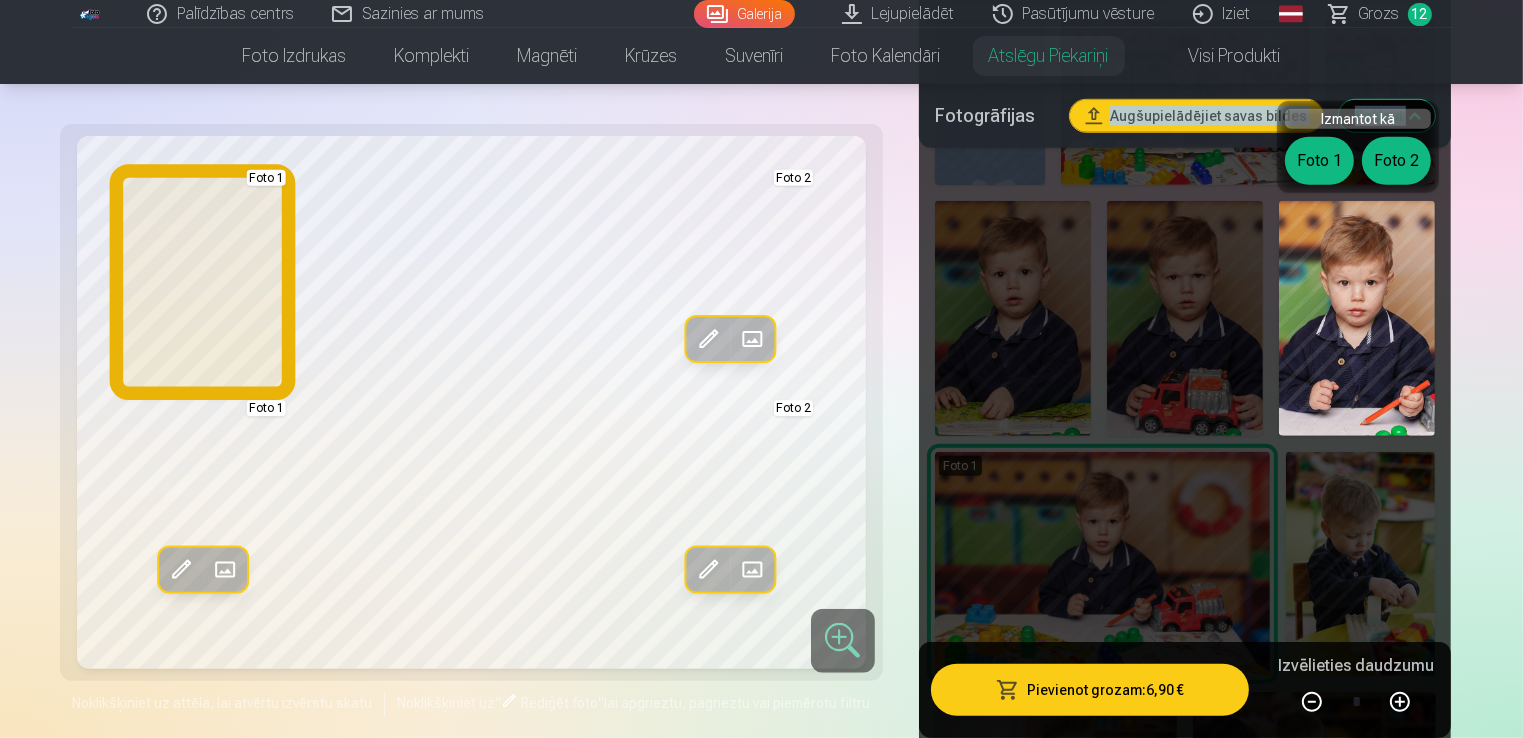 click on "Foto   1" at bounding box center (1319, 161) 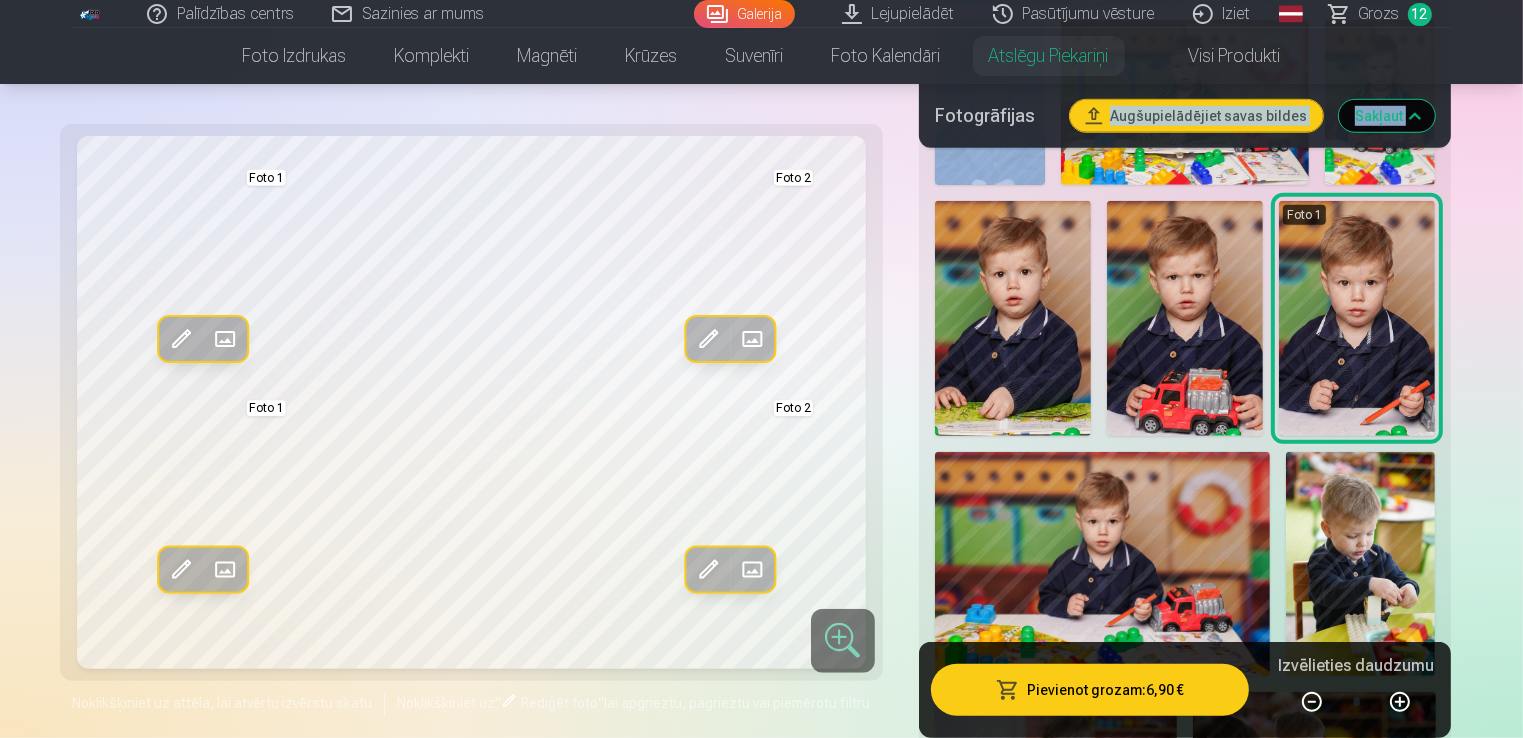 click at bounding box center (1103, 564) 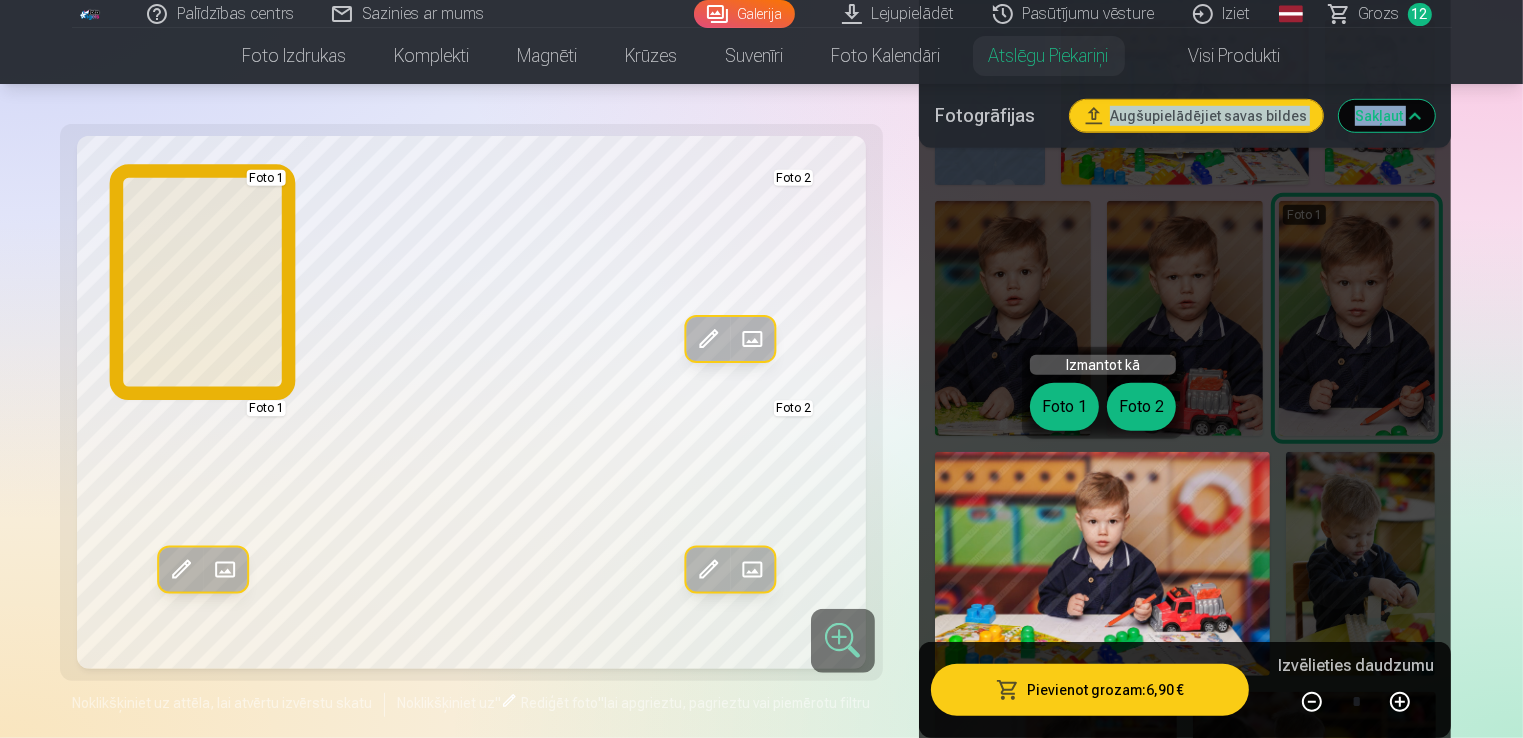 drag, startPoint x: 1165, startPoint y: 519, endPoint x: 1080, endPoint y: 399, distance: 147.05441 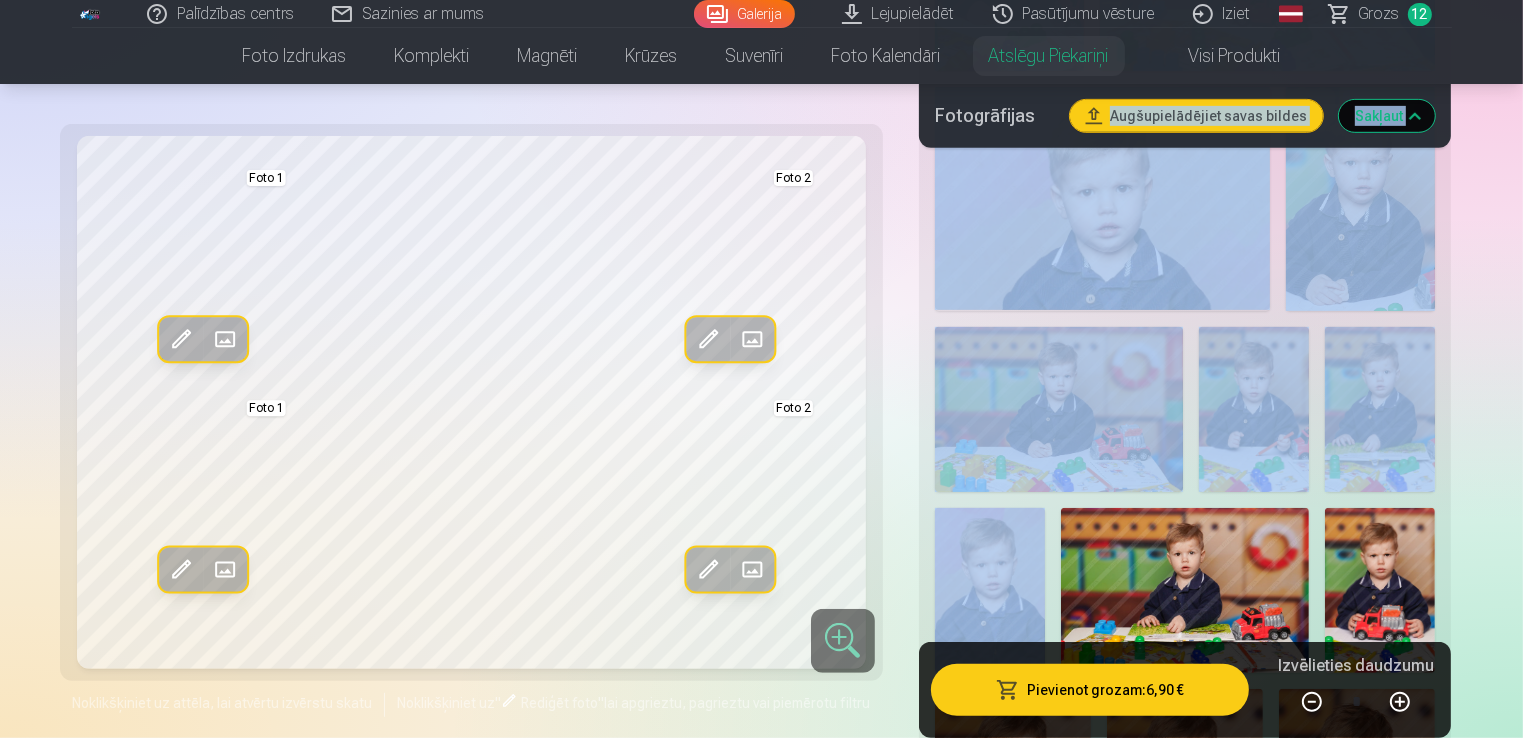 scroll, scrollTop: 900, scrollLeft: 0, axis: vertical 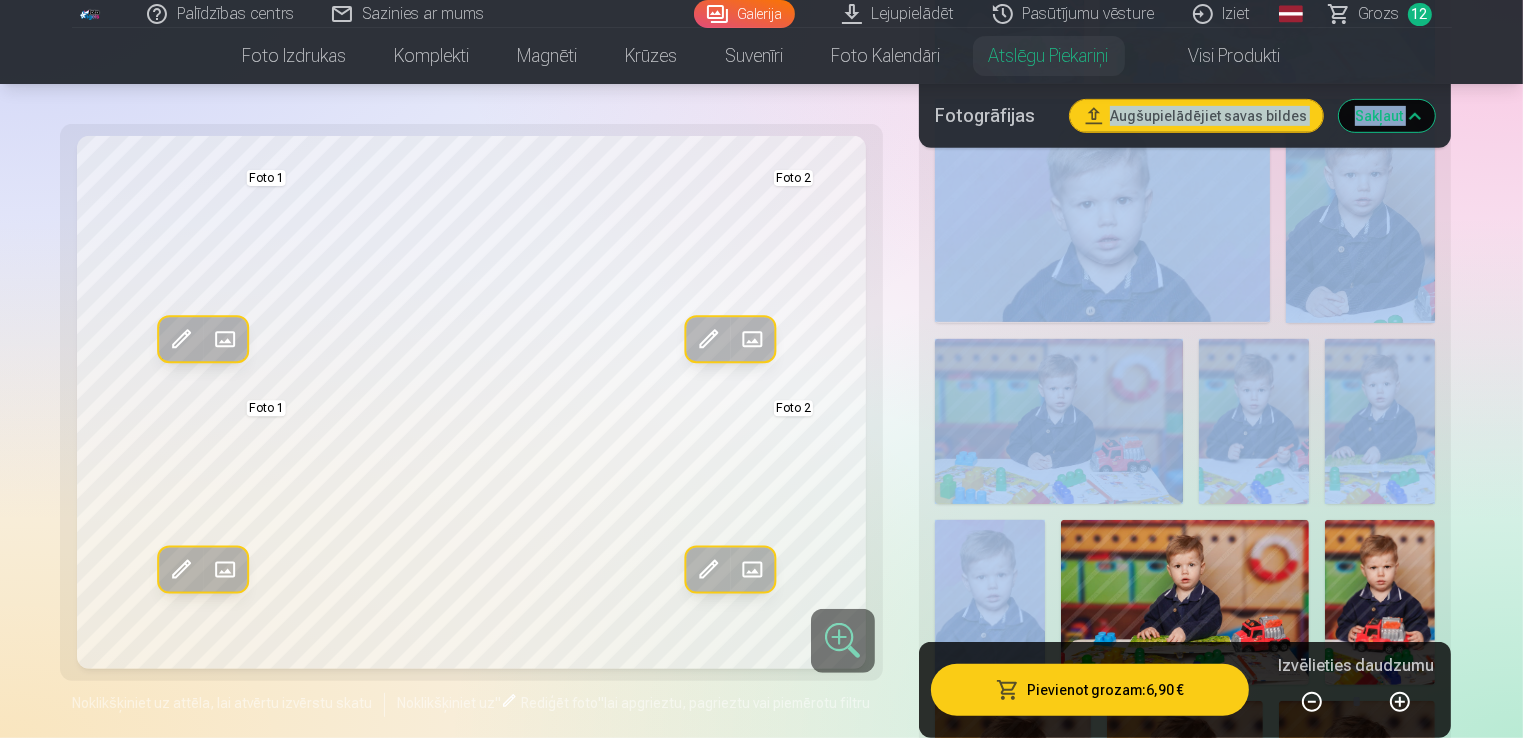 click on "Palīdzības centrs Sazinies ar mums Galerija Lejupielādēt Pasūtījumu vēsture Iziet Global English (en) Latvian (lv) Russian (ru) Lithuanian (lt) Estonian (et) Grozs 12 Foto izdrukas Augstas kvalitātes fotoattēlu izdrukas 210 gsm papīrs, piesātināta krāsa un detalizācija Sākot no  3,60 € Augstas kvalitātes grupu fotoattēlu izdrukas Spilgtas krāsas uz Fuji Film Crystal fotopapīra Sākot no  4,30 € Foto kolāža no divām fotogrāfijām Divi neaizmirstami mirkļi vienā skaistā bildē Sākot no  4,10 € Foto izdrukas dokumentiem Universālas foto izdrukas dokumentiem (6 fotogrāfijas) Sākot no  4,40 € Augstas izšķirtspējas digitālais fotoattēls JPG formātā Iemūžiniet savas atmiņas ērtā digitālā veidā Sākot no  6,00 € See all products Komplekti Pilns Atmiņu Komplekts – Drukātas (15×23cm, 40% ATLAIDE) un 🎁 Digitālas Fotogrāfijas   Klasiskais komplekts Sākot no  19,20 € Populārs komplekts Sākot no  24,00 € Premium komplekts + 🎁  Sākot no    1" at bounding box center [761, 4000] 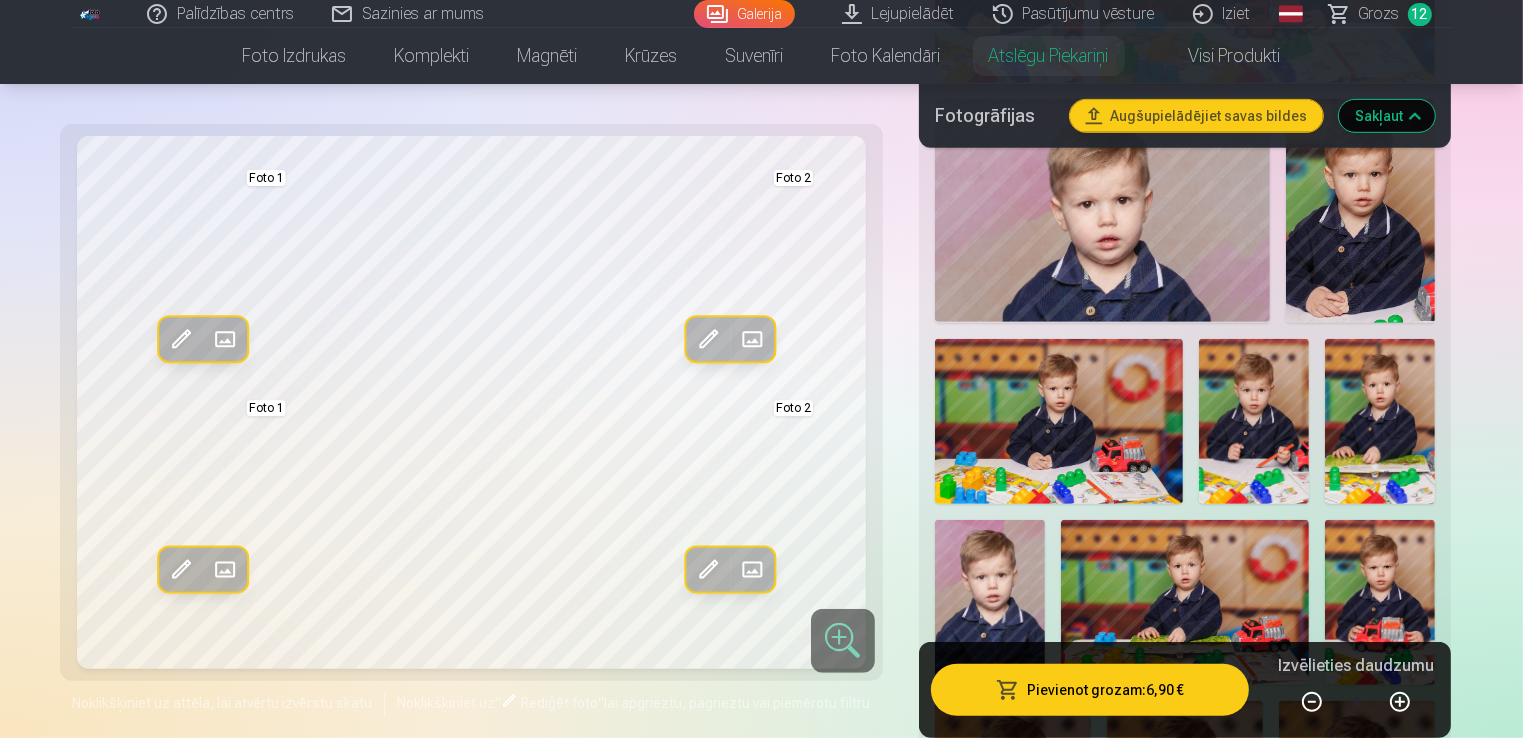 click on "Palīdzības centrs Sazinies ar mums Galerija Lejupielādēt Pasūtījumu vēsture Iziet Global English (en) Latvian (lv) Russian (ru) Lithuanian (lt) Estonian (et) Grozs 12 Foto izdrukas Augstas kvalitātes fotoattēlu izdrukas 210 gsm papīrs, piesātināta krāsa un detalizācija Sākot no  3,60 € Augstas kvalitātes grupu fotoattēlu izdrukas Spilgtas krāsas uz Fuji Film Crystal fotopapīra Sākot no  4,30 € Foto kolāža no divām fotogrāfijām Divi neaizmirstami mirkļi vienā skaistā bildē Sākot no  4,10 € Foto izdrukas dokumentiem Universālas foto izdrukas dokumentiem (6 fotogrāfijas) Sākot no  4,40 € Augstas izšķirtspējas digitālais fotoattēls JPG formātā Iemūžiniet savas atmiņas ērtā digitālā veidā Sākot no  6,00 € See all products Komplekti Pilns Atmiņu Komplekts – Drukātas (15×23cm, 40% ATLAIDE) un 🎁 Digitālas Fotogrāfijas   Klasiskais komplekts Sākot no  19,20 € Populārs komplekts Sākot no  24,00 € Premium komplekts + 🎁  Sākot no    1" at bounding box center [761, 4000] 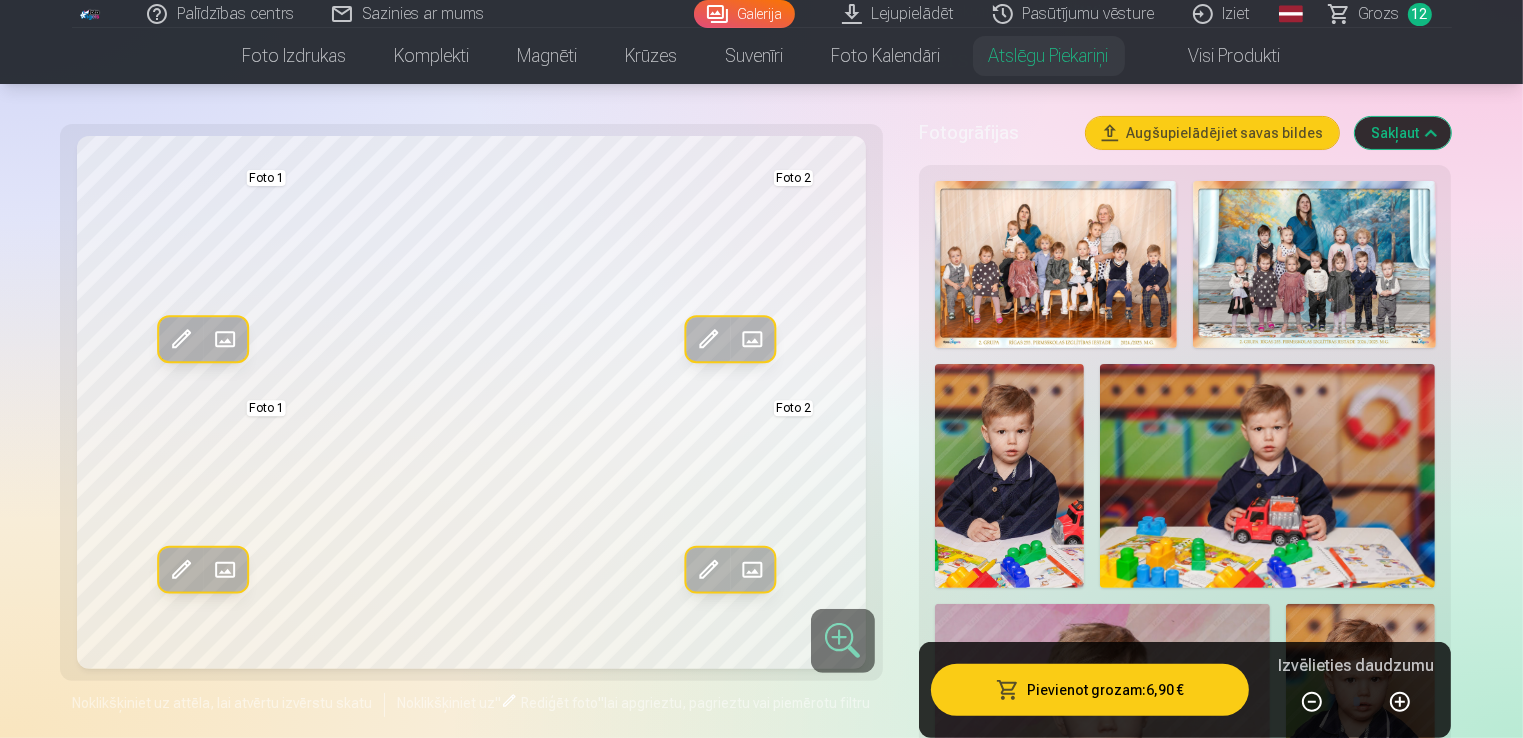 scroll, scrollTop: 400, scrollLeft: 0, axis: vertical 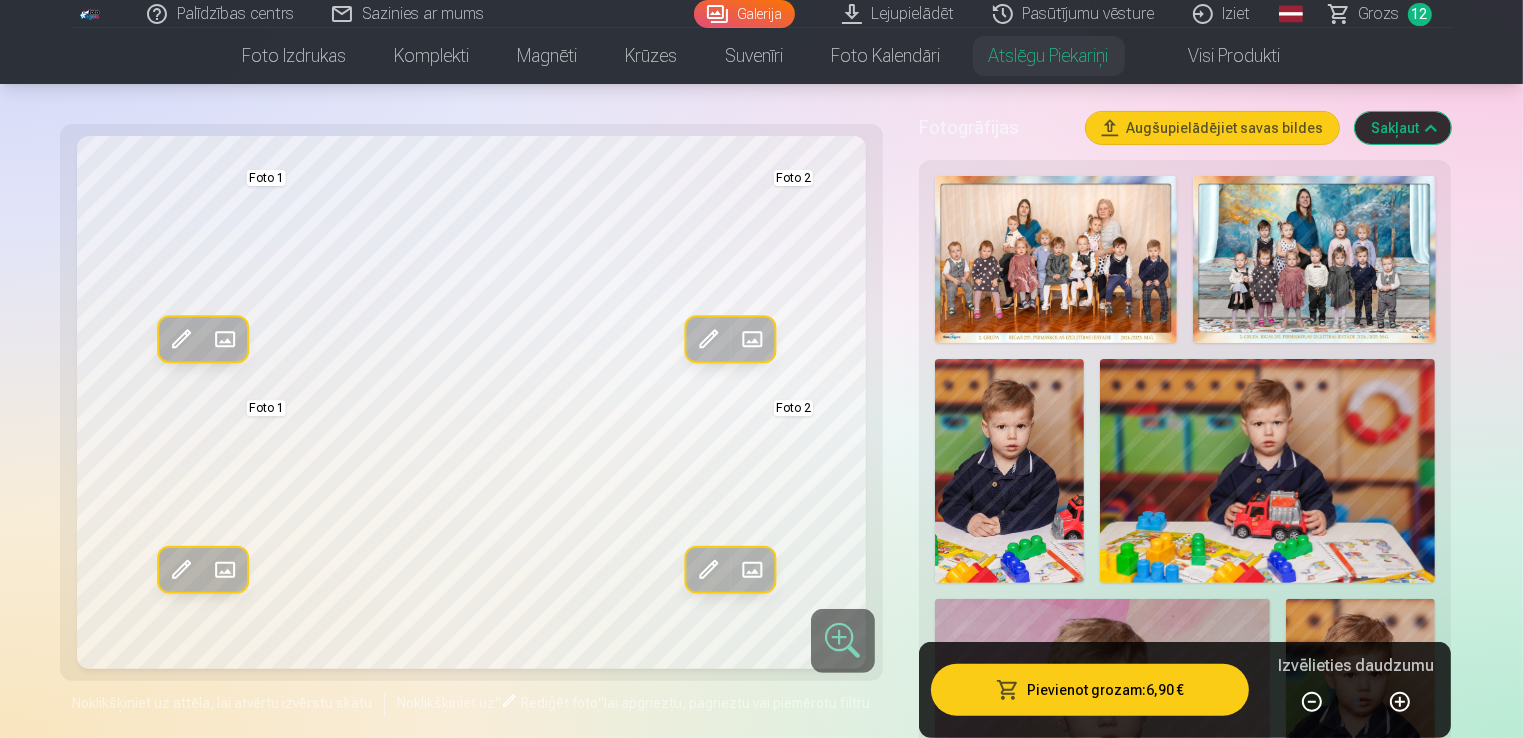 click at bounding box center [1268, 471] 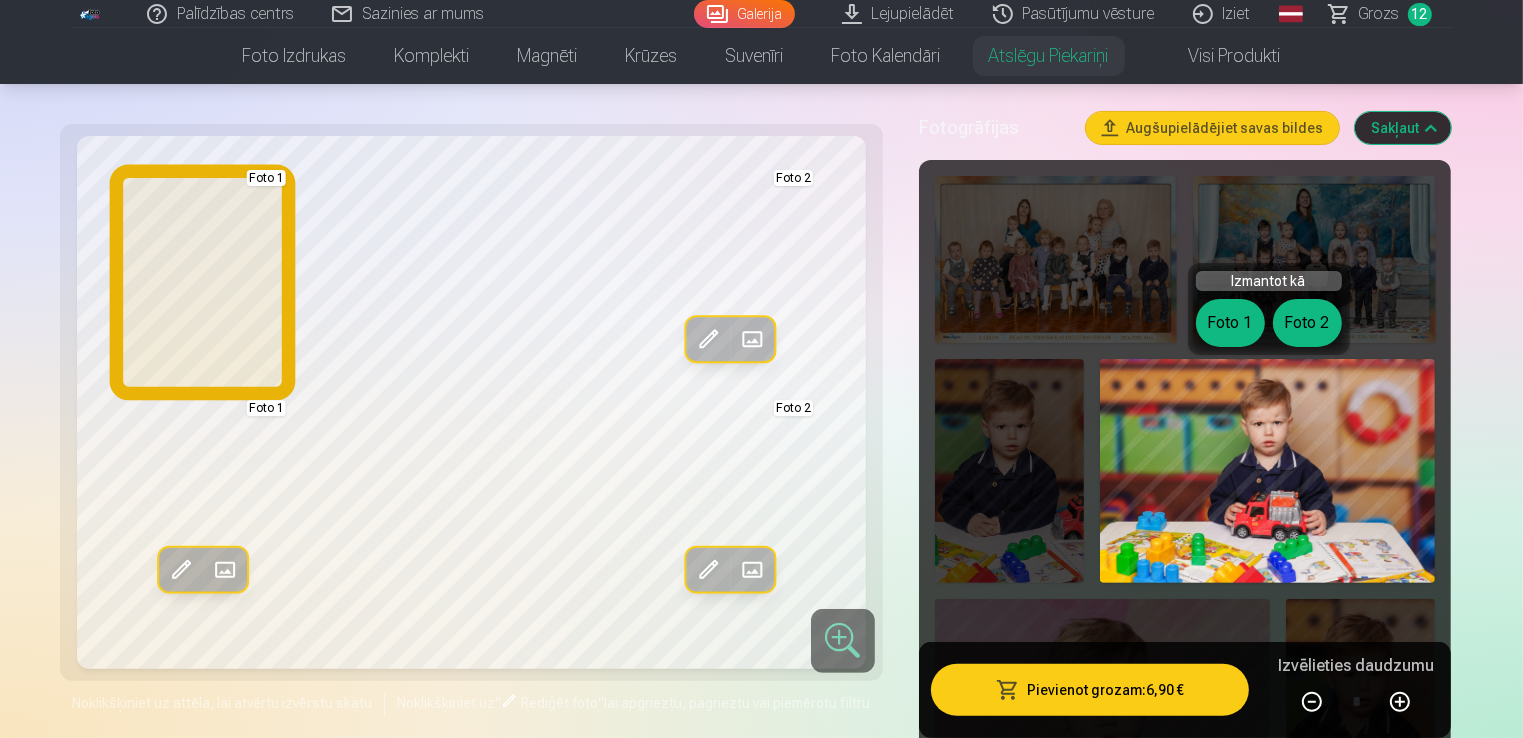 click on "Foto   1" at bounding box center [1230, 323] 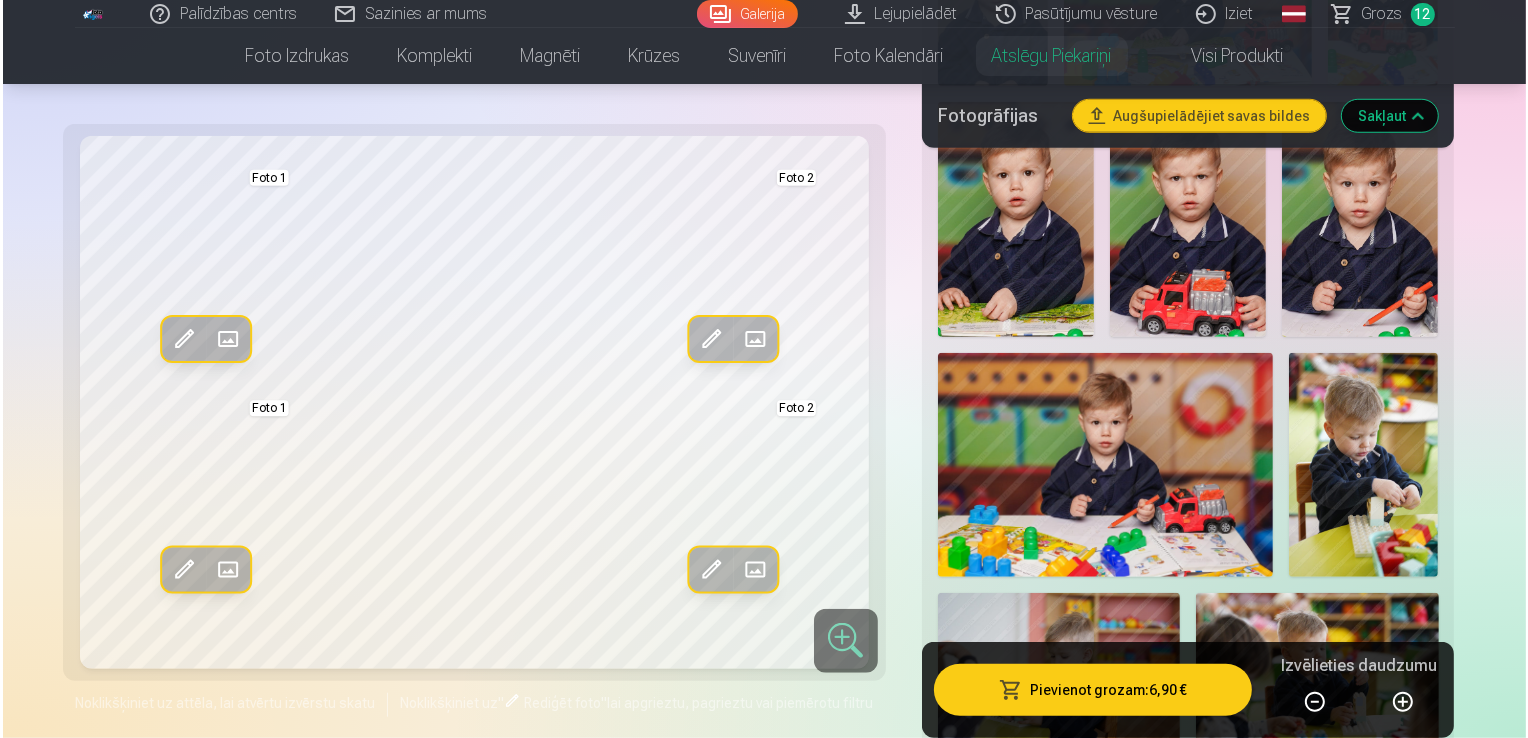scroll, scrollTop: 1500, scrollLeft: 0, axis: vertical 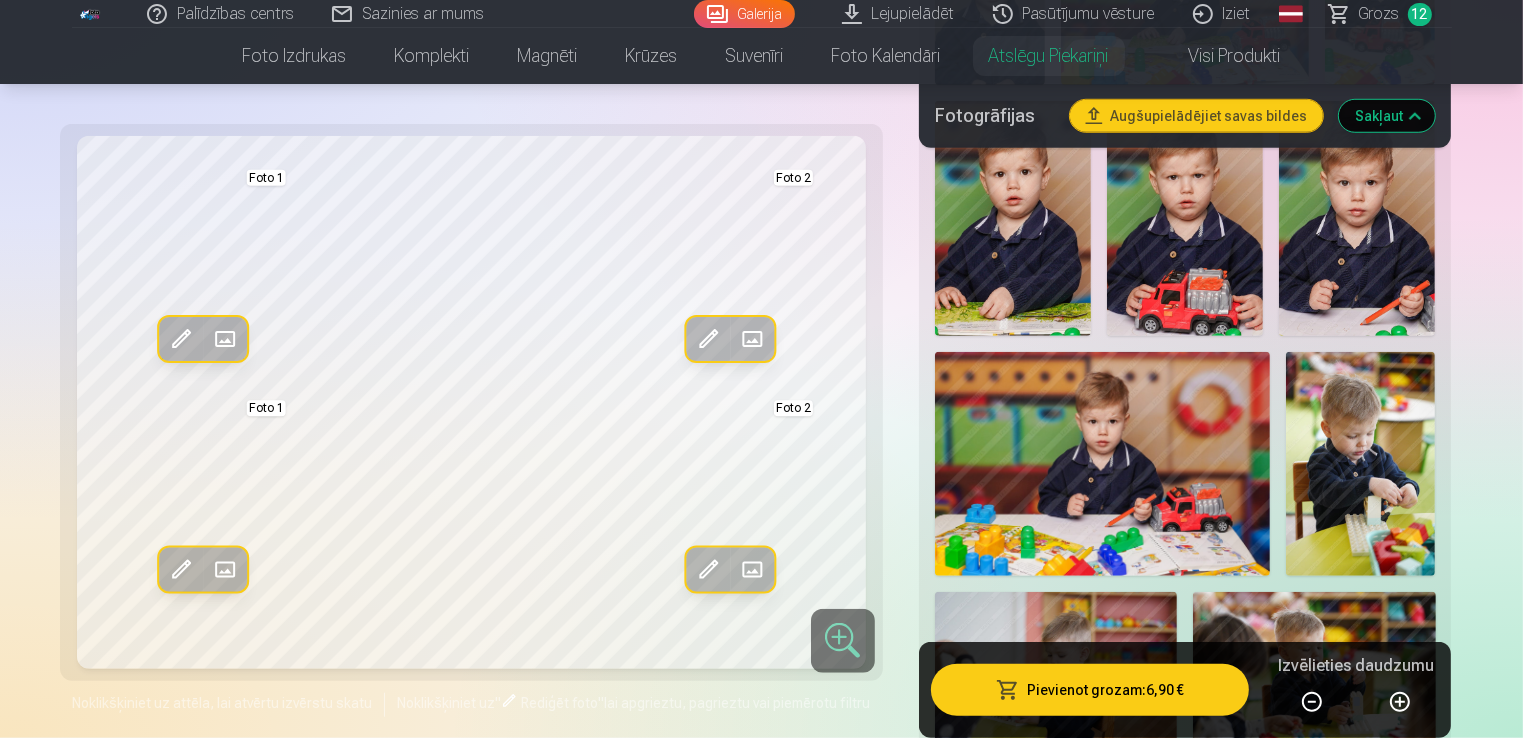 click at bounding box center (1103, 464) 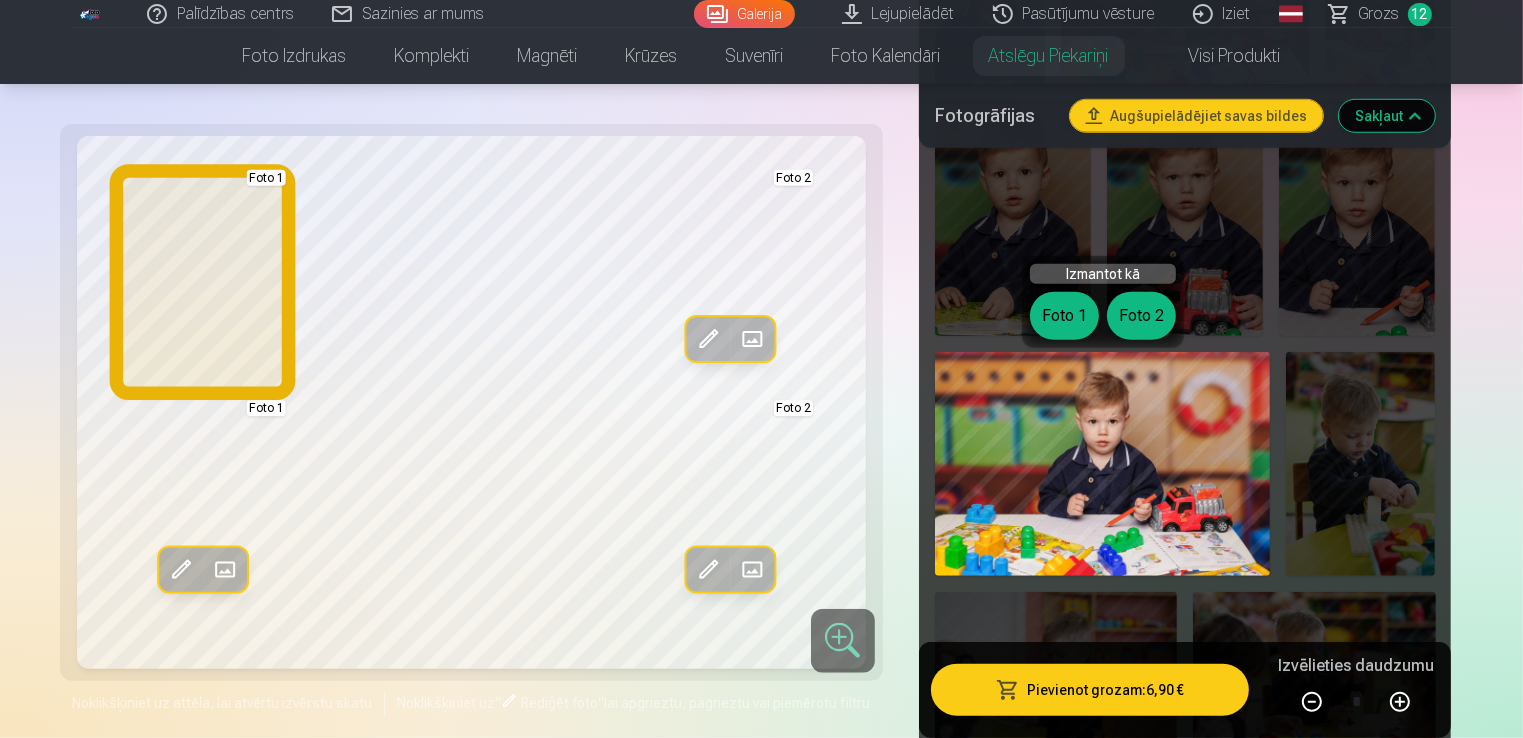 click on "Foto   1" at bounding box center [1064, 316] 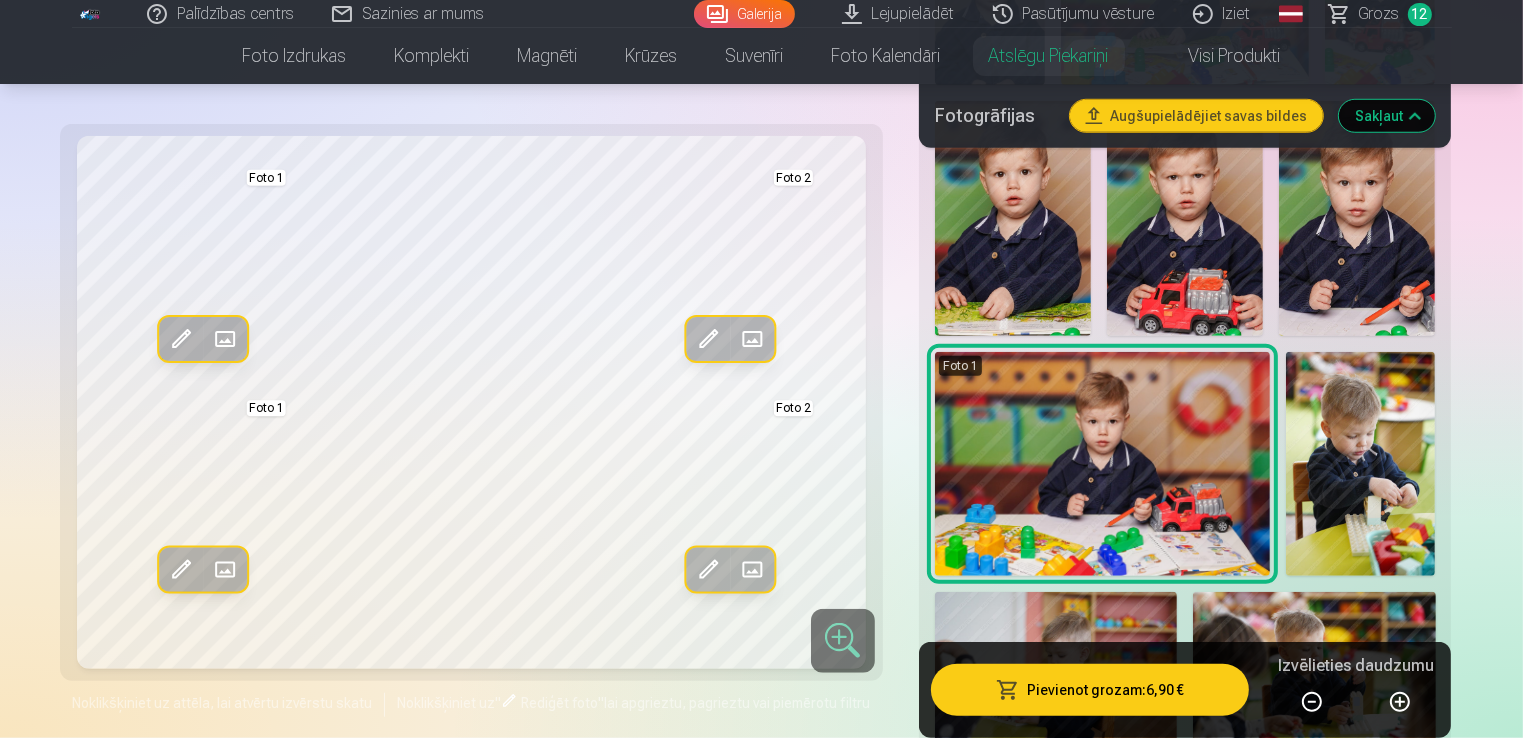 click on "Pievienot grozam :  6,90 €" at bounding box center (1090, 690) 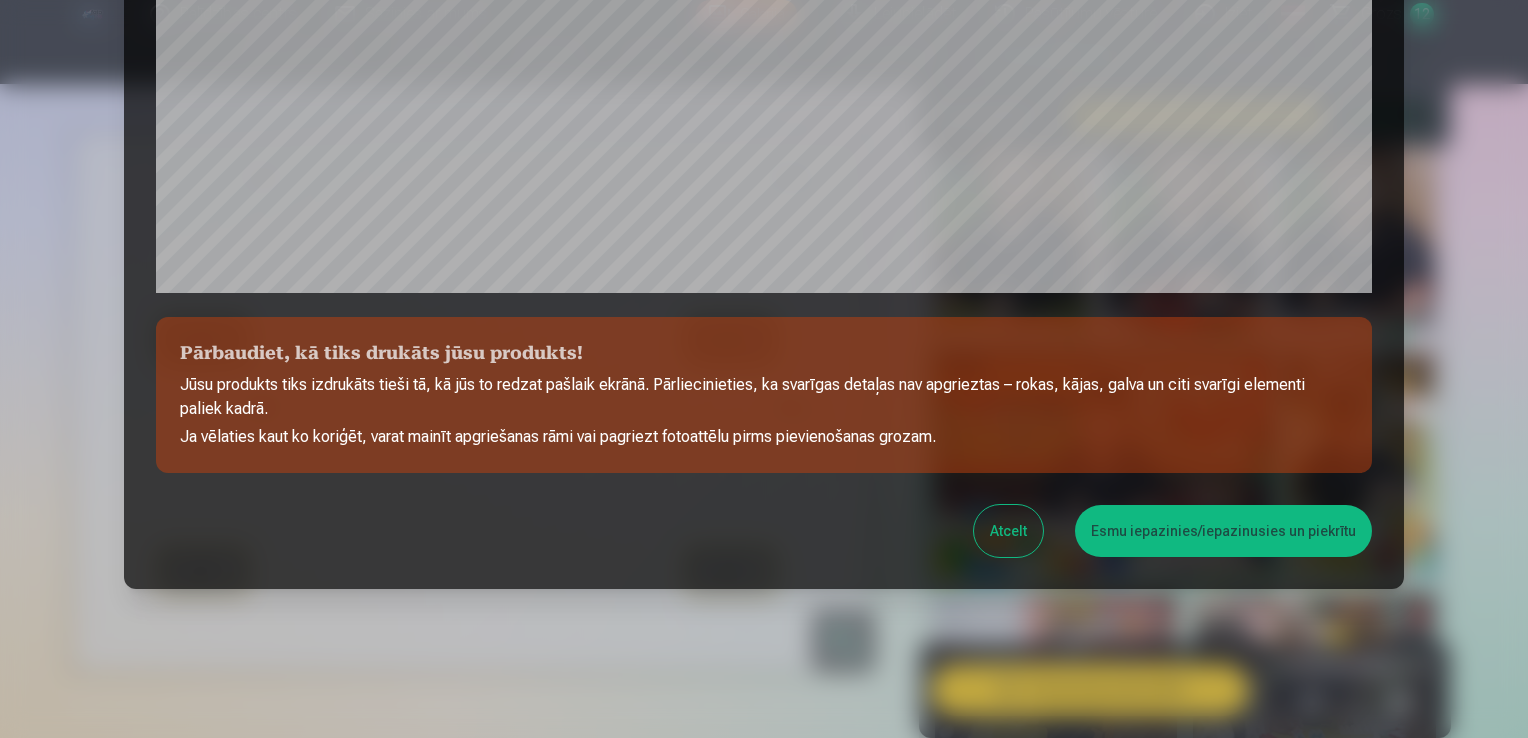 scroll, scrollTop: 701, scrollLeft: 0, axis: vertical 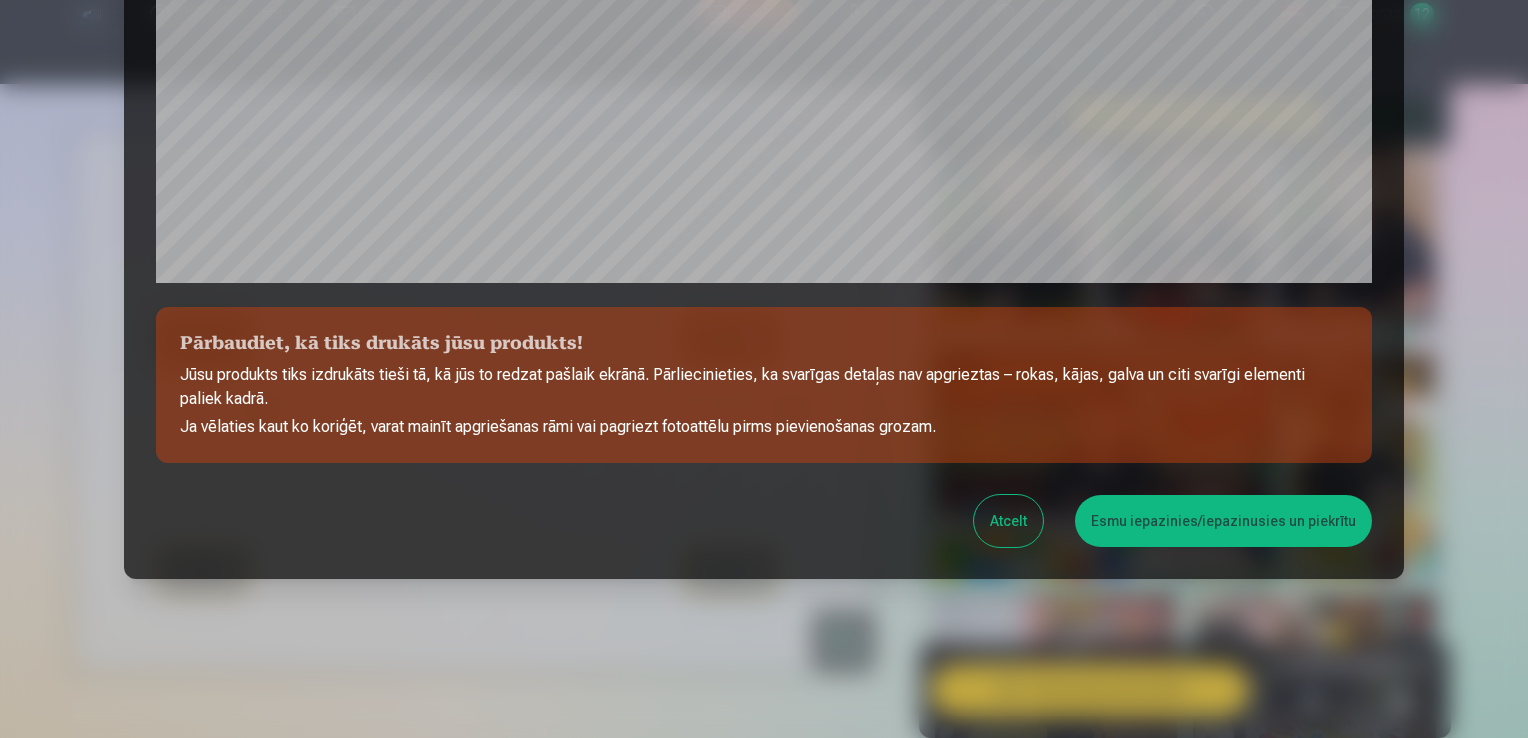 click on "Esmu iepazinies/iepazinusies un piekrītu" at bounding box center (1223, 521) 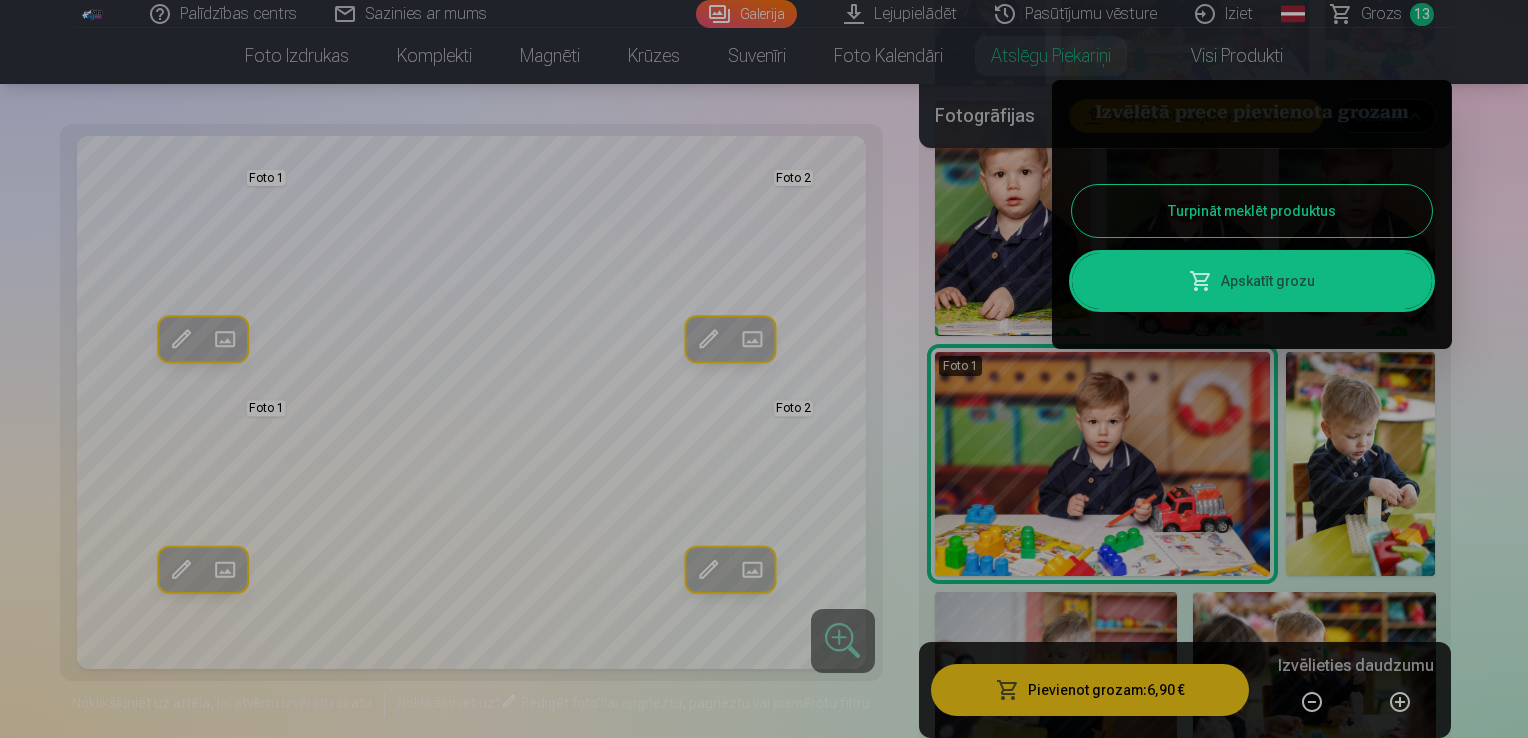 click on "Apskatīt grozu" at bounding box center [1252, 281] 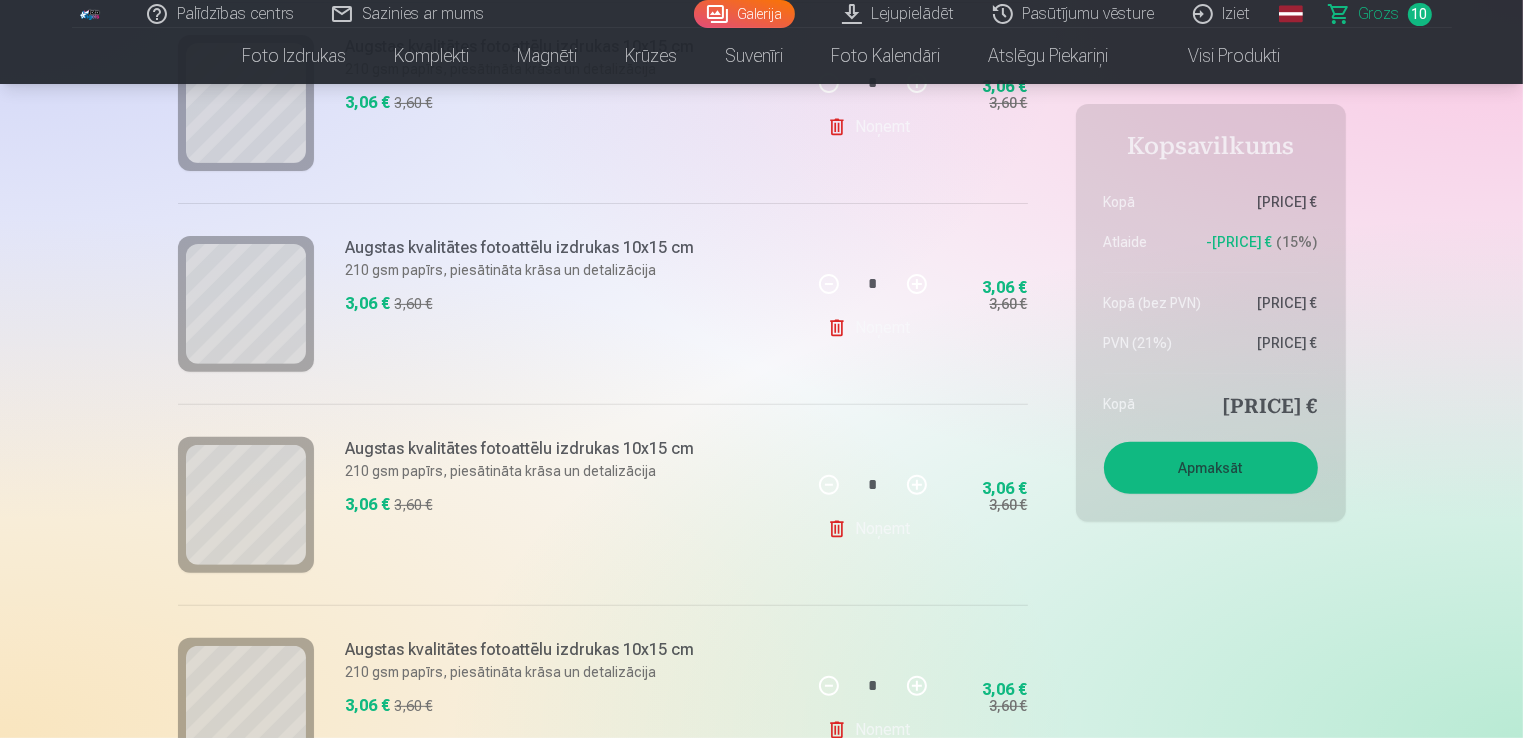 scroll, scrollTop: 500, scrollLeft: 0, axis: vertical 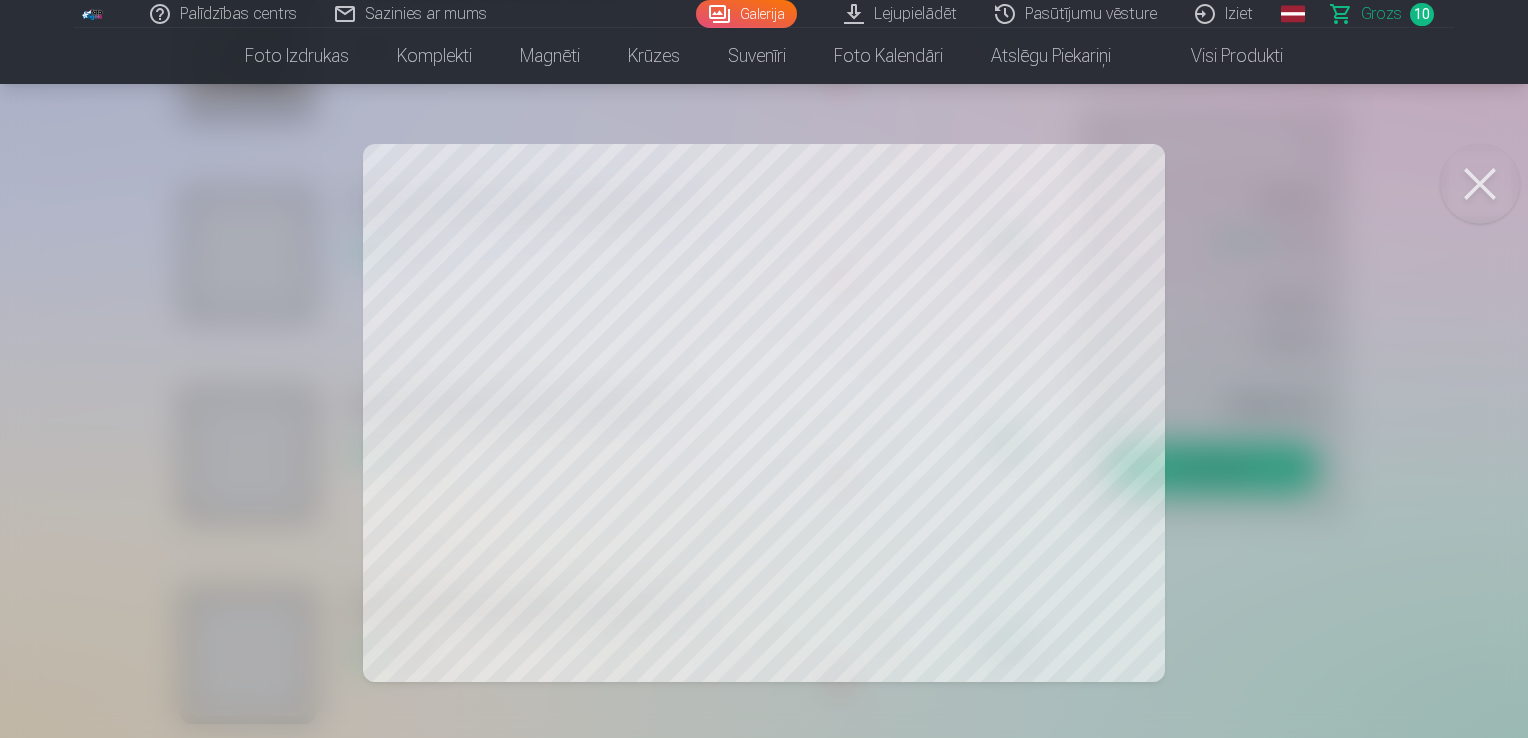 click at bounding box center [1480, 184] 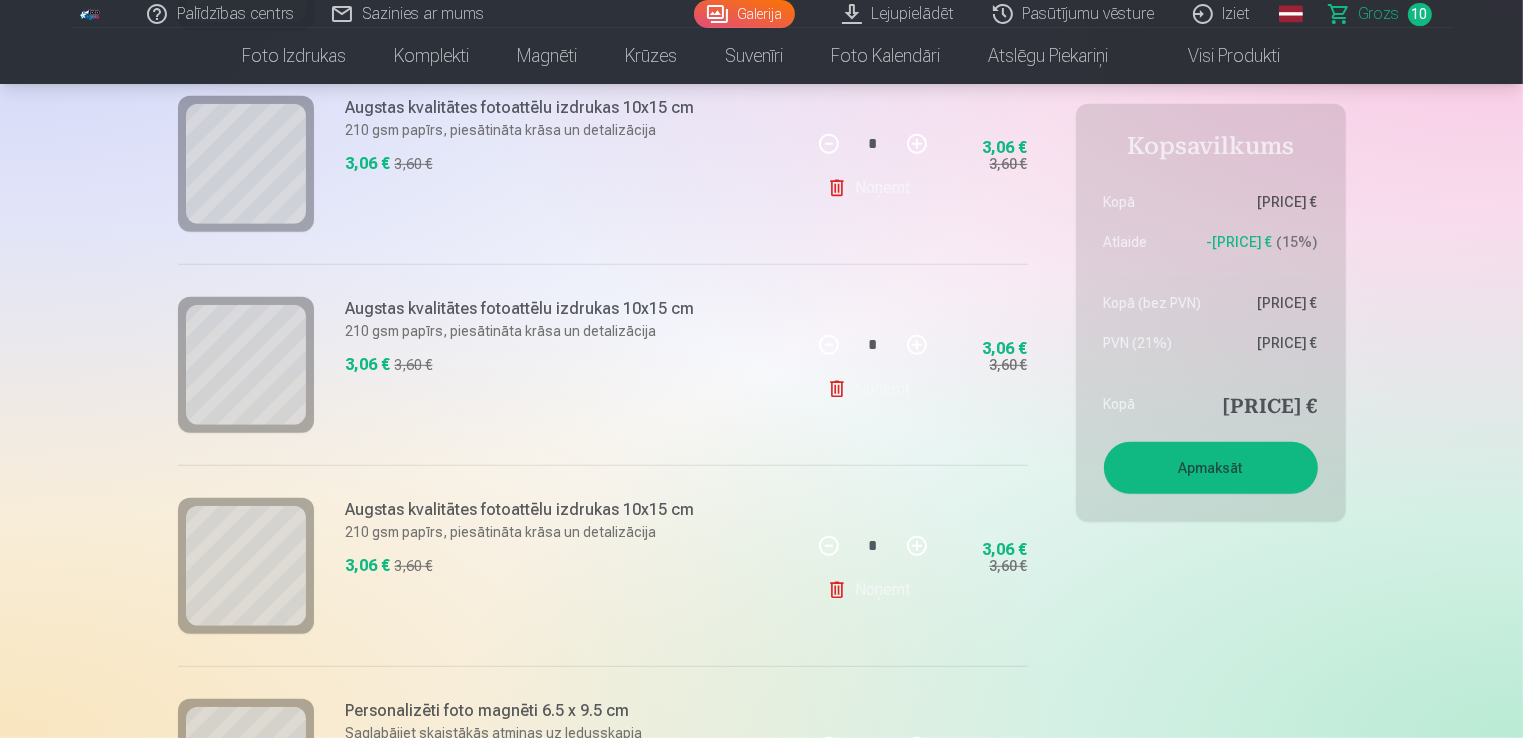 scroll, scrollTop: 1300, scrollLeft: 0, axis: vertical 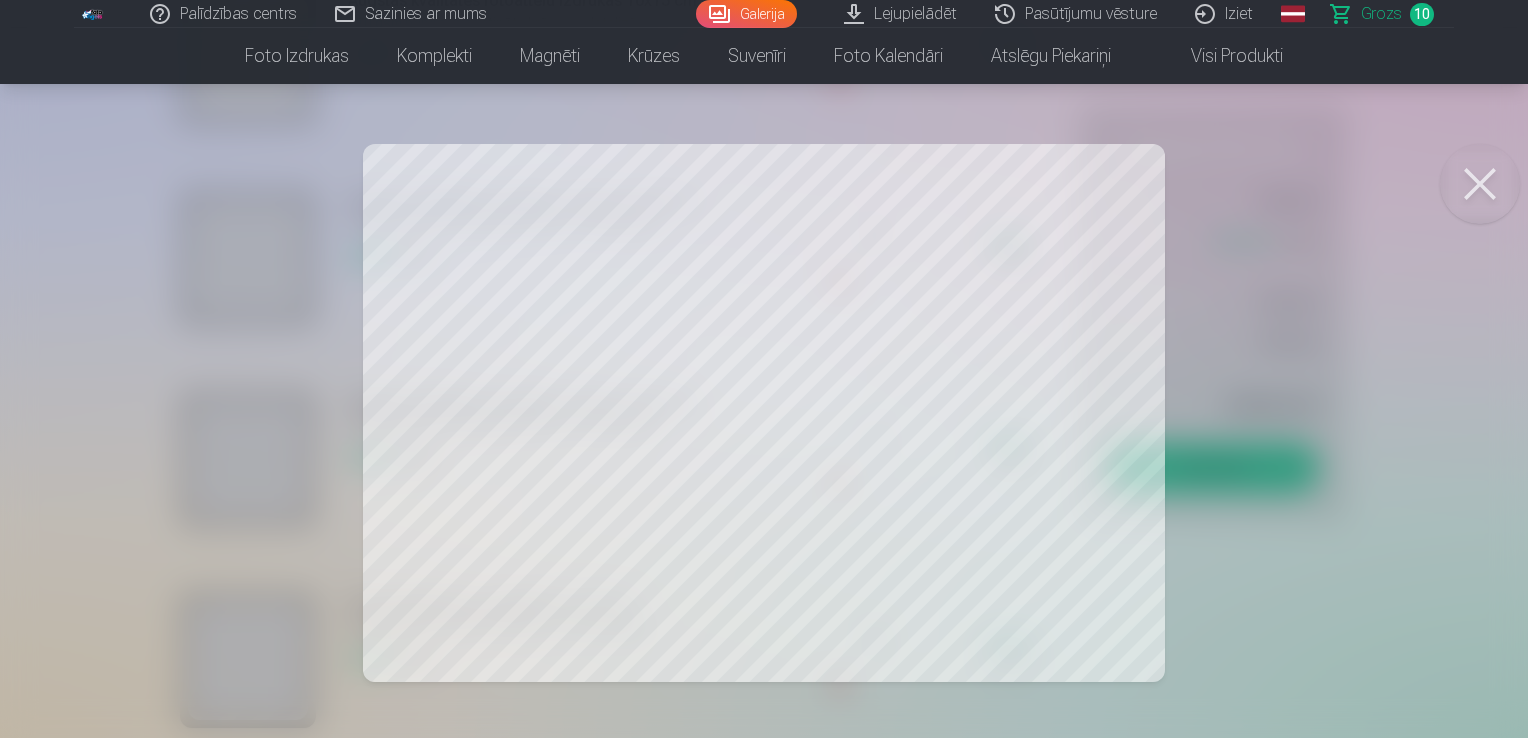 click at bounding box center [1480, 184] 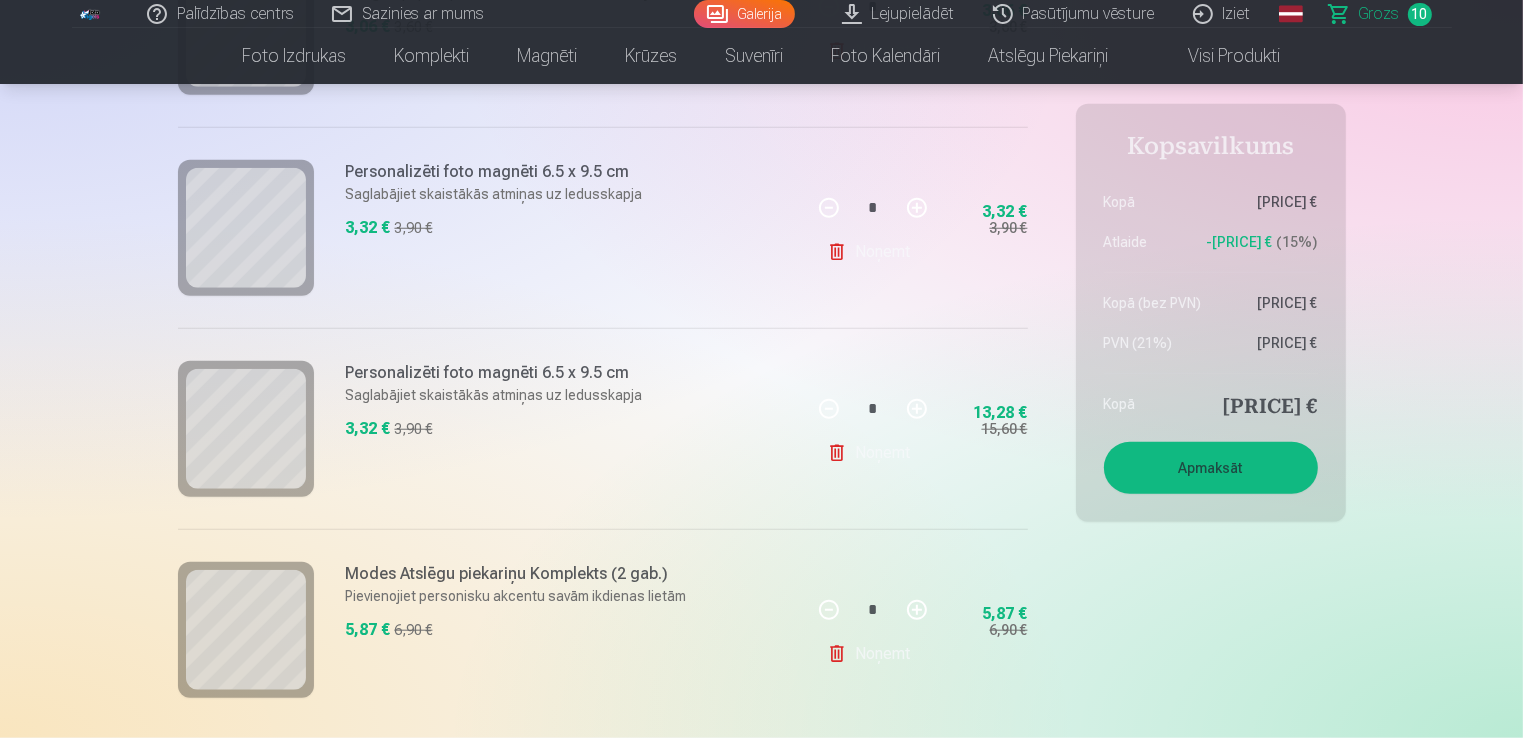 scroll, scrollTop: 1700, scrollLeft: 0, axis: vertical 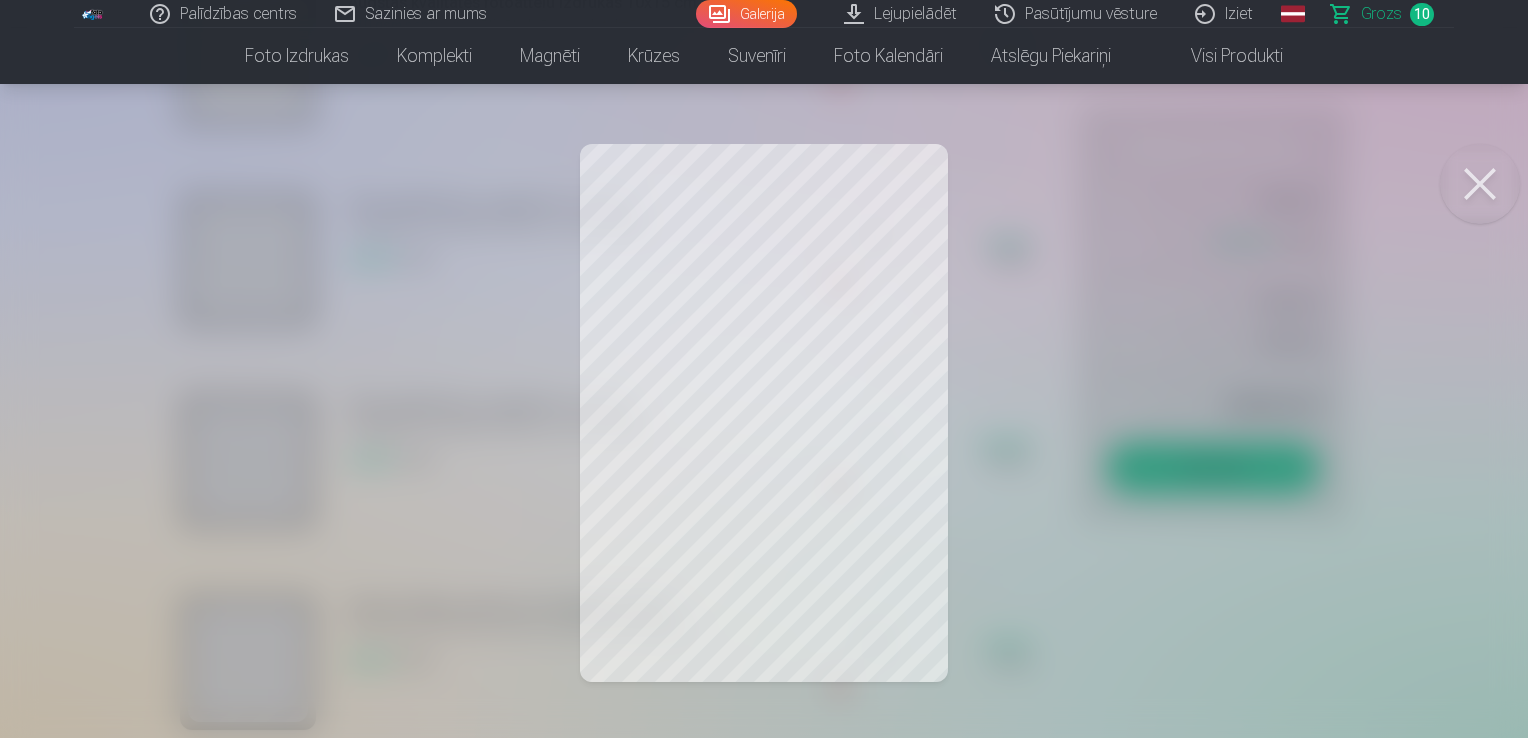 click at bounding box center (1480, 184) 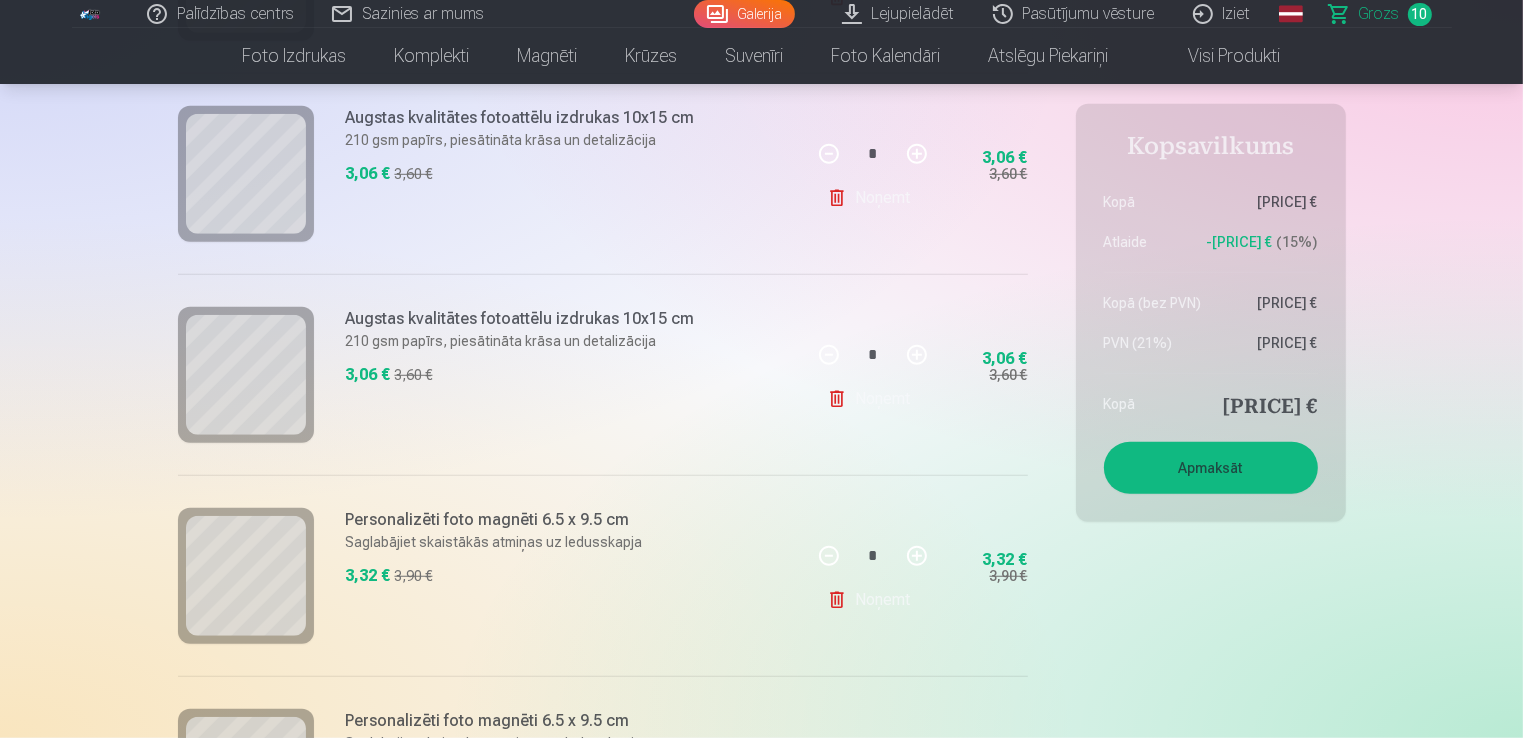 scroll, scrollTop: 1500, scrollLeft: 0, axis: vertical 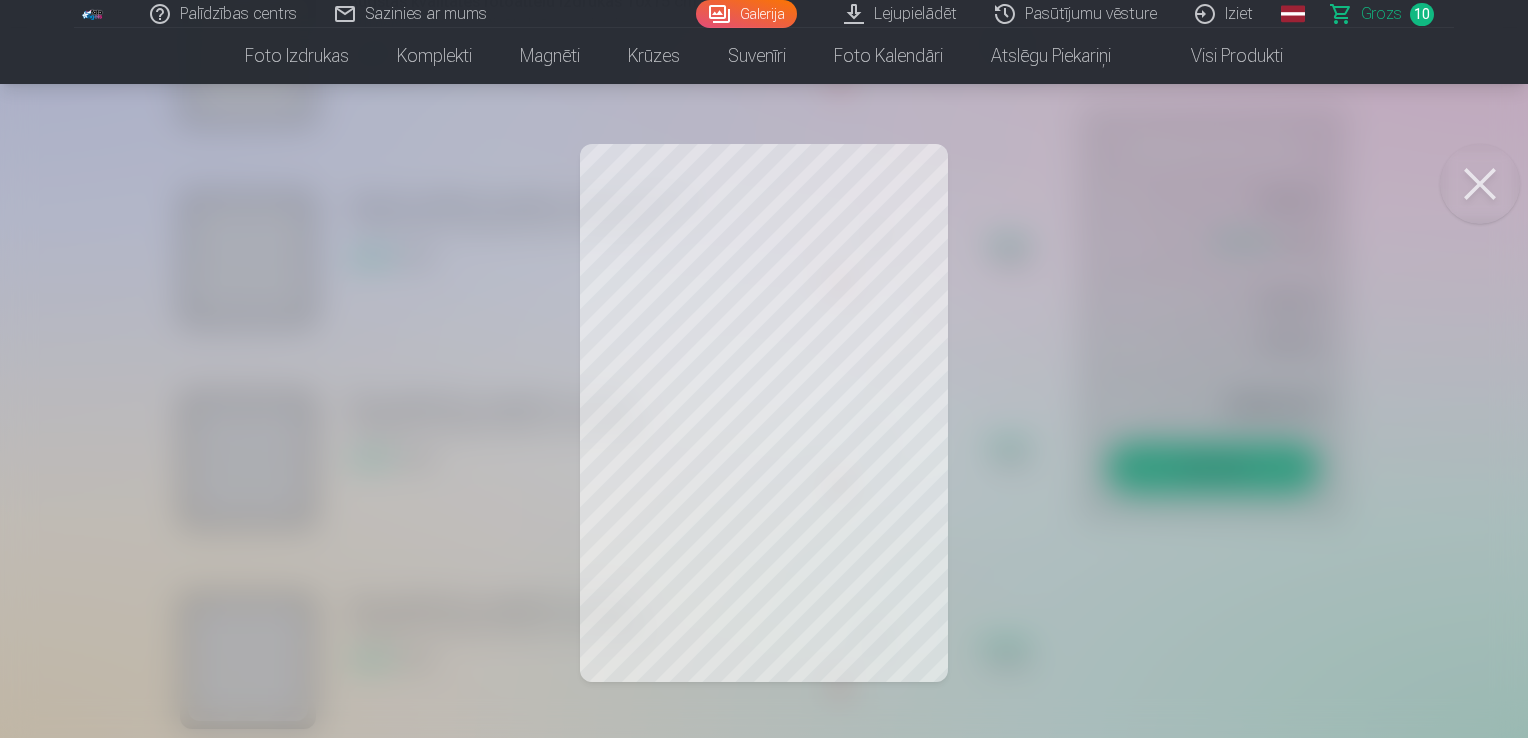 click at bounding box center (1480, 184) 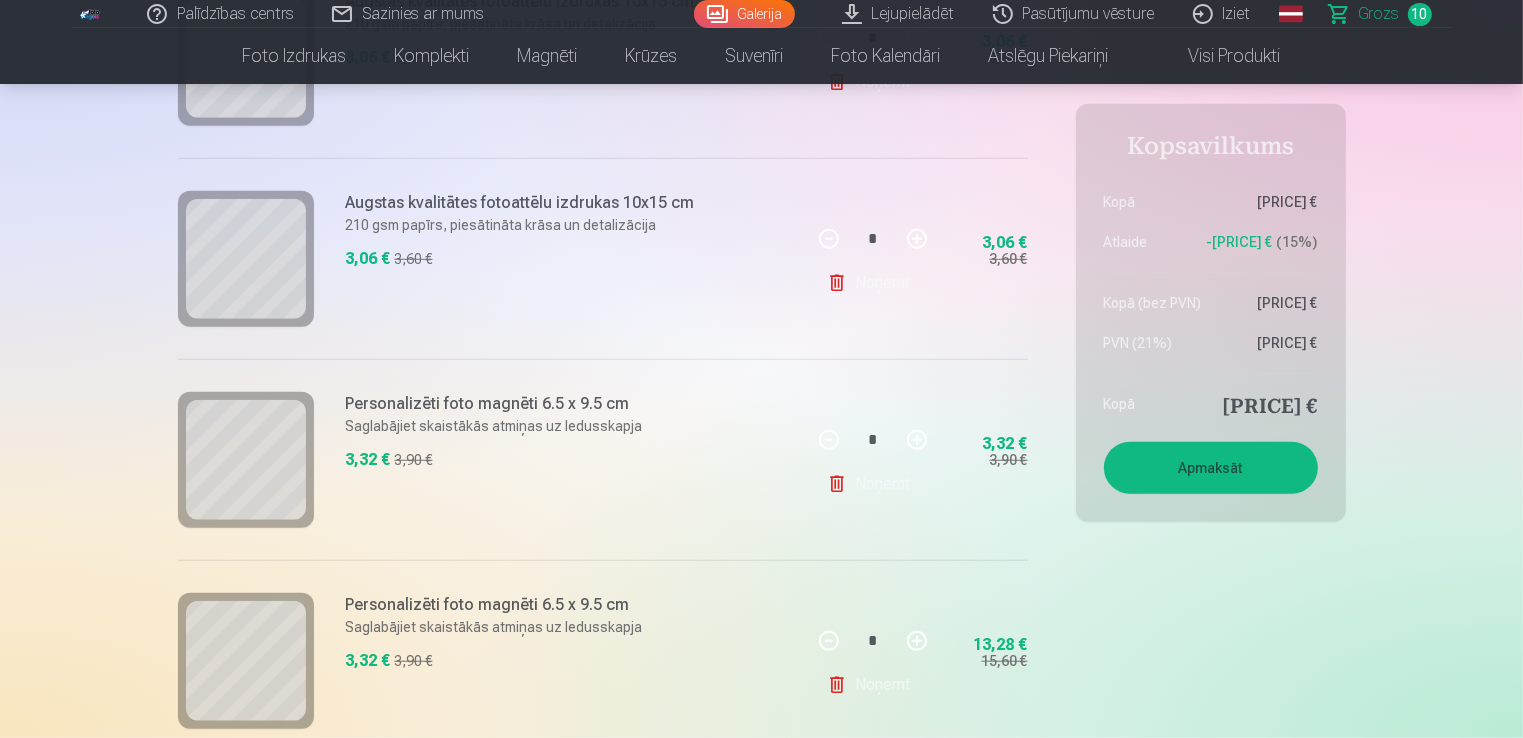 click on "Galerija" at bounding box center (744, 14) 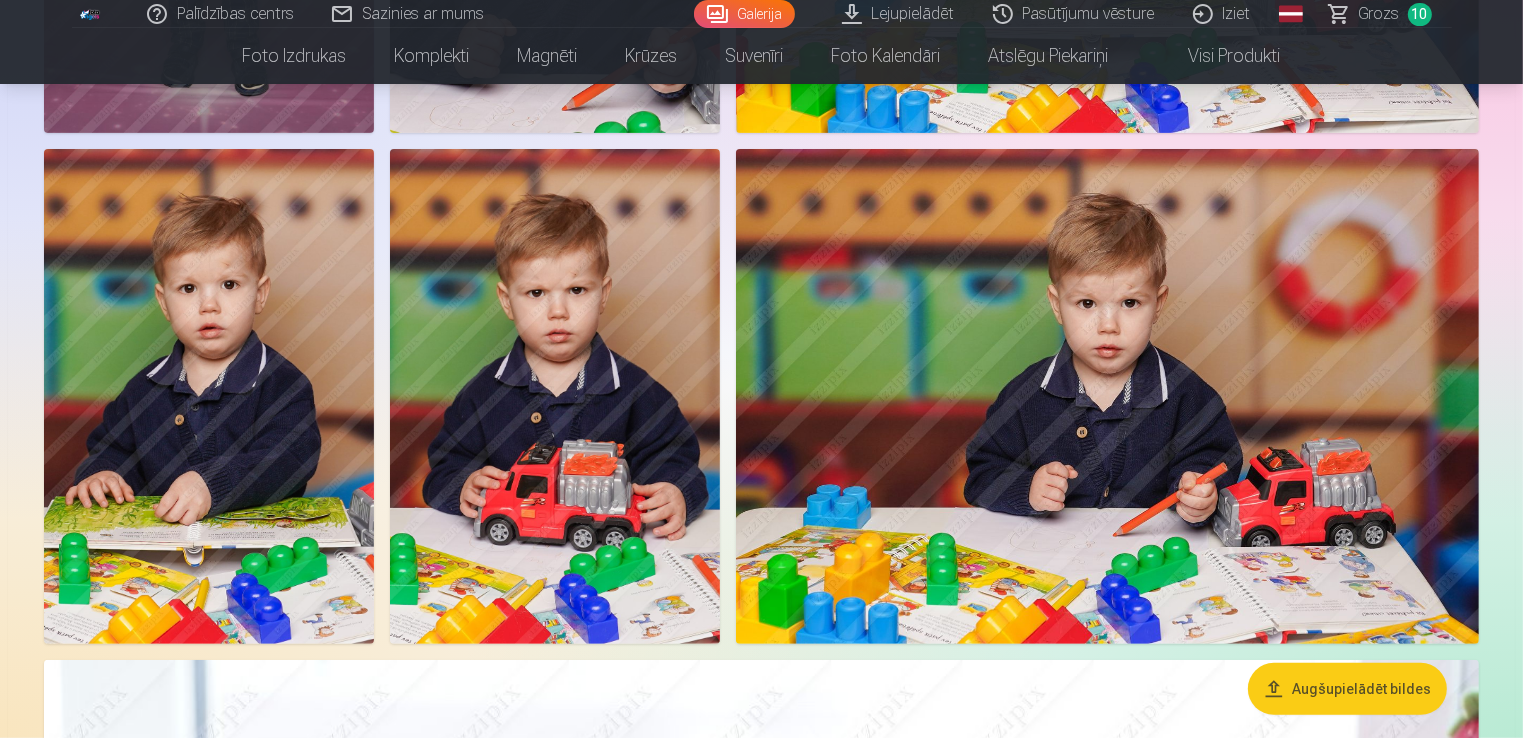 scroll, scrollTop: 8400, scrollLeft: 0, axis: vertical 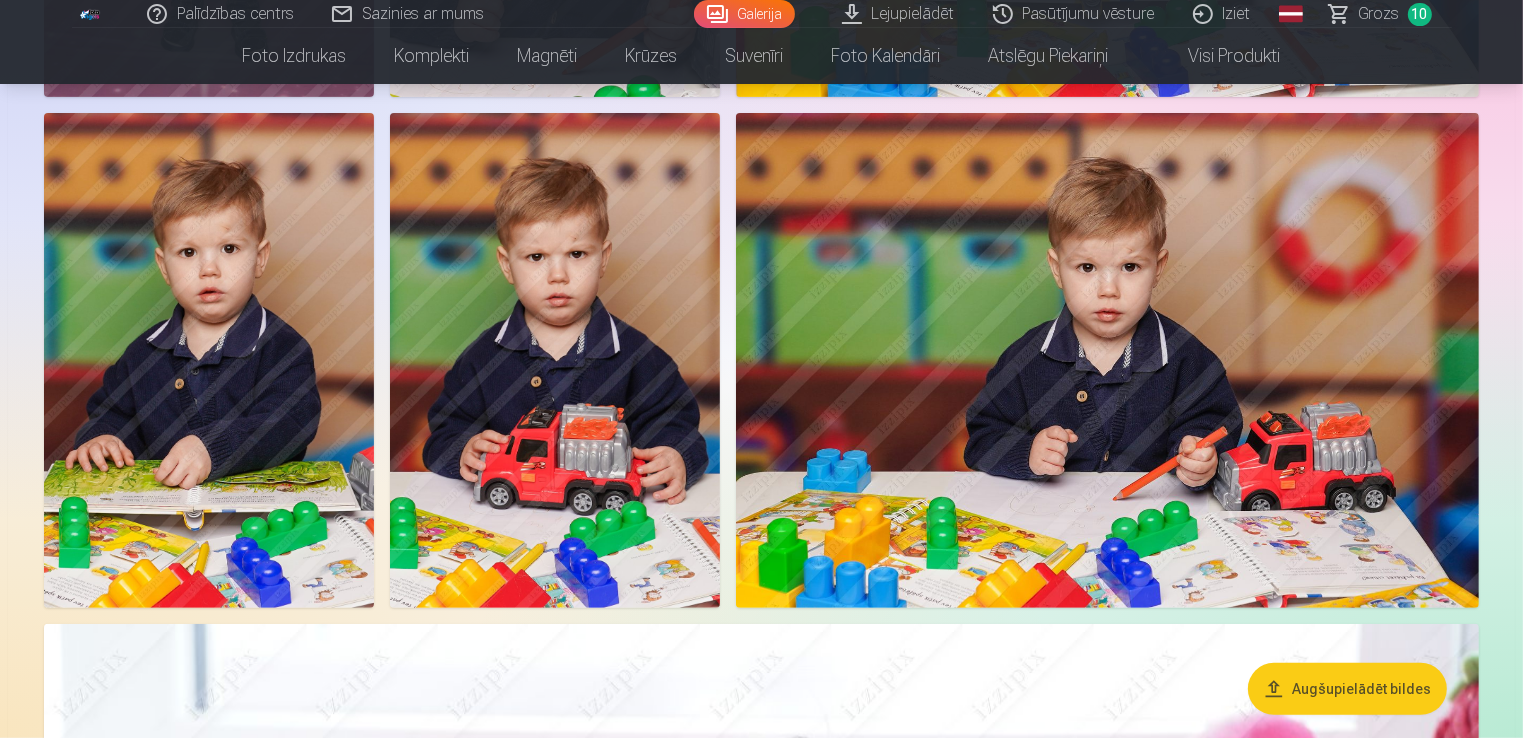 click on "Grozs" at bounding box center (1379, 14) 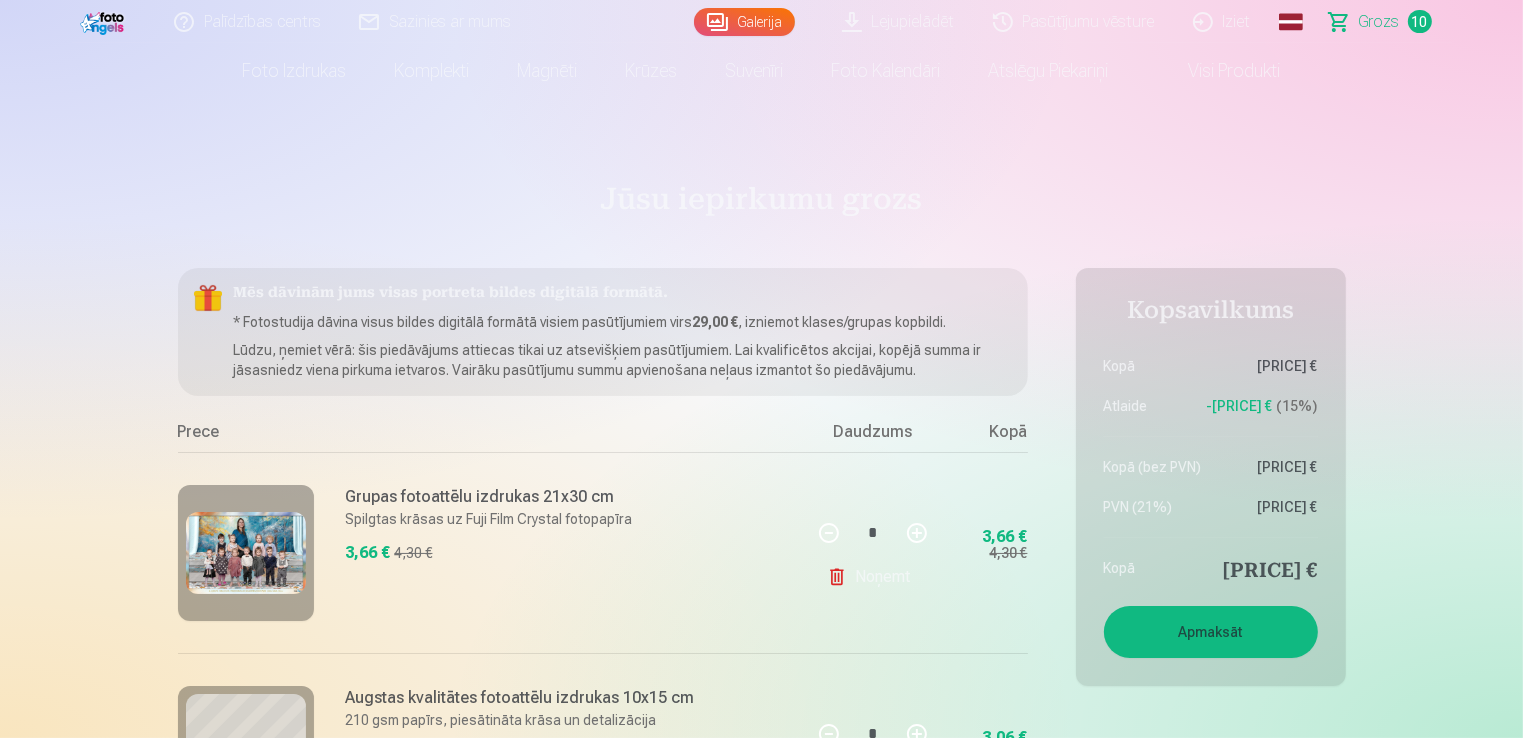 scroll, scrollTop: 300, scrollLeft: 0, axis: vertical 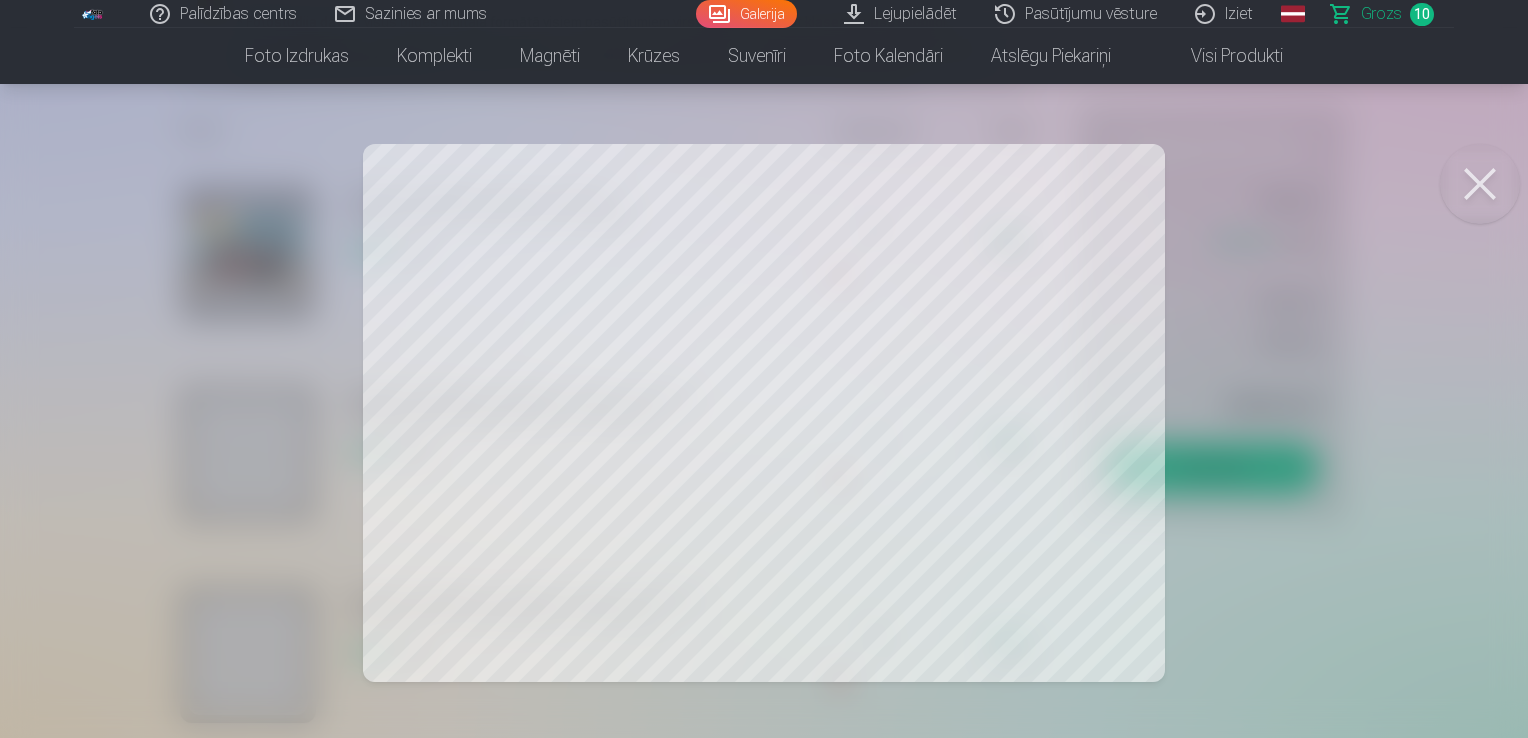 click at bounding box center [1480, 184] 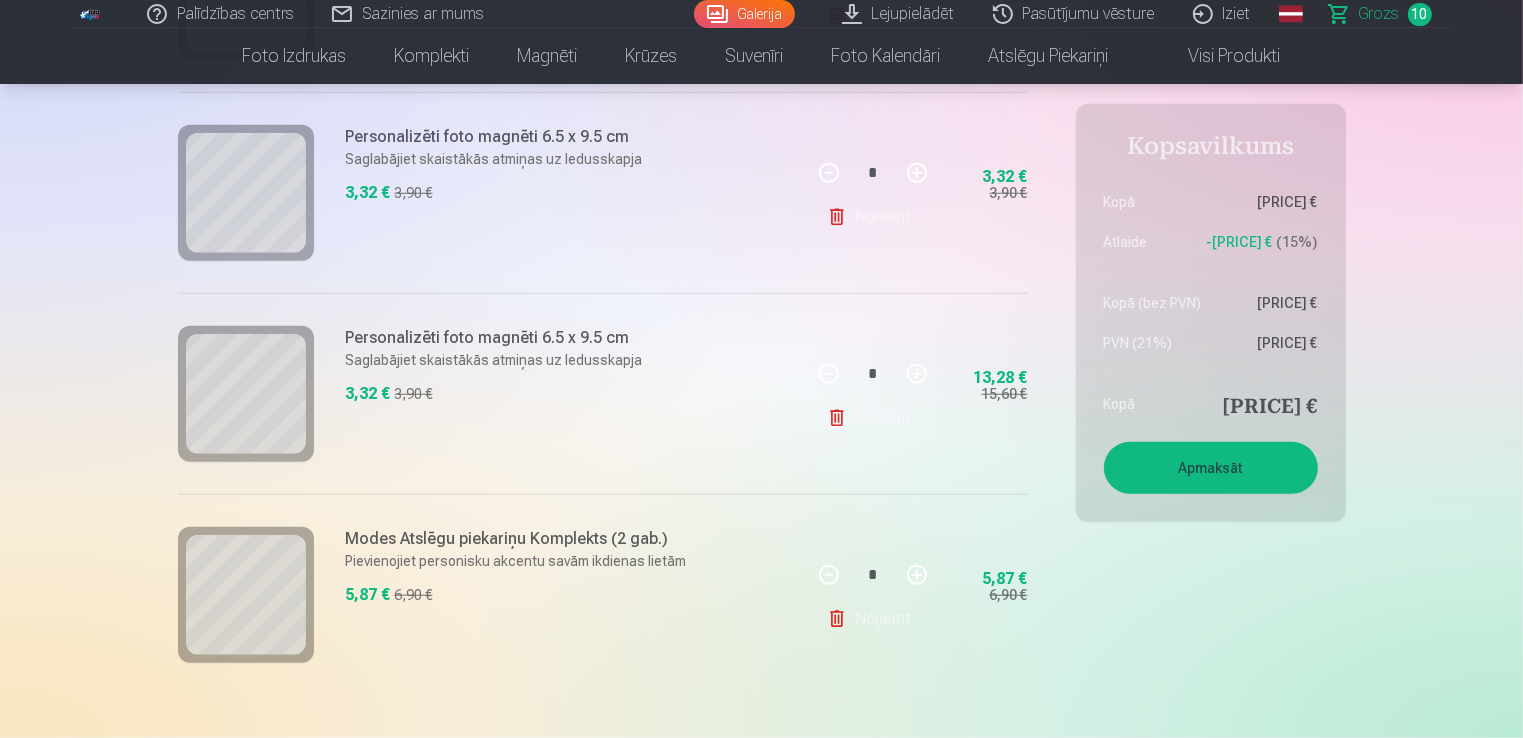 scroll, scrollTop: 2000, scrollLeft: 0, axis: vertical 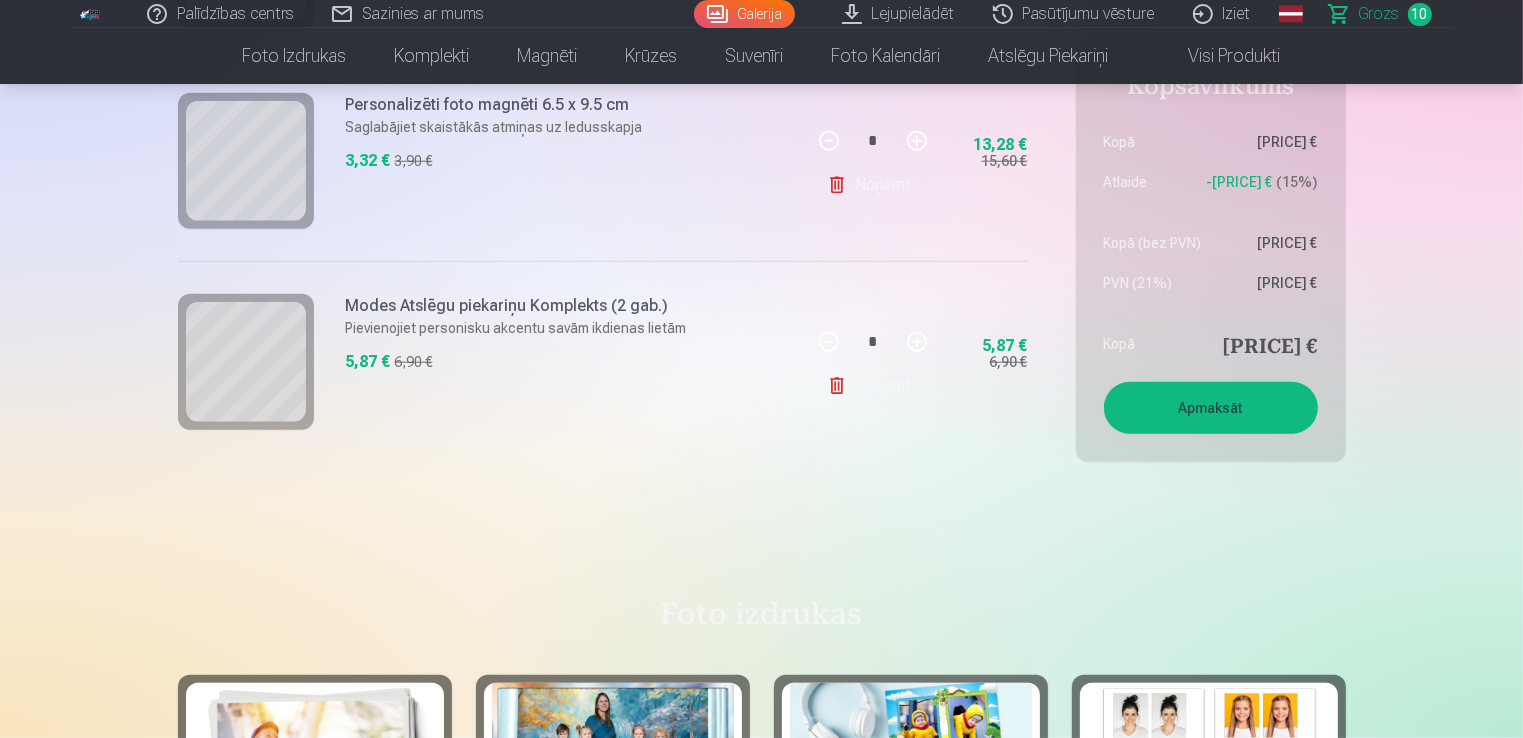click on "Apmaksāt" at bounding box center [1211, 408] 